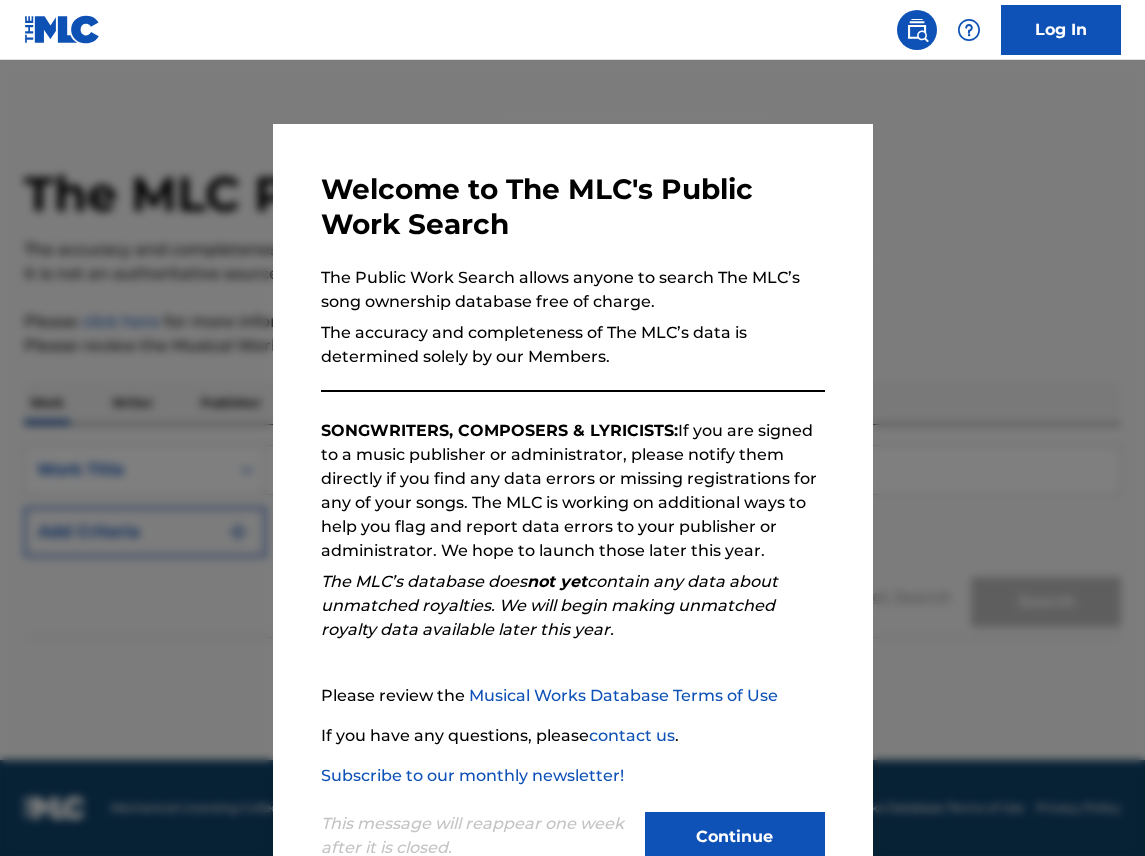 scroll, scrollTop: 0, scrollLeft: 0, axis: both 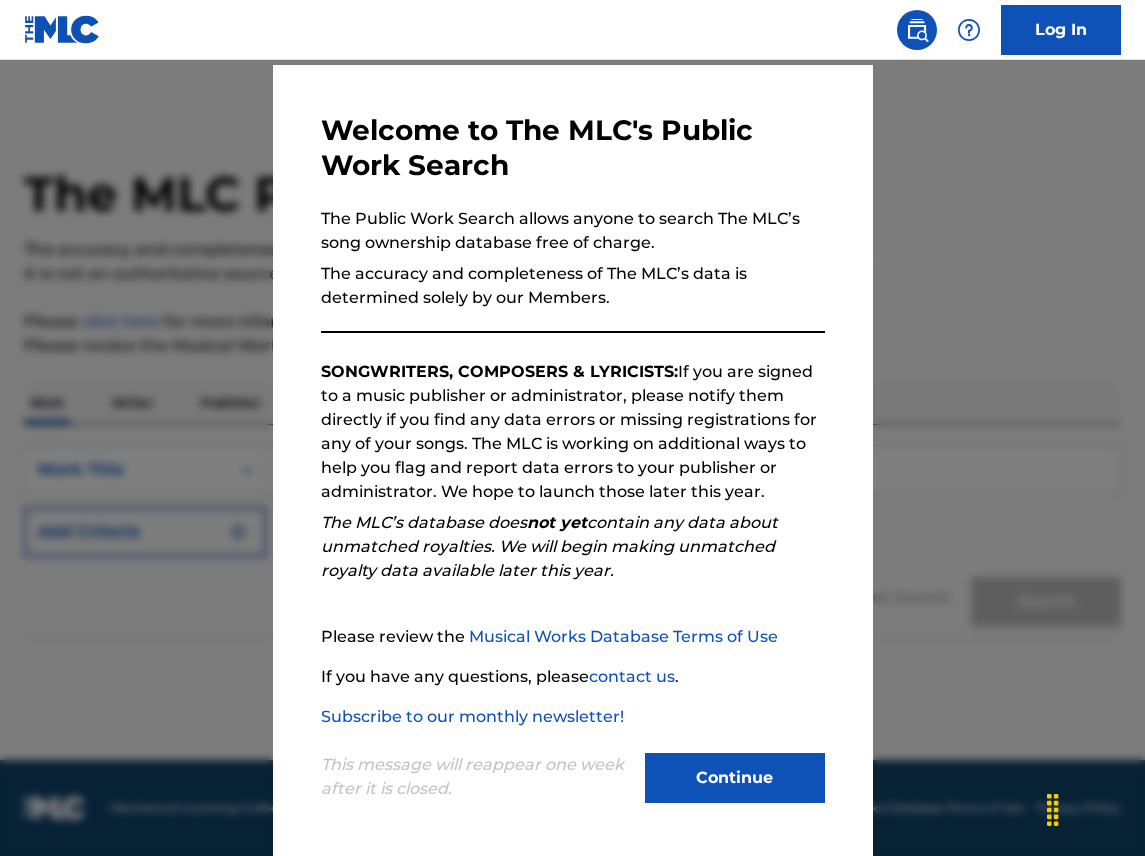 click on "Continue" at bounding box center (735, 778) 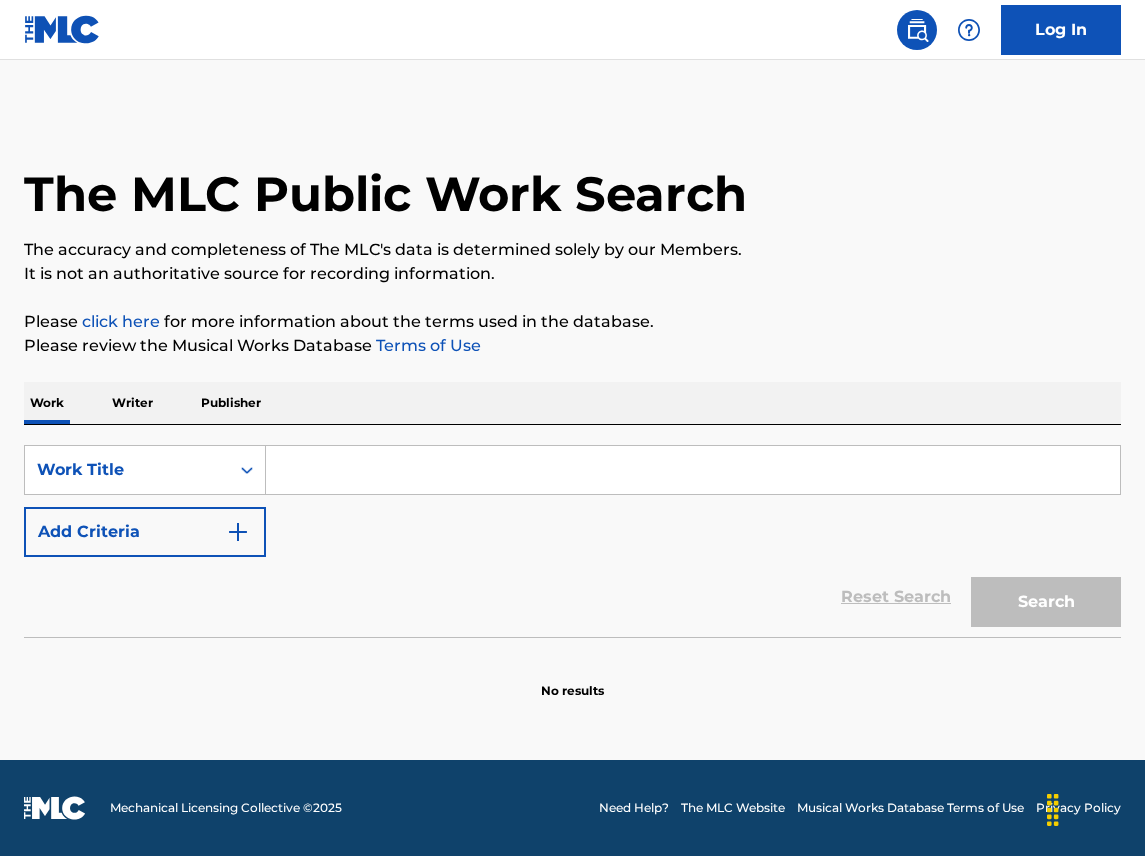 click on "Writer" at bounding box center [132, 403] 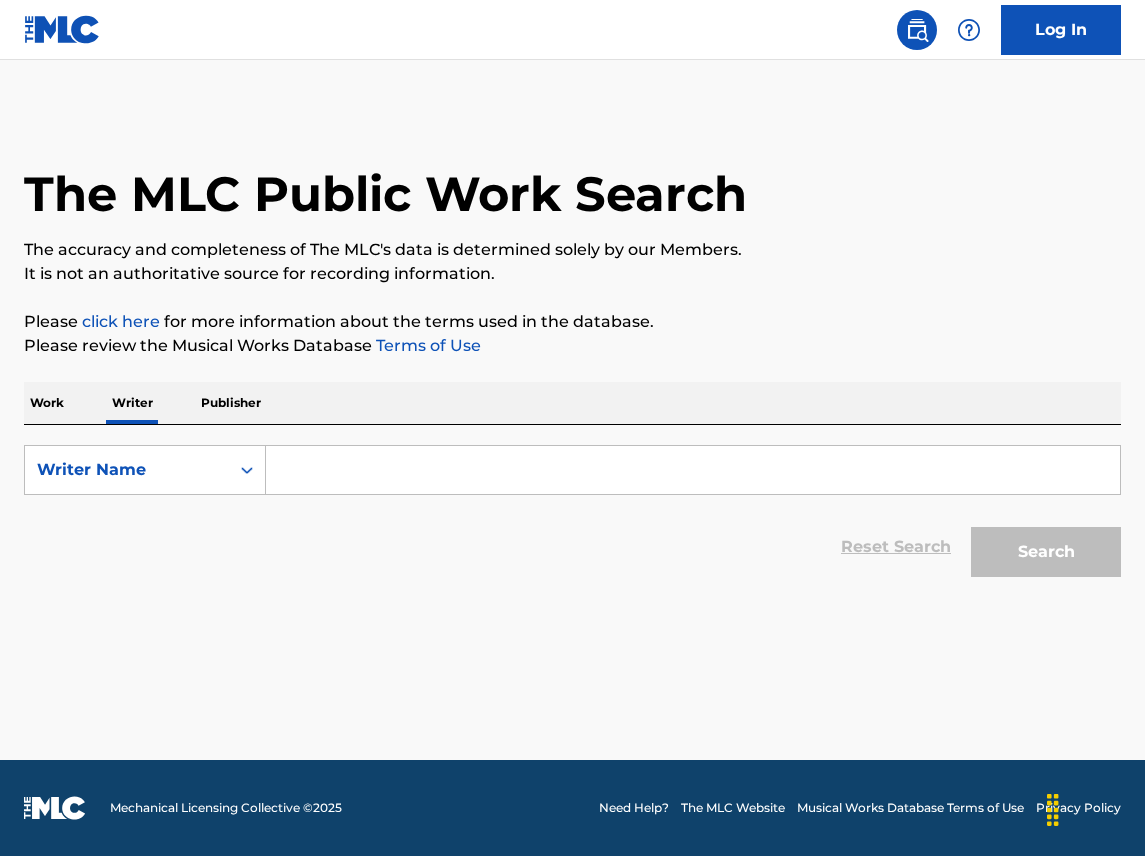 click at bounding box center [693, 470] 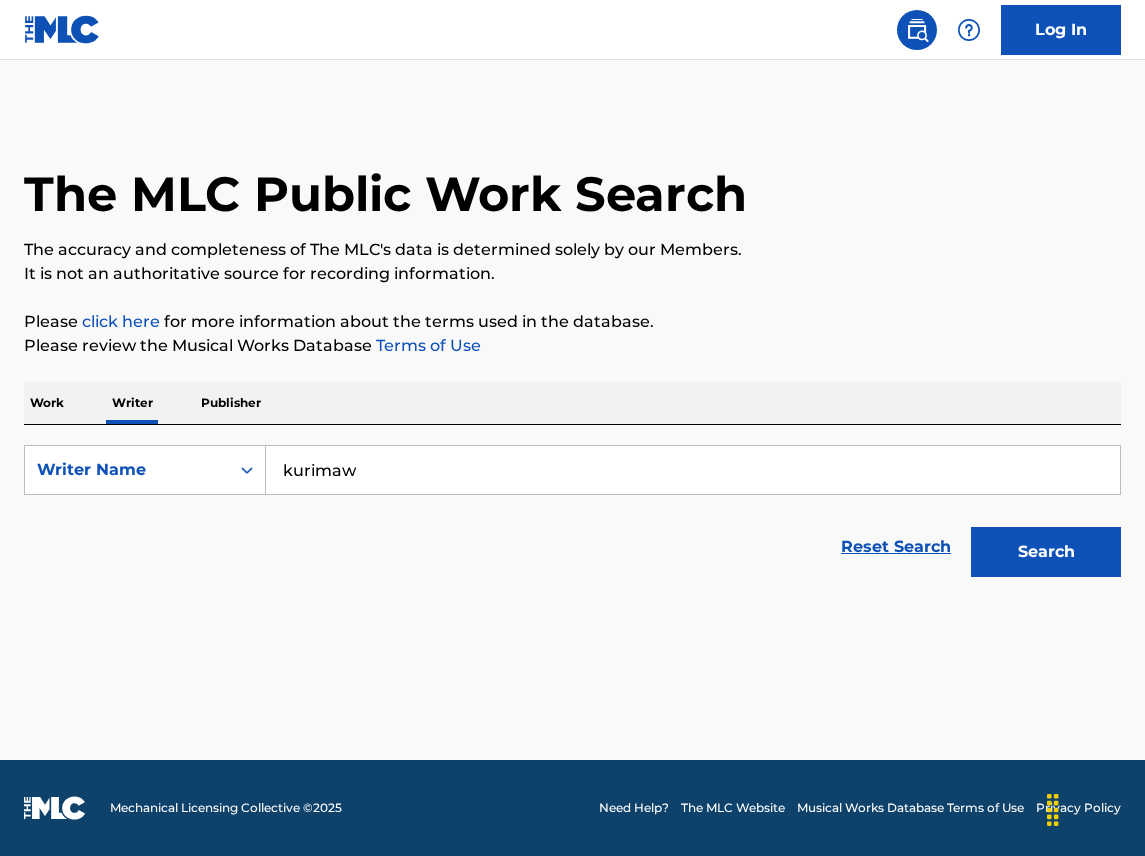 type on "kurimaw" 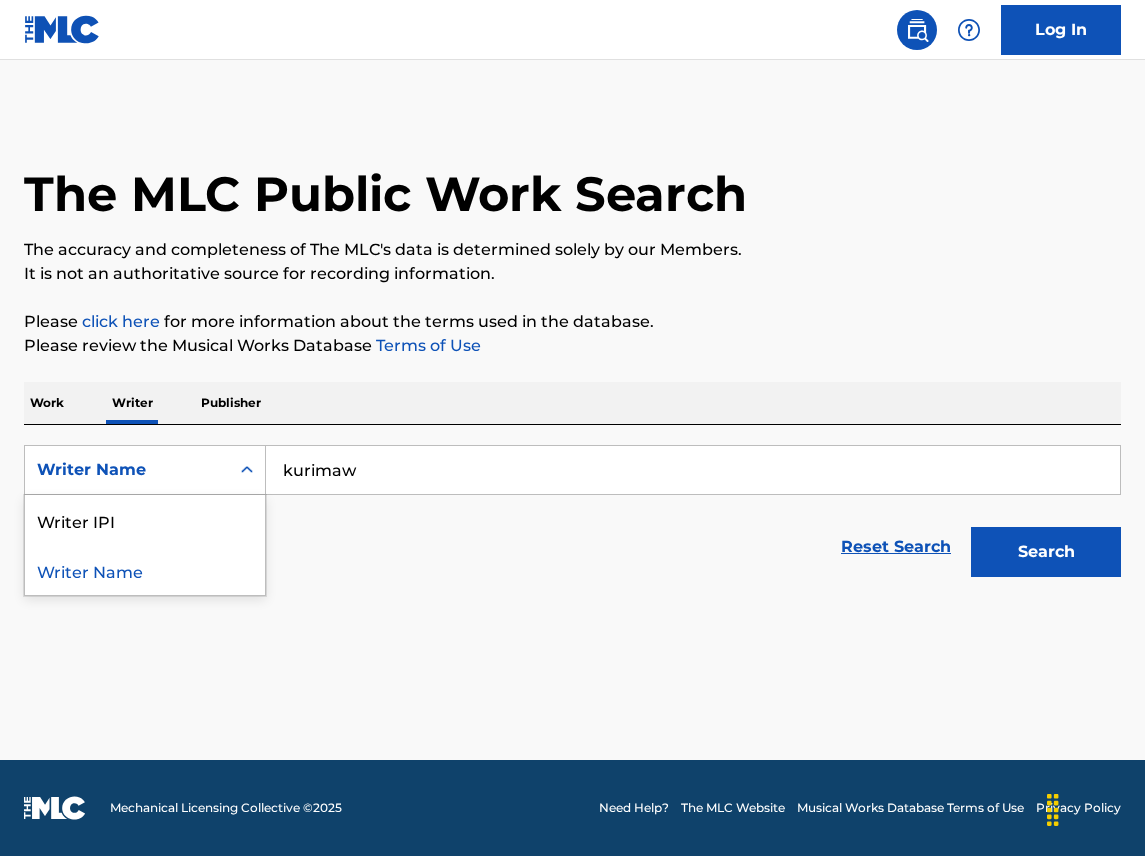 click 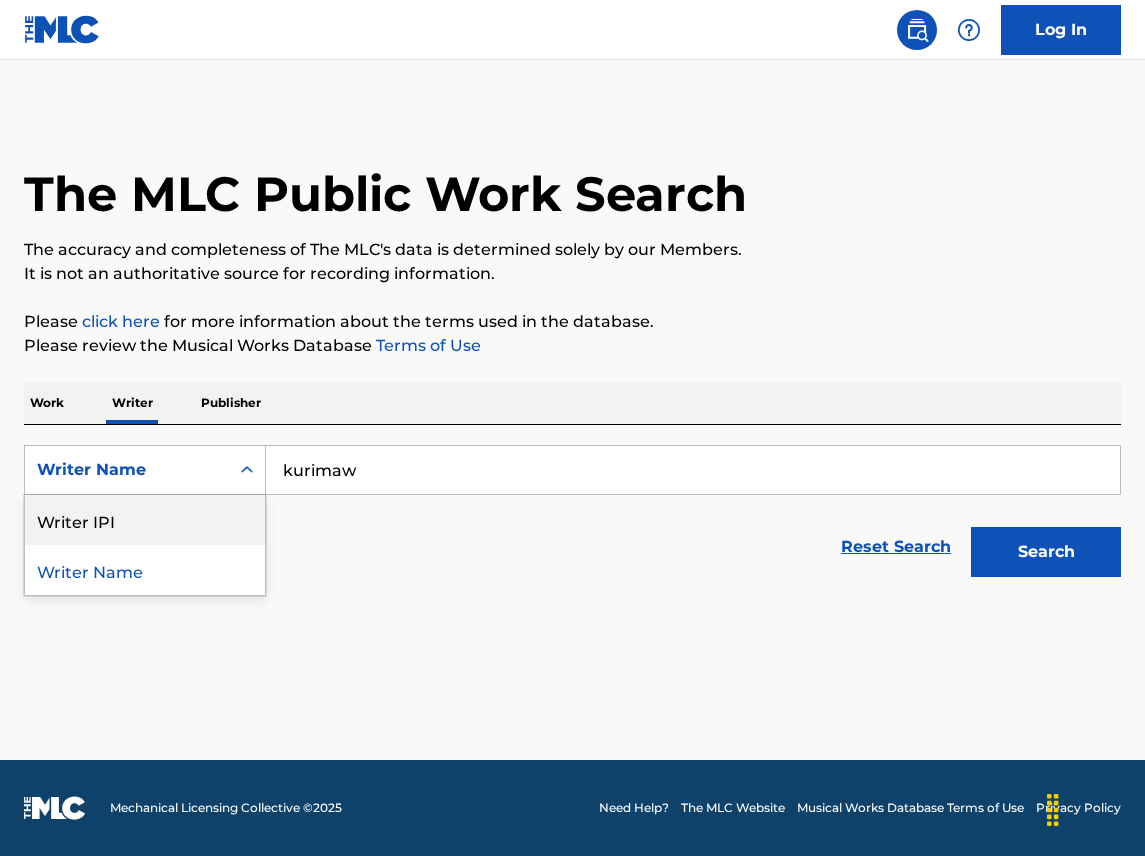 click on "Writer IPI" at bounding box center (145, 520) 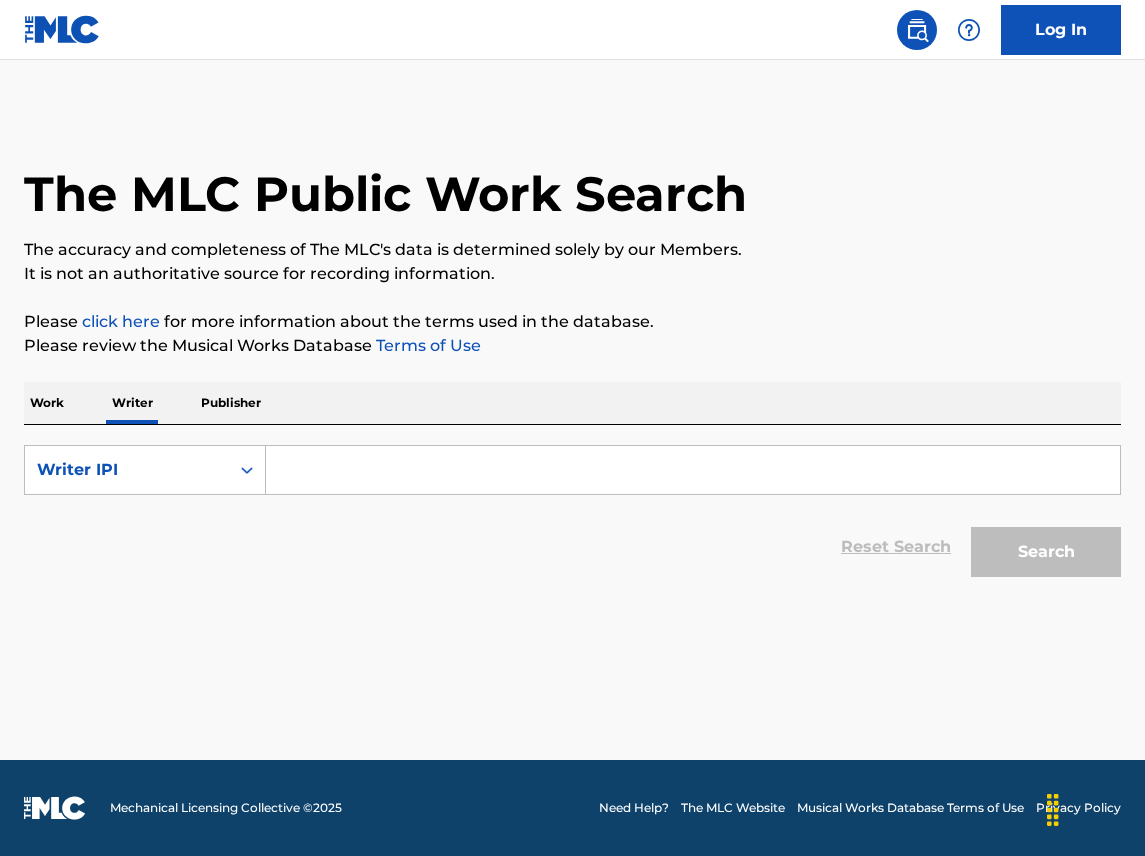 click at bounding box center (693, 470) 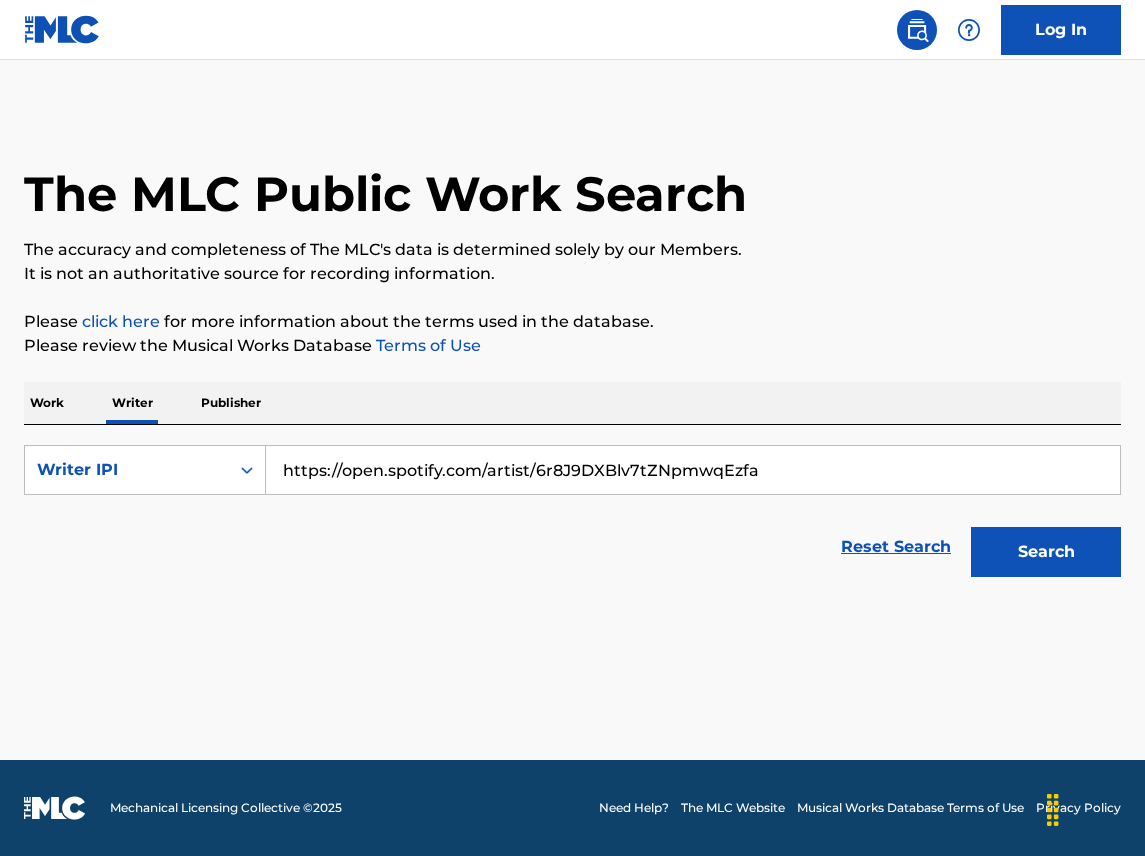 type on "https://open.spotify.com/artist/6r8J9DXBlv7tZNpmwqEzfa" 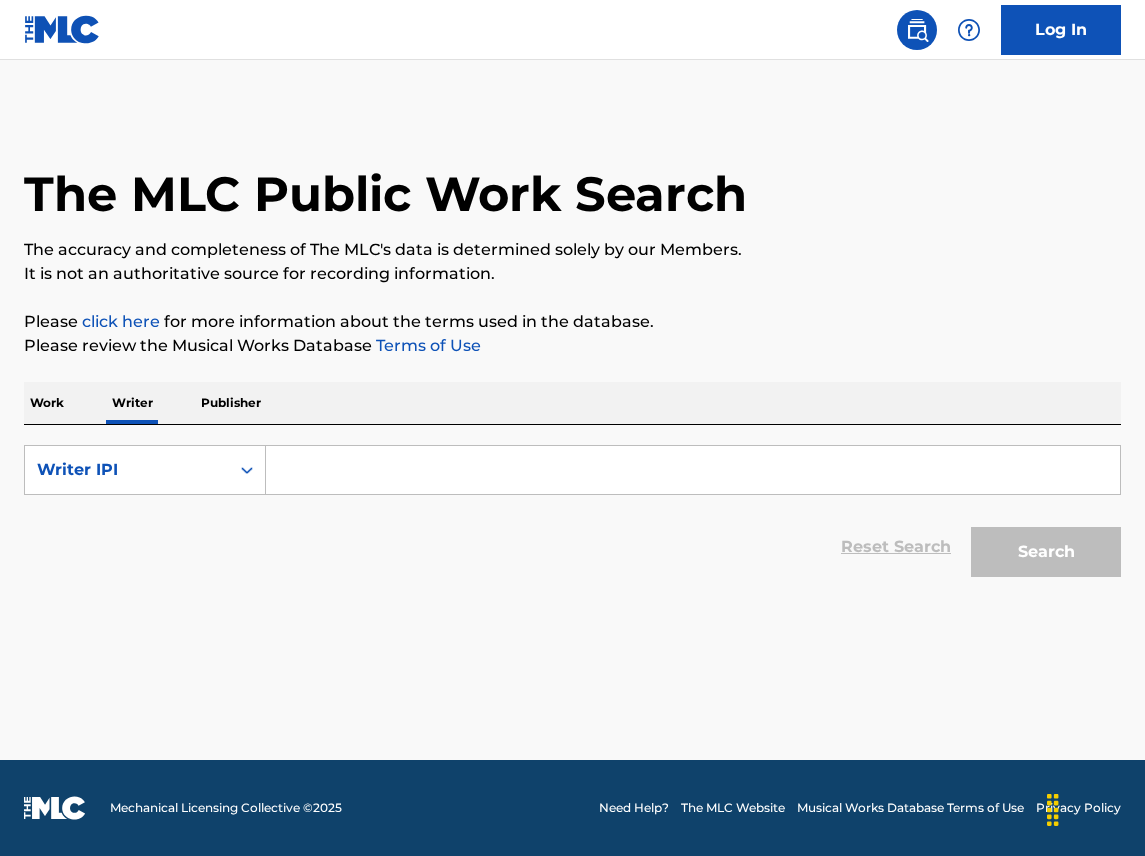 type 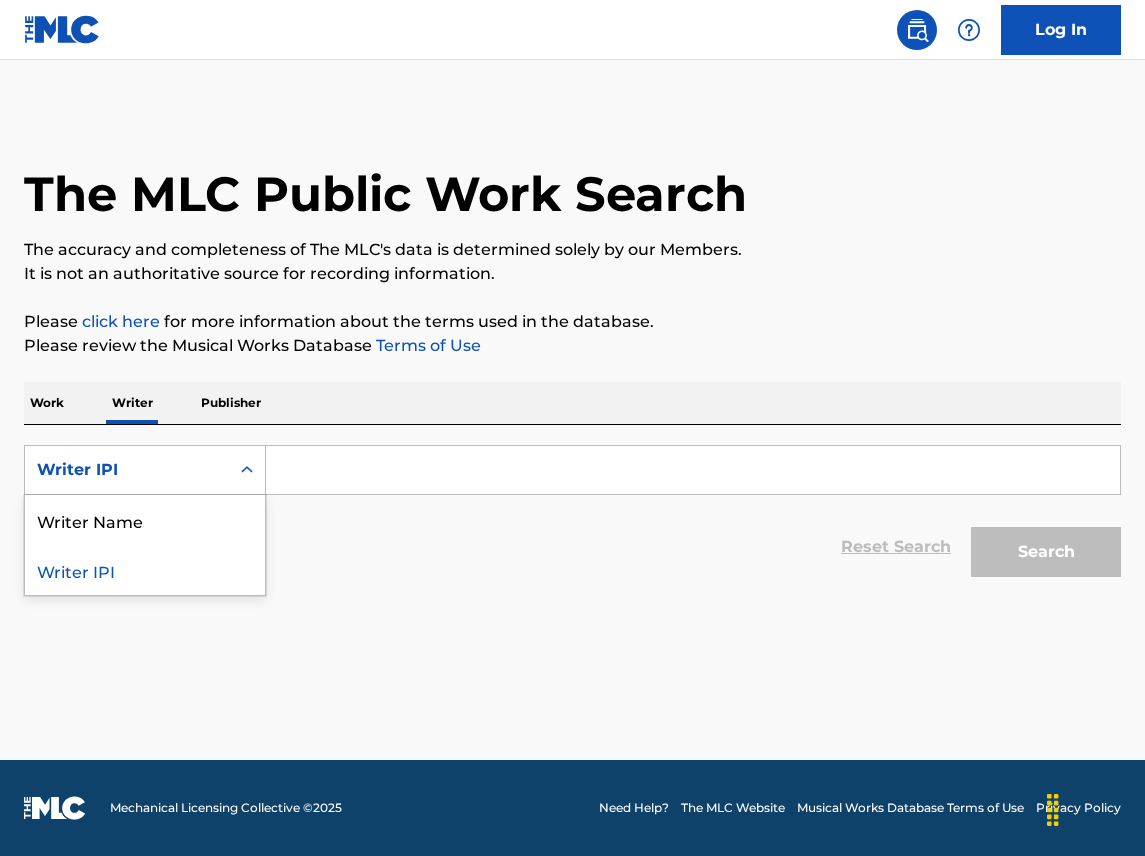 click 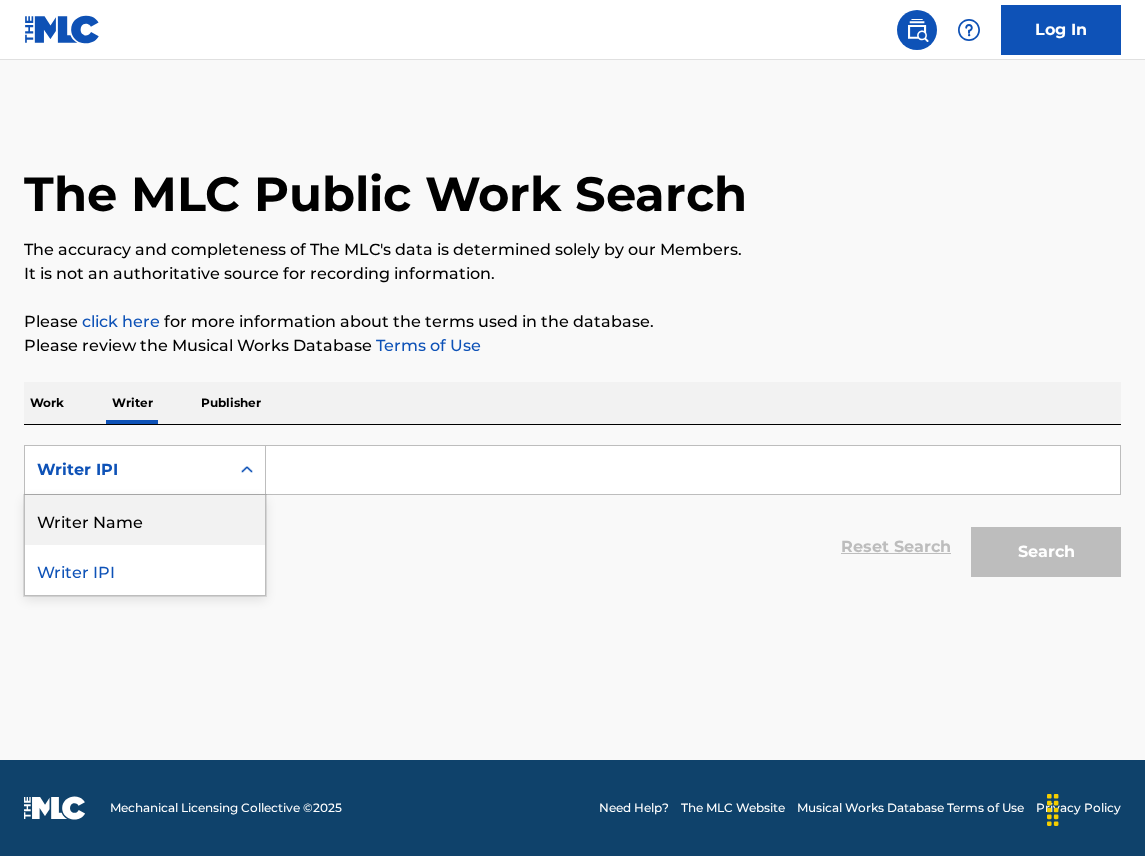 click on "Writer Name" at bounding box center [145, 520] 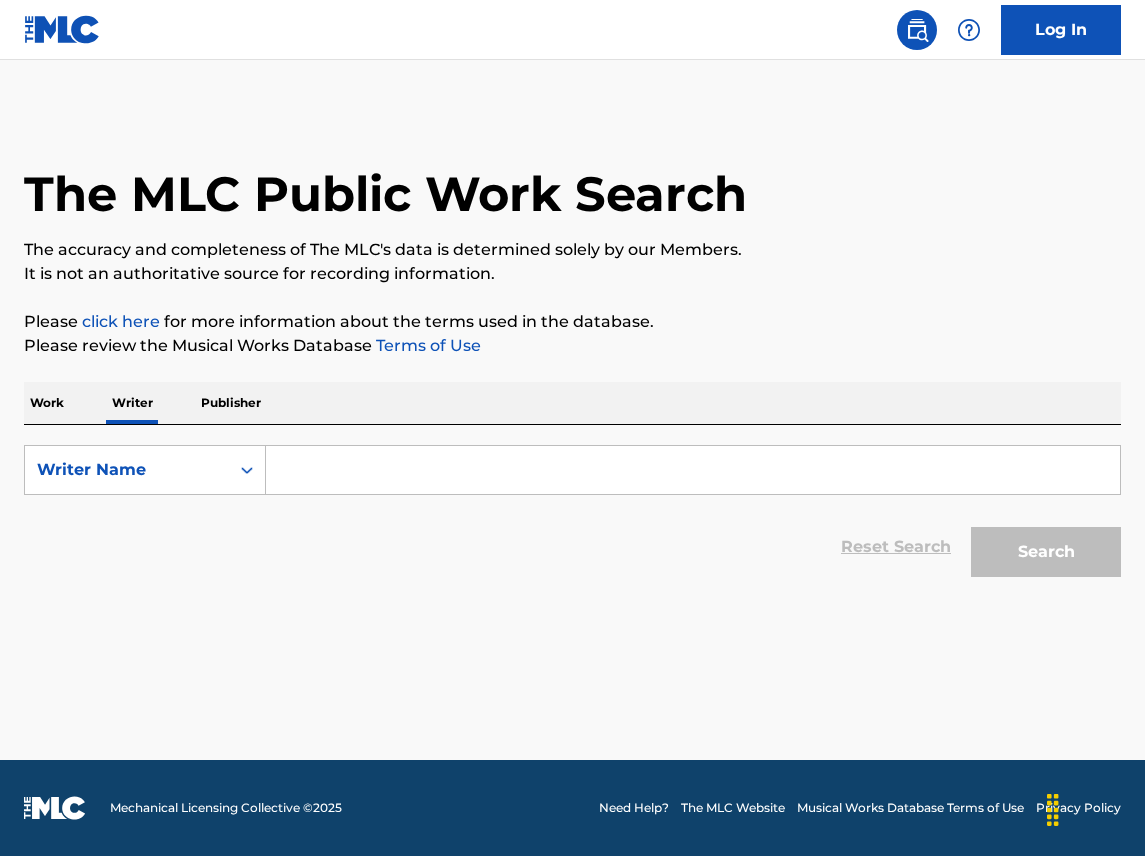 click at bounding box center [693, 470] 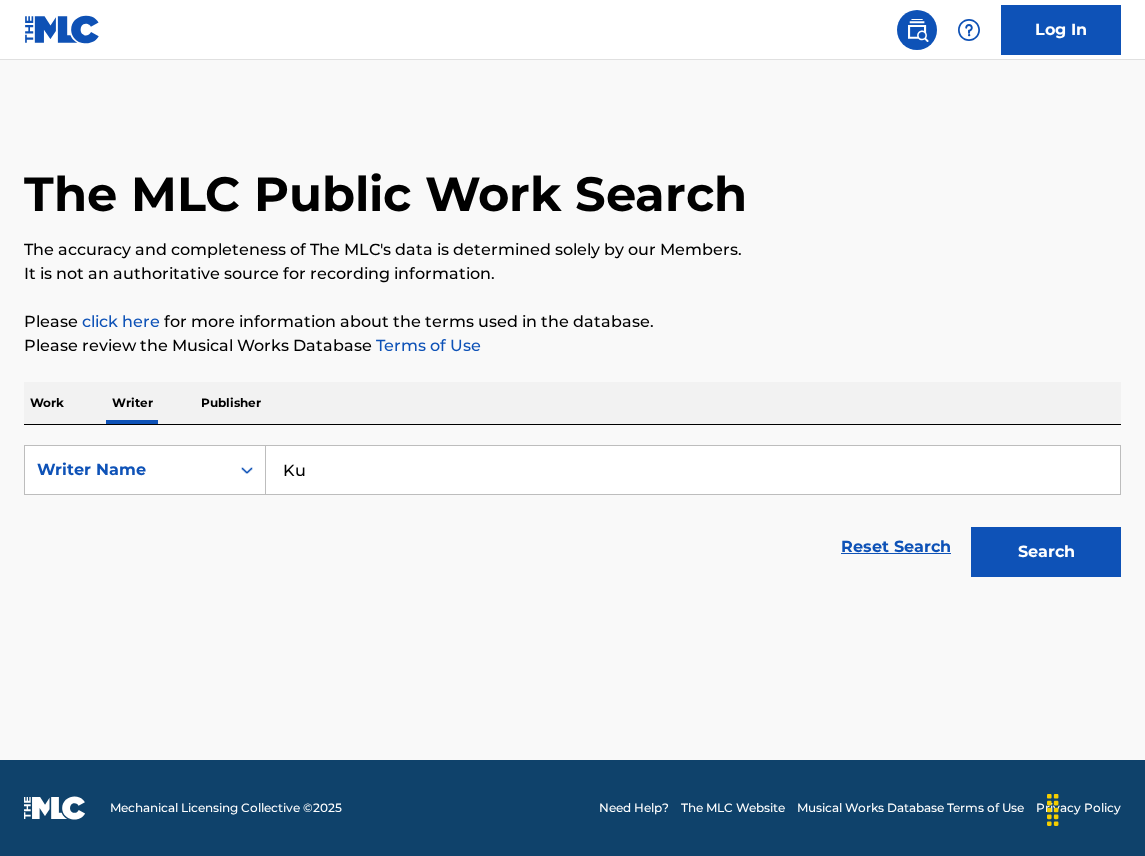 type on "K" 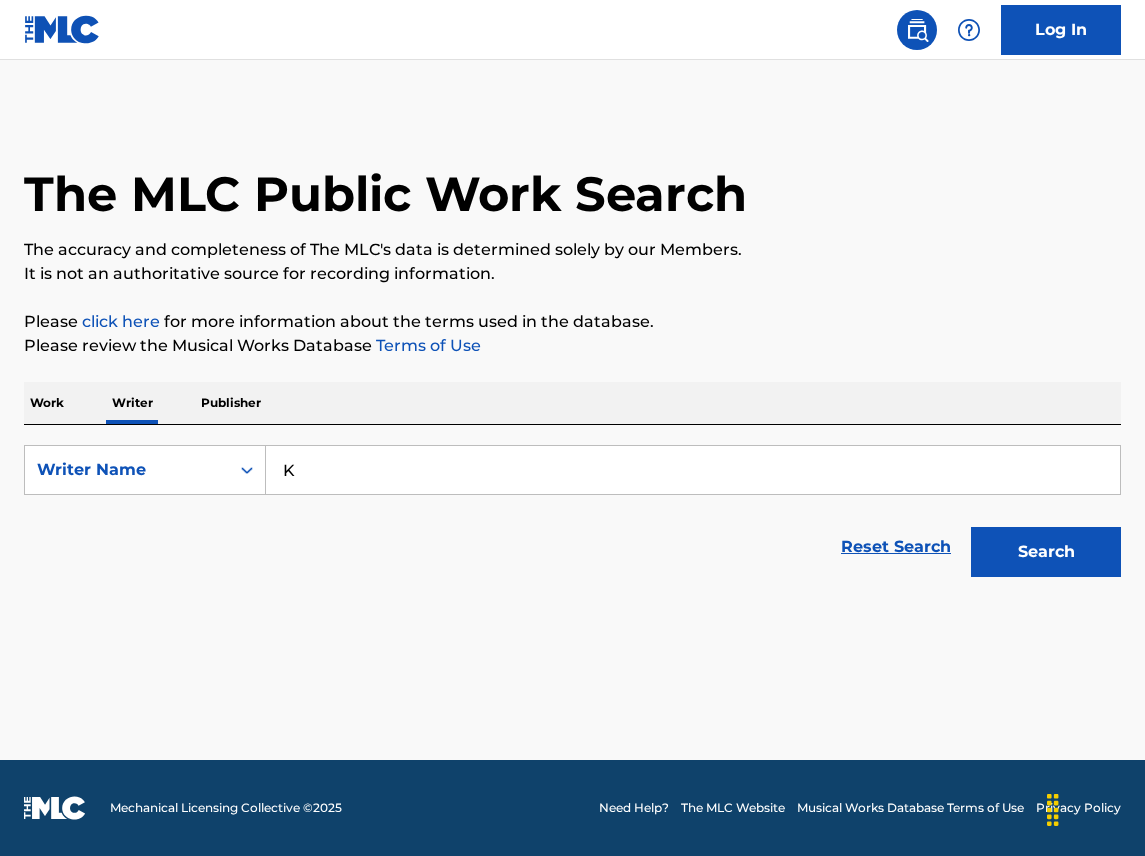 scroll, scrollTop: 0, scrollLeft: 0, axis: both 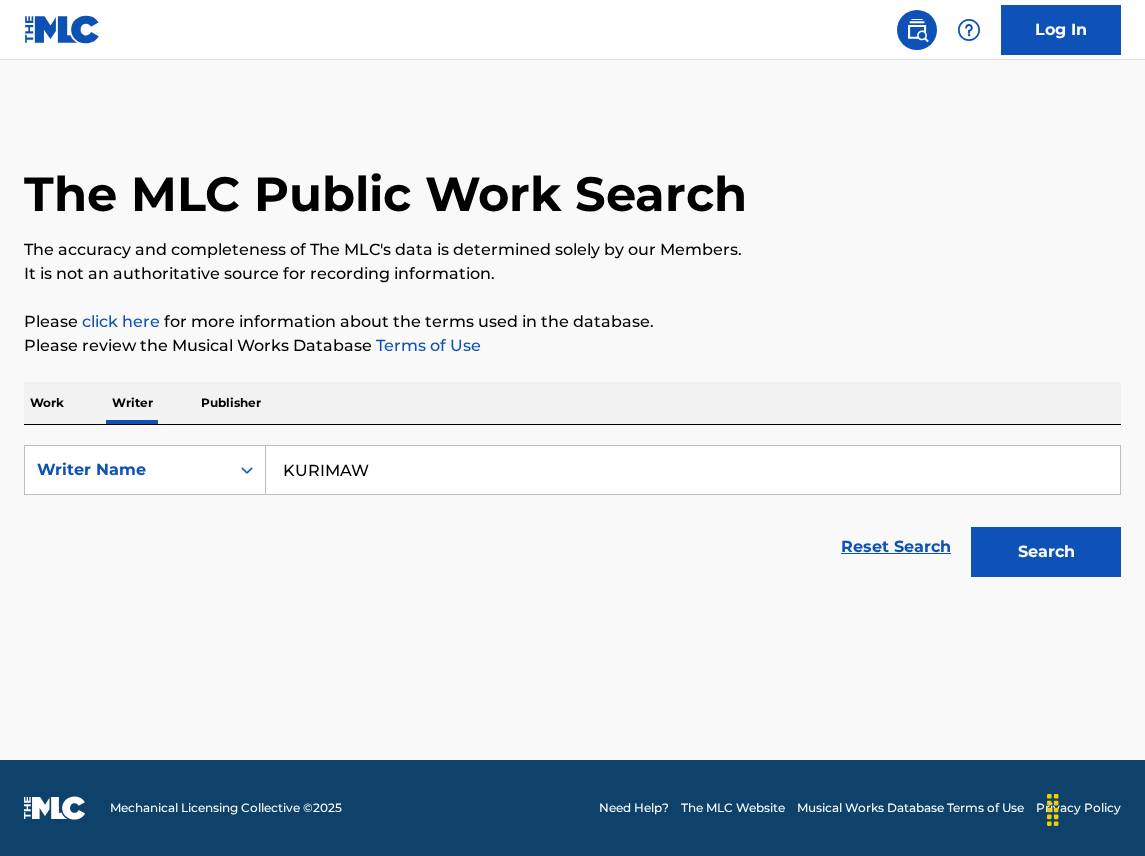 drag, startPoint x: 388, startPoint y: 481, endPoint x: 266, endPoint y: 460, distance: 123.79418 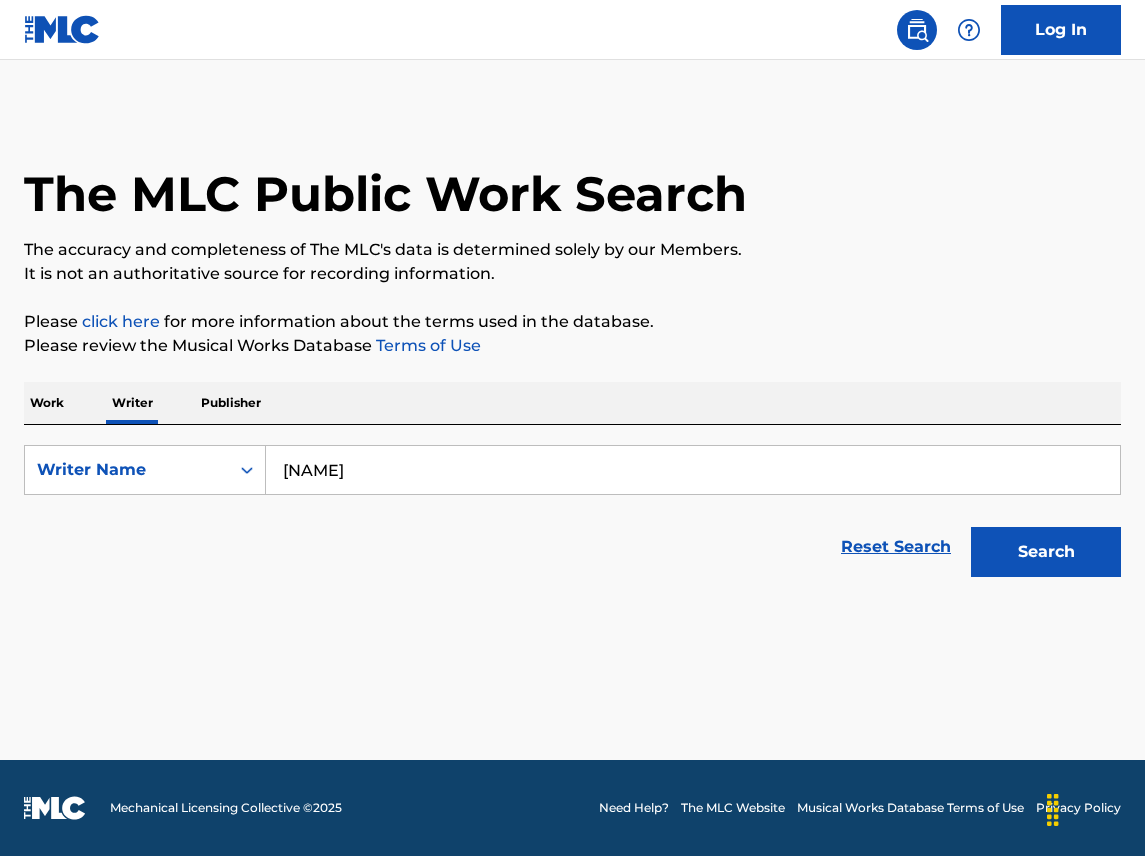 click on "Search" at bounding box center [1046, 552] 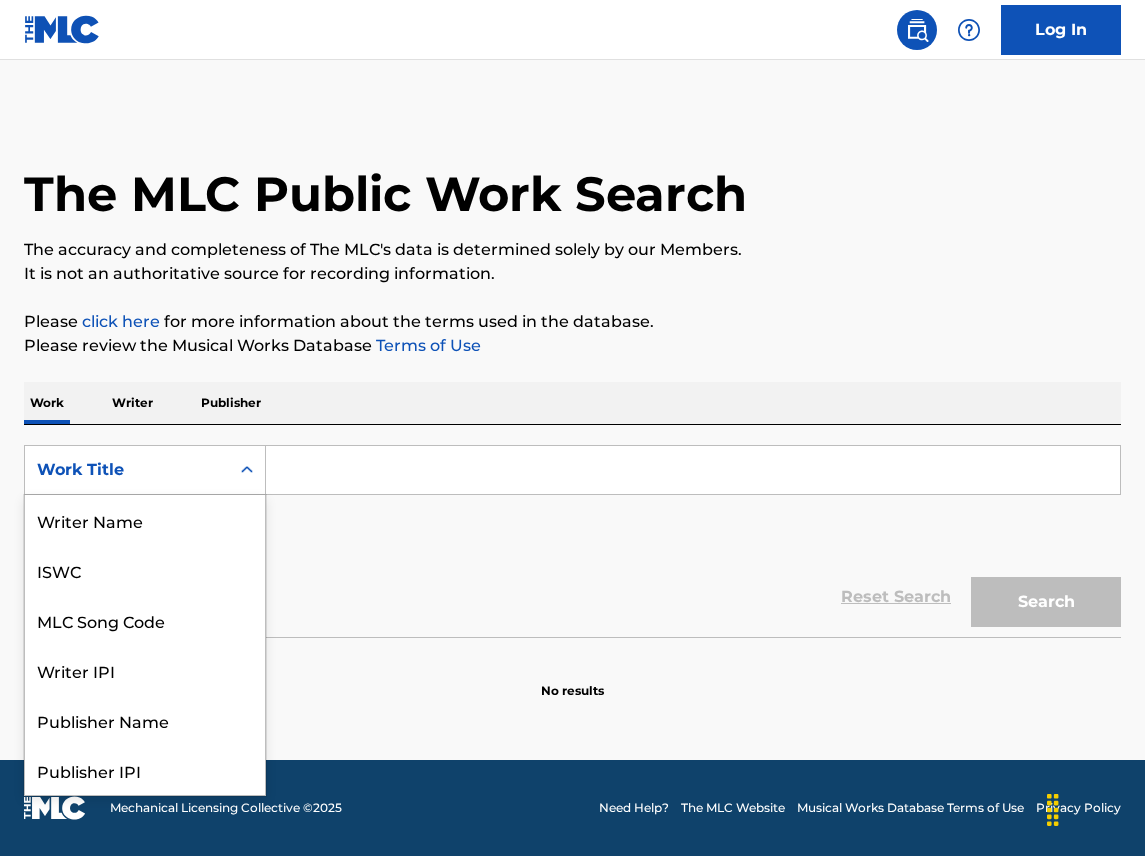 click at bounding box center (247, 470) 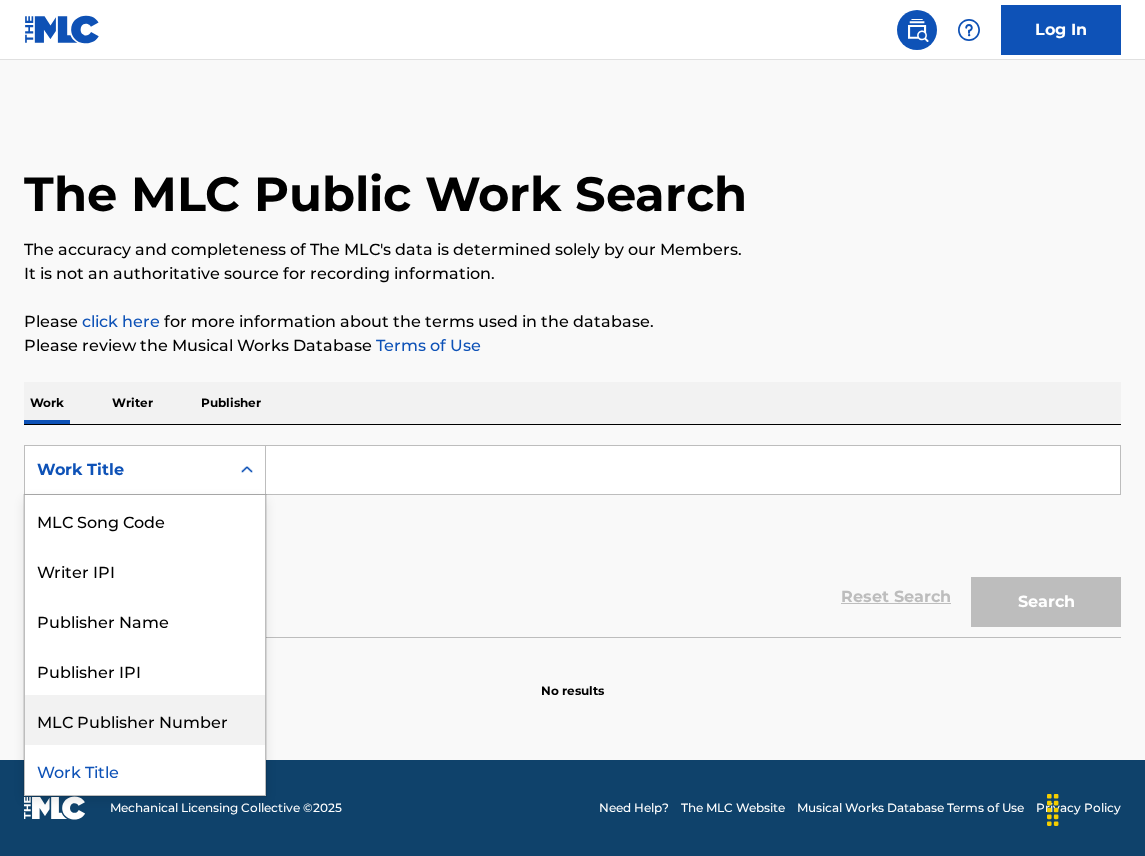 scroll, scrollTop: 0, scrollLeft: 0, axis: both 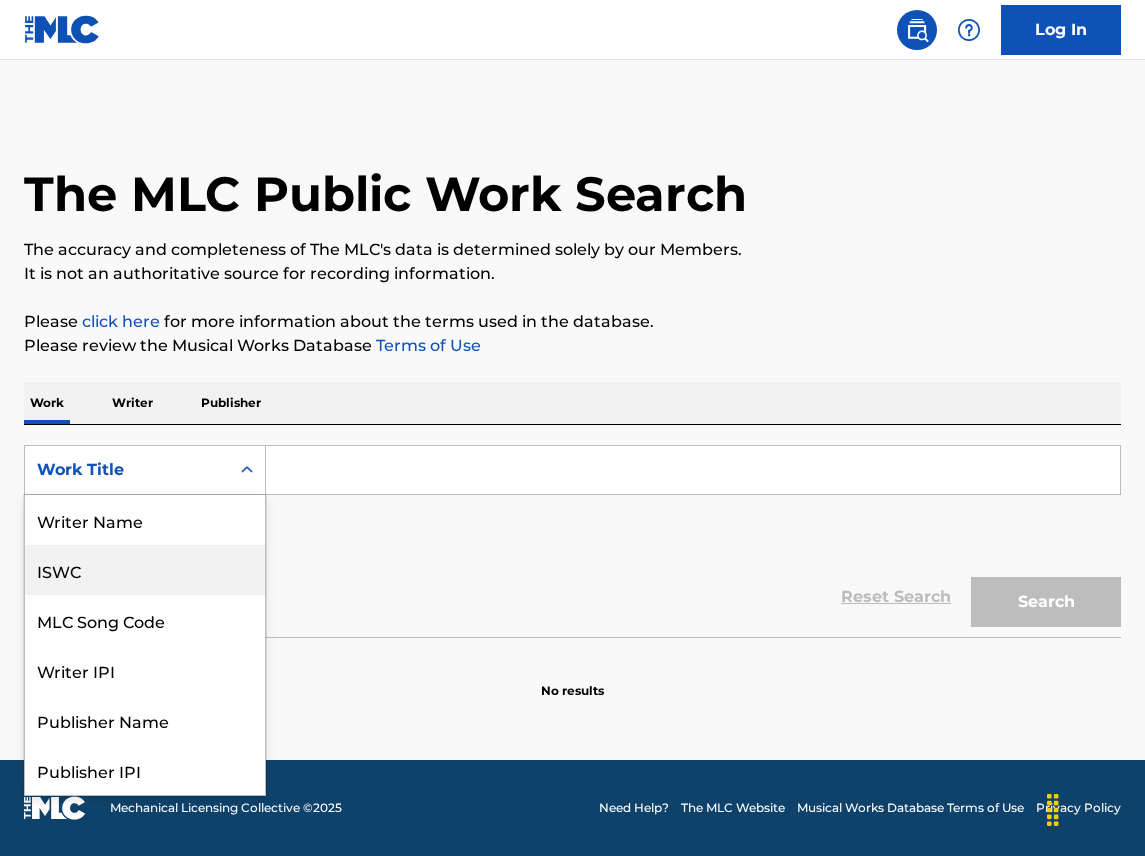 click on "Writer" at bounding box center [132, 403] 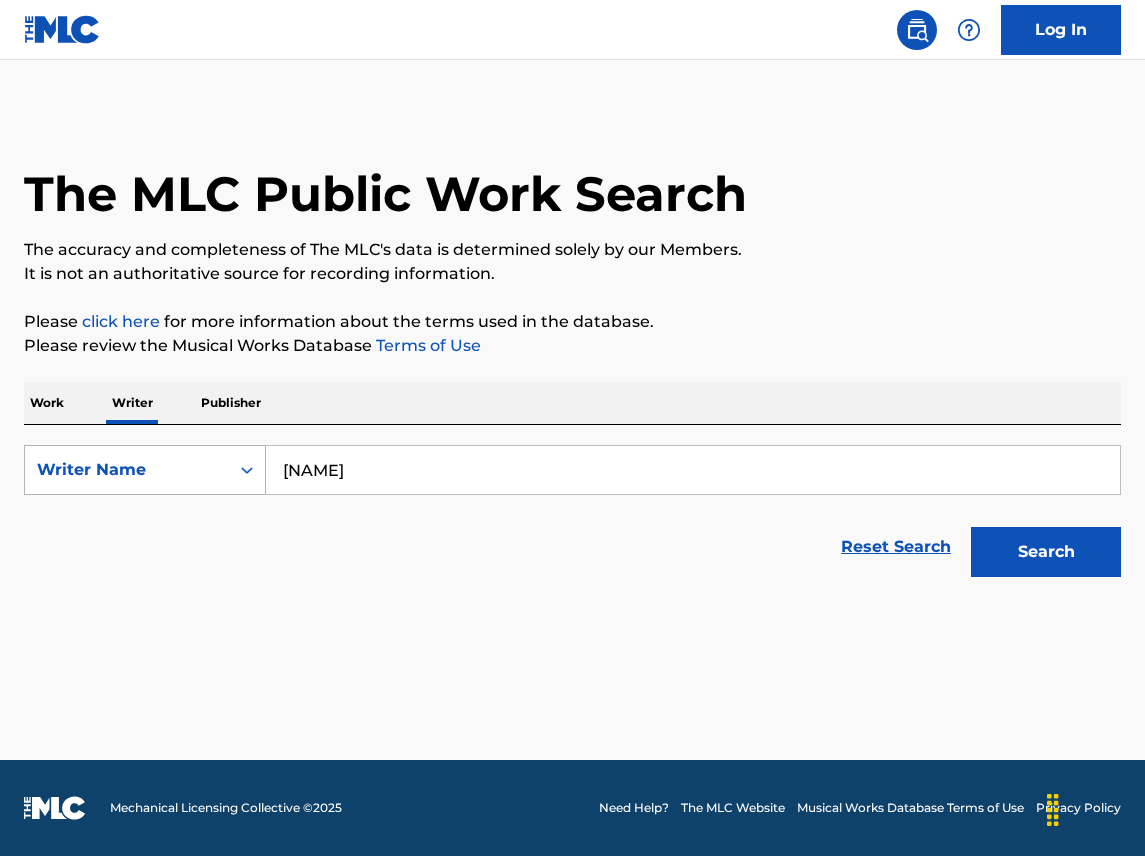 click on "Writer Name" at bounding box center [127, 470] 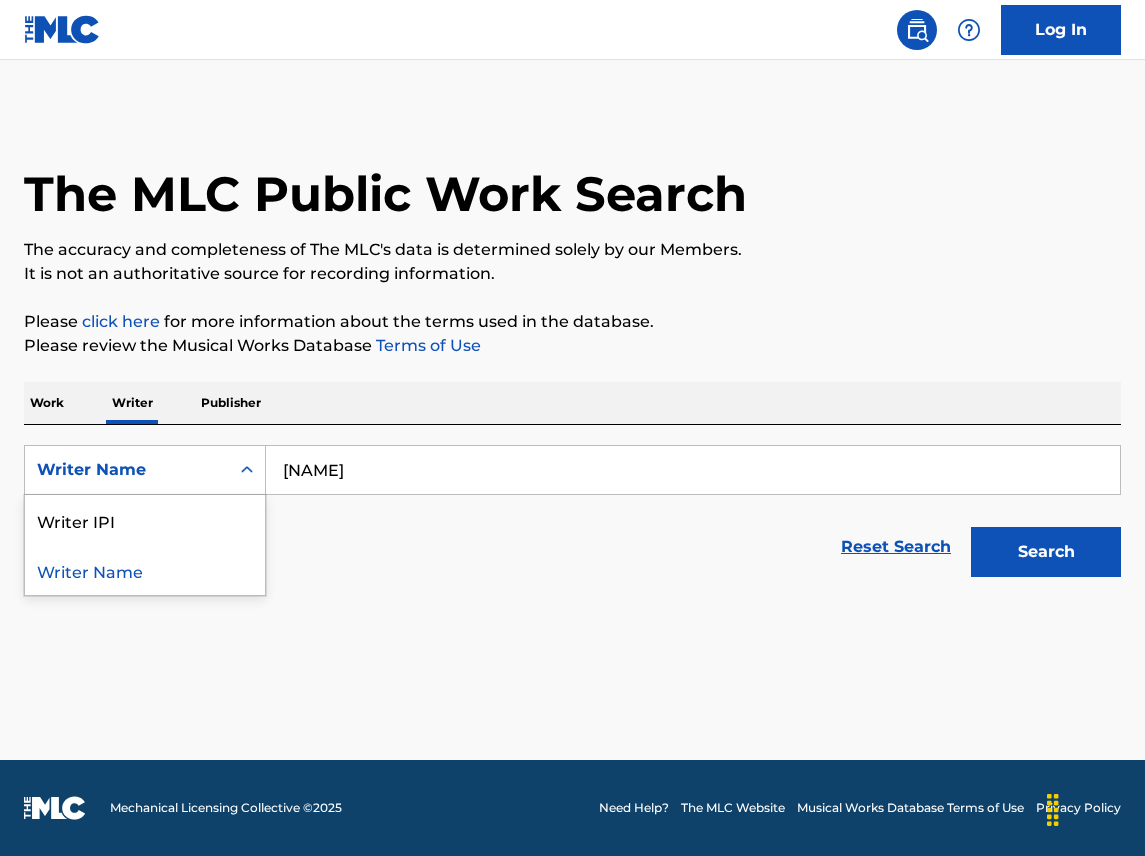 click on "Writer Name" at bounding box center (127, 470) 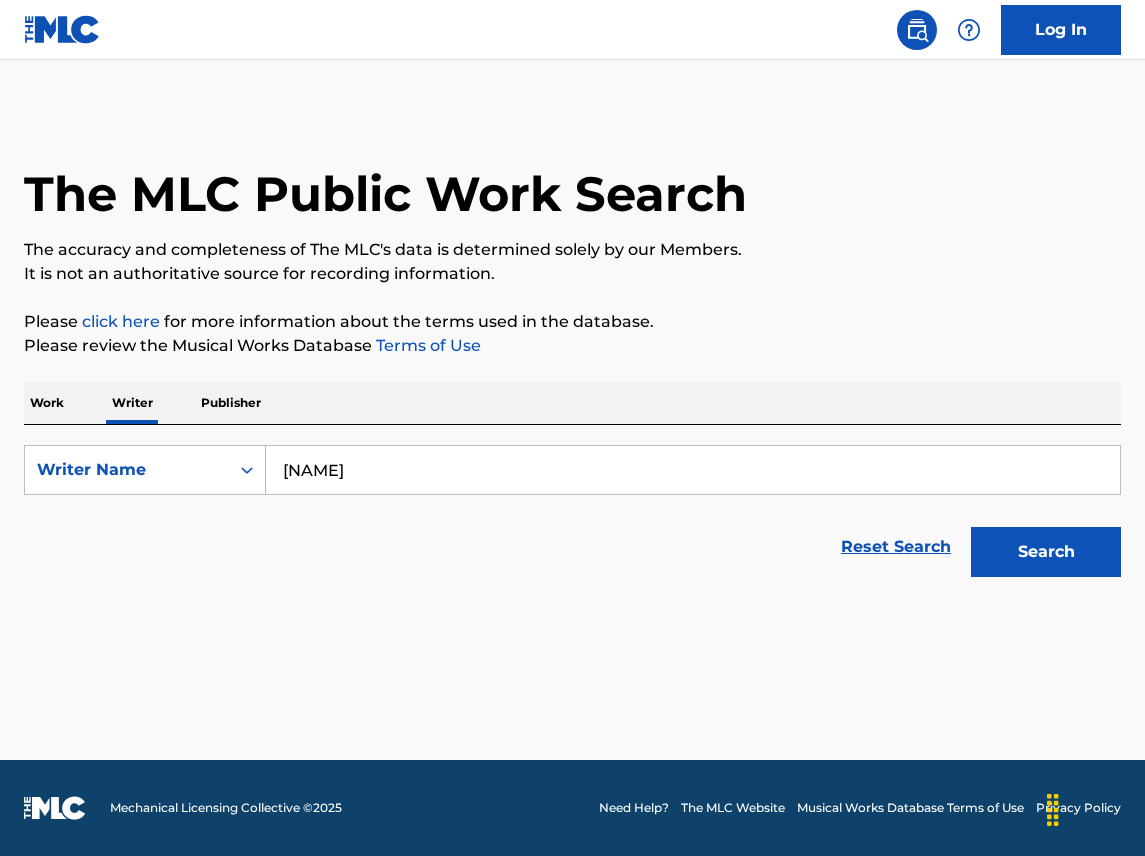 click on "Work" at bounding box center (47, 403) 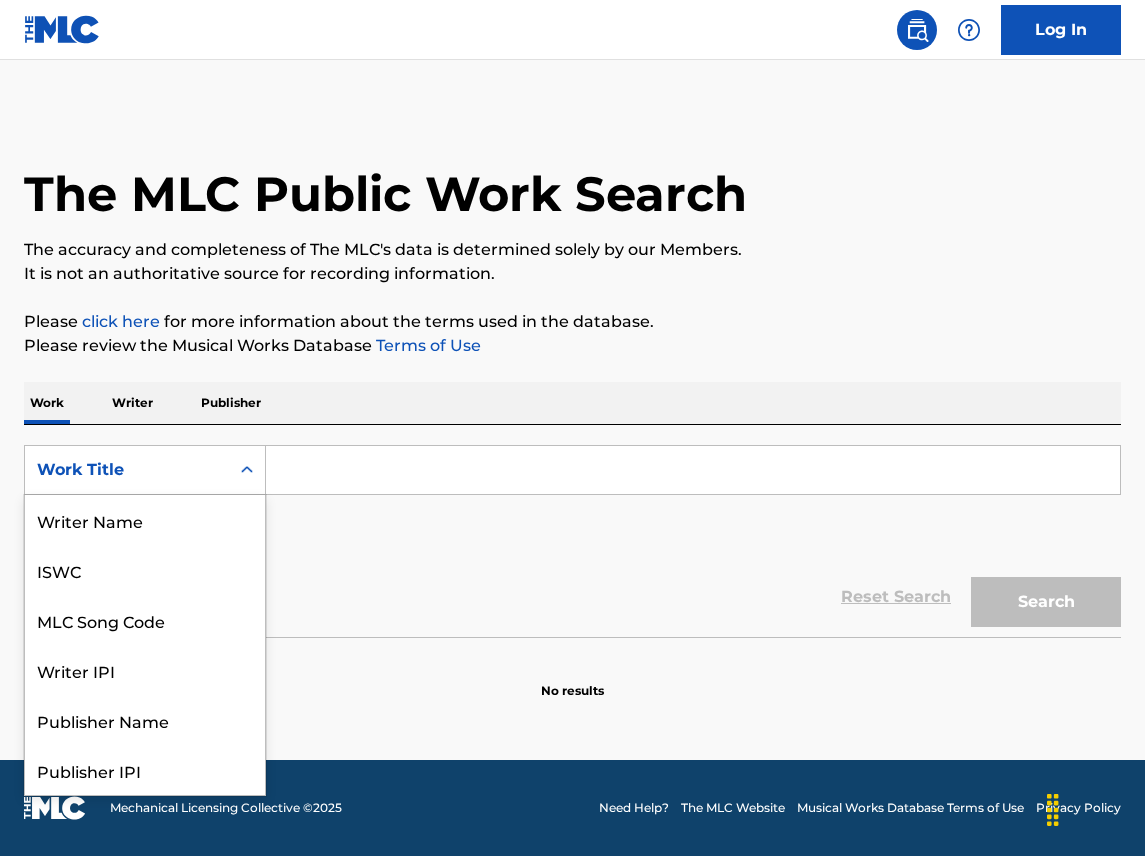 click on "Work Title" at bounding box center (127, 470) 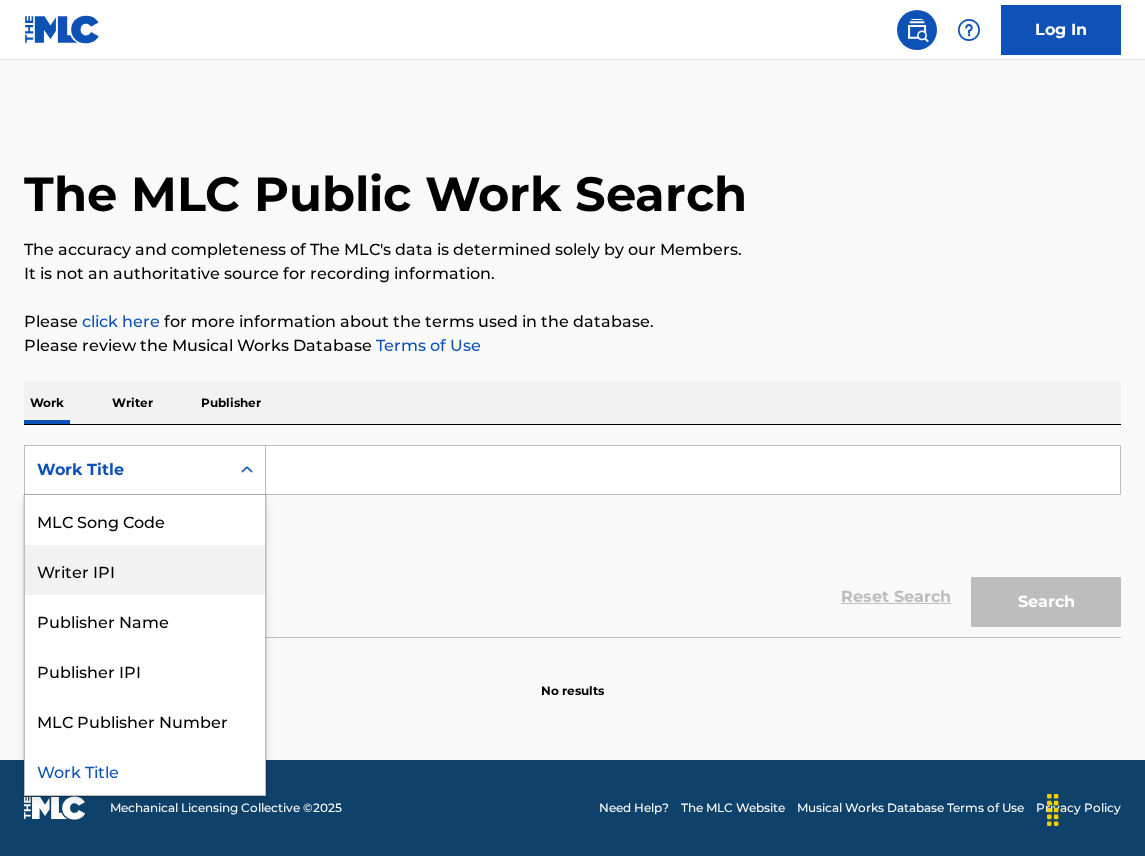 click on "Writer IPI" at bounding box center (145, 570) 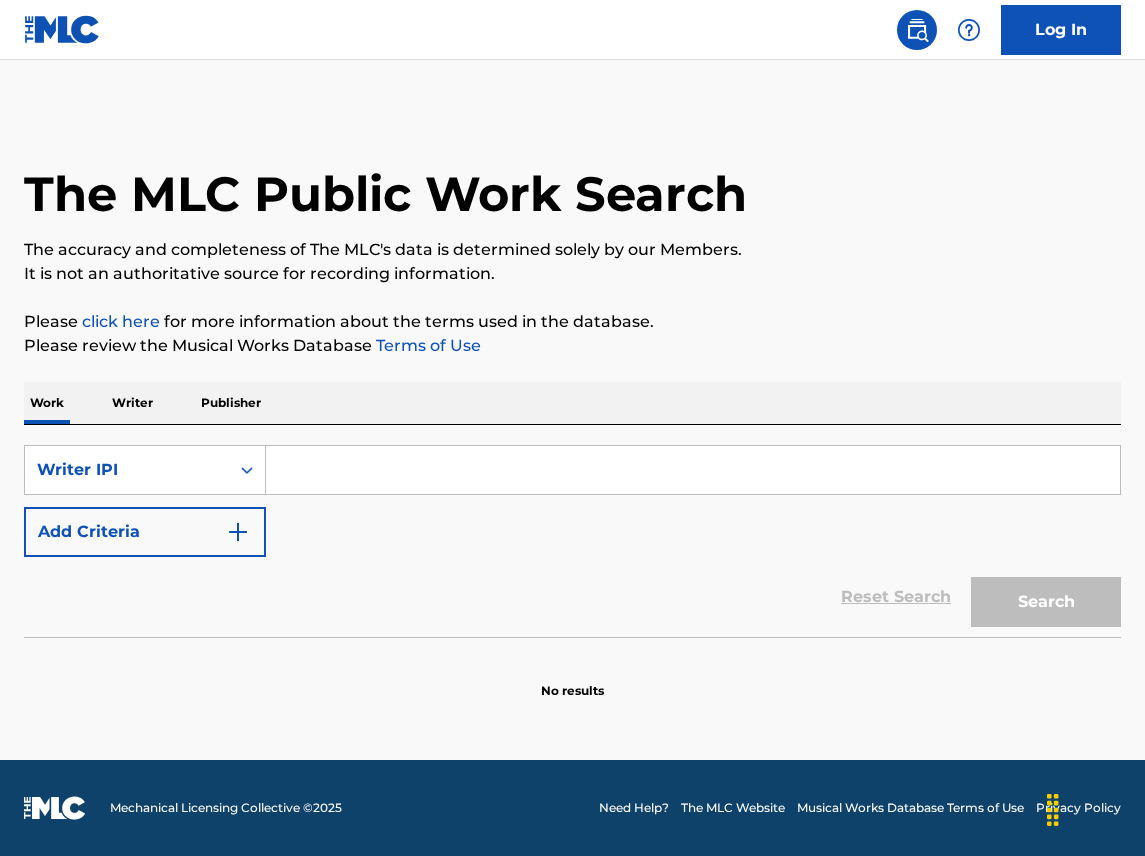 click on "Add Criteria" at bounding box center [145, 532] 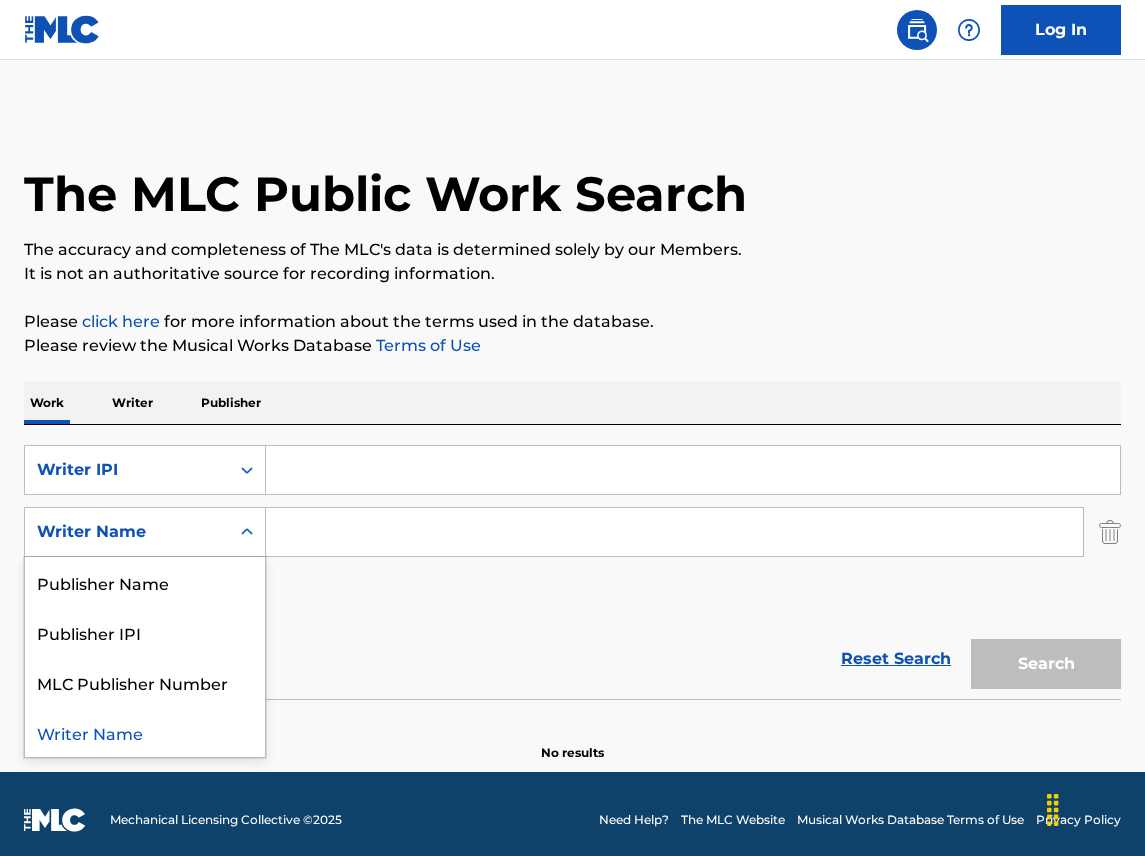 click 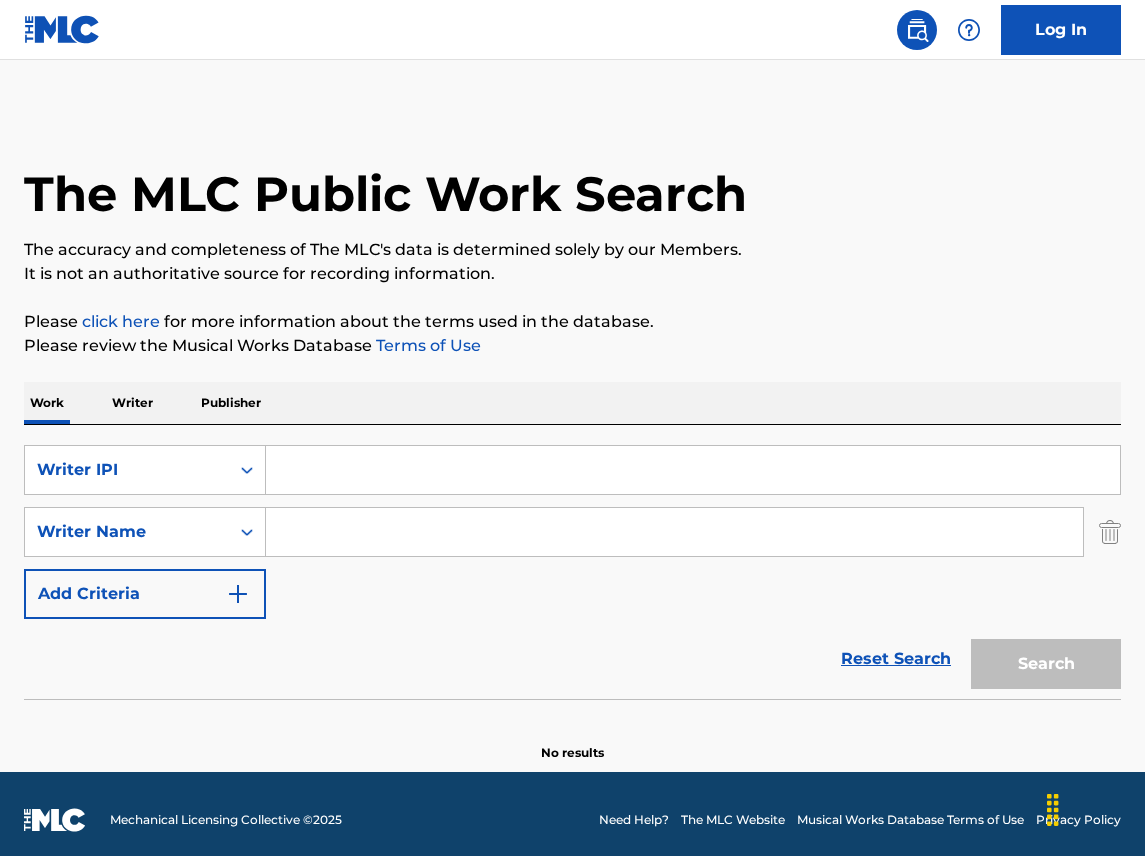 paste on "6reylan6it" 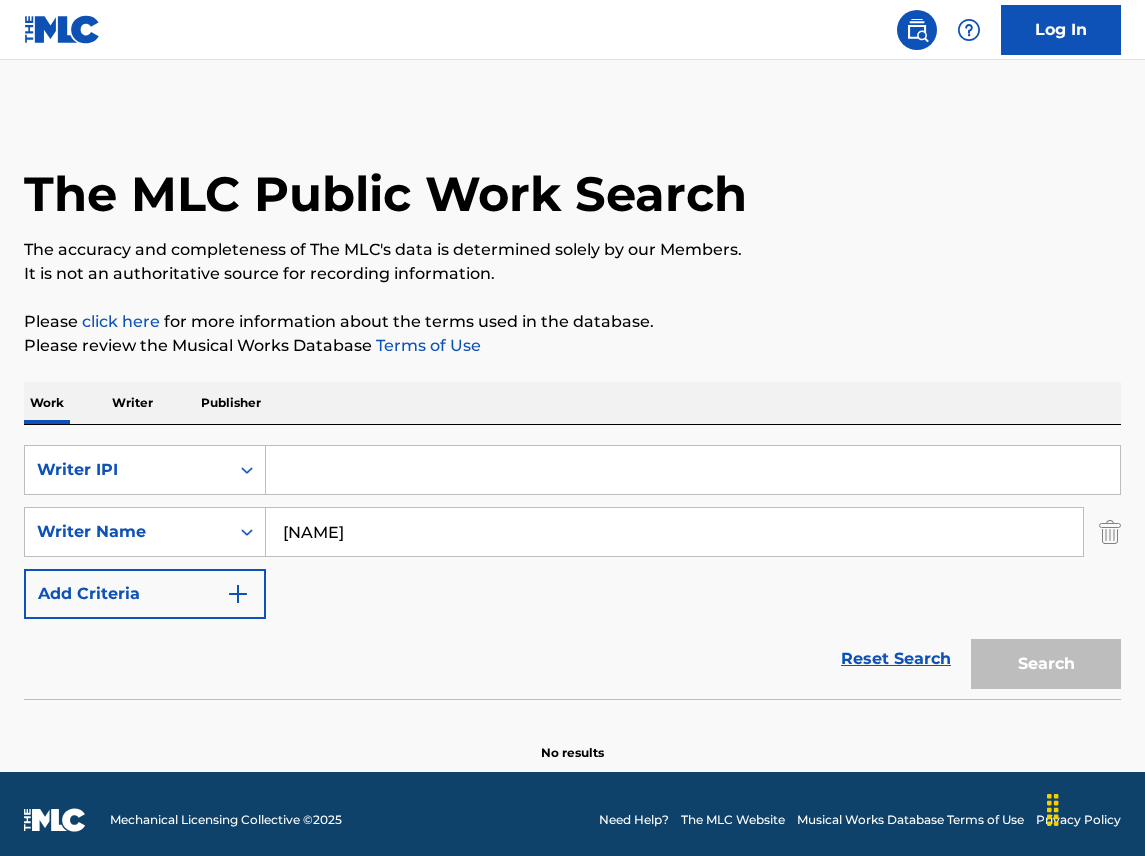 type on "6reylan6it" 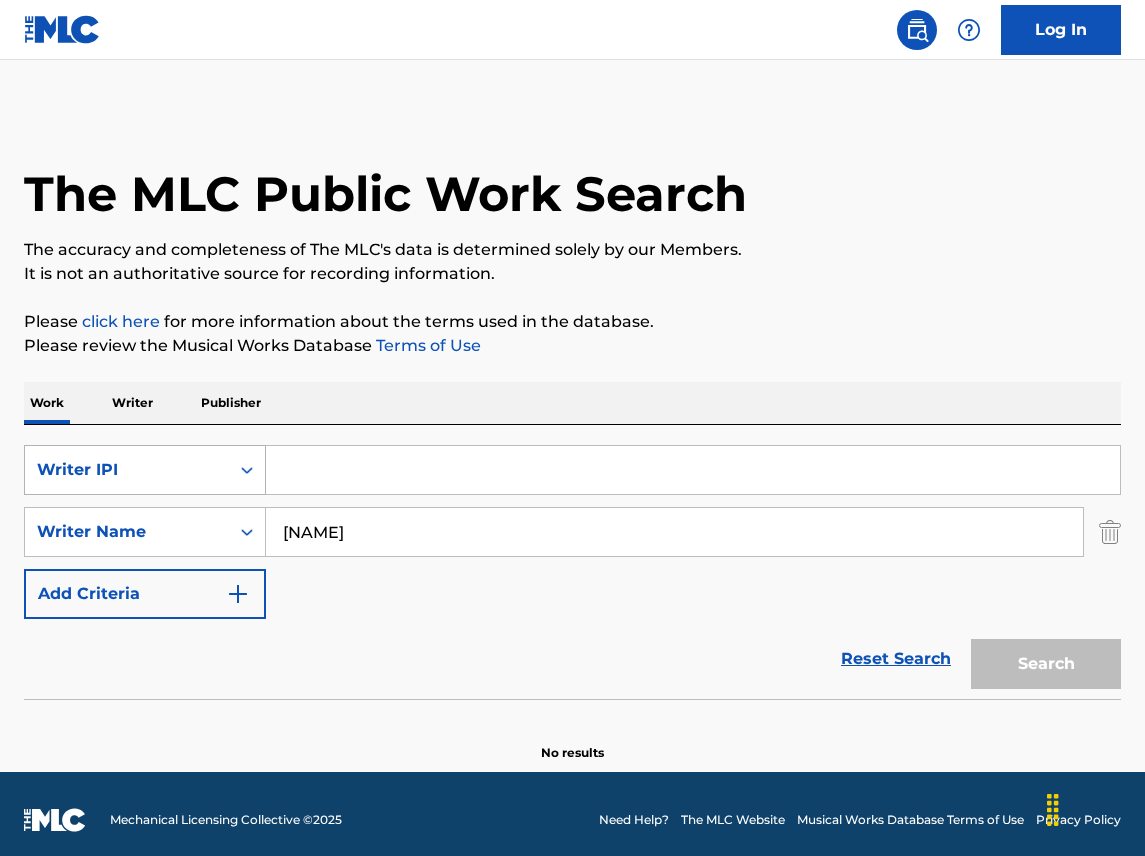 click 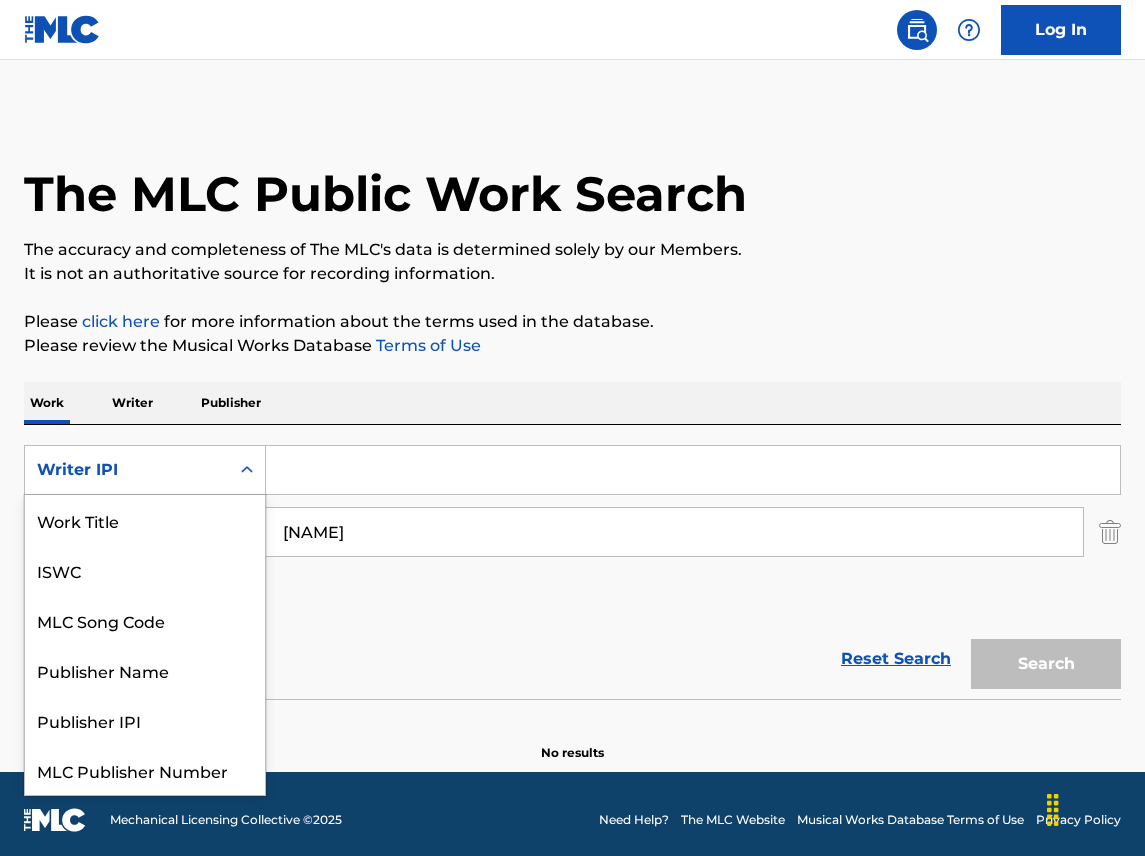 scroll, scrollTop: 50, scrollLeft: 0, axis: vertical 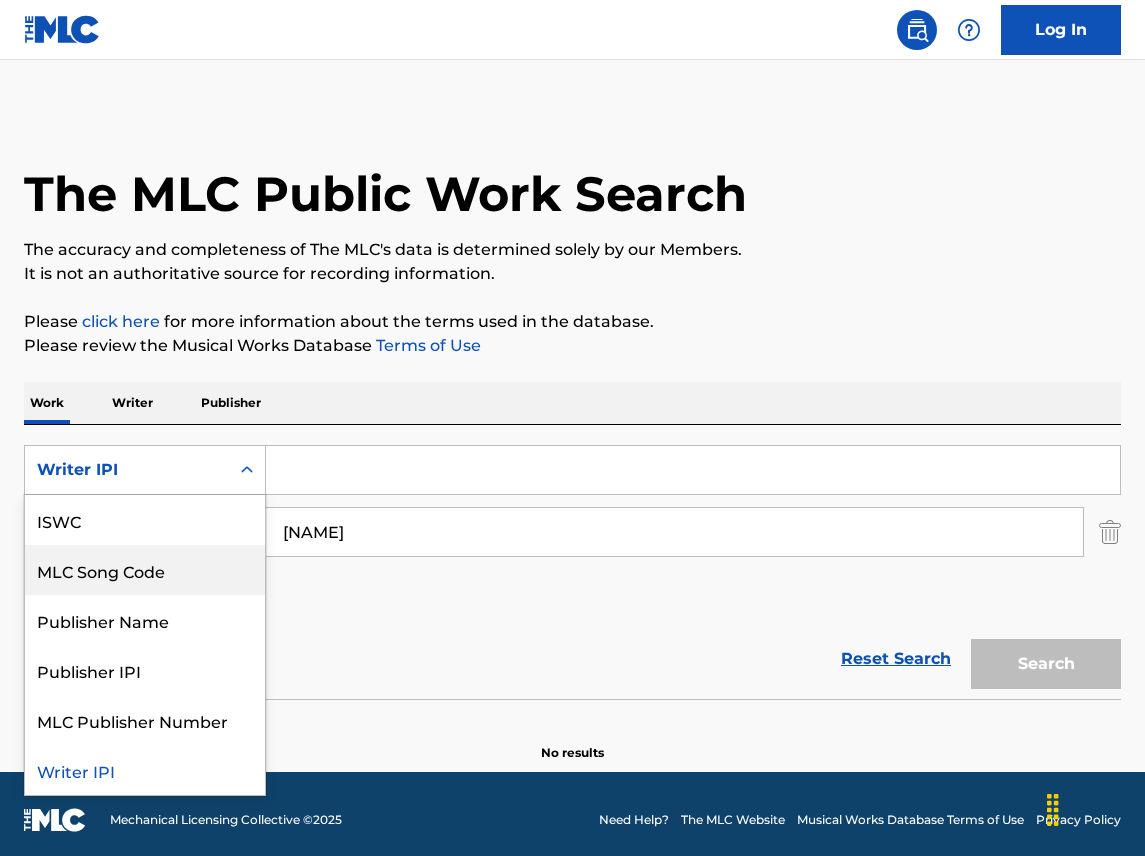 click on "MLC Song Code" at bounding box center [145, 570] 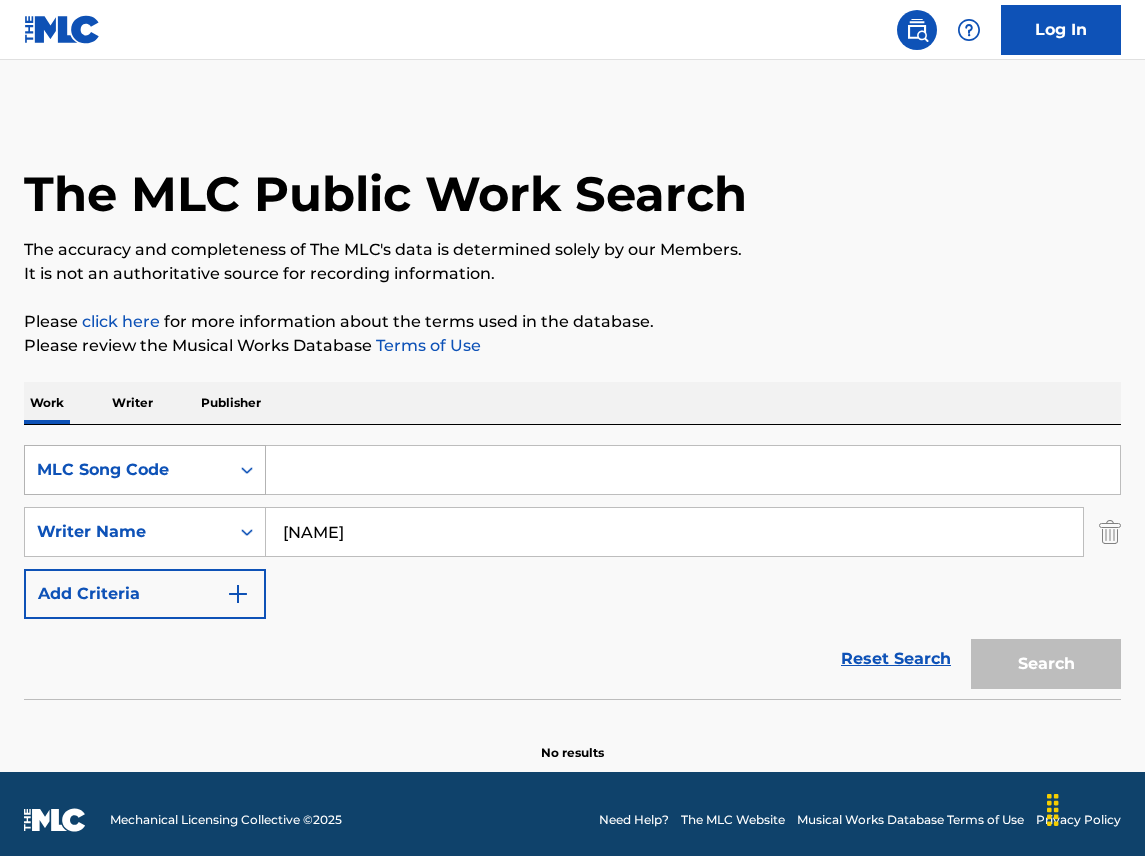 click 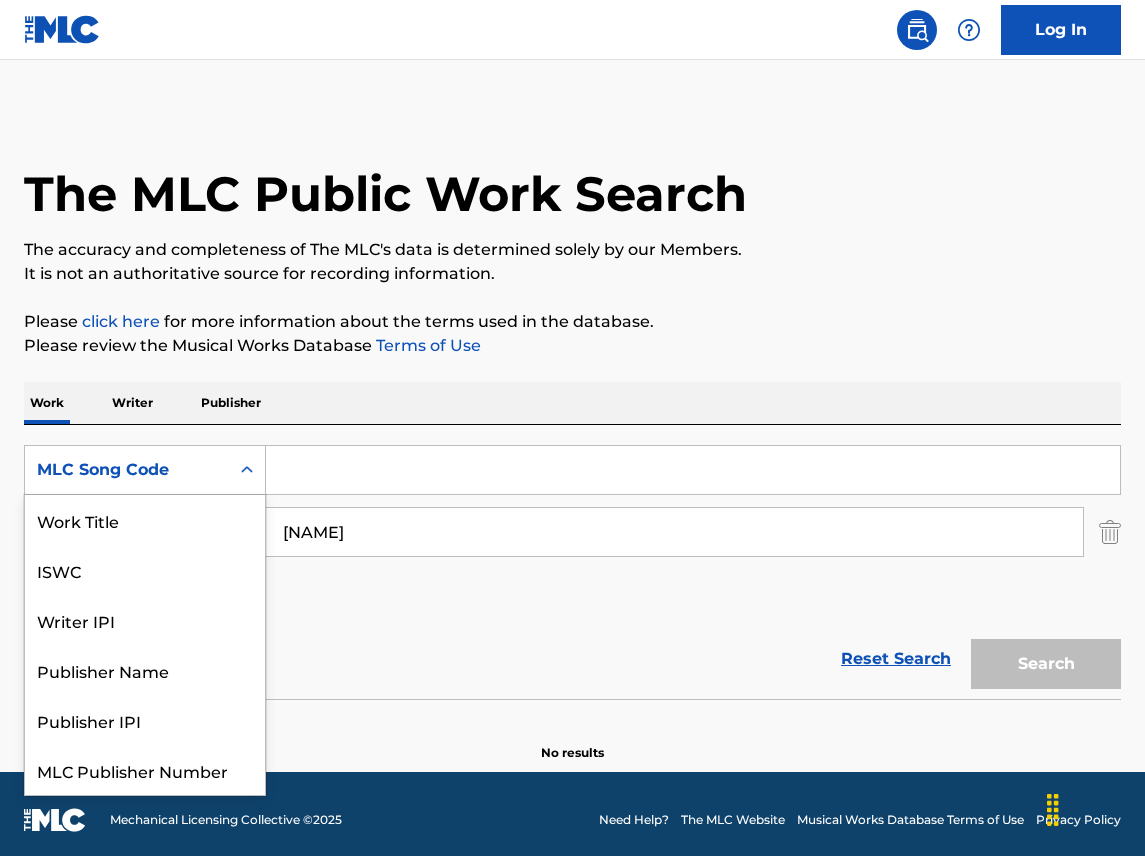 scroll, scrollTop: 50, scrollLeft: 0, axis: vertical 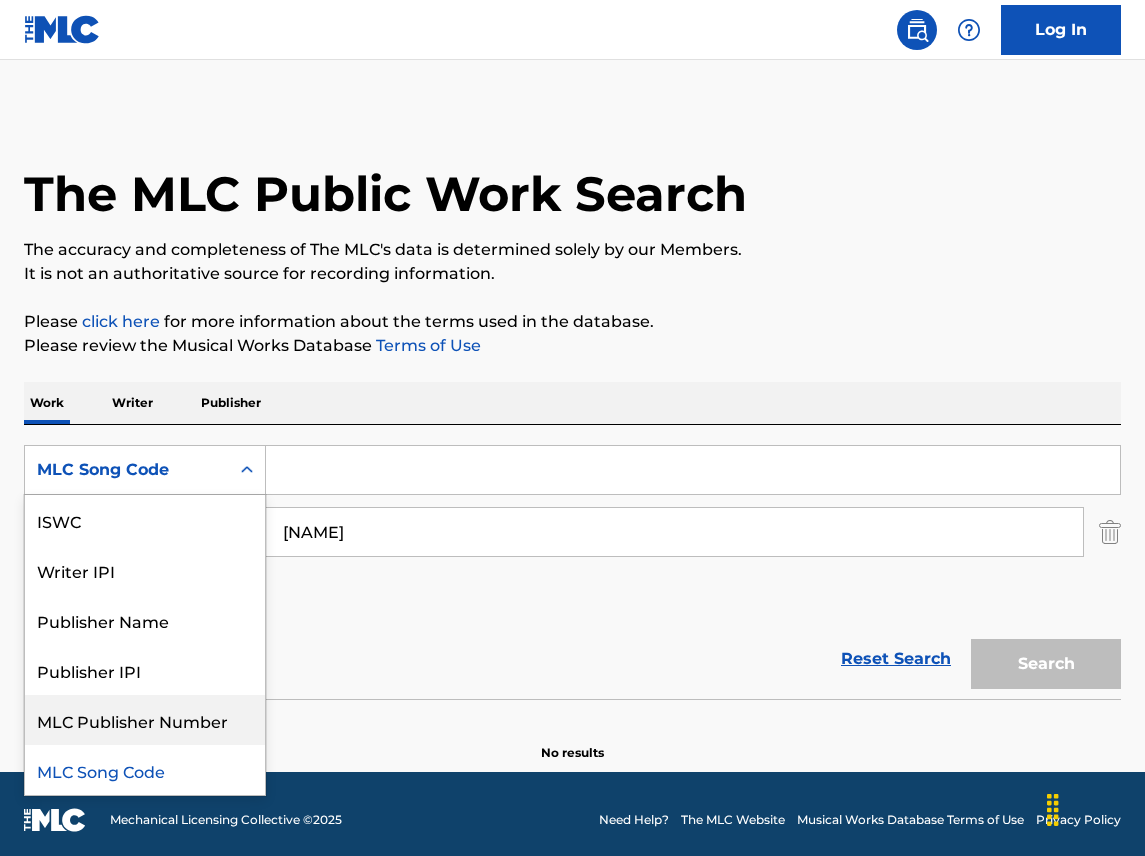 click on "MLC Publisher Number" at bounding box center [145, 720] 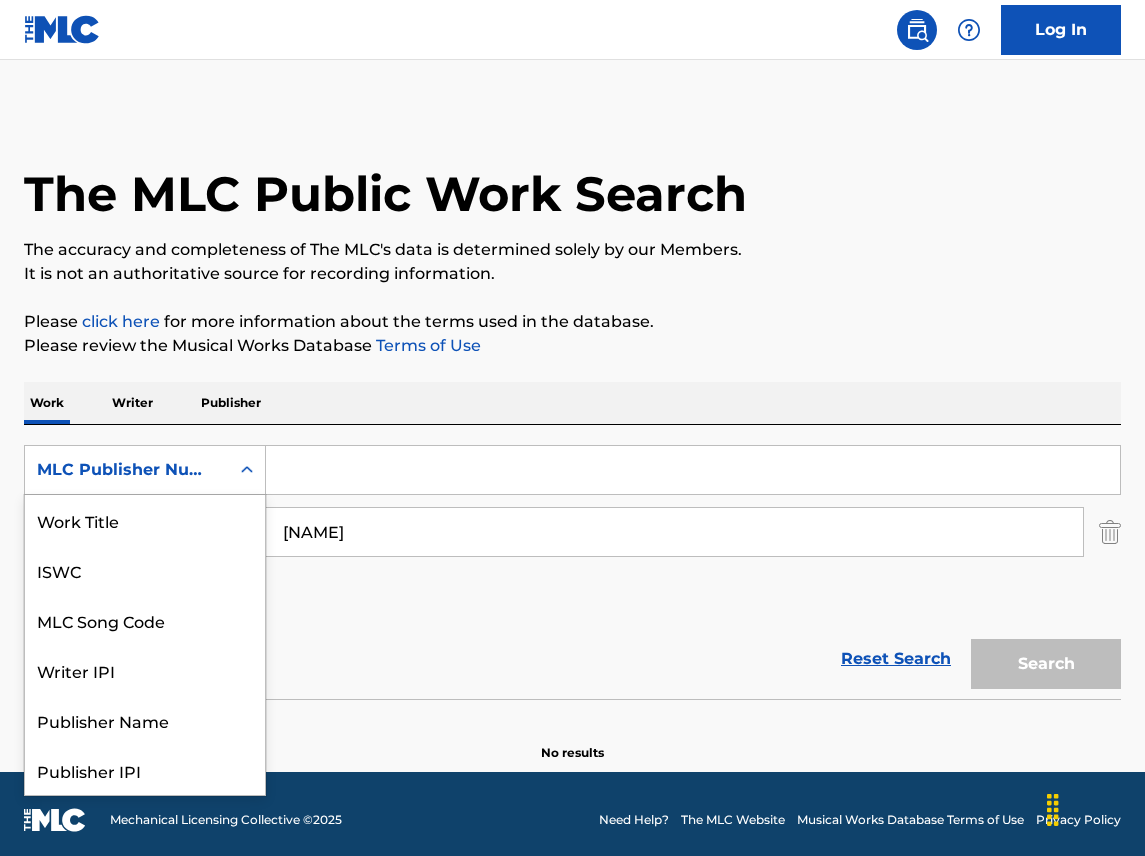 click at bounding box center (247, 470) 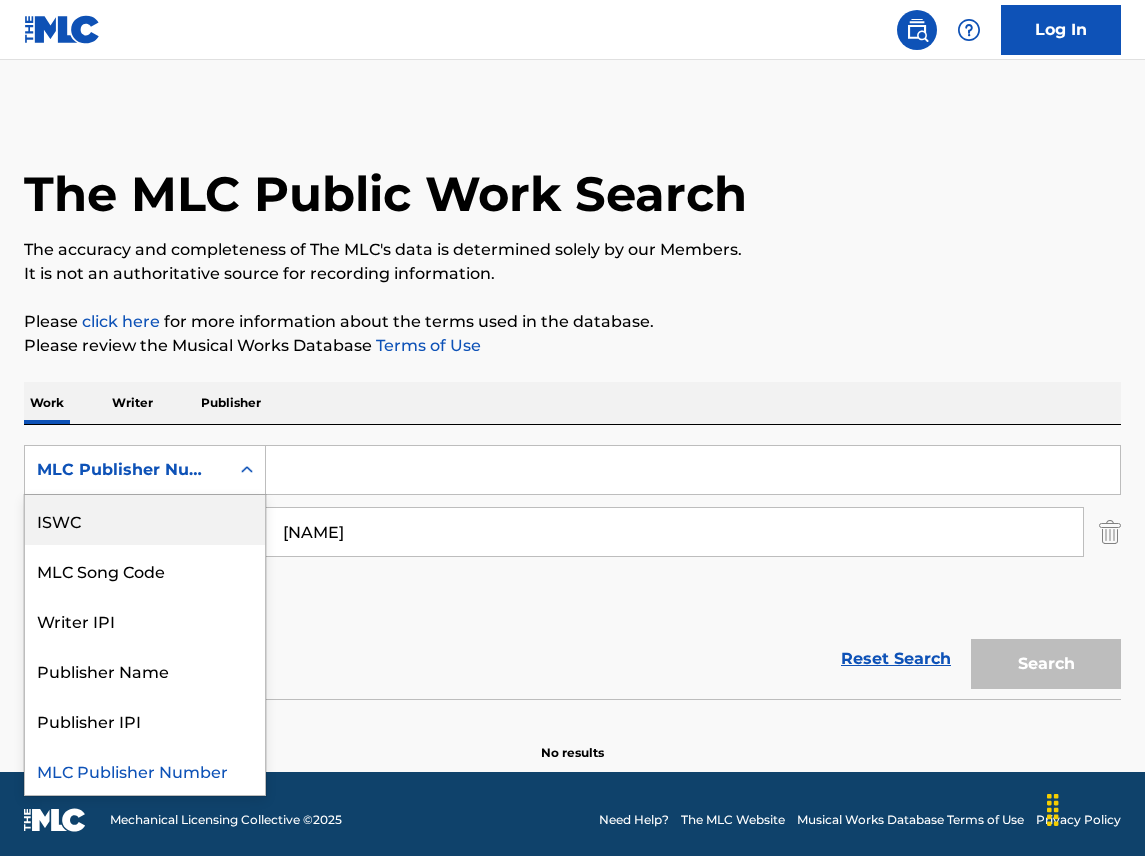 click on "ISWC" at bounding box center [145, 520] 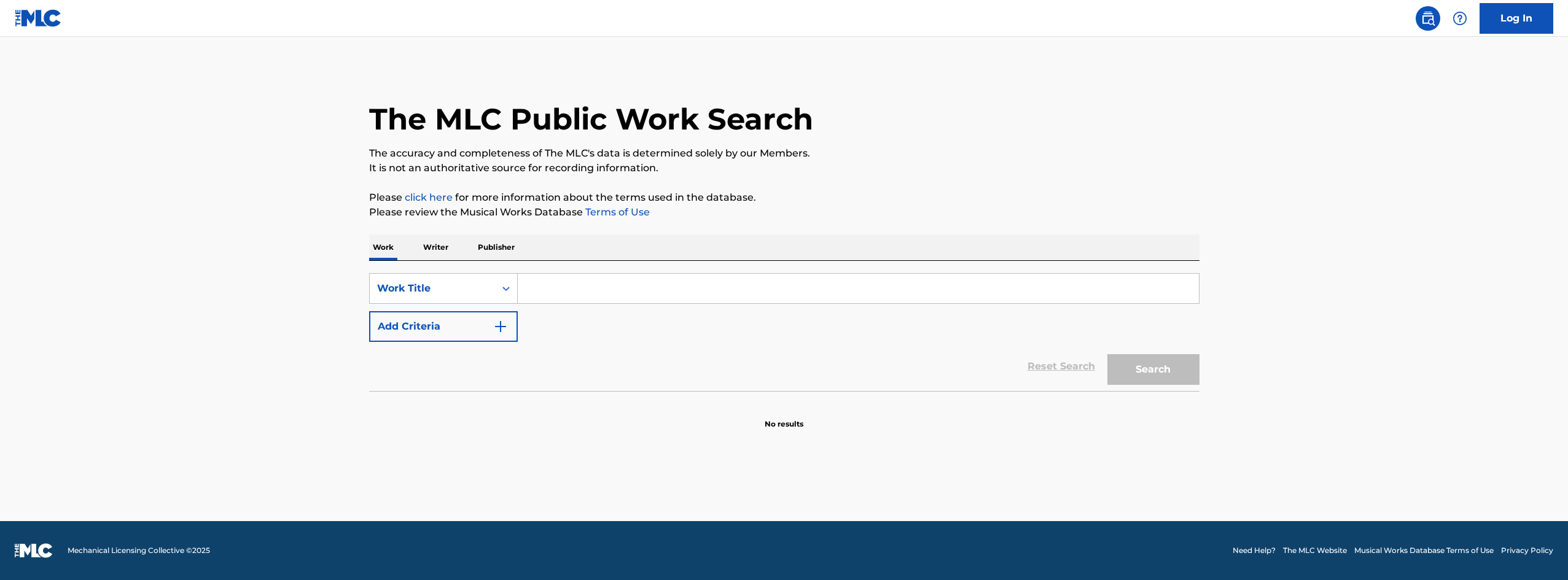 scroll, scrollTop: 0, scrollLeft: 0, axis: both 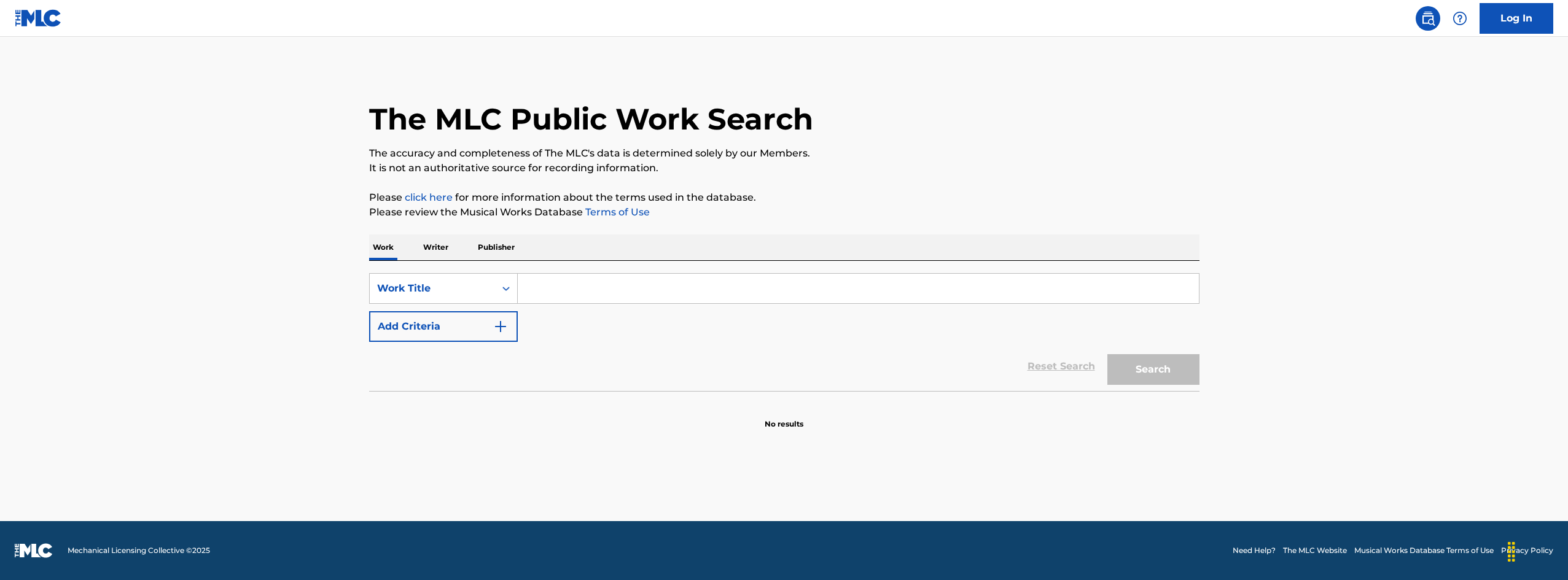 click on "Writer" at bounding box center [435, 247] 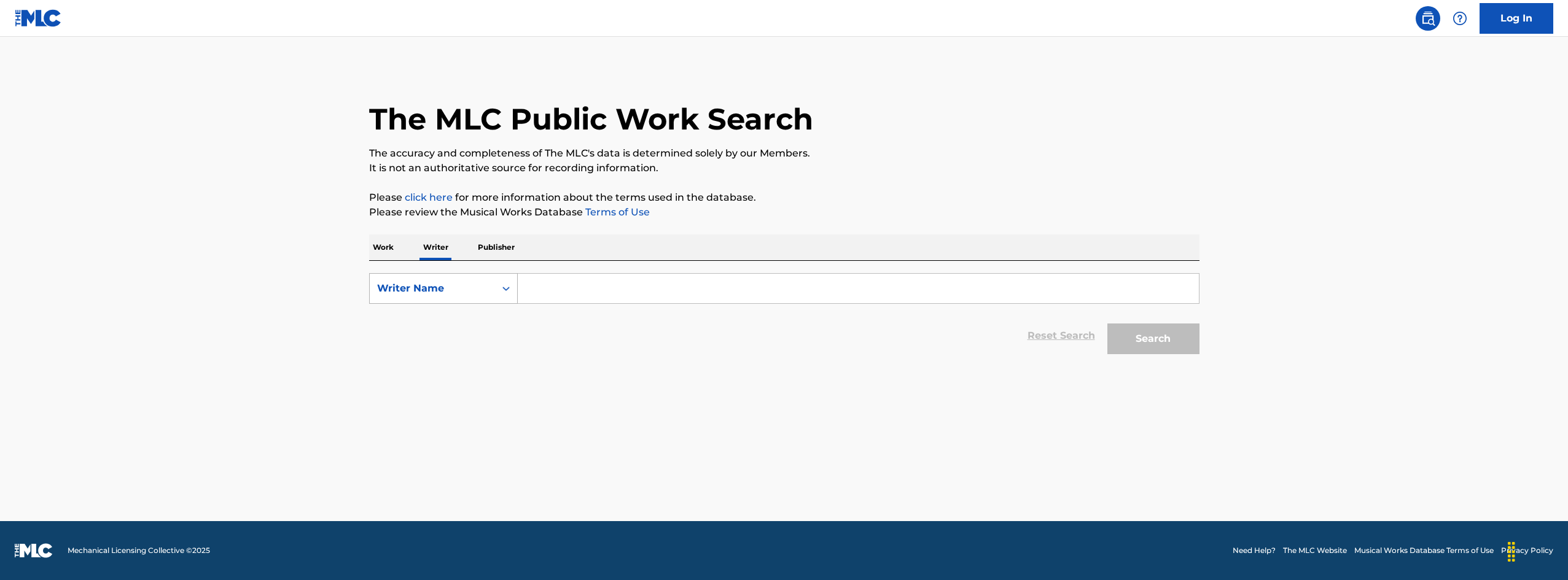 click 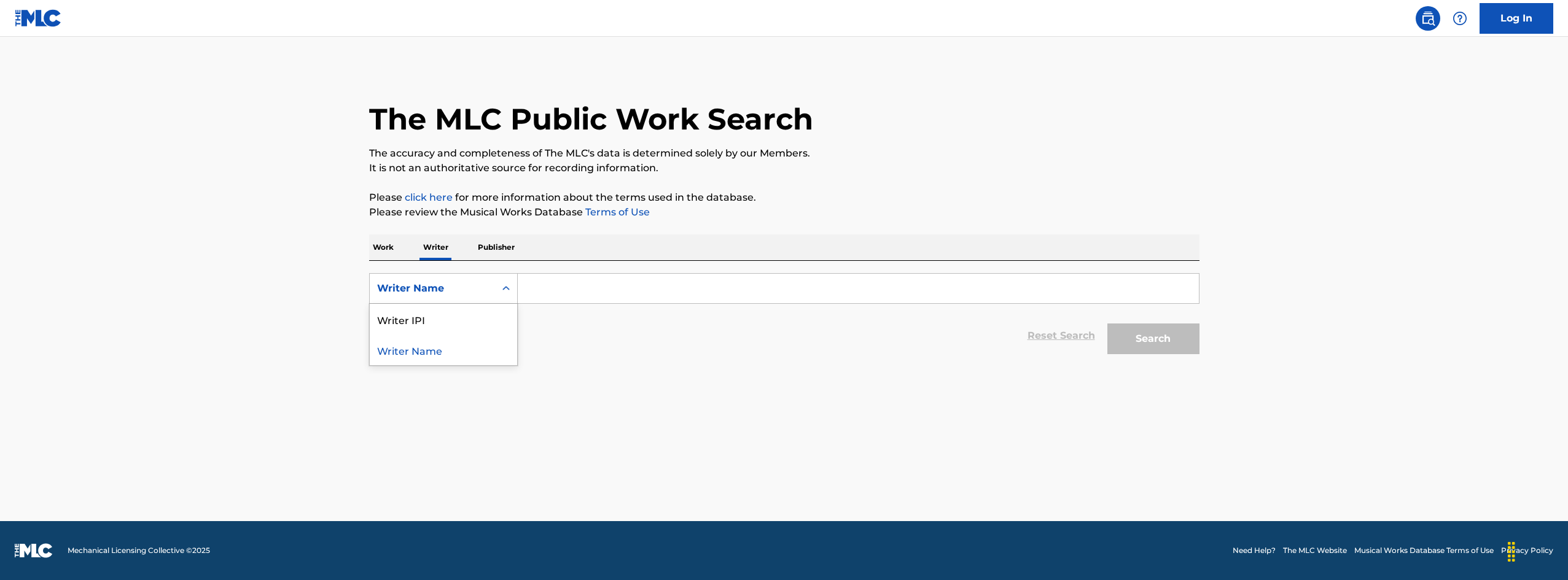 click 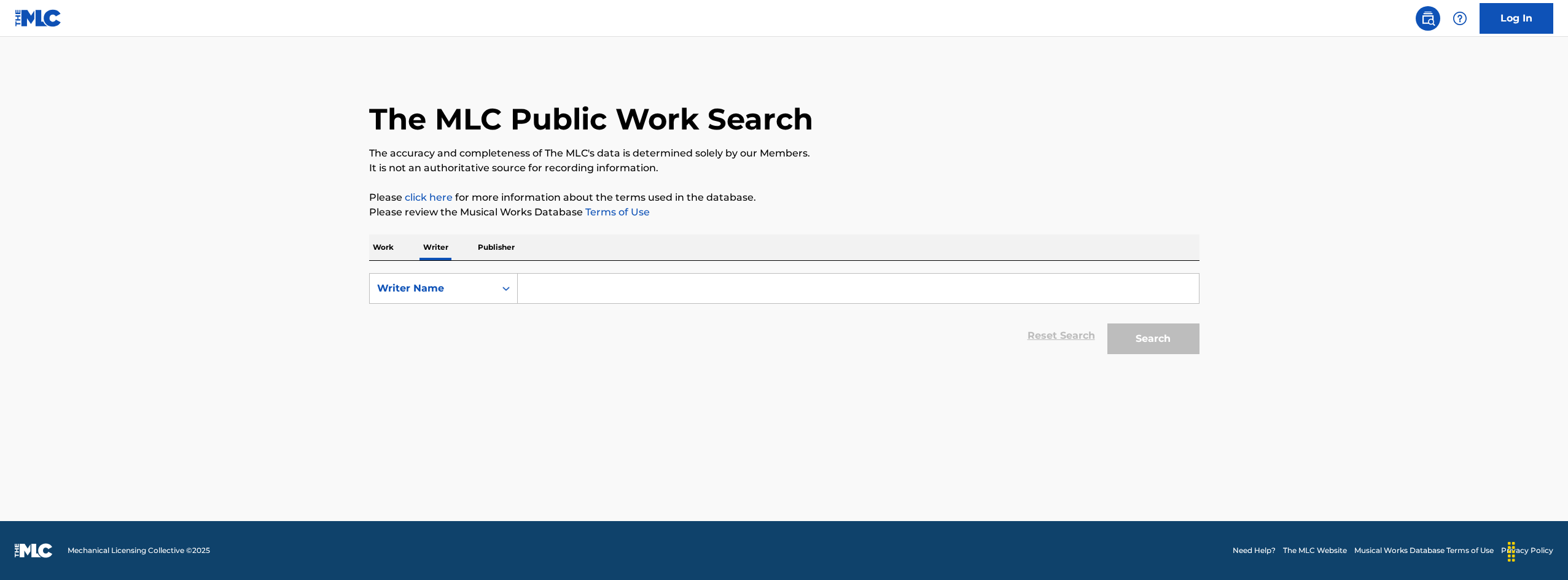 click at bounding box center [858, 288] 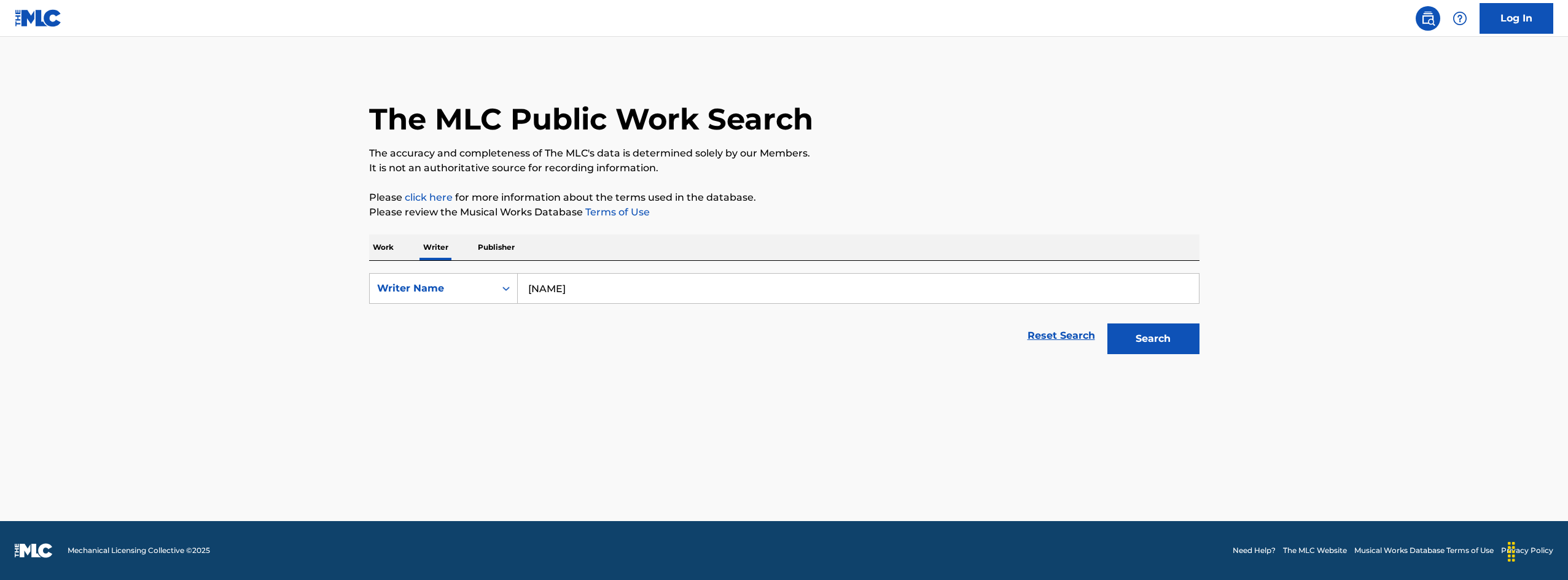 type on "6reylan6it" 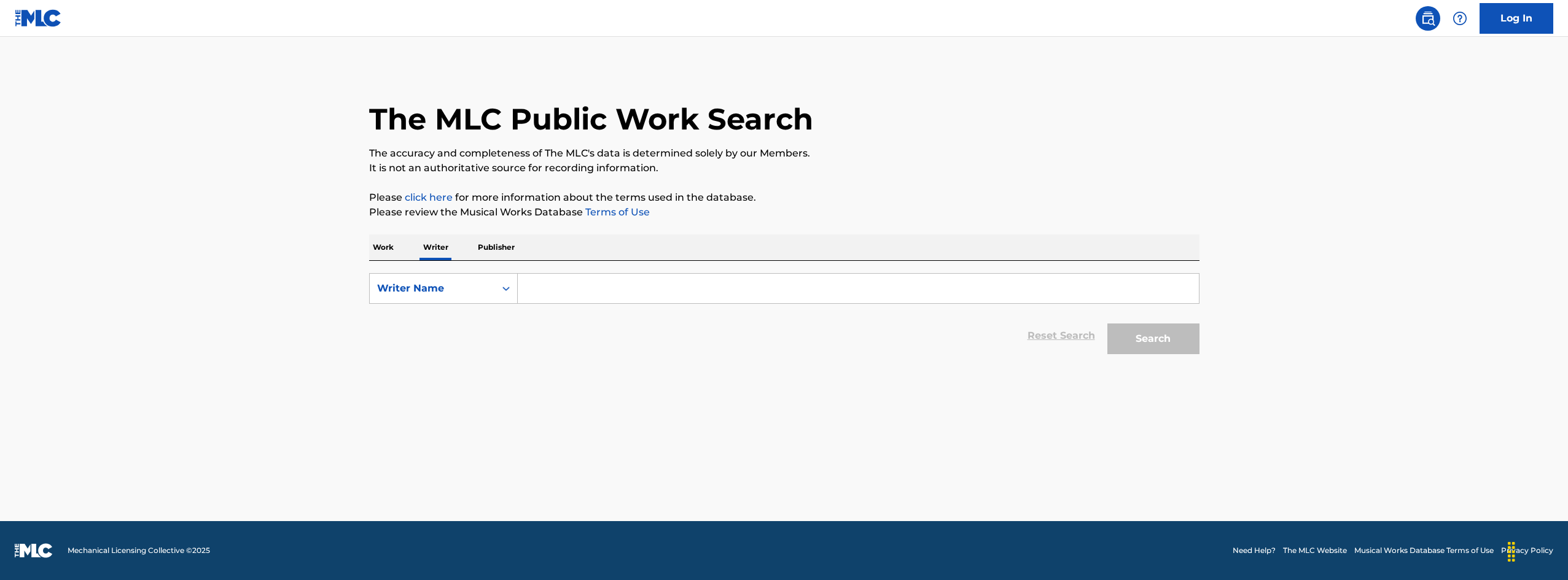 paste on "Bhosxz" 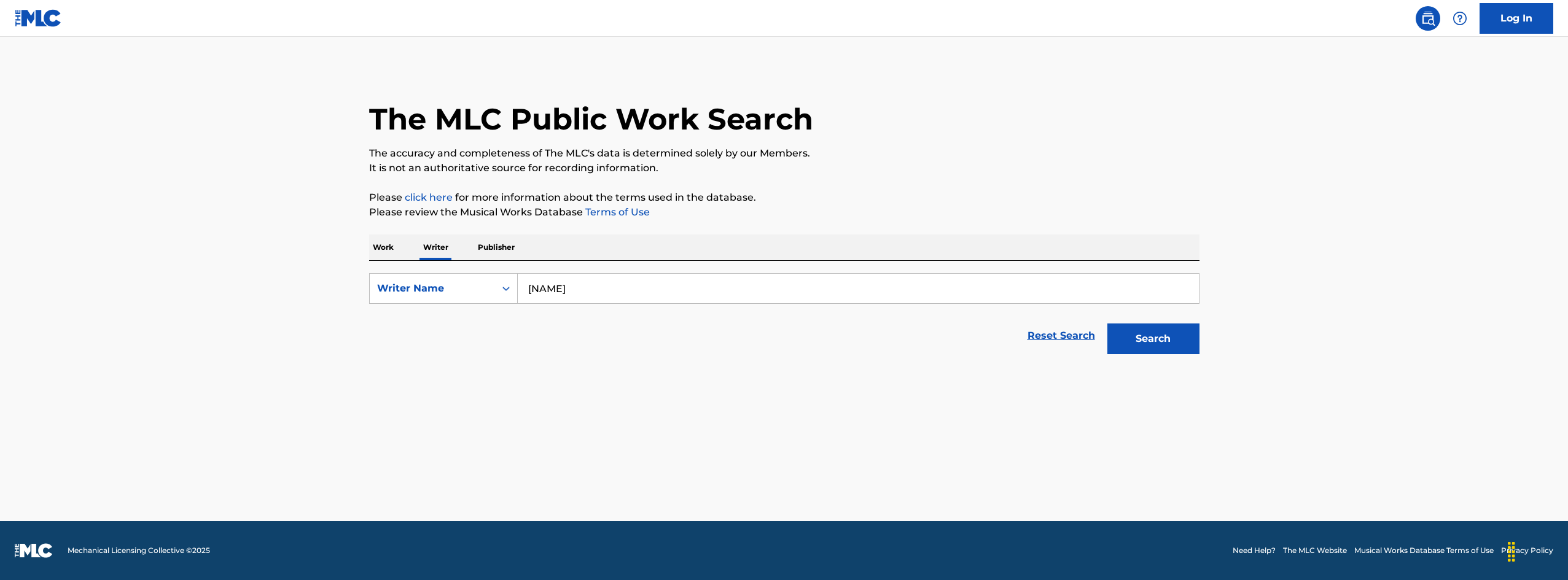 type on "Bhosxz" 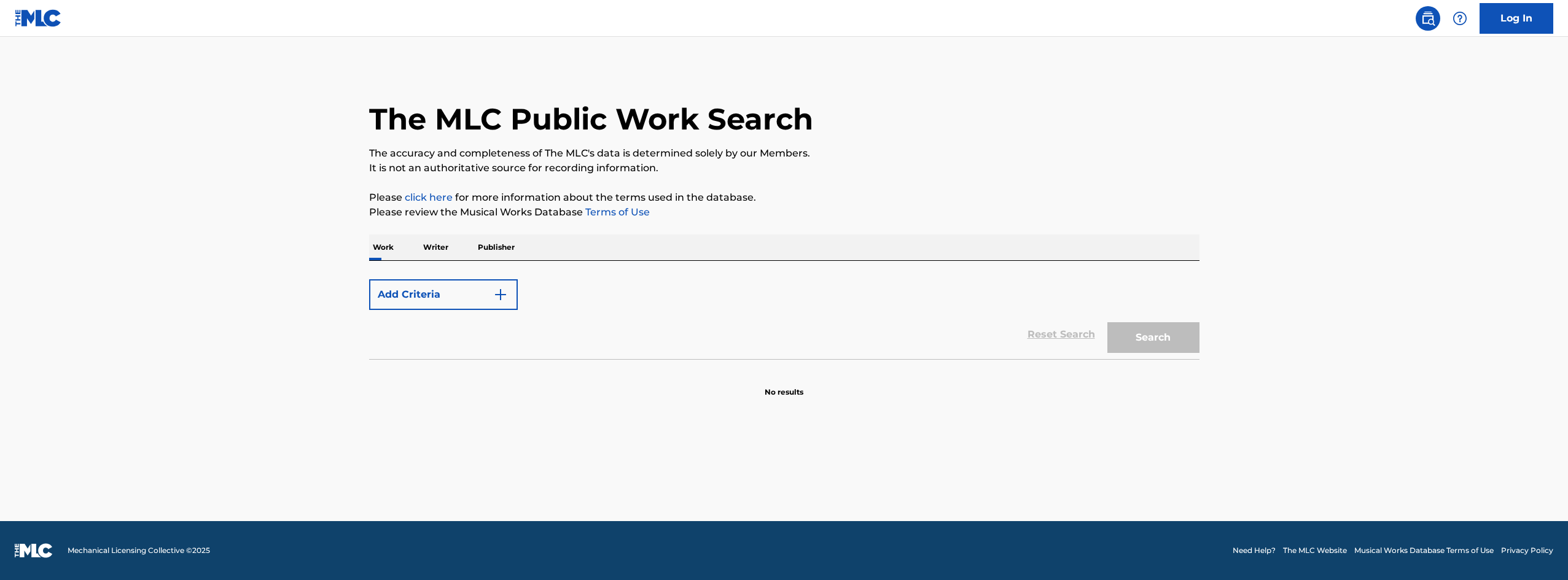 scroll, scrollTop: 0, scrollLeft: 0, axis: both 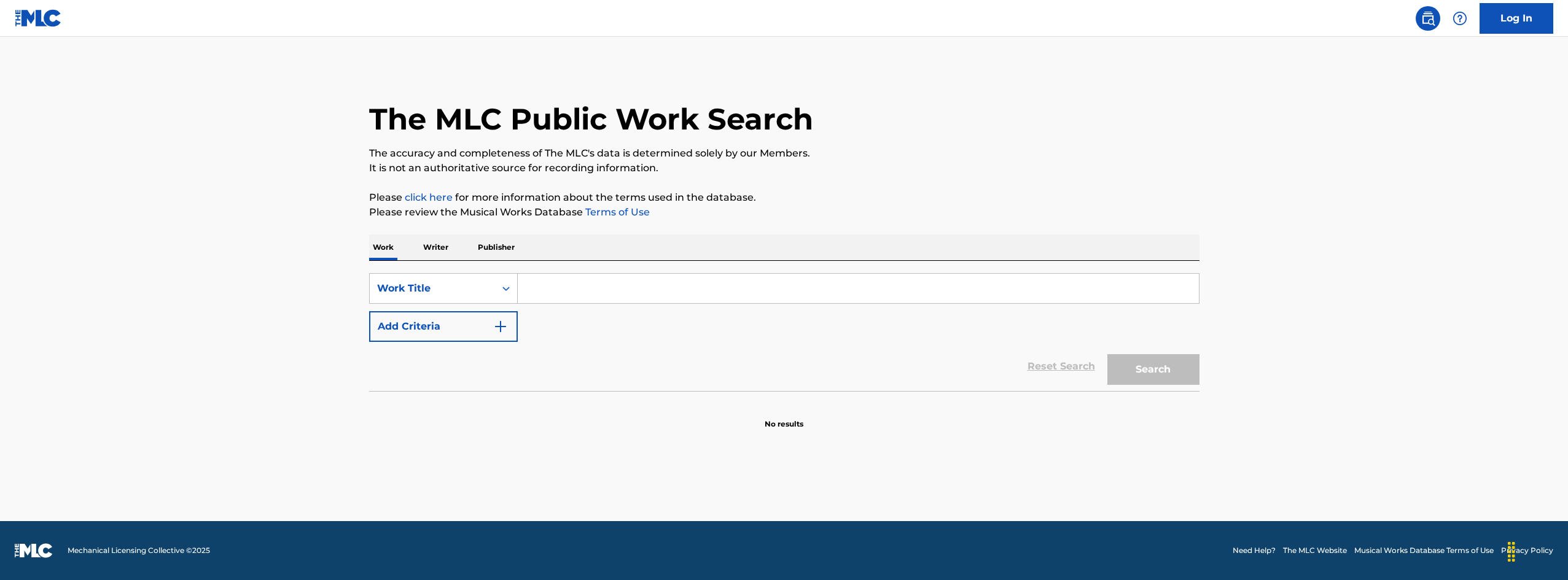 click on "Writer" at bounding box center (435, 247) 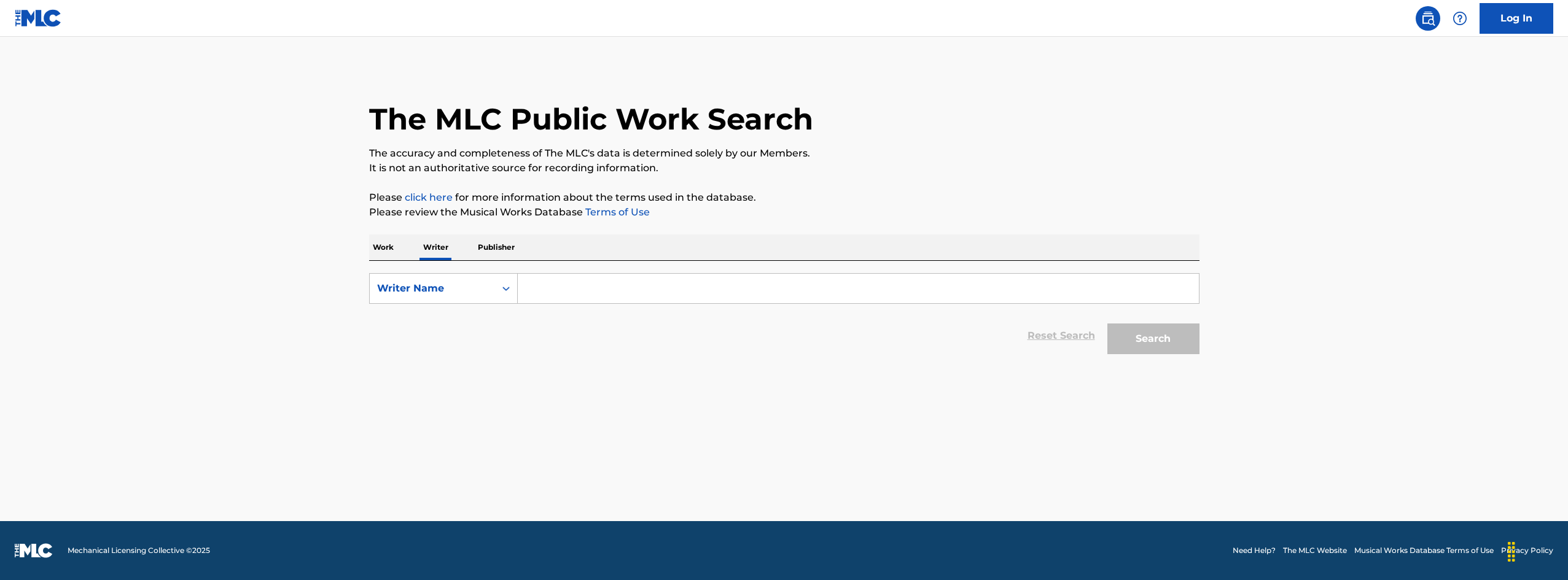 click on "Publisher" at bounding box center (496, 247) 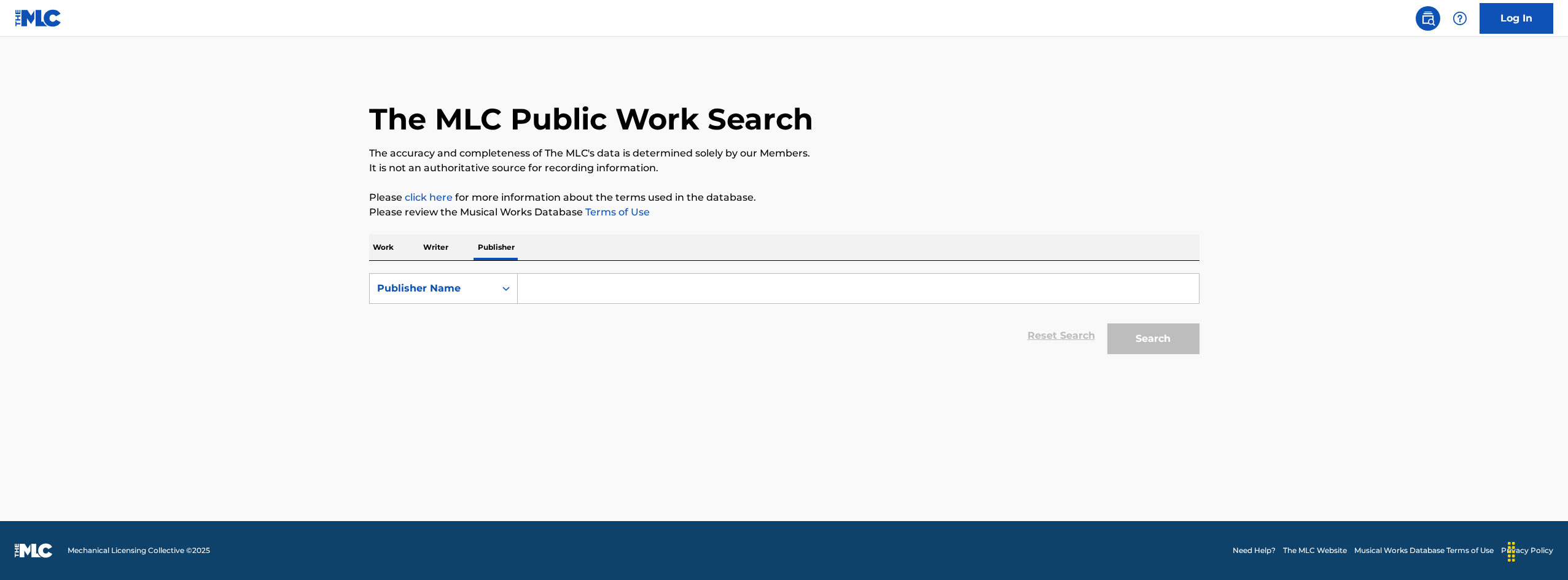 click on "Writer" at bounding box center (435, 247) 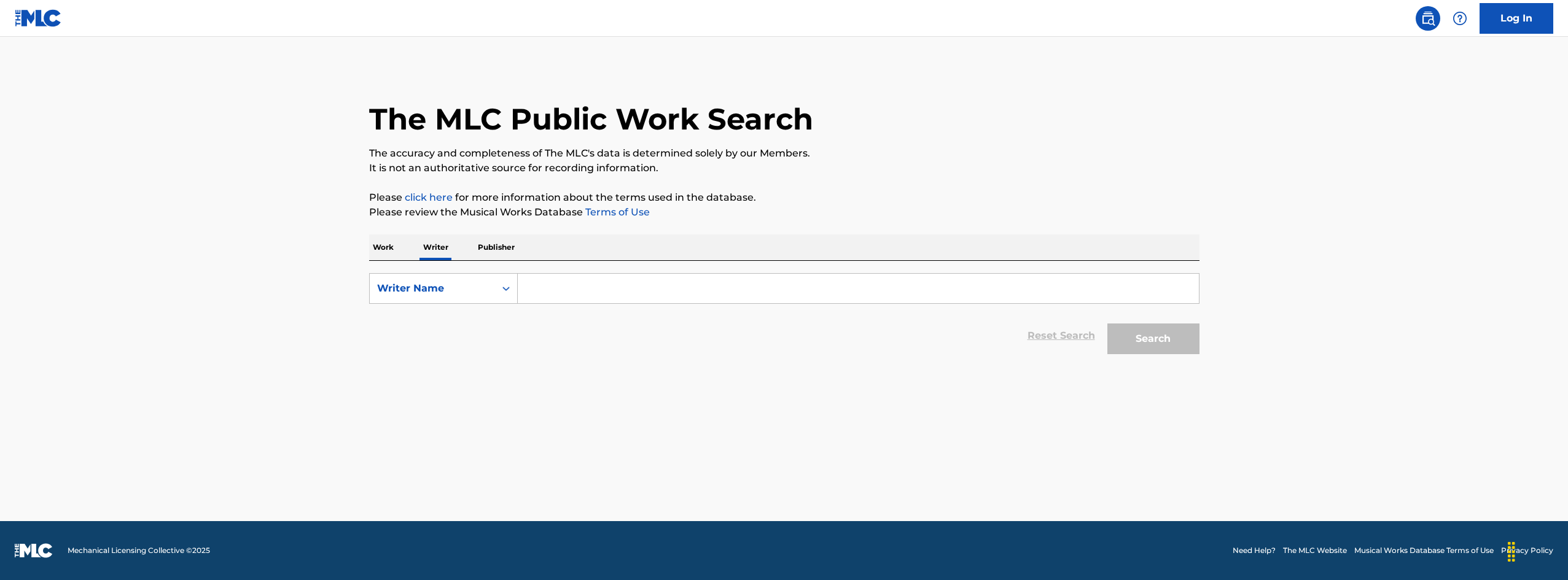 drag, startPoint x: 551, startPoint y: 295, endPoint x: 545, endPoint y: 293, distance: 6.324555 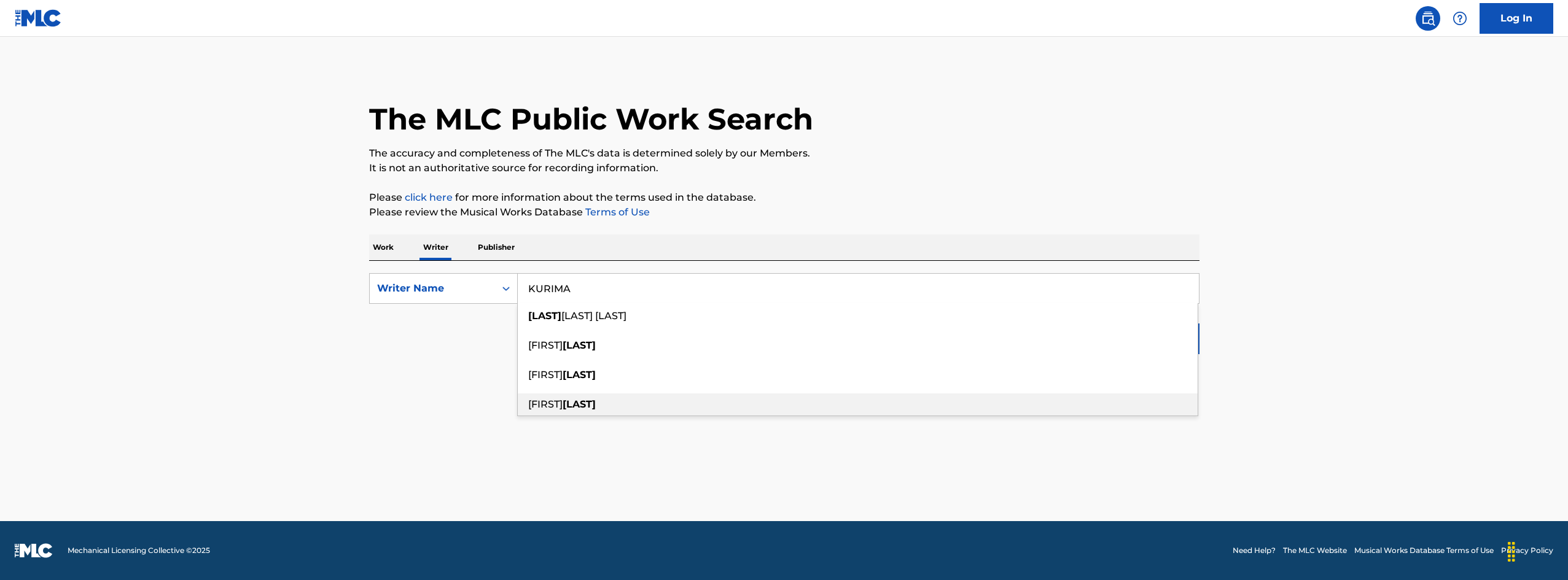 click on "kurima" at bounding box center (579, 404) 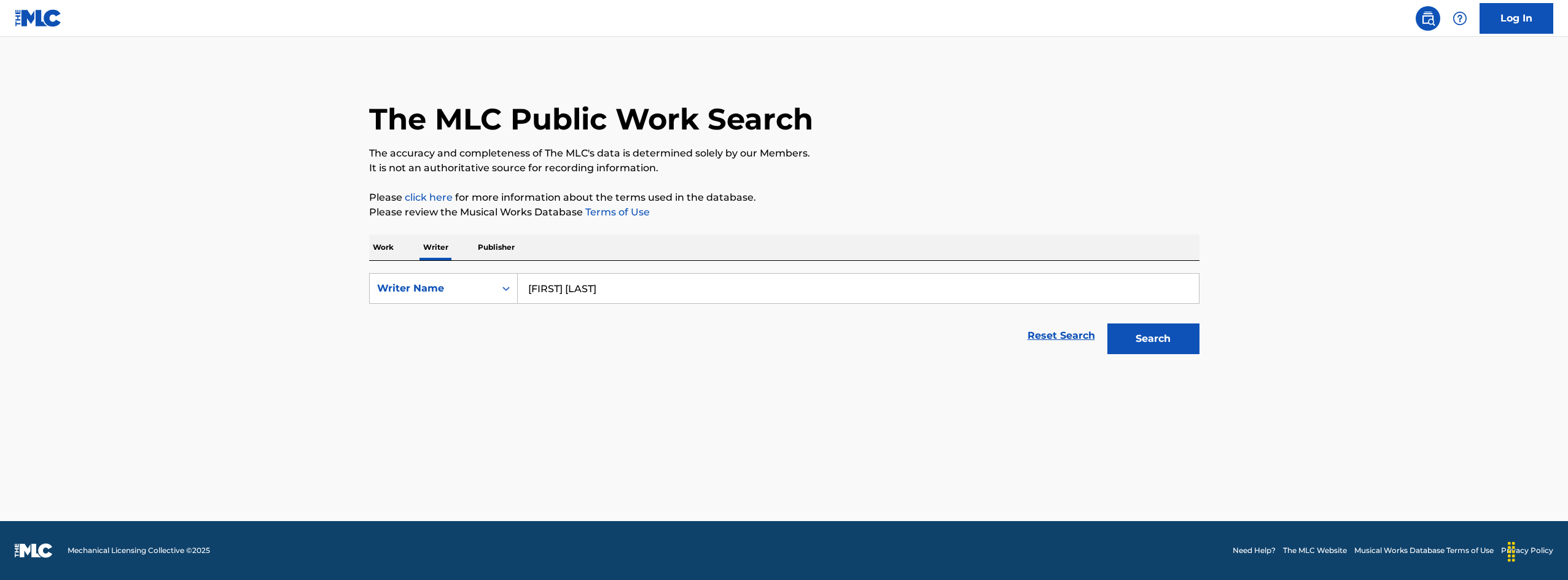 click on "Search" at bounding box center (1153, 339) 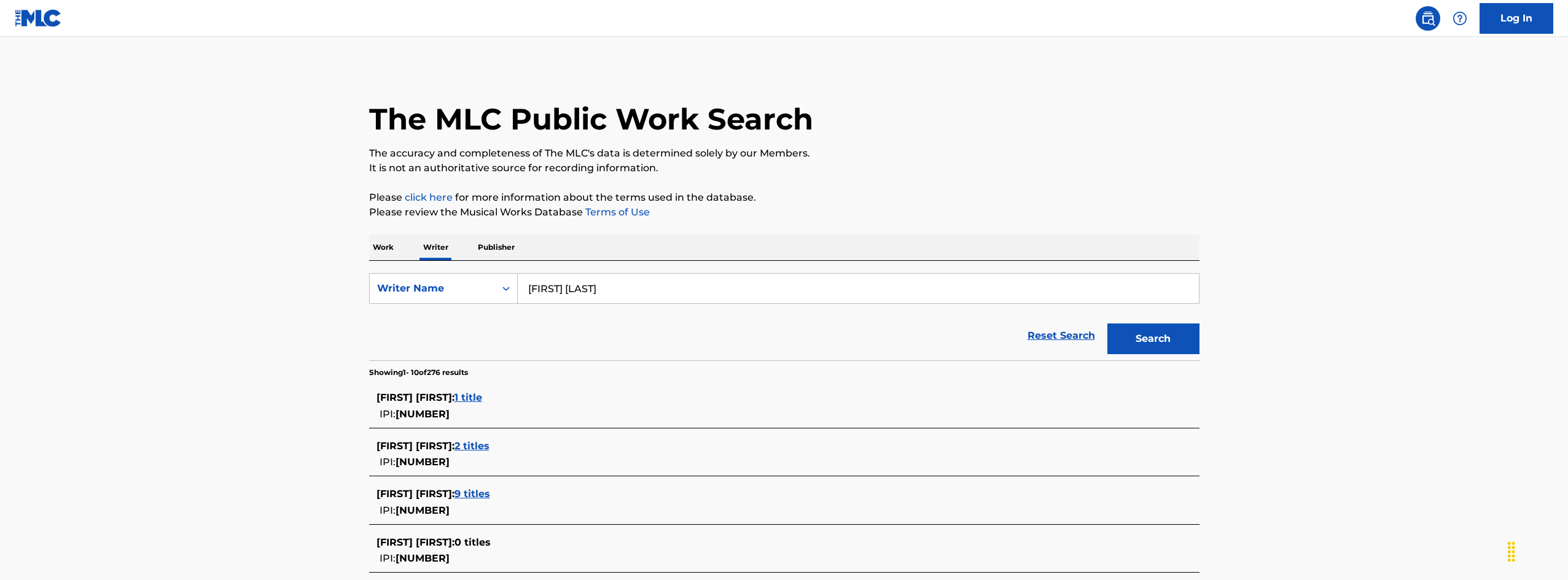 click on "1 title" at bounding box center (468, 397) 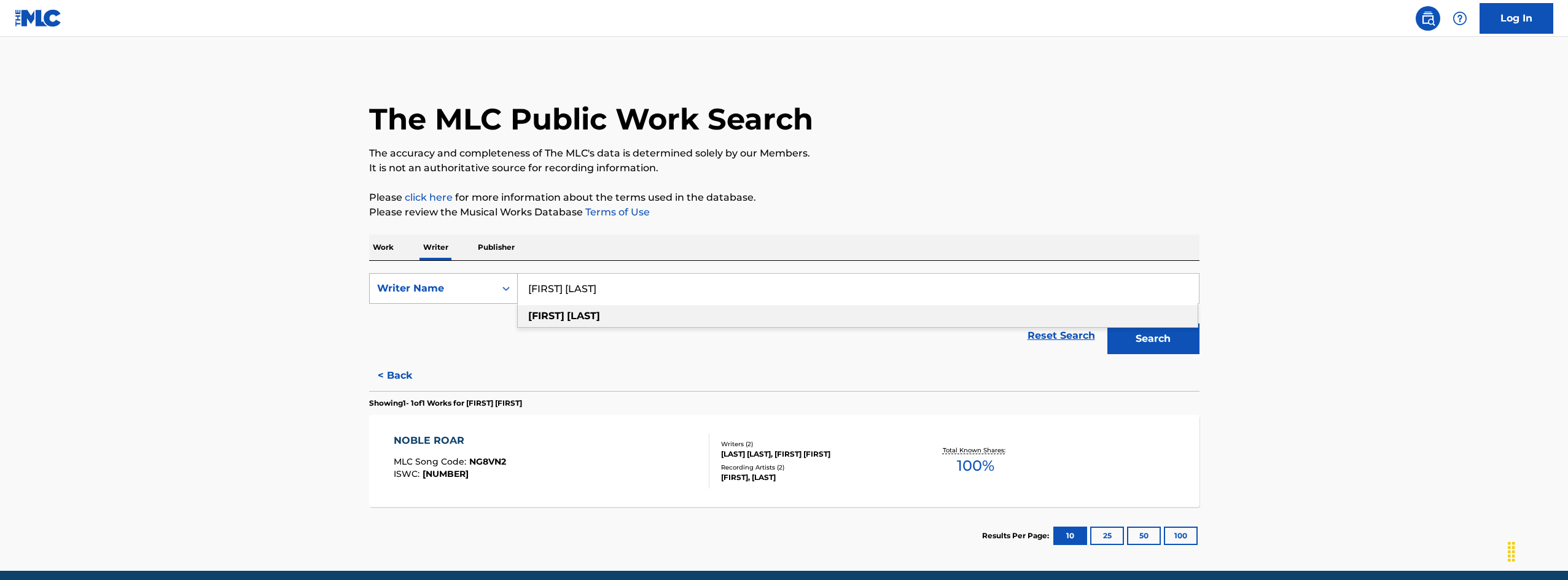 drag, startPoint x: 590, startPoint y: 293, endPoint x: 476, endPoint y: 282, distance: 114.52947 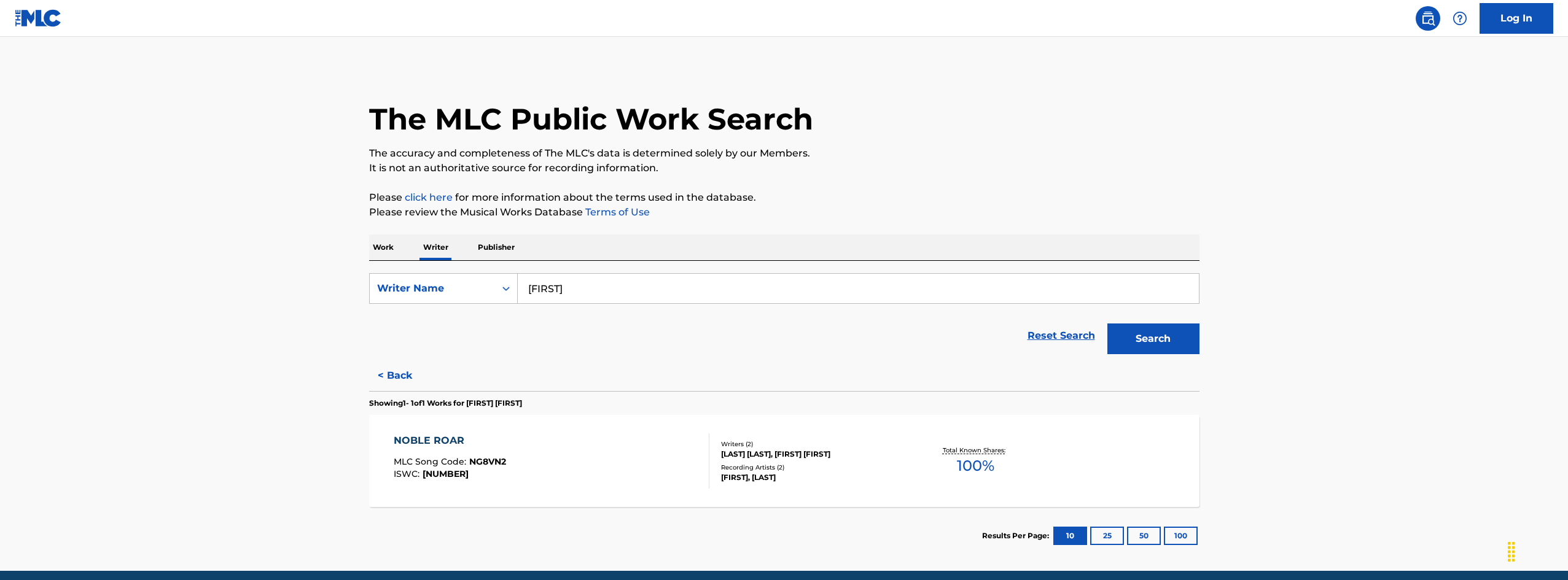 type on "YUI" 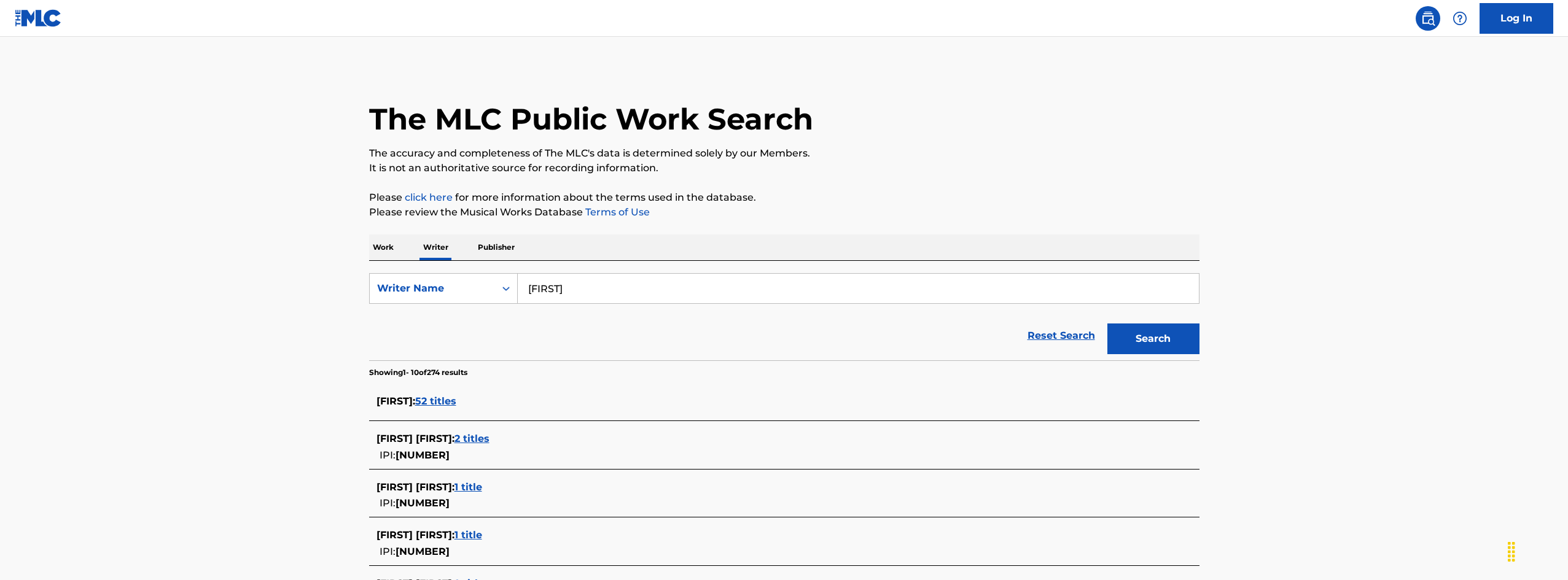 click on "52 titles" at bounding box center (435, 401) 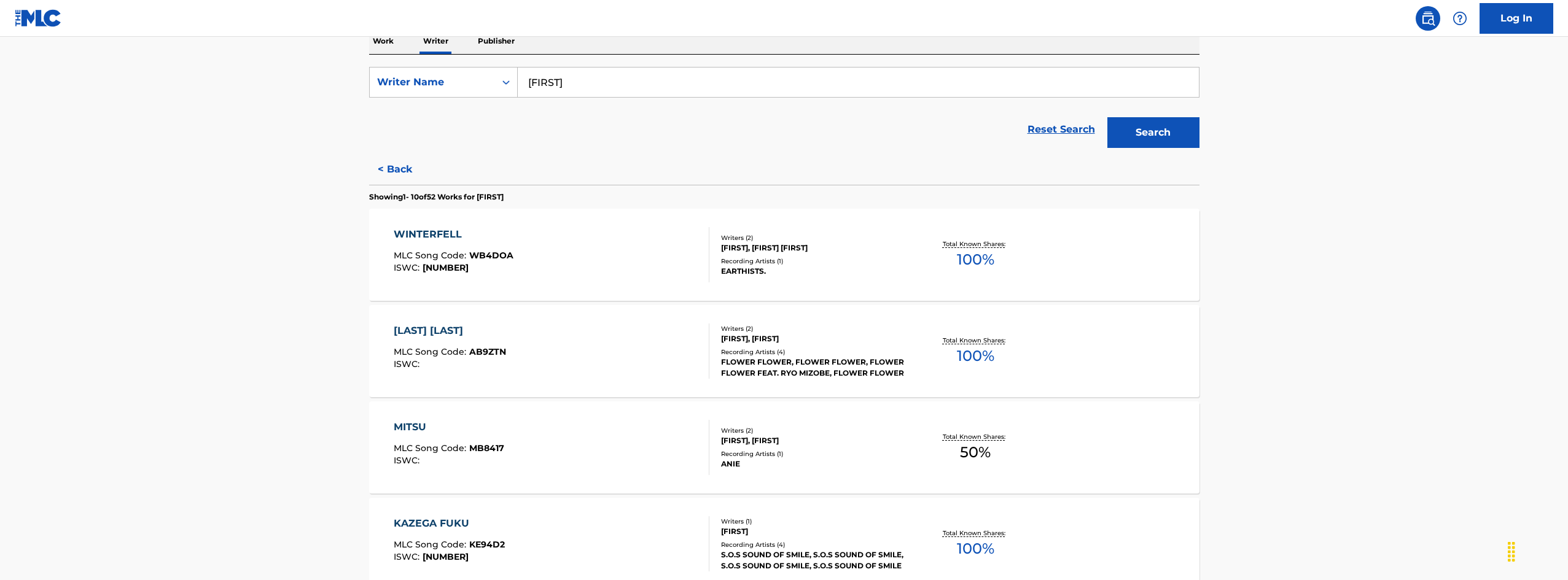 scroll, scrollTop: 0, scrollLeft: 0, axis: both 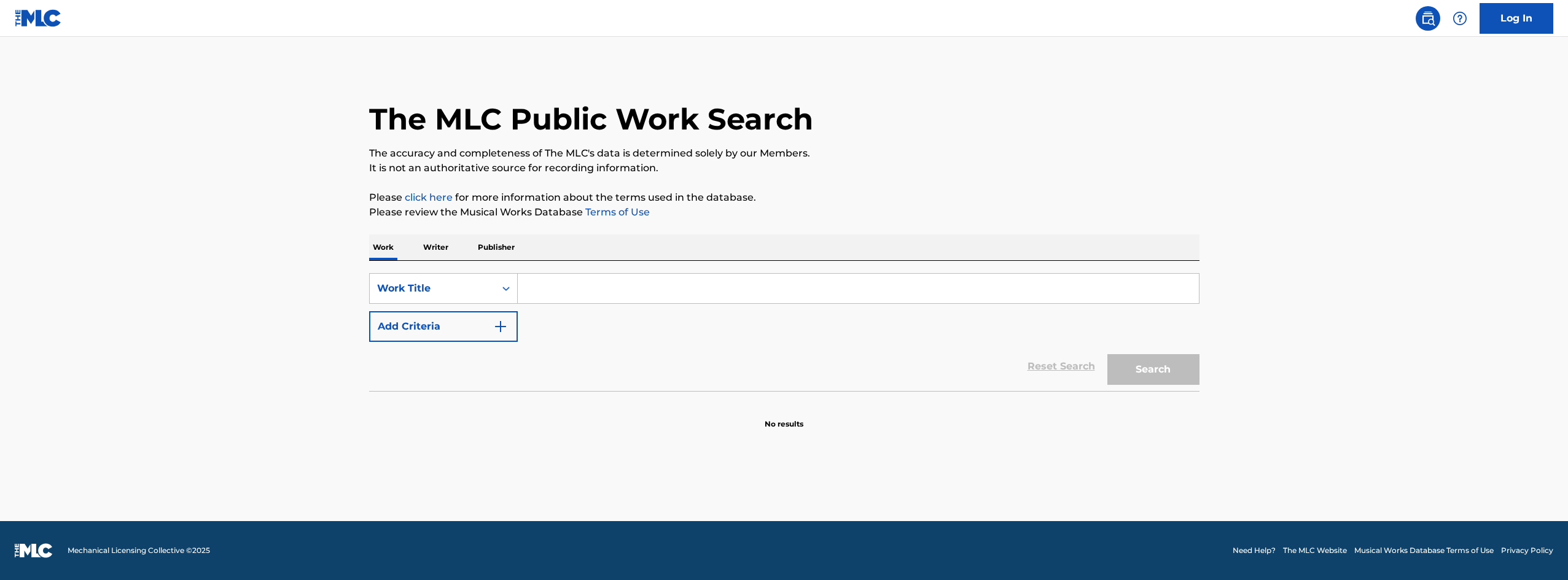 click on "Writer" at bounding box center [435, 247] 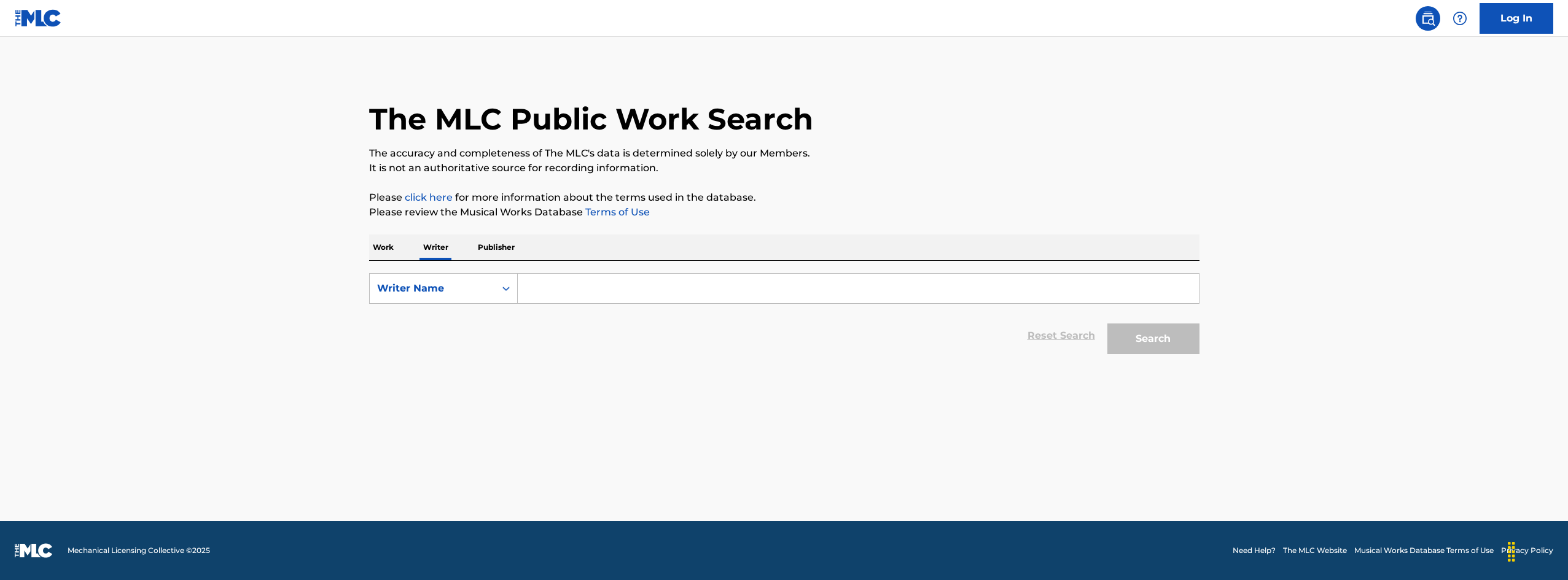 paste on "[LAST]" 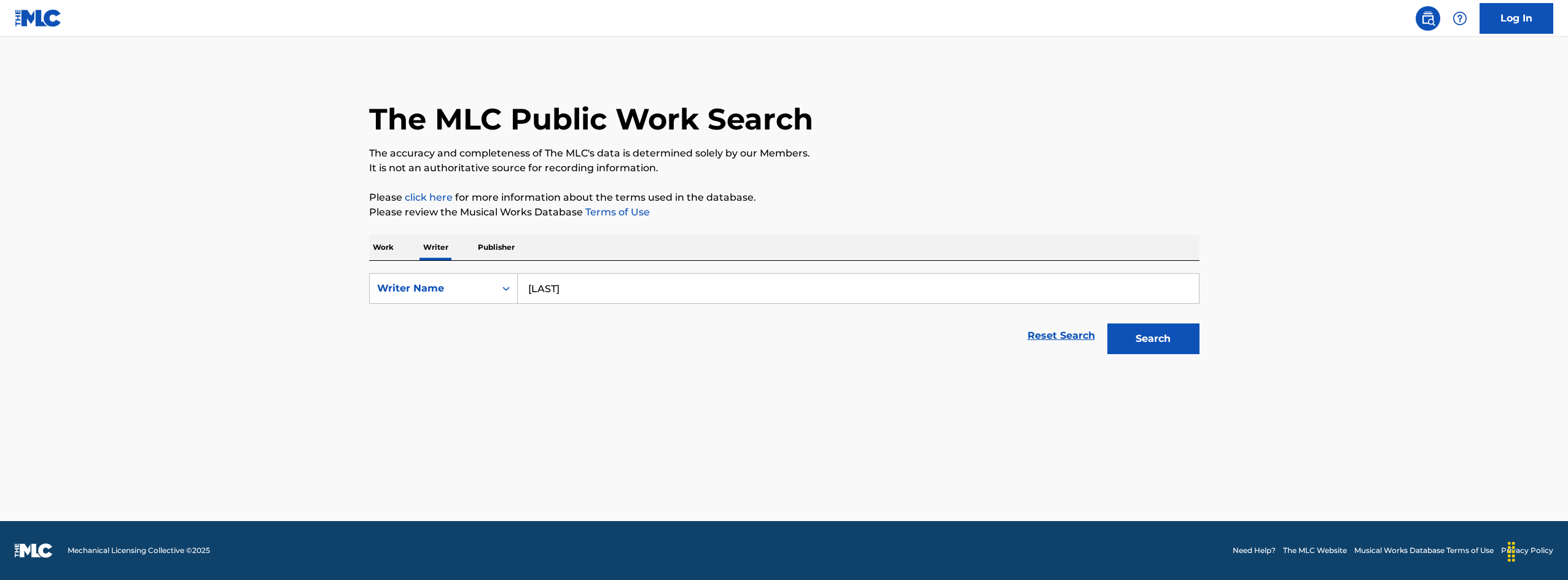 click on "Search" at bounding box center (1153, 339) 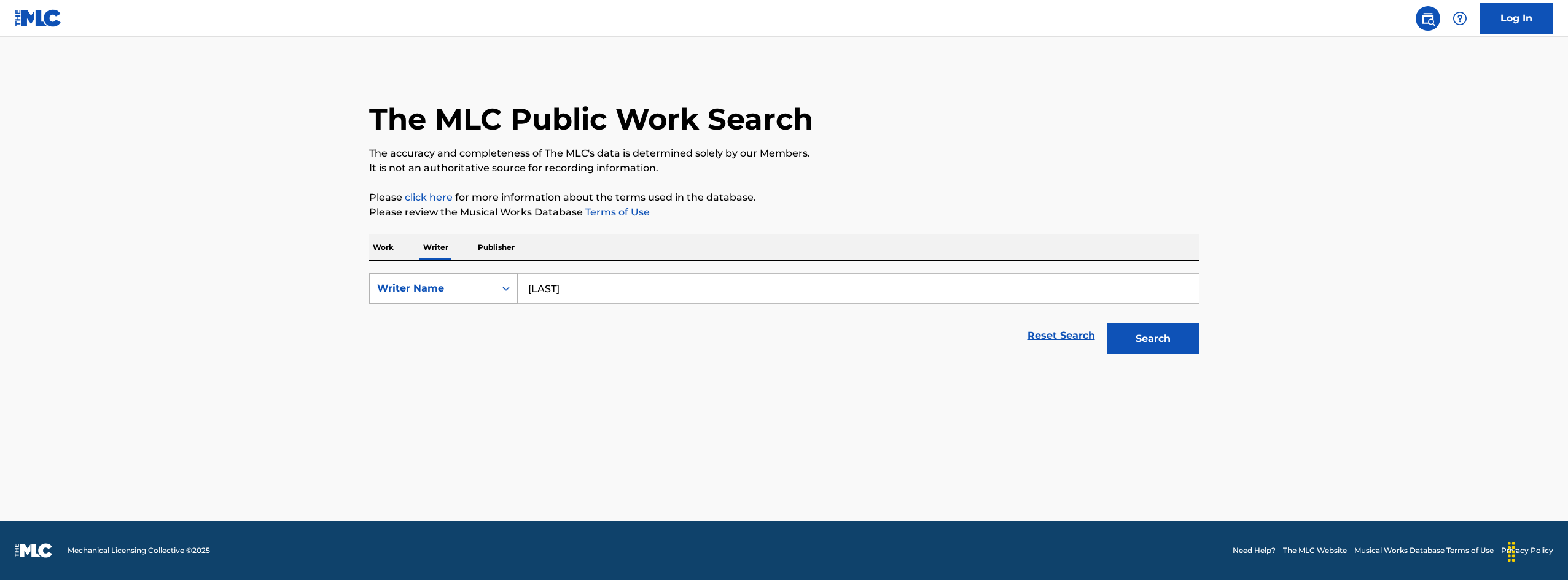 drag, startPoint x: 595, startPoint y: 285, endPoint x: 516, endPoint y: 285, distance: 79 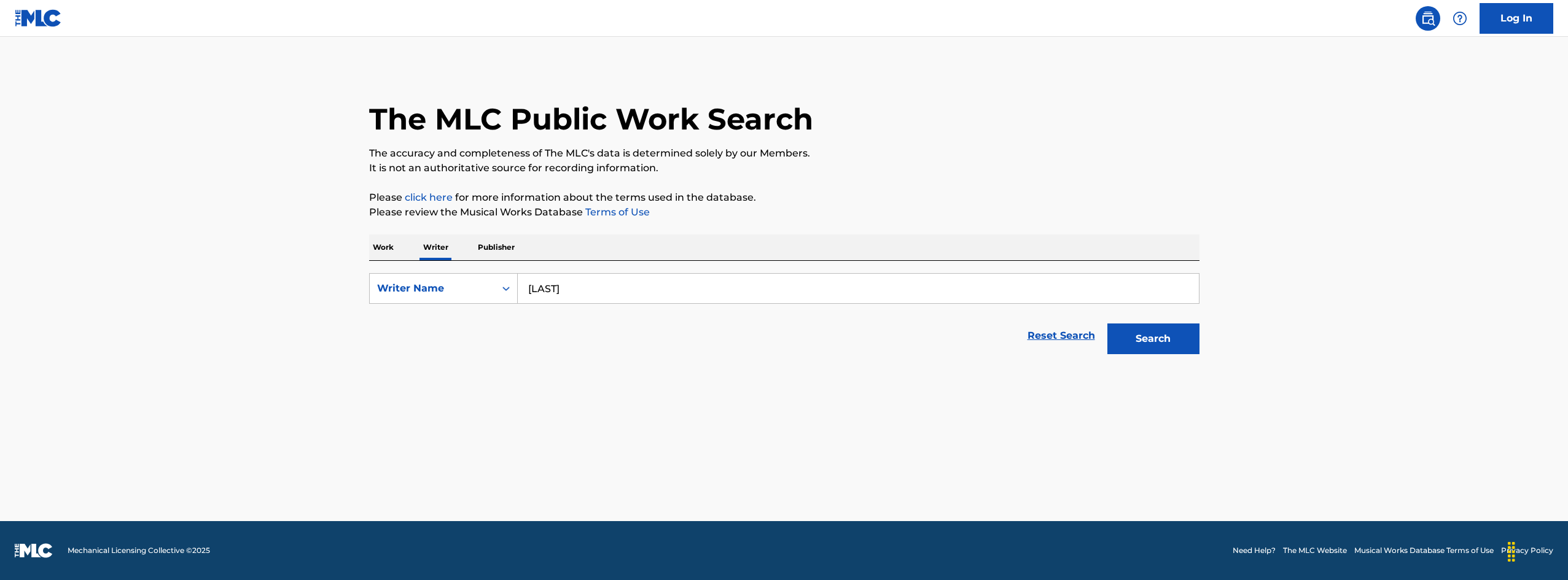 paste on "[LAST]:" 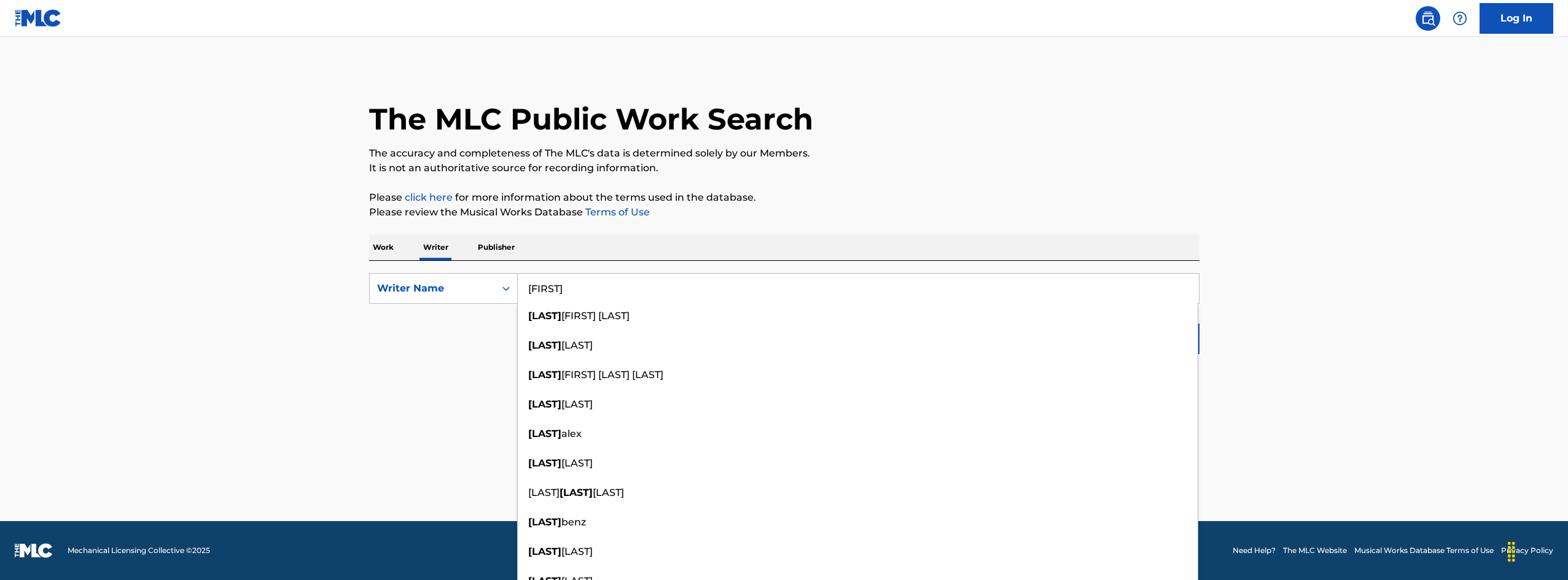 click on "Search" at bounding box center (1153, 339) 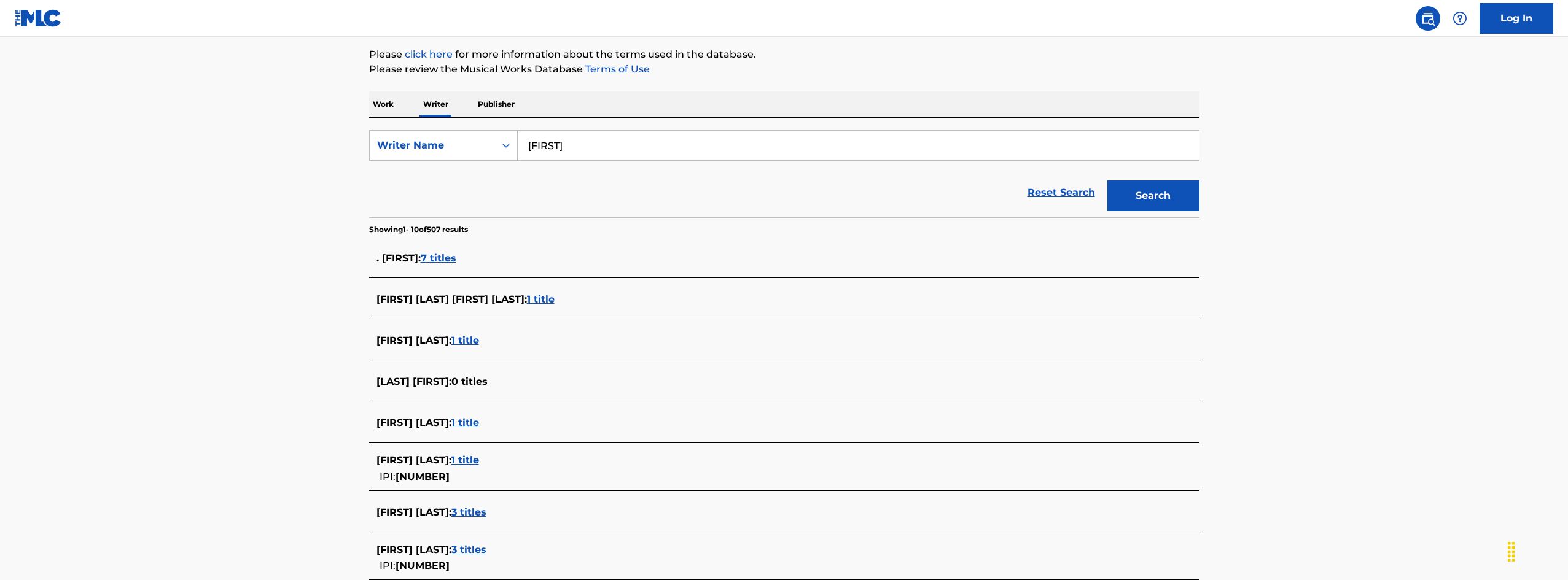 scroll, scrollTop: 287, scrollLeft: 0, axis: vertical 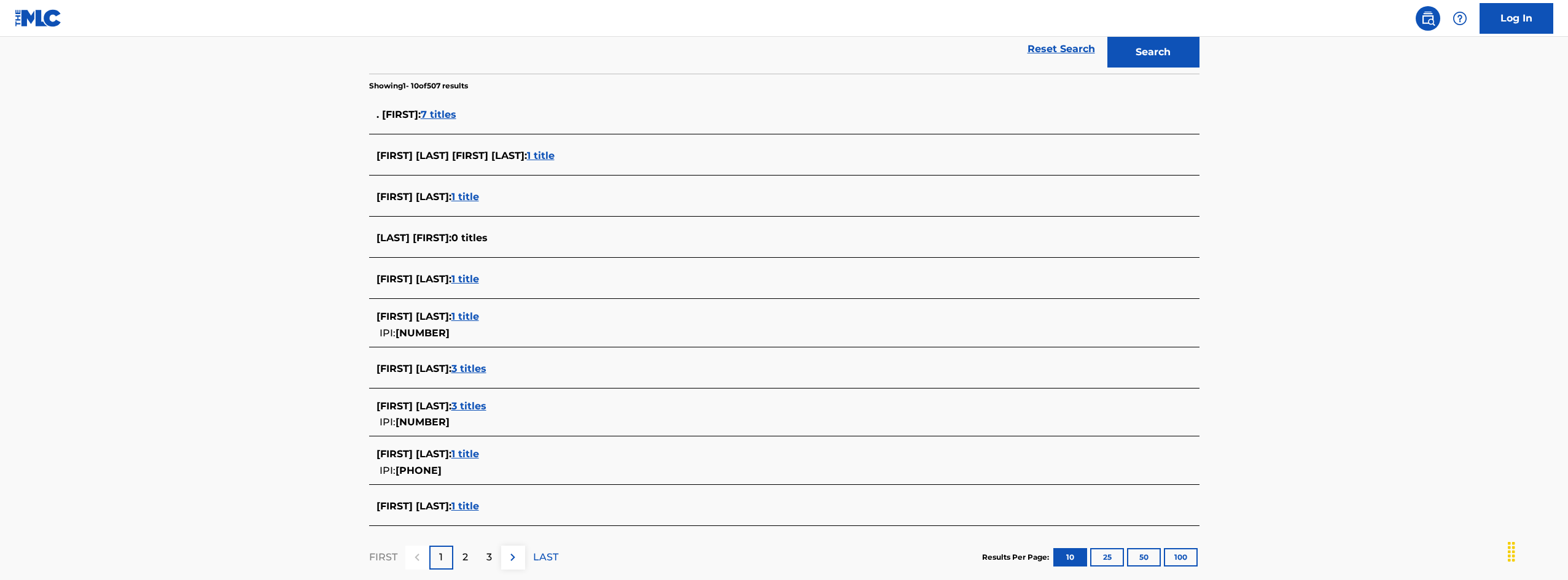 click on "3 titles" at bounding box center [469, 406] 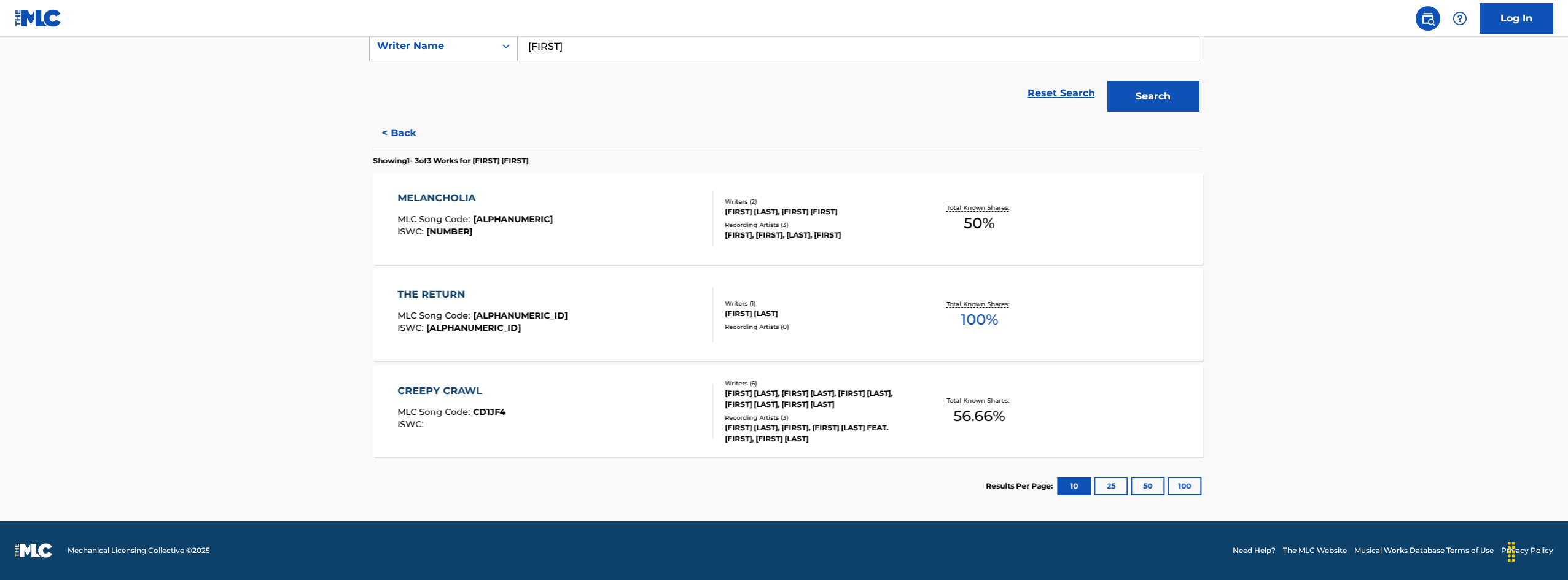 scroll, scrollTop: 242, scrollLeft: 0, axis: vertical 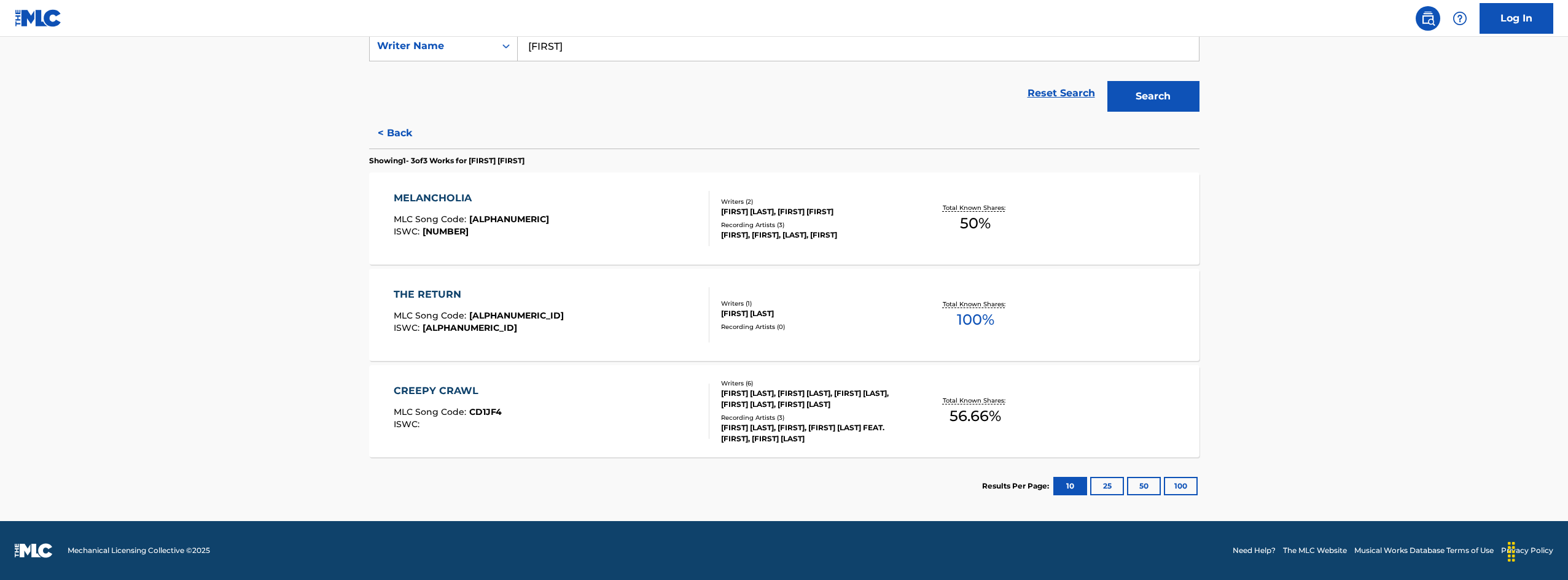 click on "< Back" at bounding box center (406, 133) 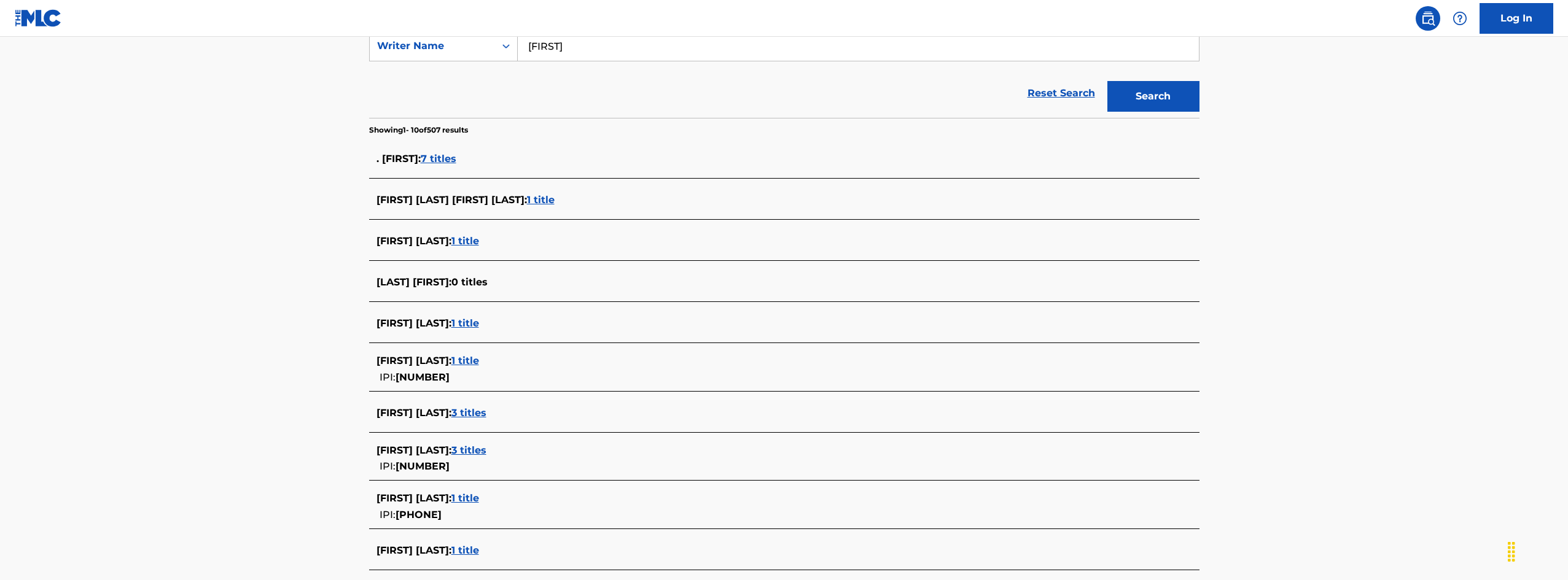scroll, scrollTop: 361, scrollLeft: 0, axis: vertical 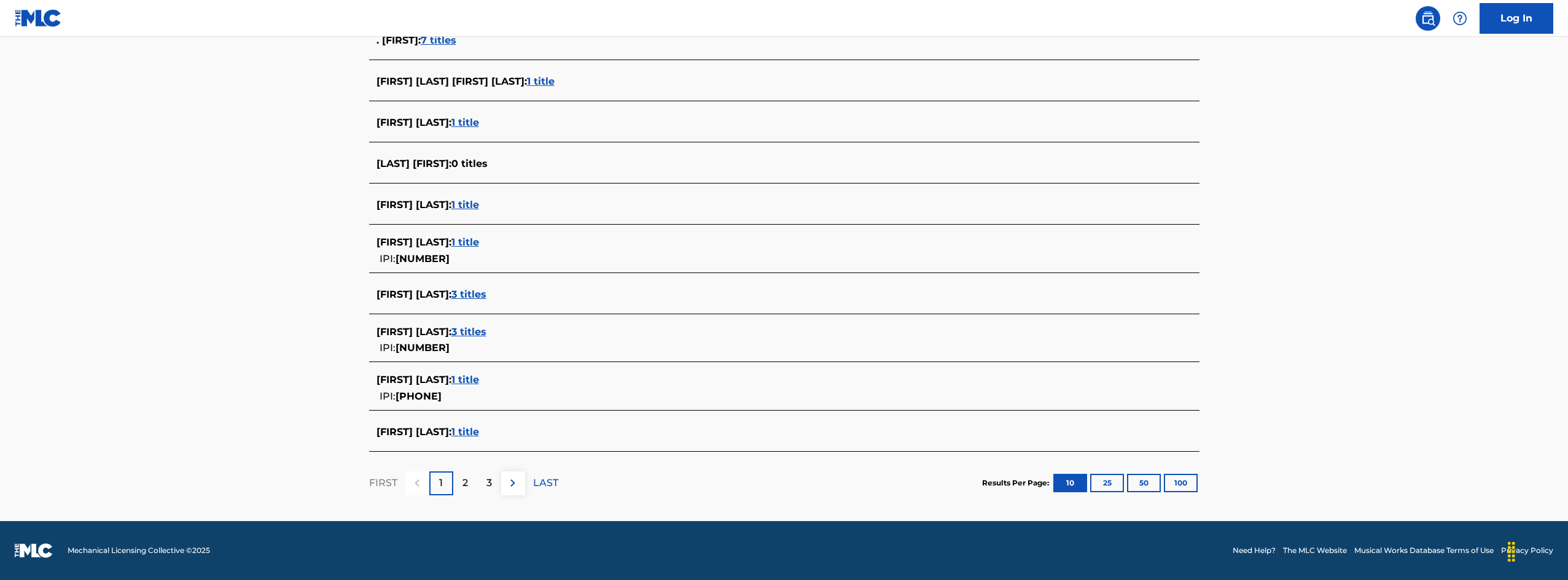 click on "3" at bounding box center (489, 483) 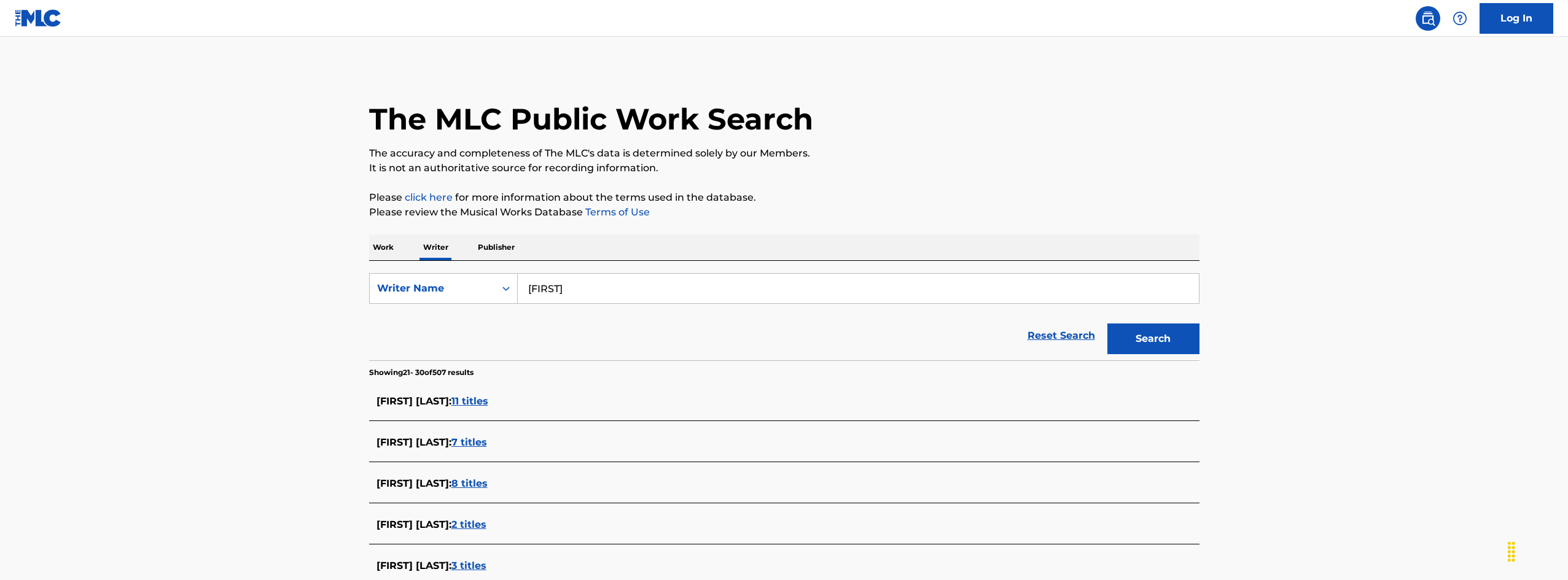 scroll, scrollTop: 143, scrollLeft: 0, axis: vertical 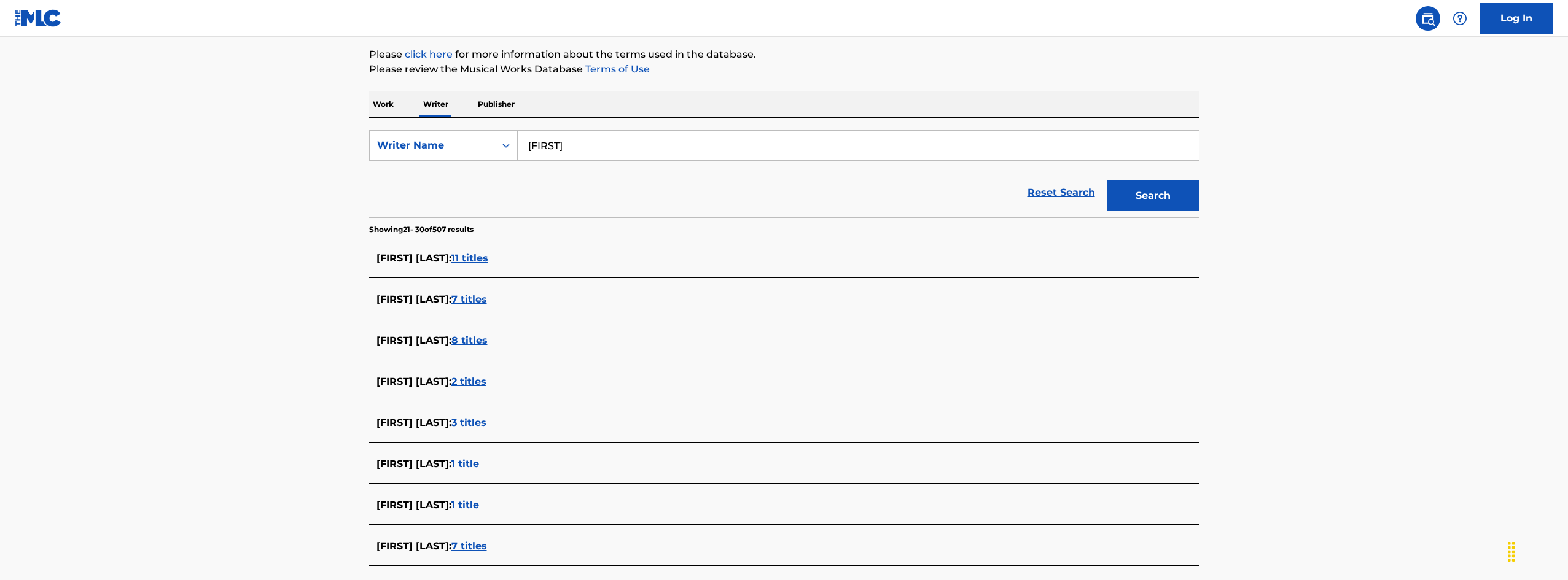 click on "11 titles" at bounding box center [470, 258] 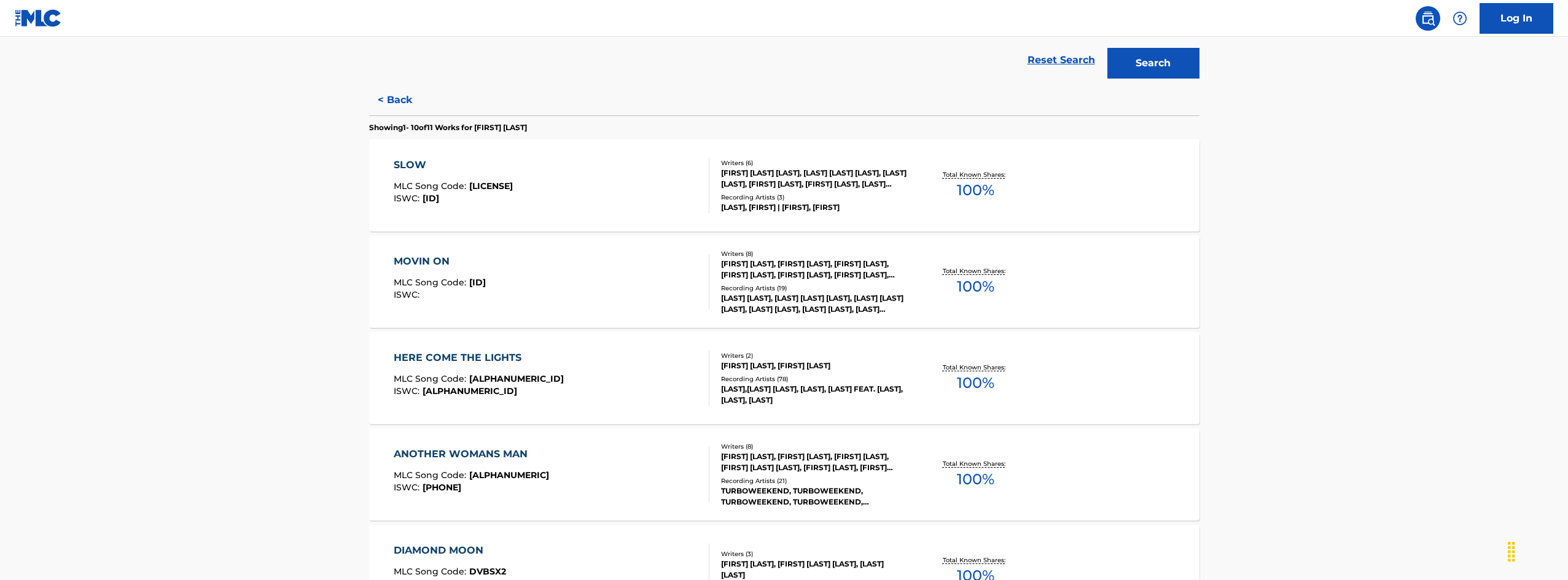 scroll, scrollTop: 206, scrollLeft: 0, axis: vertical 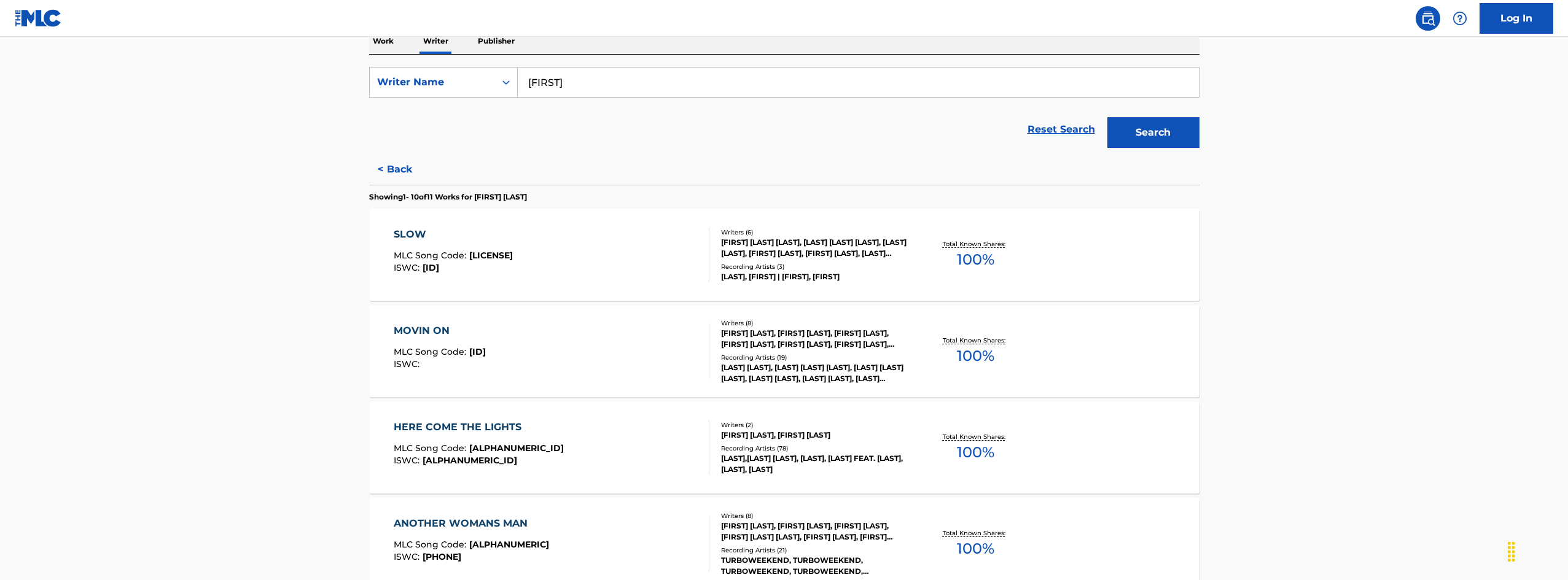 click on "< Back" at bounding box center (406, 169) 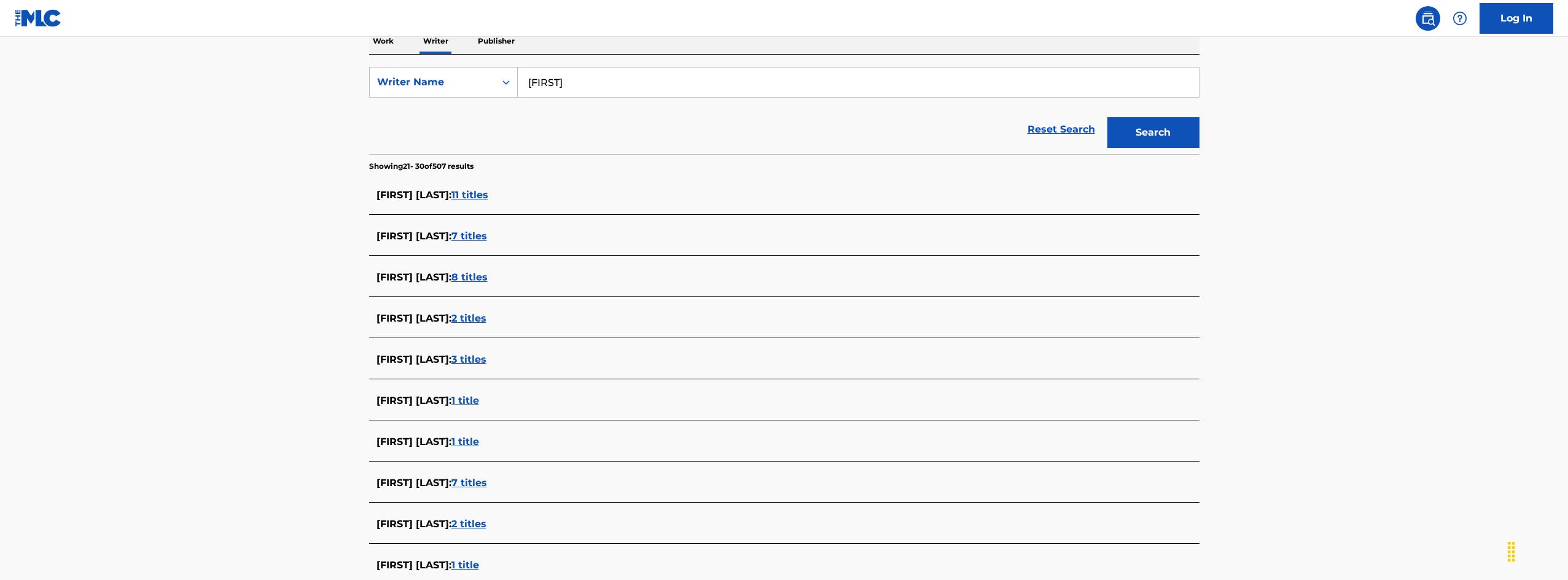 click on "7 titles" at bounding box center [469, 482] 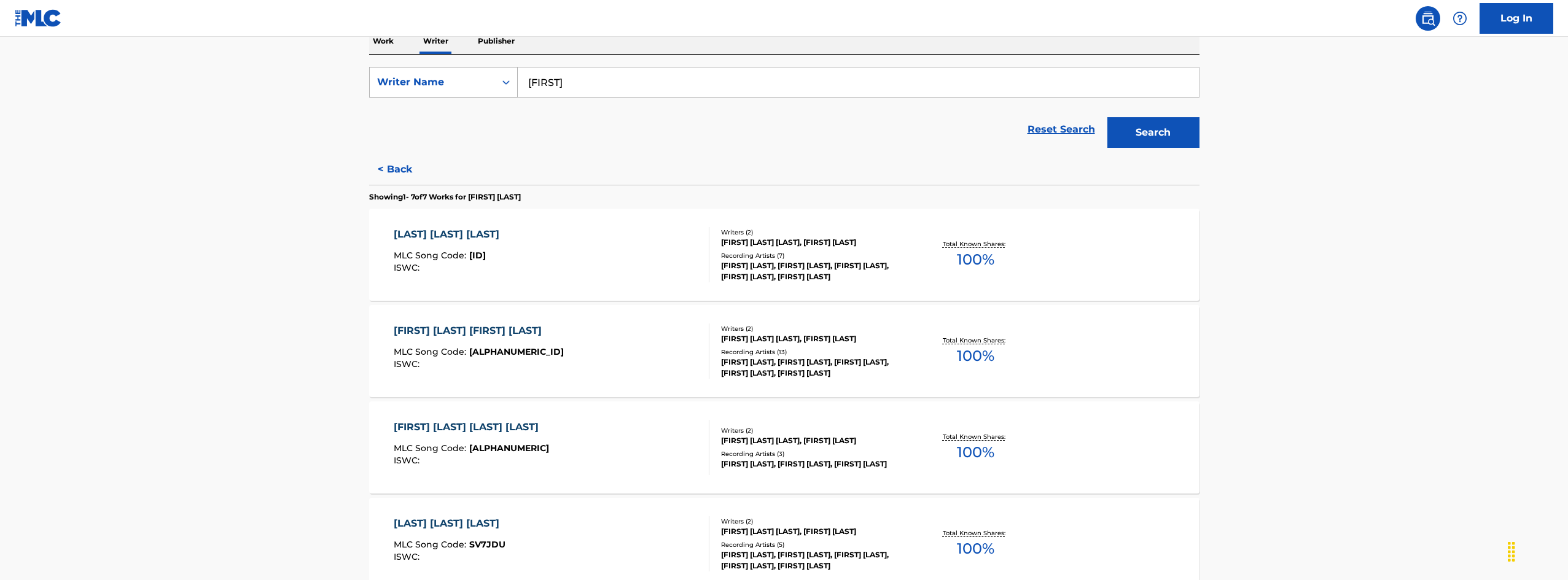 drag, startPoint x: 559, startPoint y: 90, endPoint x: 492, endPoint y: 84, distance: 67.26812 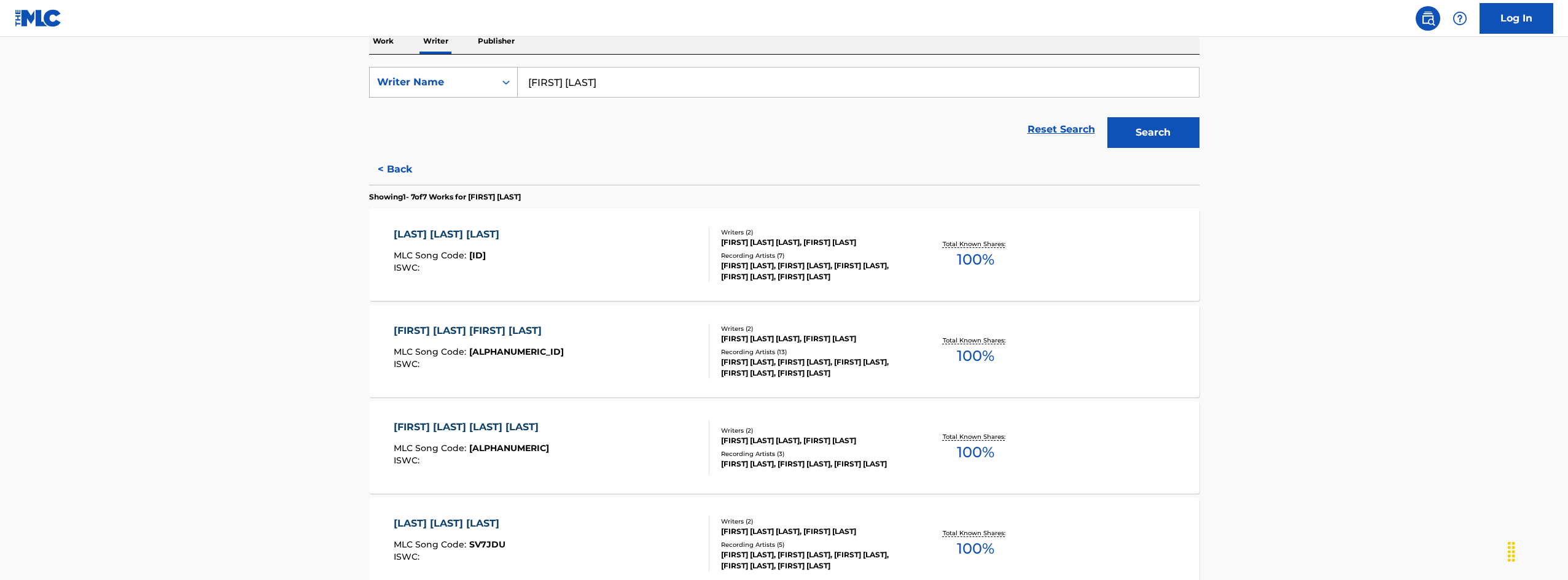drag, startPoint x: 685, startPoint y: 88, endPoint x: 466, endPoint y: 71, distance: 219.65883 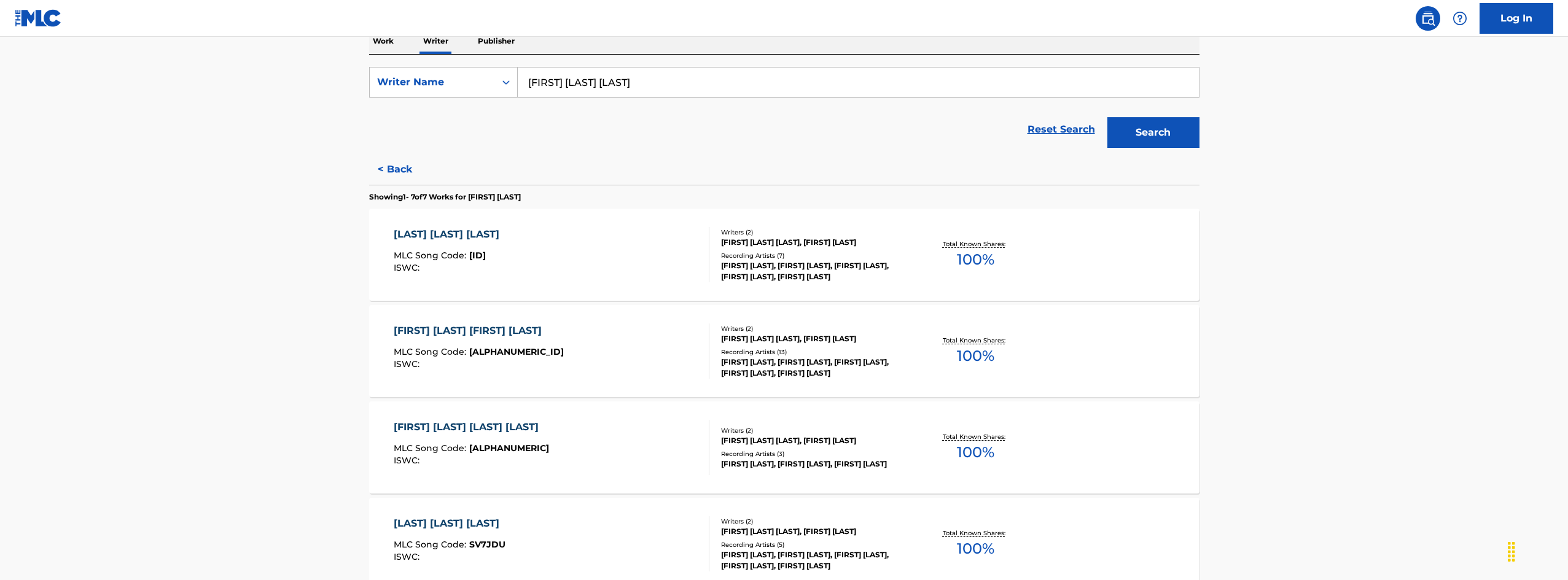 type on "[FIRST] [LAST] [LAST]" 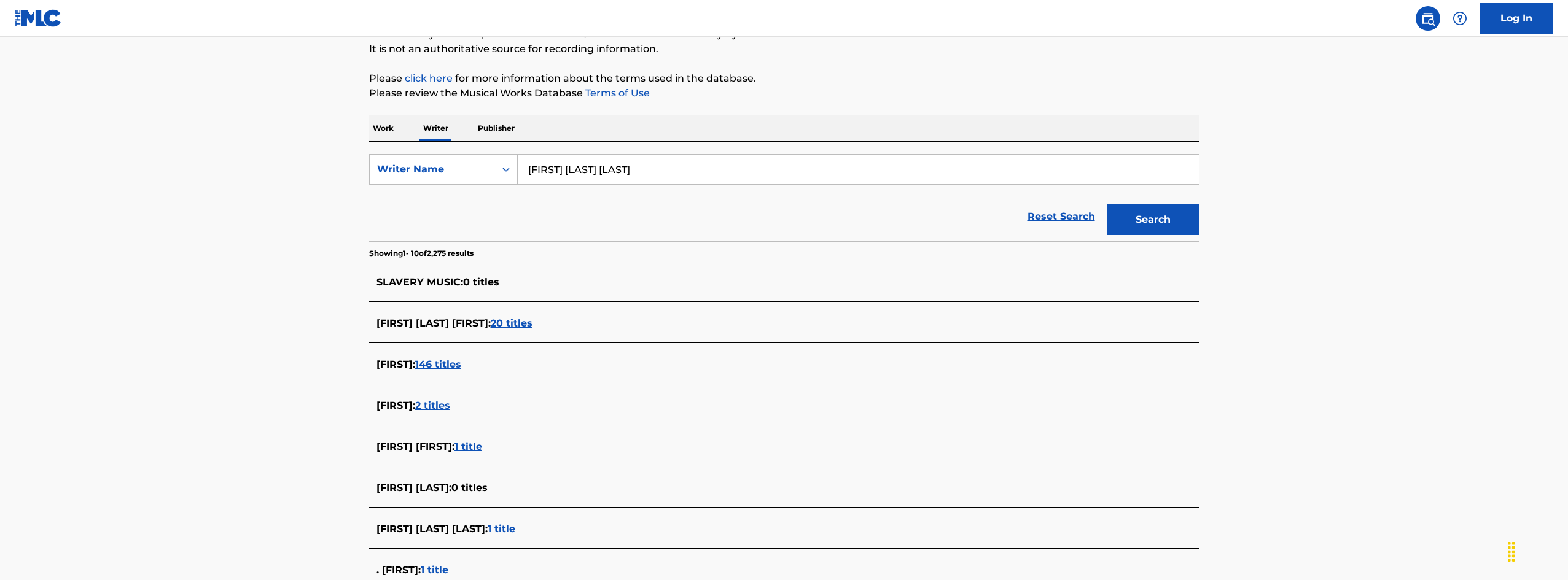 scroll, scrollTop: 143, scrollLeft: 0, axis: vertical 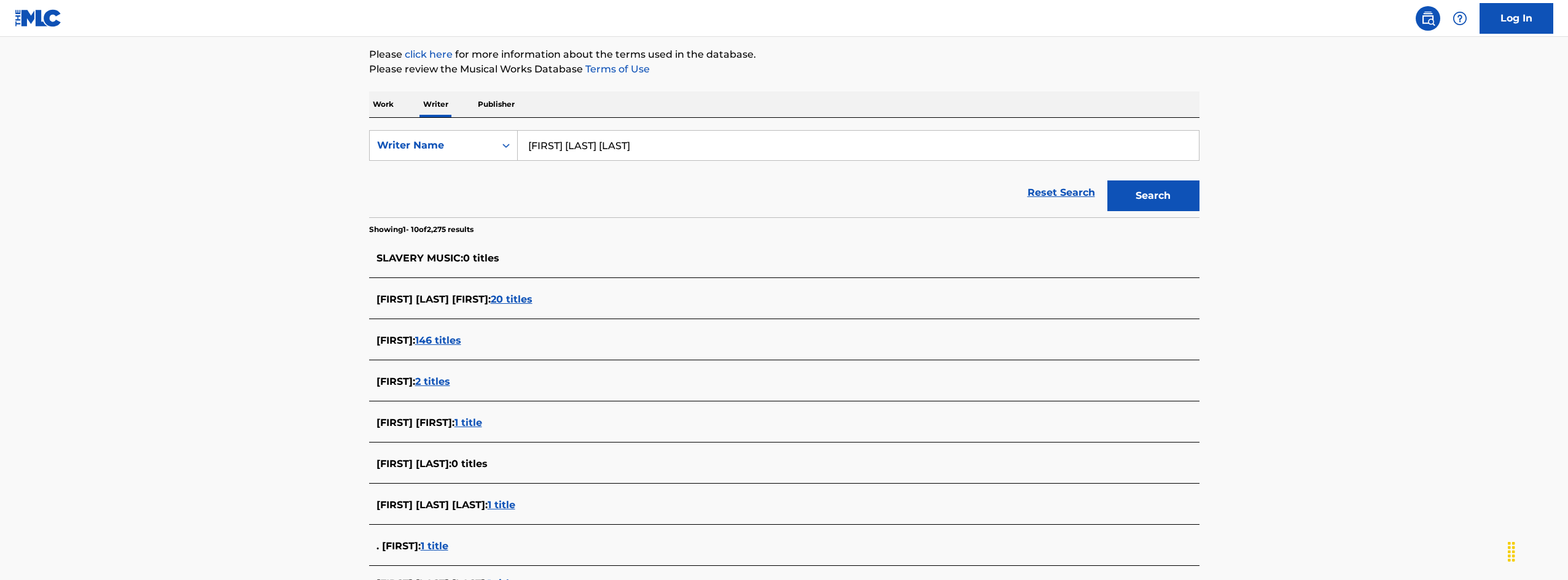 click on "146 titles" at bounding box center [438, 340] 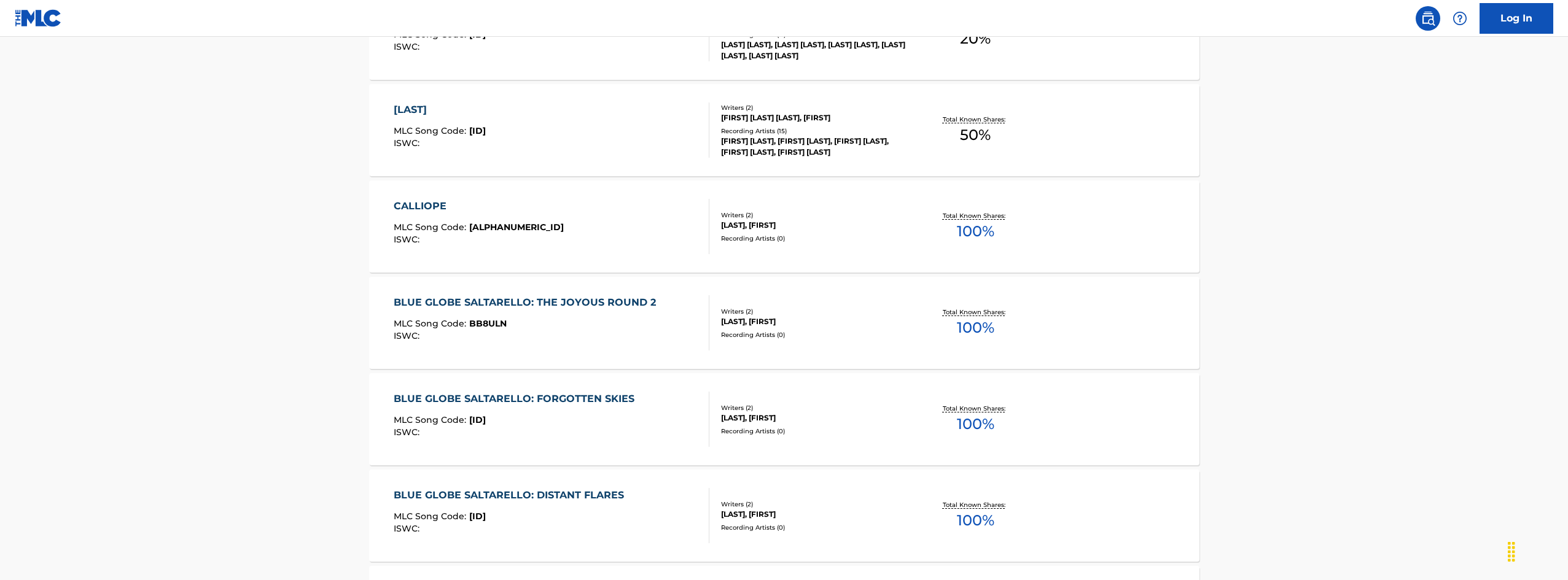 scroll, scrollTop: 922, scrollLeft: 0, axis: vertical 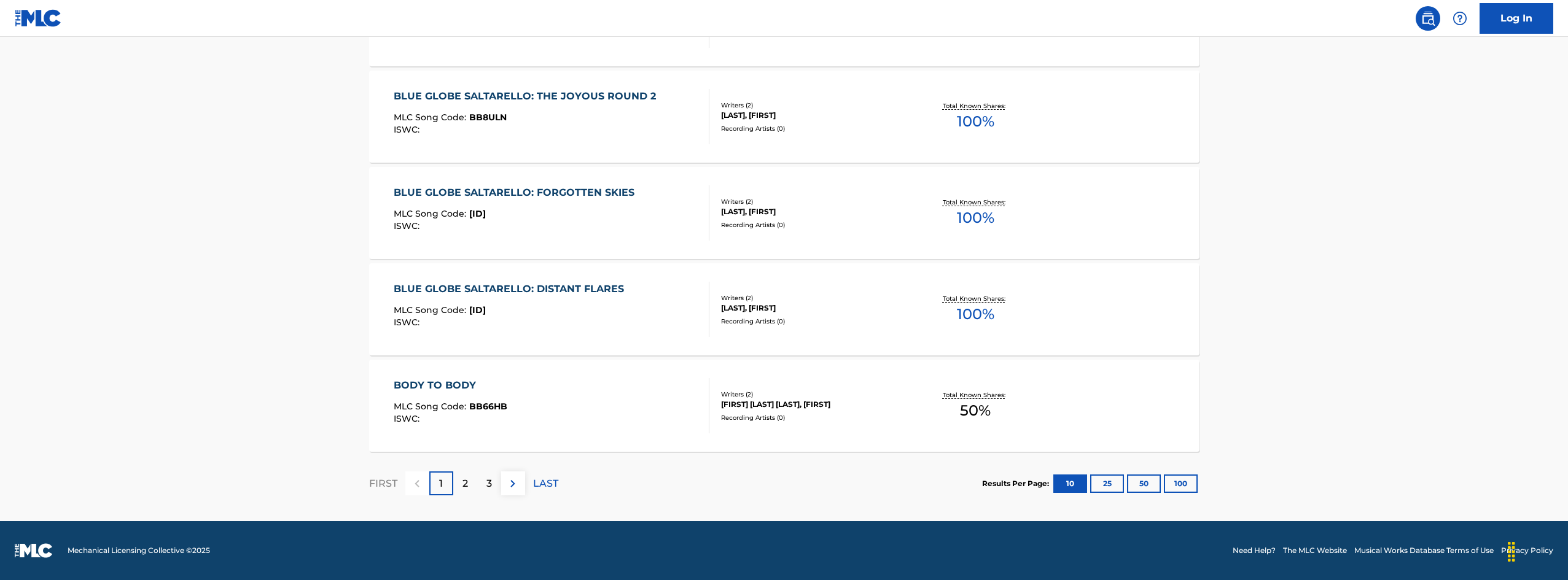 click on "[FIRST] [LAST] [LAST], [FIRST]" at bounding box center (814, 404) 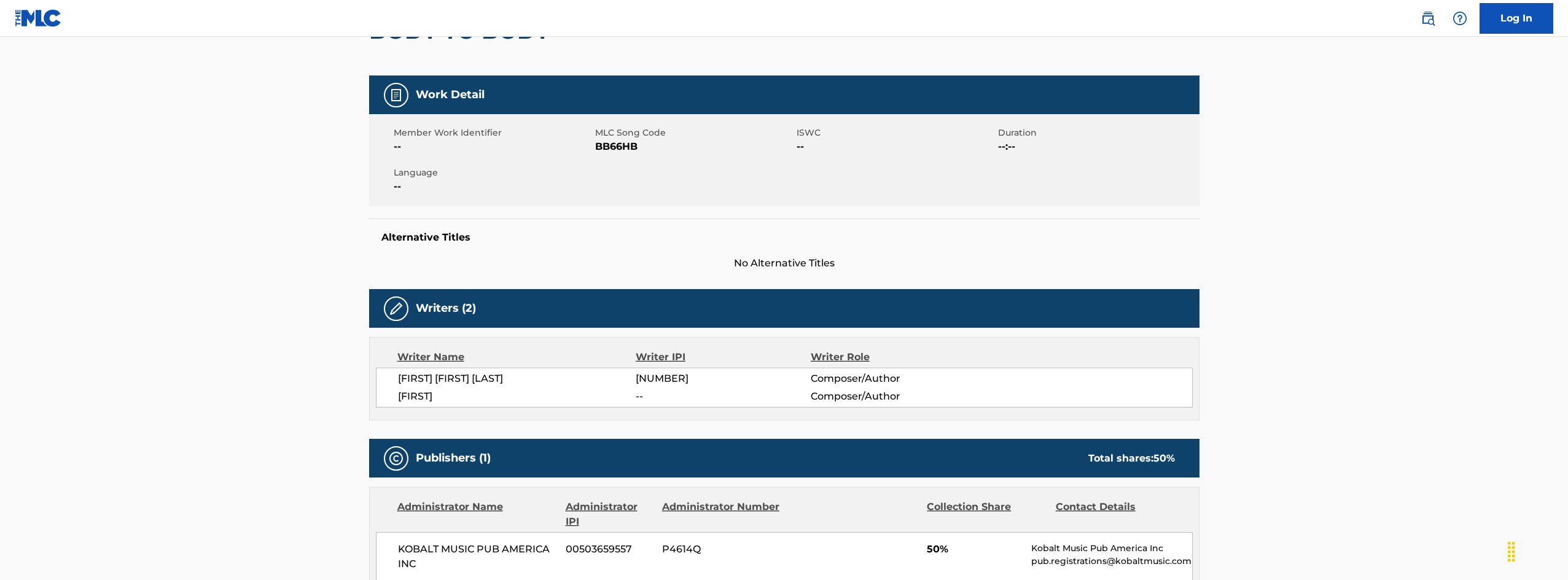 scroll, scrollTop: 0, scrollLeft: 0, axis: both 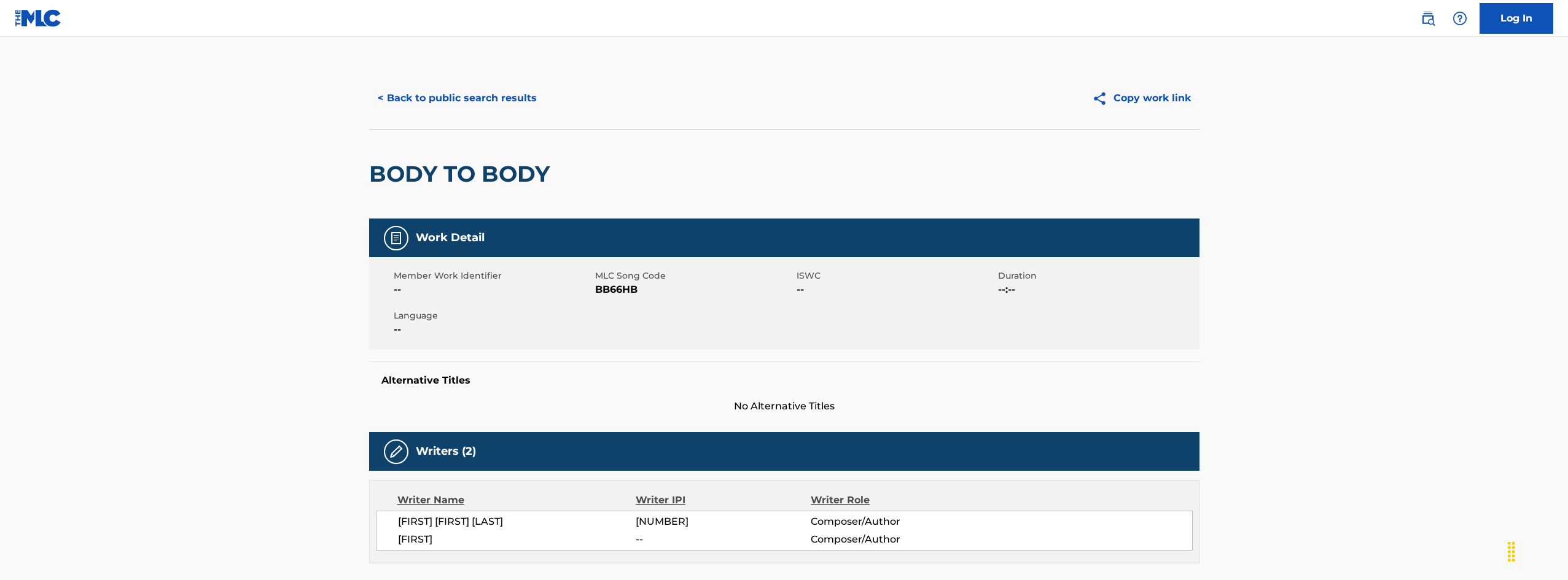 click on "< Back to public search results" at bounding box center [457, 98] 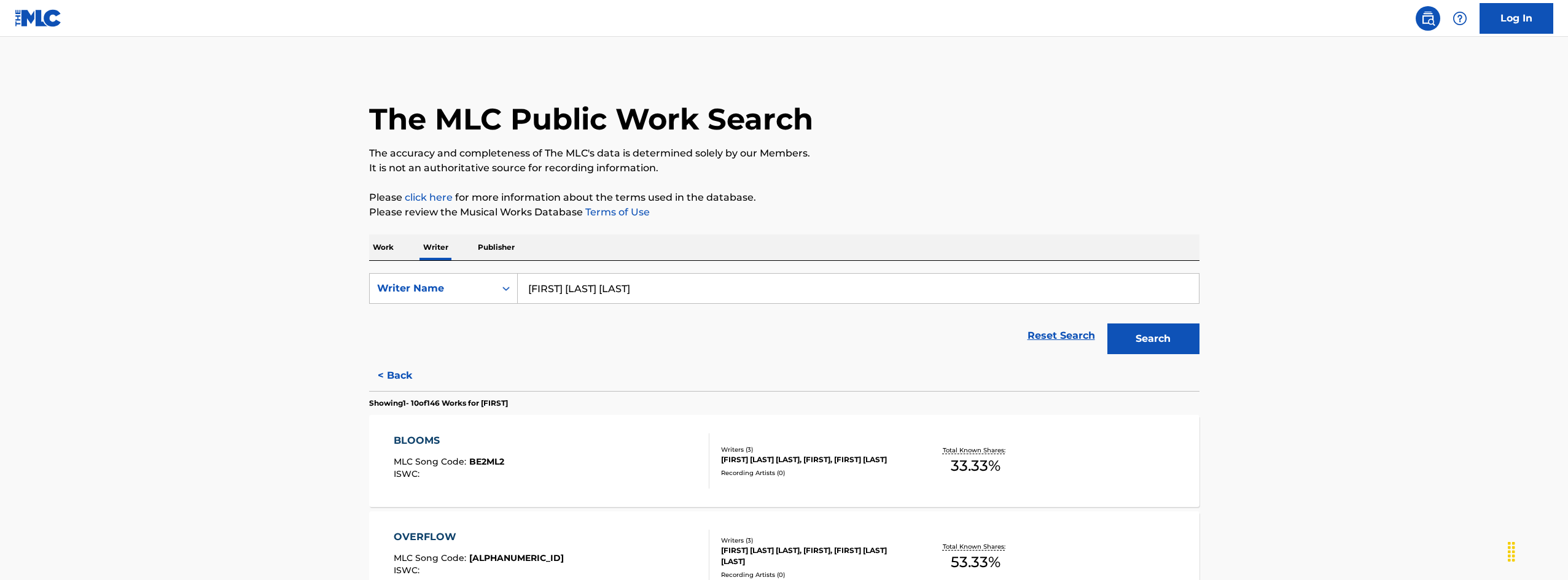 drag, startPoint x: 663, startPoint y: 286, endPoint x: 400, endPoint y: 307, distance: 263.83707 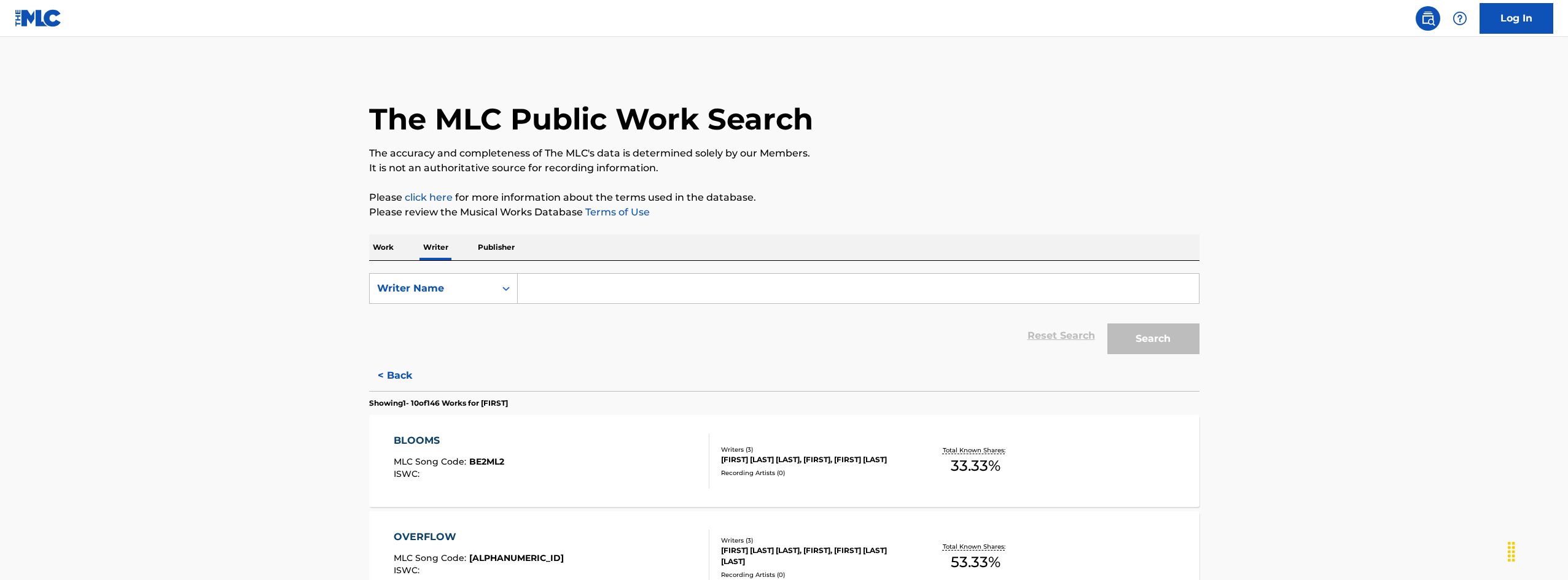 paste on "[FIRST]" 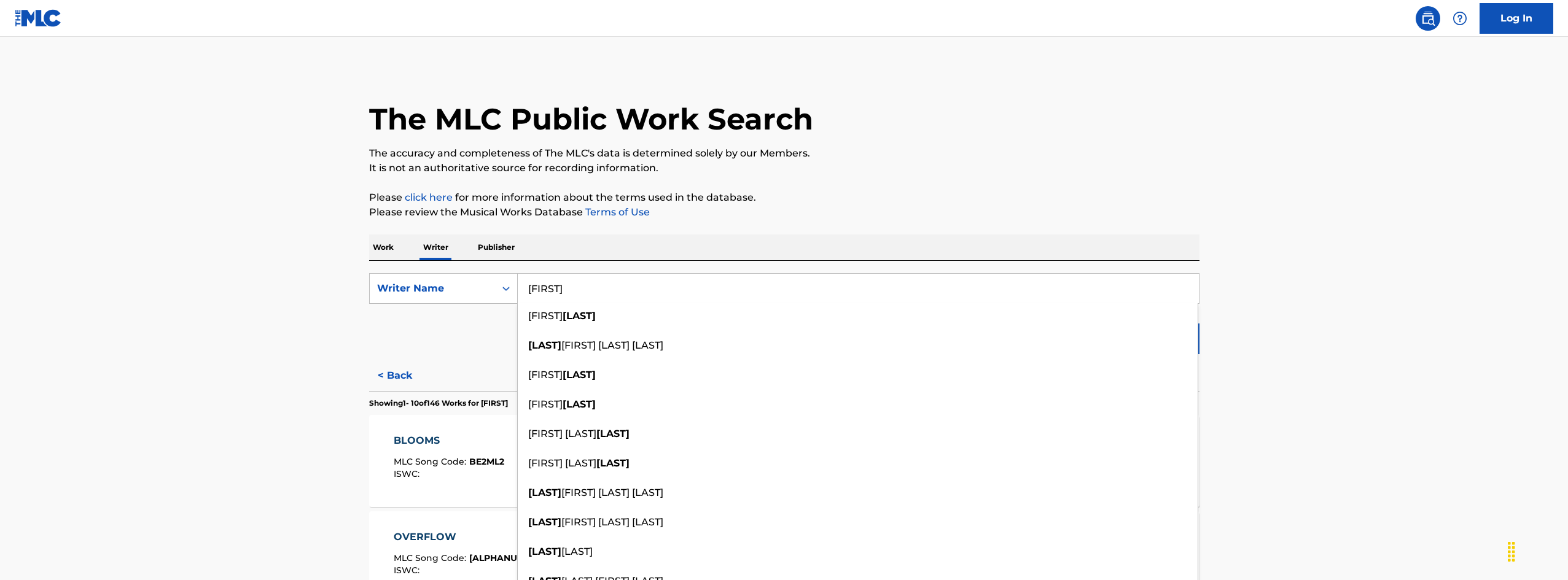 click on "[FIRST]" at bounding box center (858, 288) 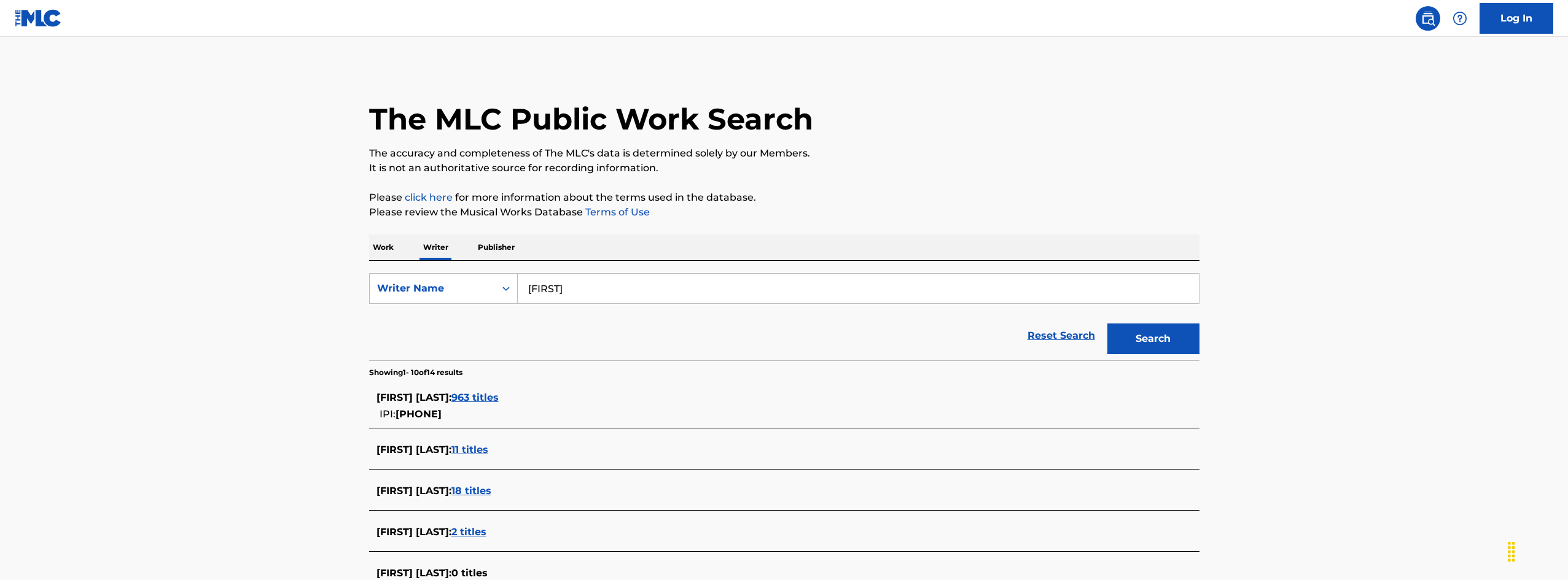 click on "Search" at bounding box center [1153, 339] 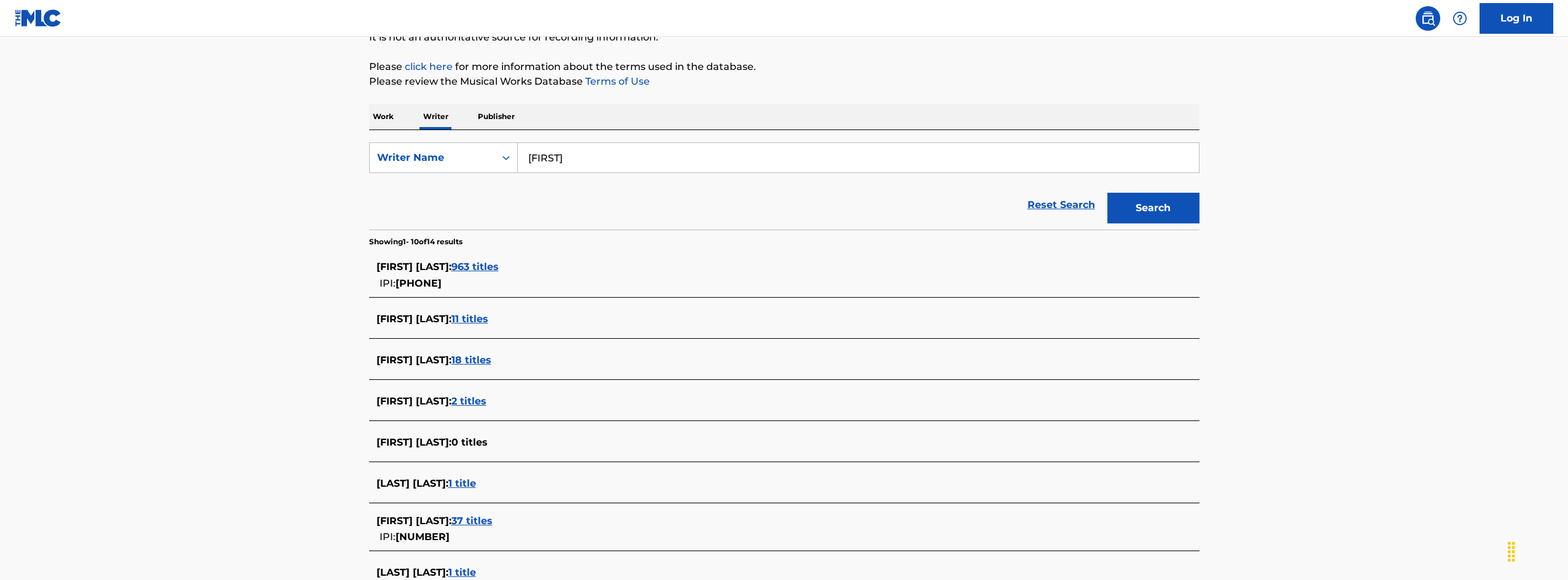 scroll, scrollTop: 143, scrollLeft: 0, axis: vertical 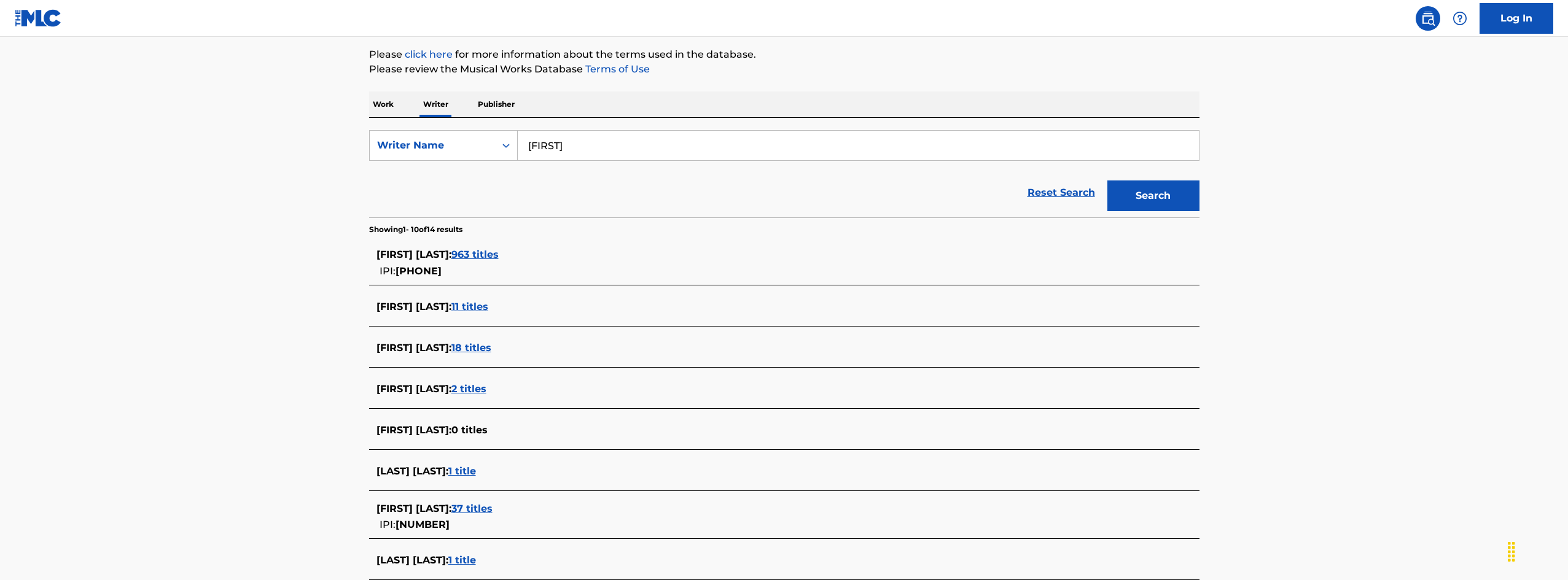 click on "963 titles" at bounding box center [475, 254] 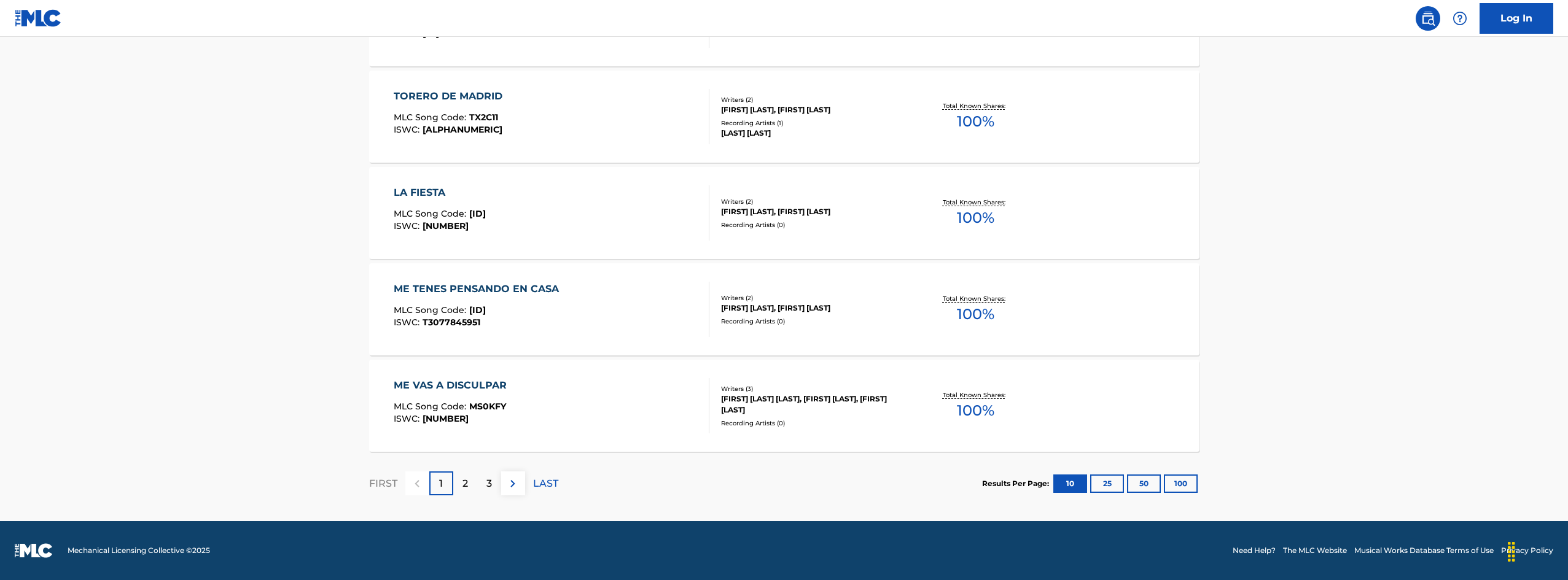 scroll, scrollTop: 63, scrollLeft: 0, axis: vertical 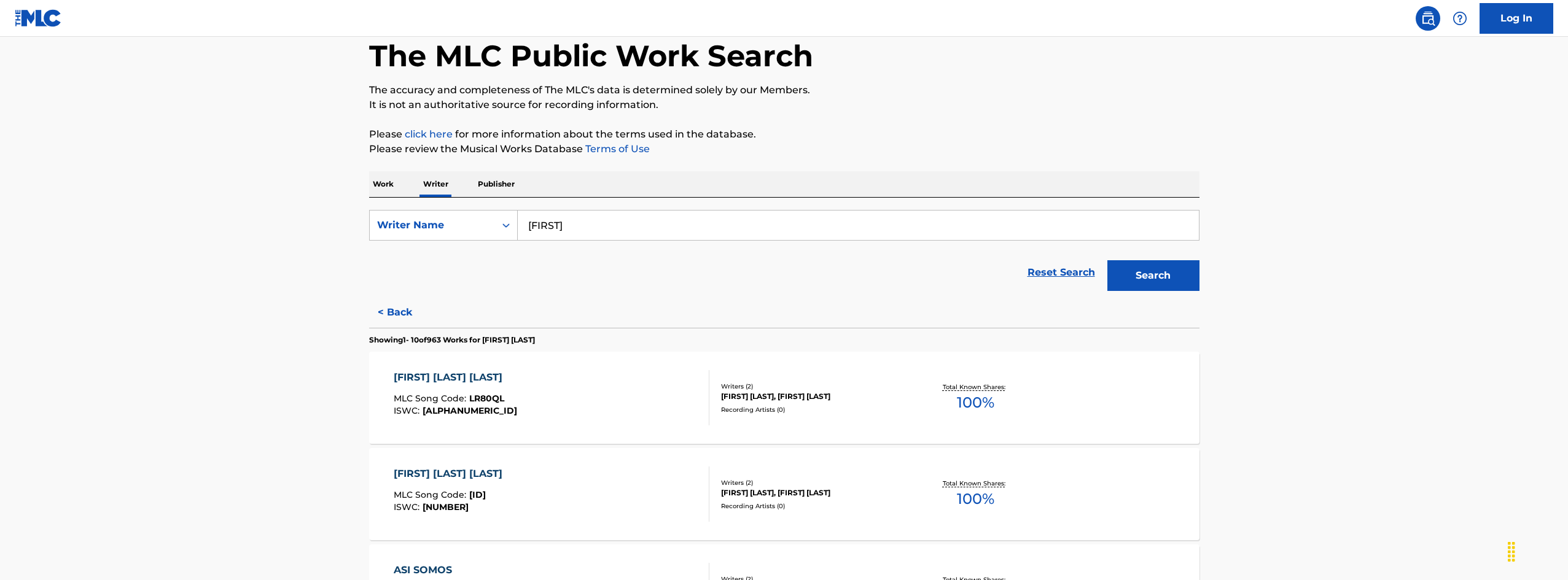 click on "< Back" at bounding box center (406, 312) 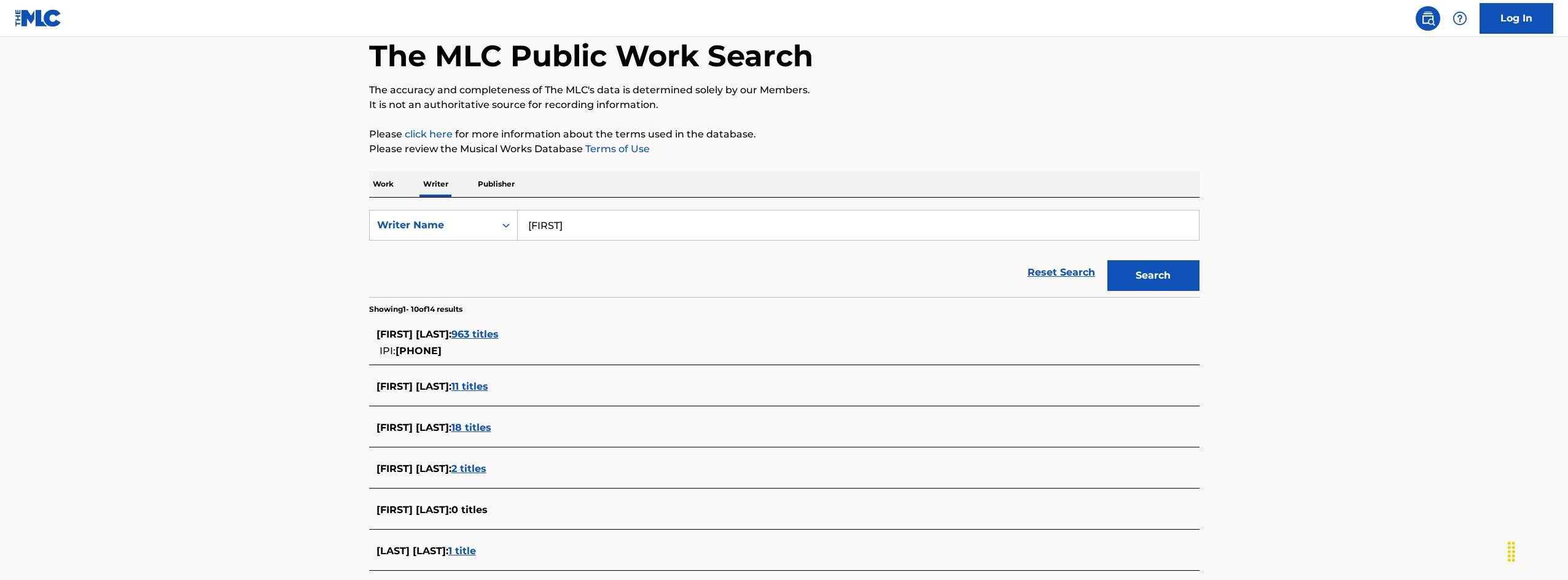 click on "11 titles" at bounding box center [470, 386] 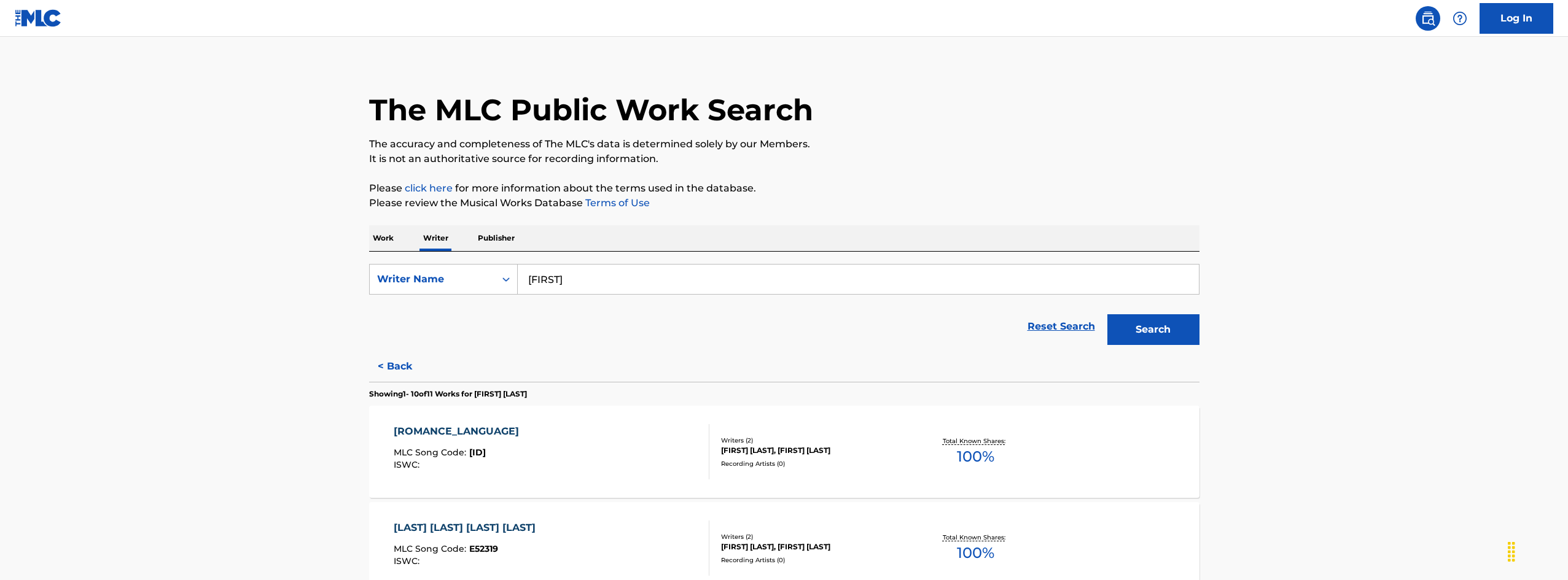 scroll, scrollTop: 0, scrollLeft: 0, axis: both 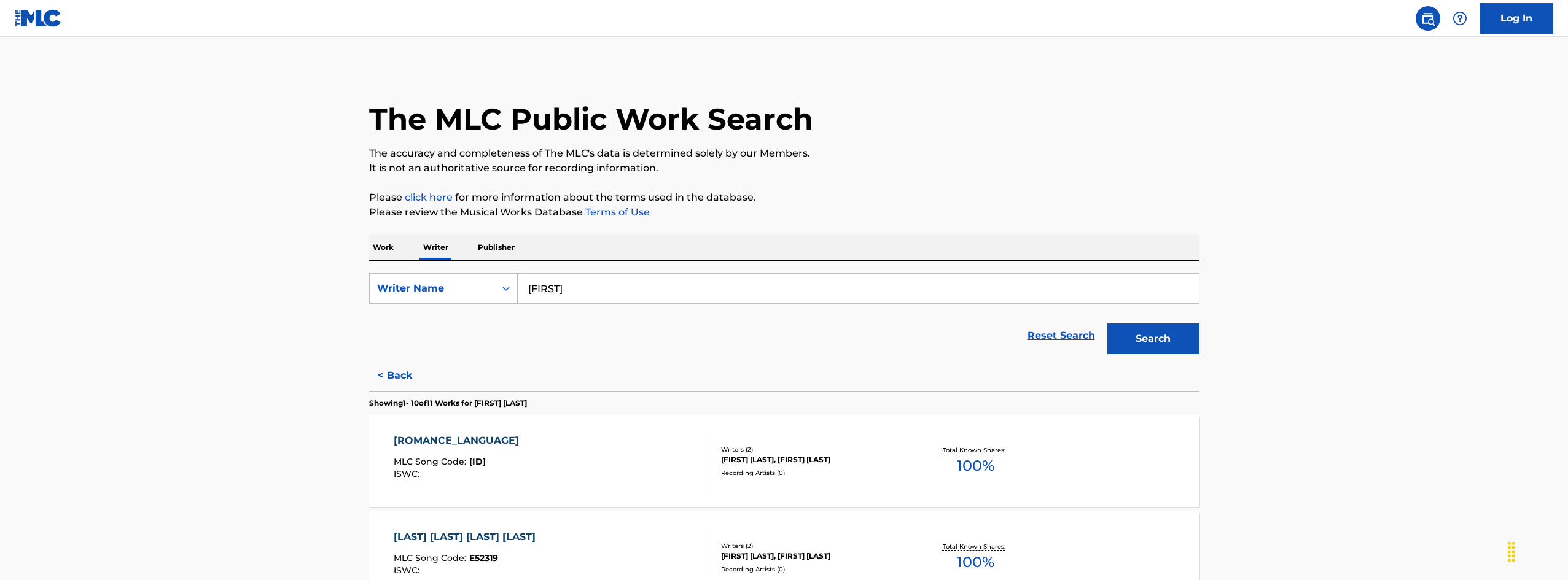 click on "< Back" at bounding box center [406, 376] 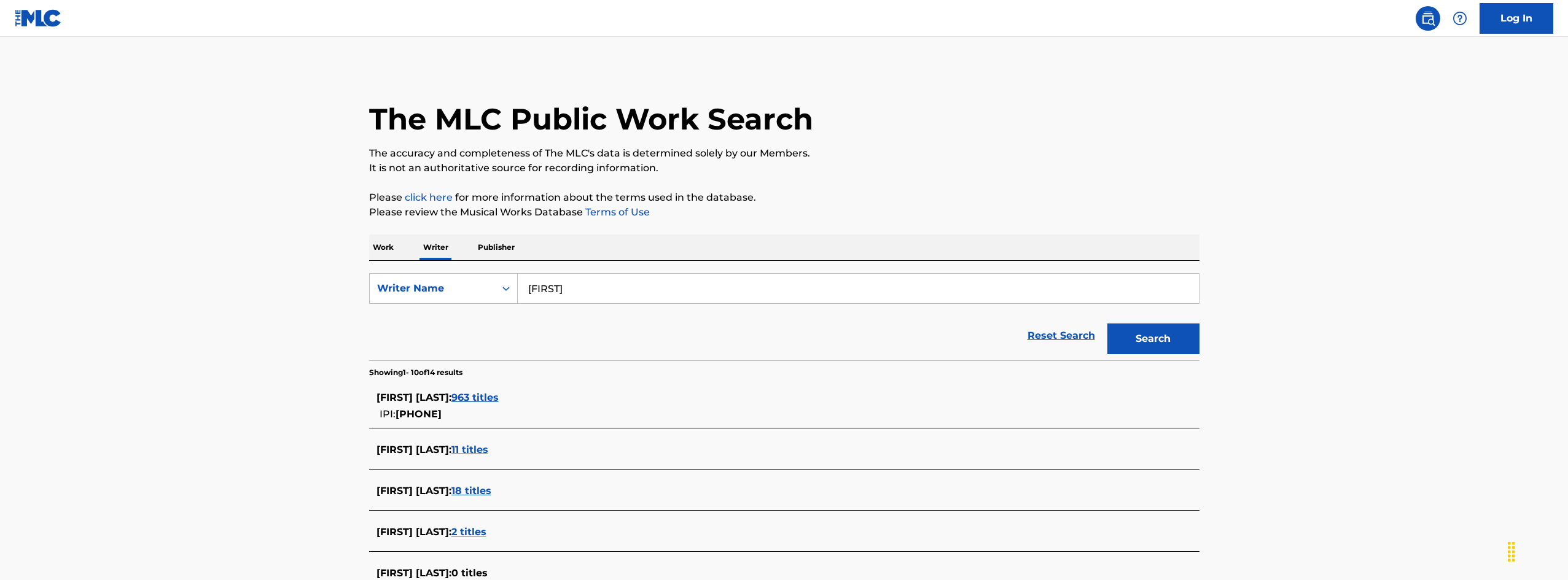 scroll, scrollTop: 287, scrollLeft: 0, axis: vertical 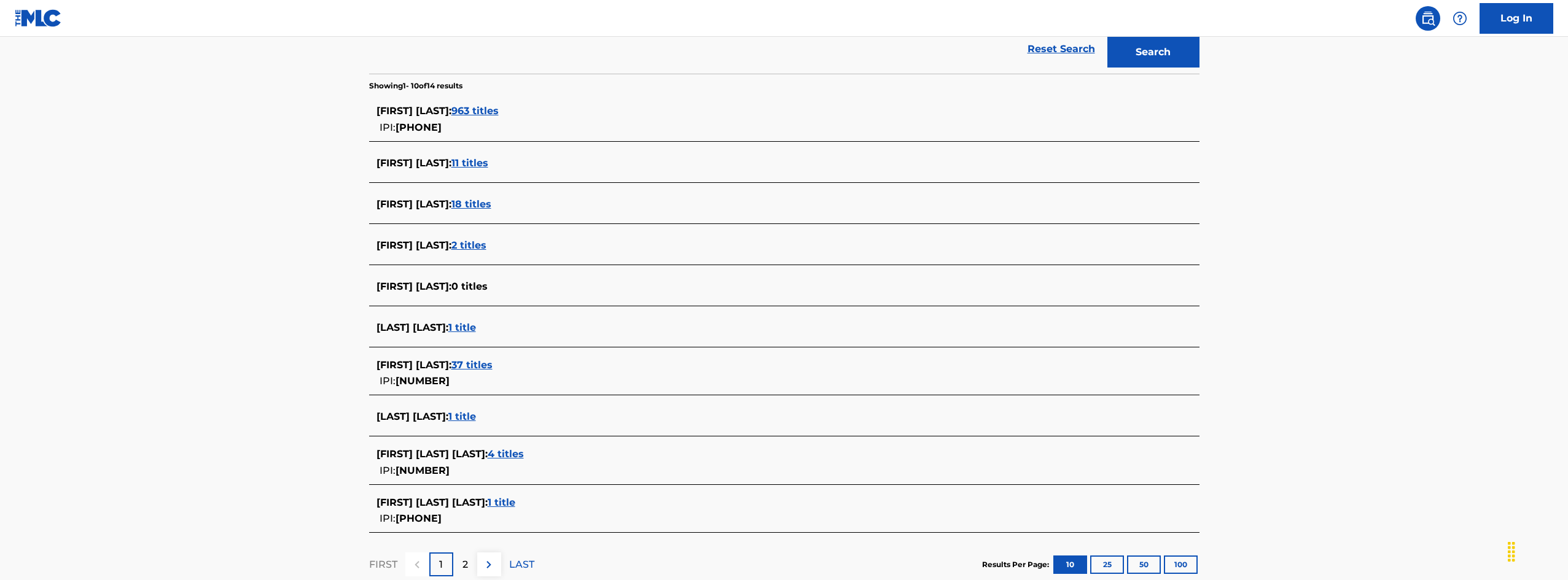 click on "18 titles" at bounding box center [471, 204] 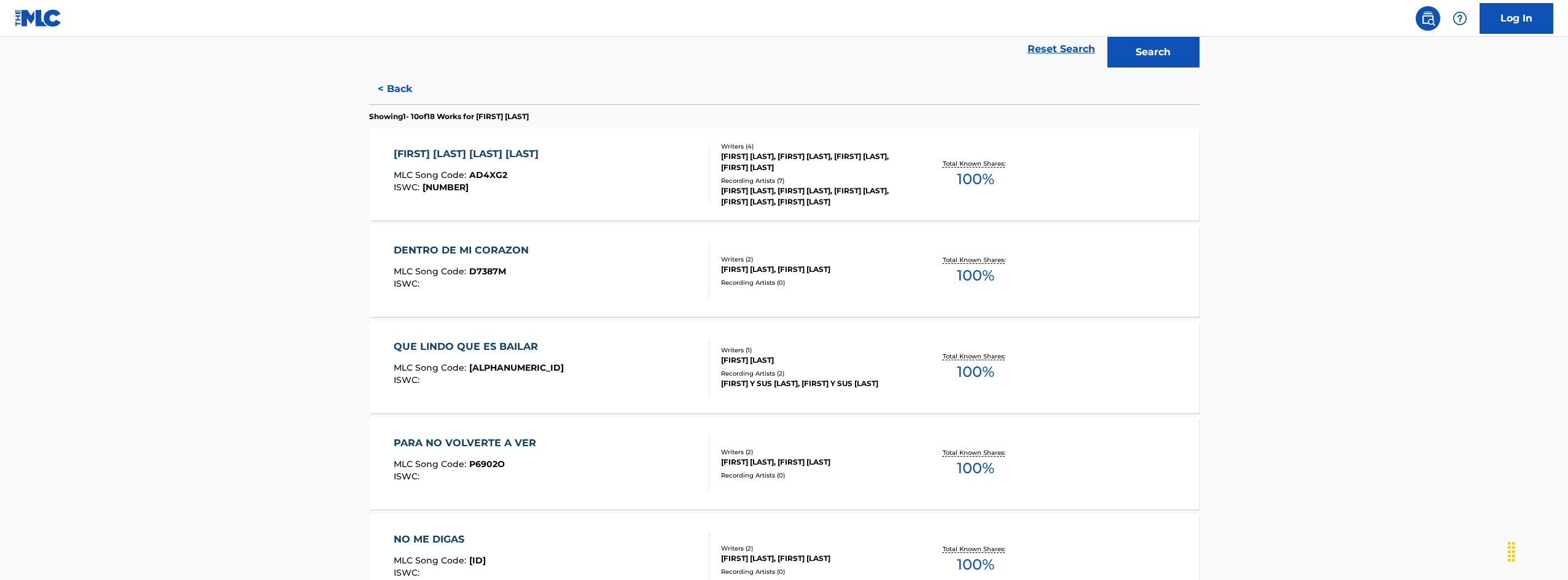 click on "< Back" at bounding box center (406, 89) 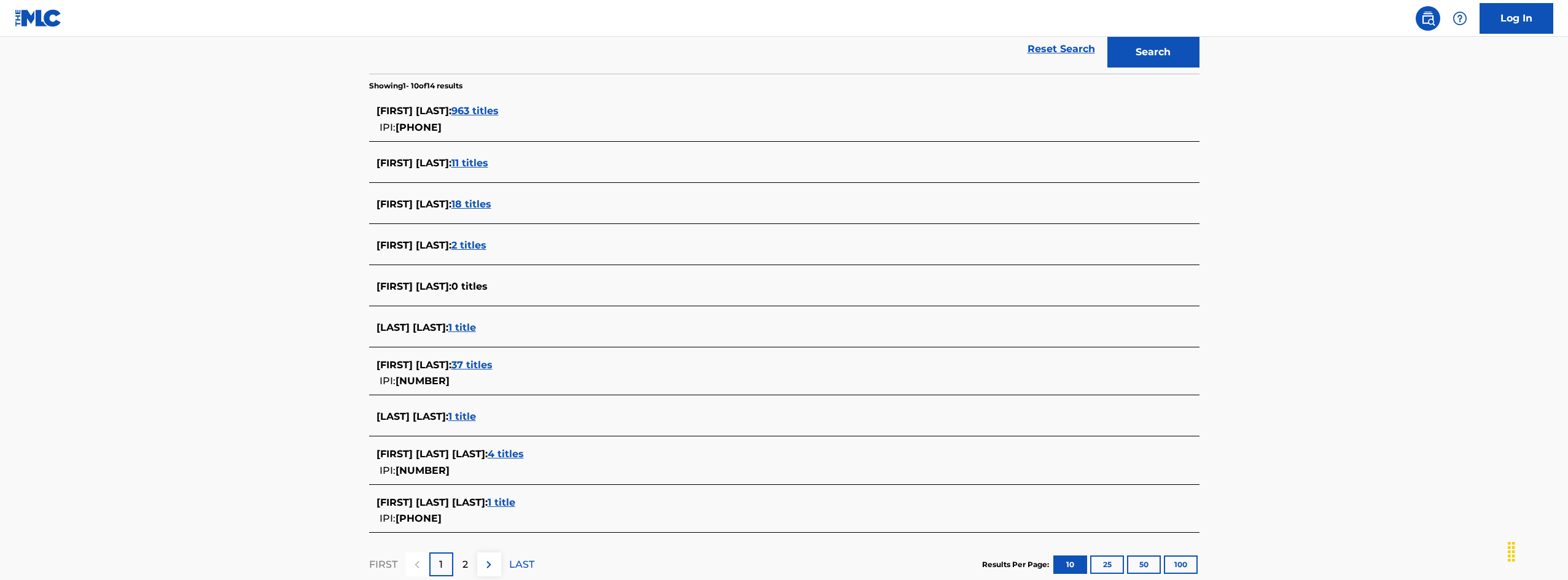 click on "2 titles" at bounding box center (469, 245) 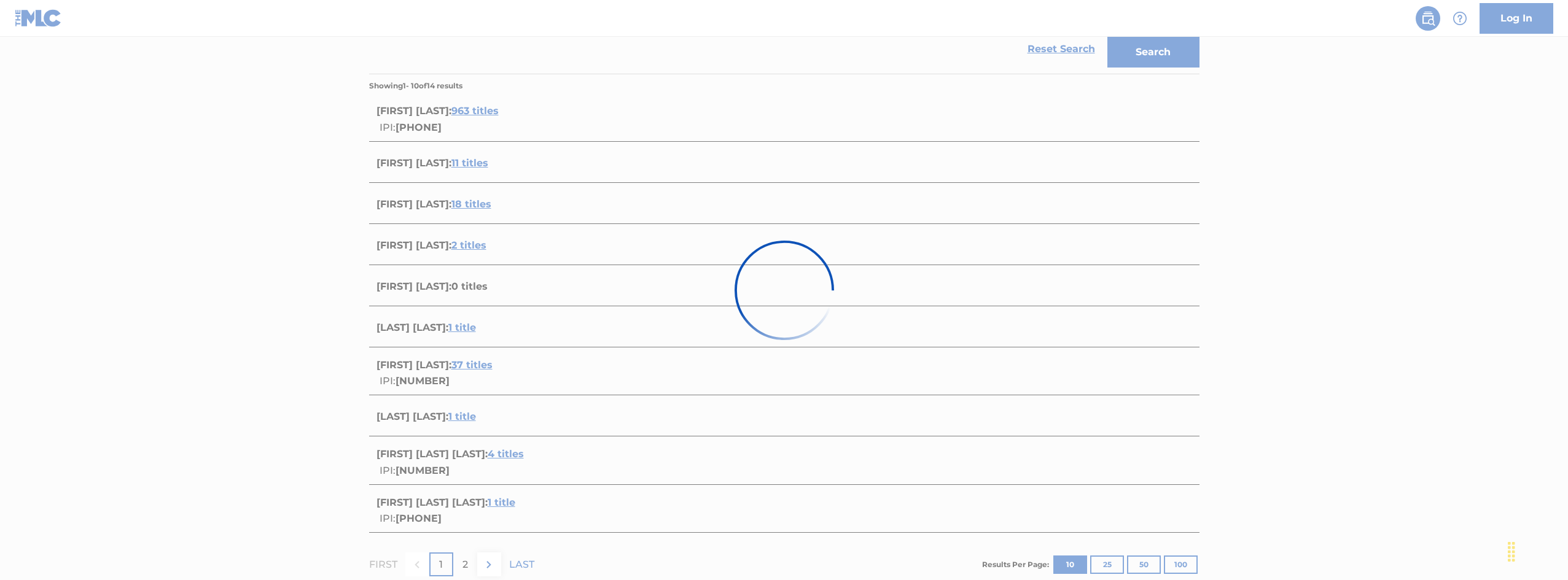 scroll, scrollTop: 146, scrollLeft: 0, axis: vertical 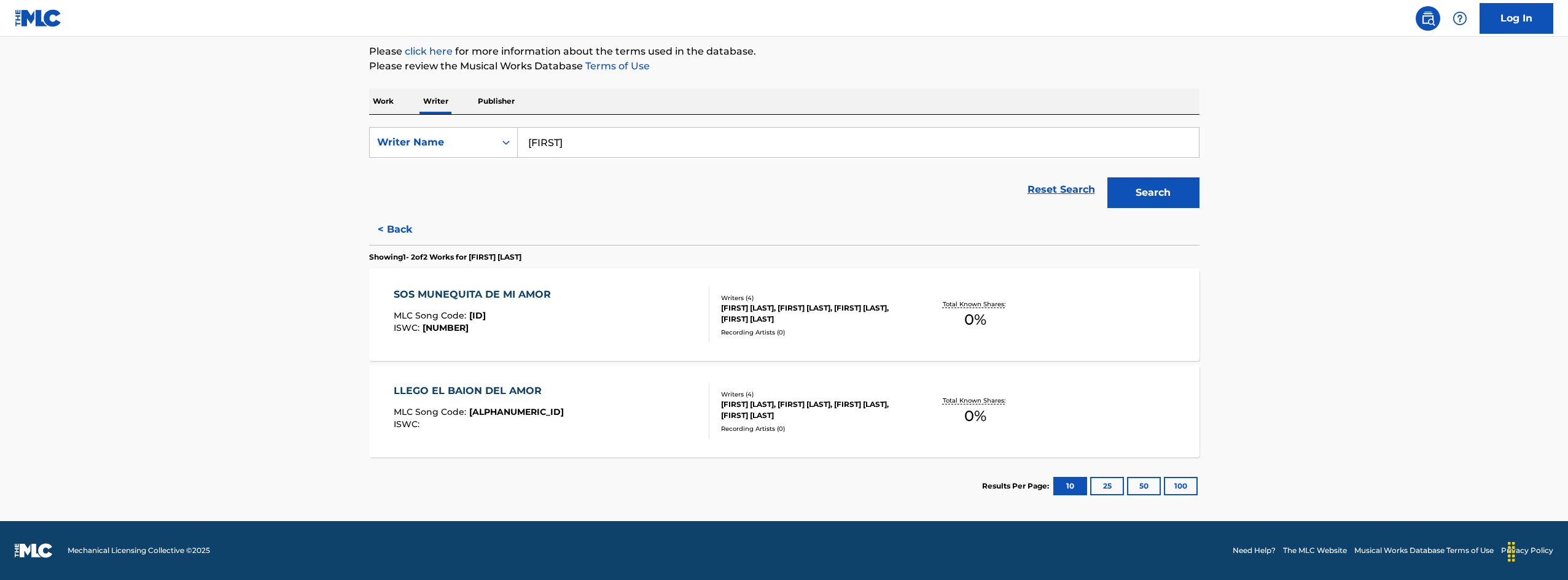 drag, startPoint x: 284, startPoint y: 303, endPoint x: 265, endPoint y: 306, distance: 19.235 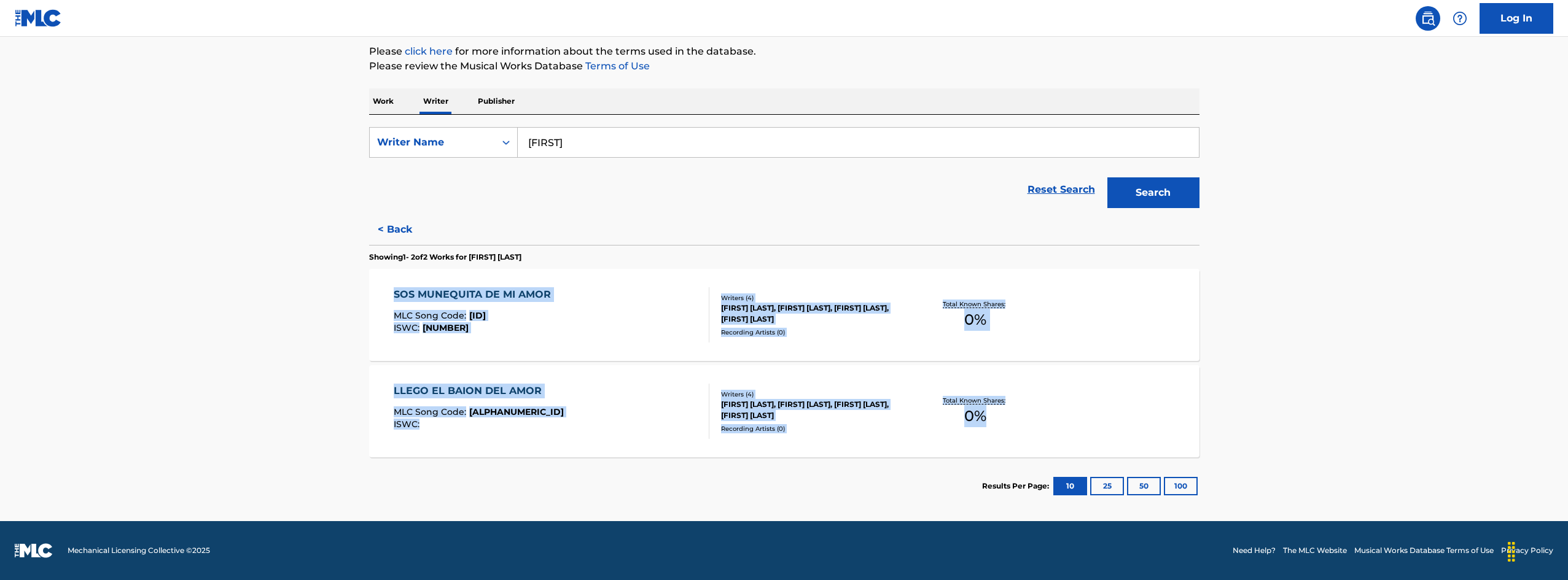drag, startPoint x: 248, startPoint y: 282, endPoint x: 987, endPoint y: 422, distance: 752.1443 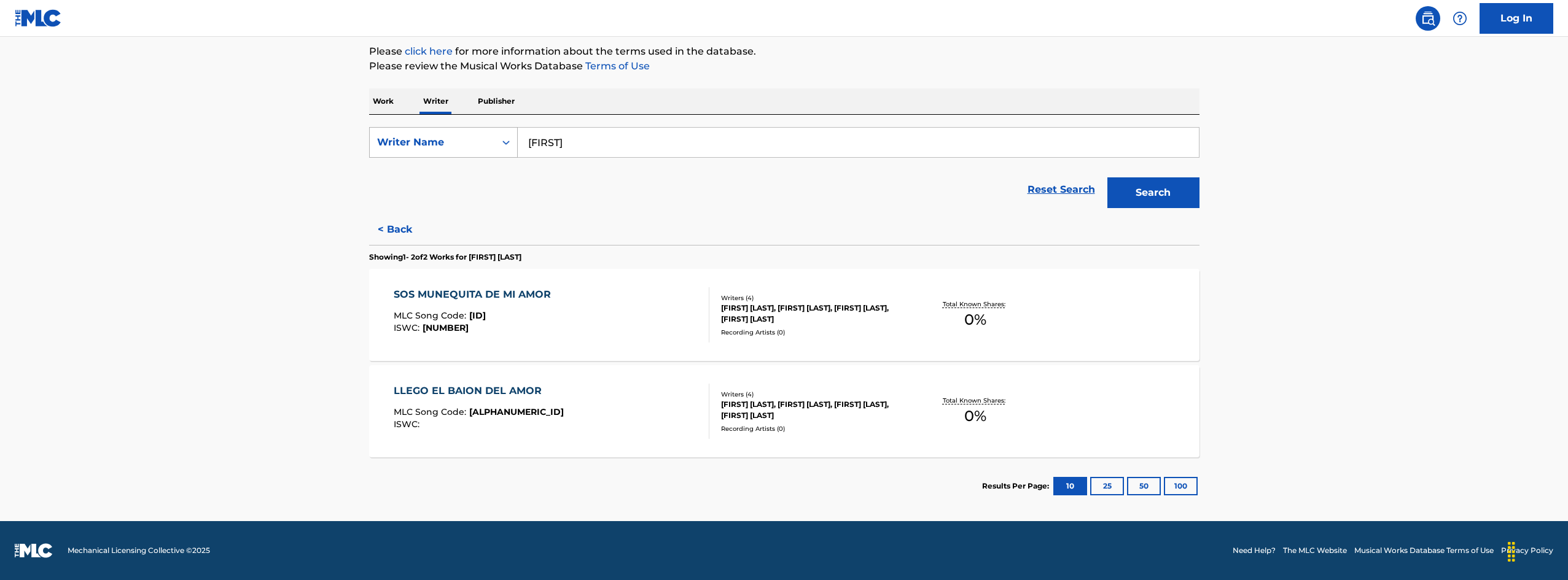 drag, startPoint x: 611, startPoint y: 147, endPoint x: 480, endPoint y: 144, distance: 131.03435 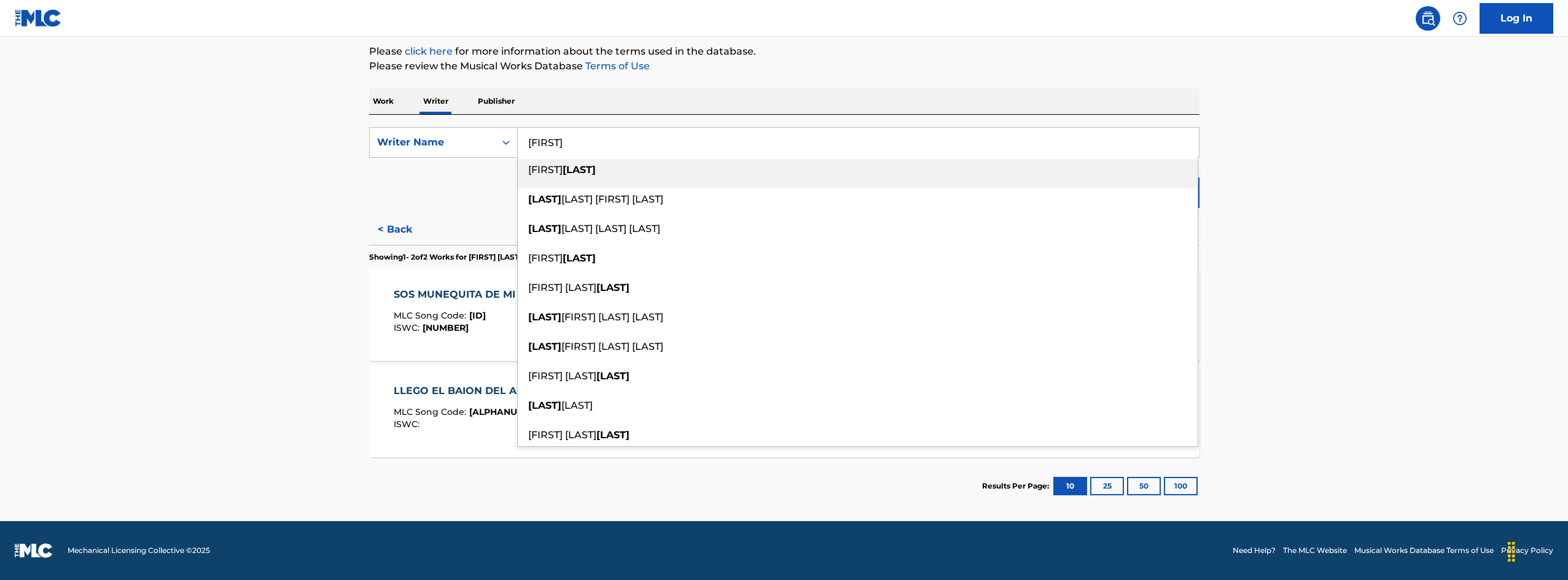 paste on "[LAST]" 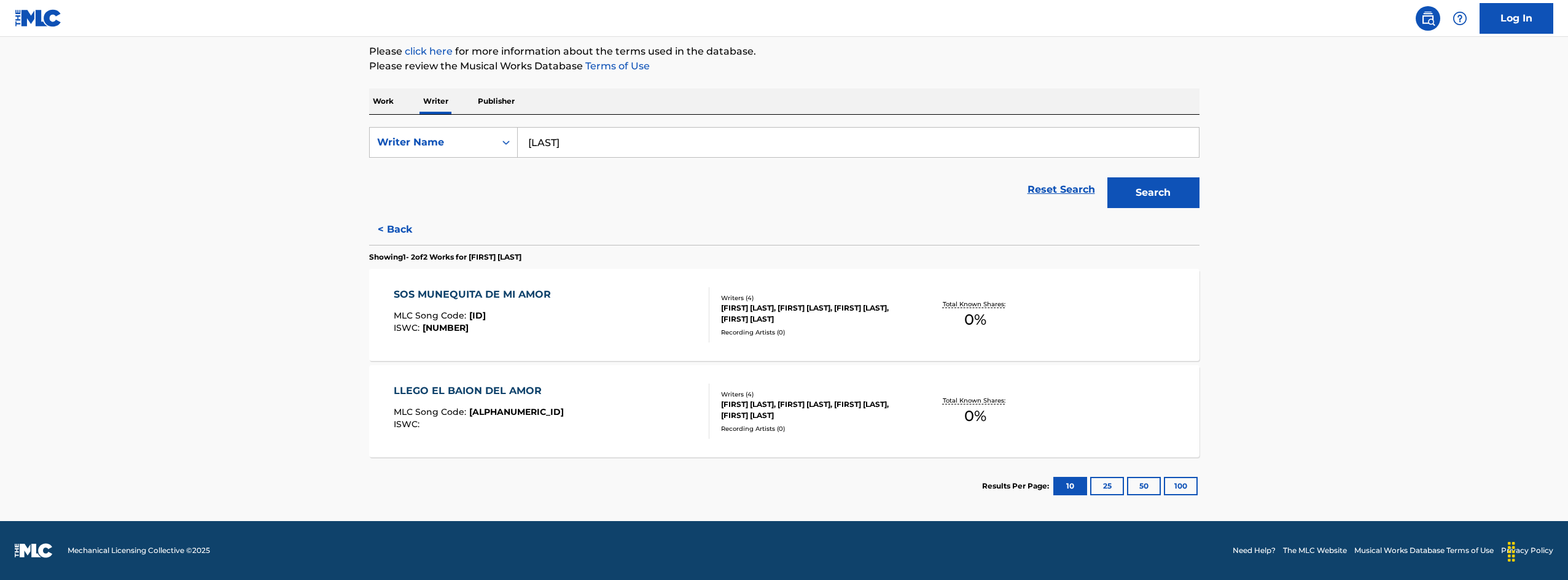 click on "Search" at bounding box center [1153, 193] 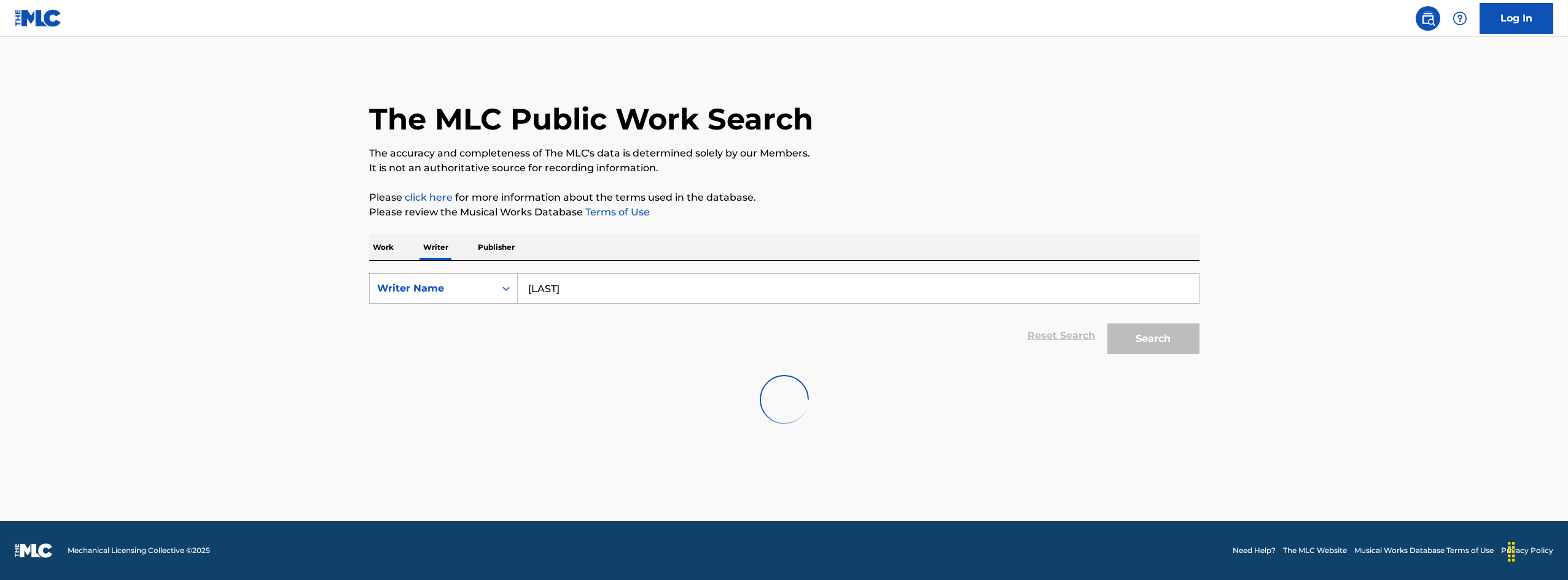 scroll, scrollTop: 0, scrollLeft: 0, axis: both 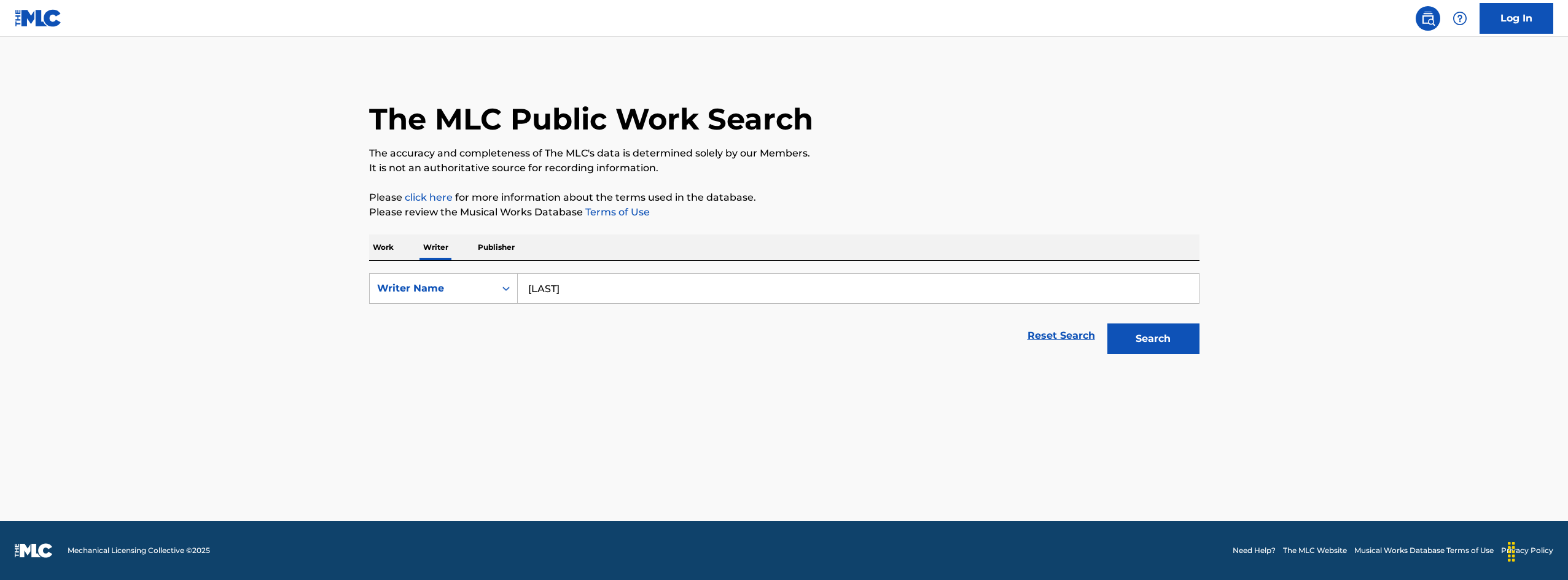 click on "Search" at bounding box center (1153, 339) 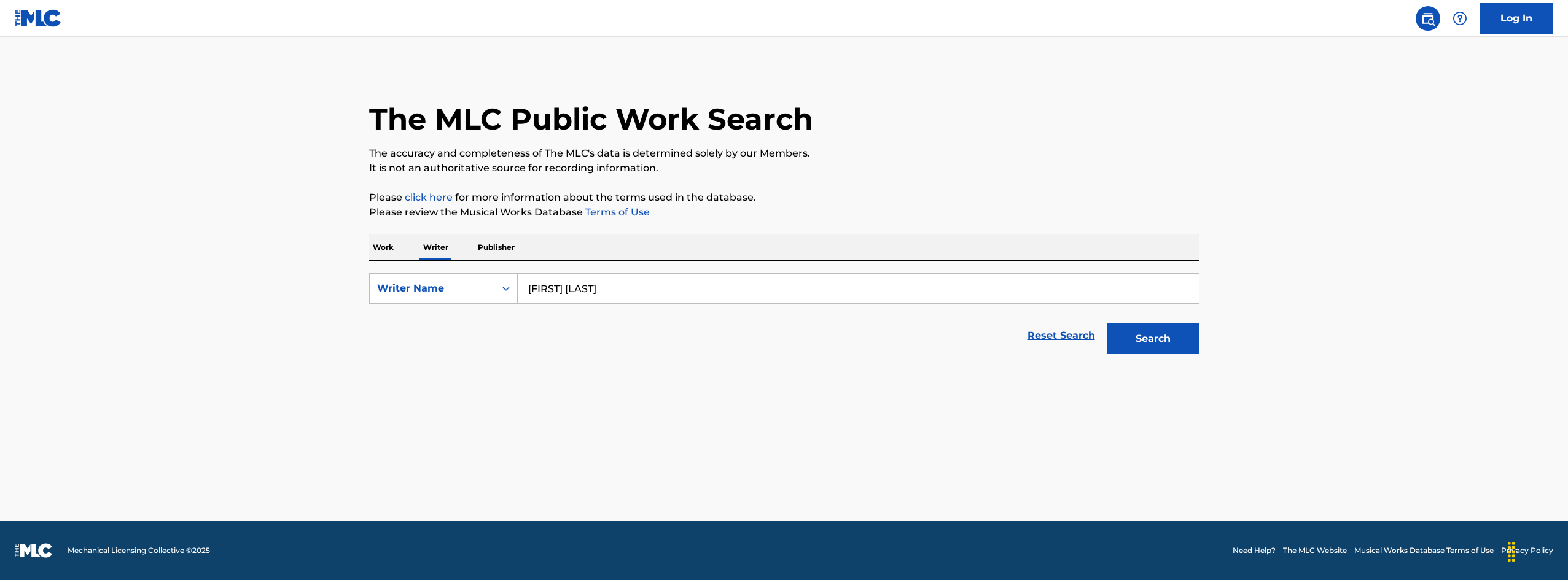 click on "Search" at bounding box center [1153, 339] 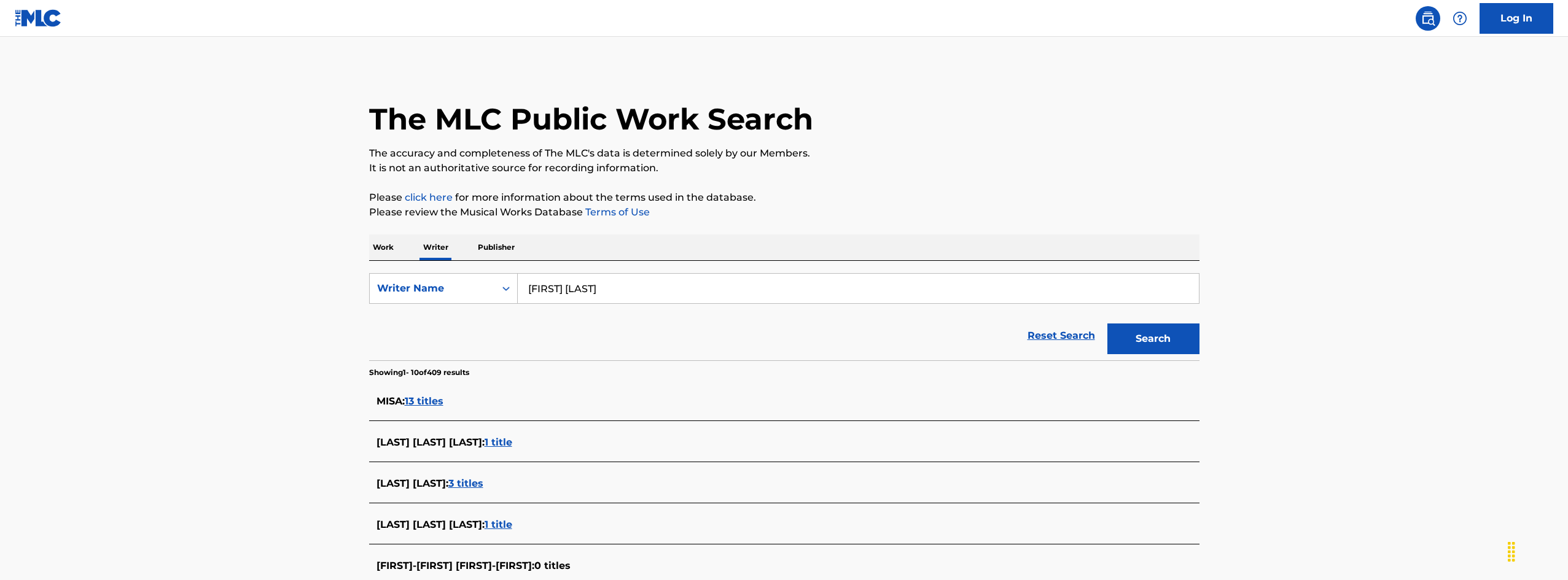 scroll, scrollTop: 143, scrollLeft: 0, axis: vertical 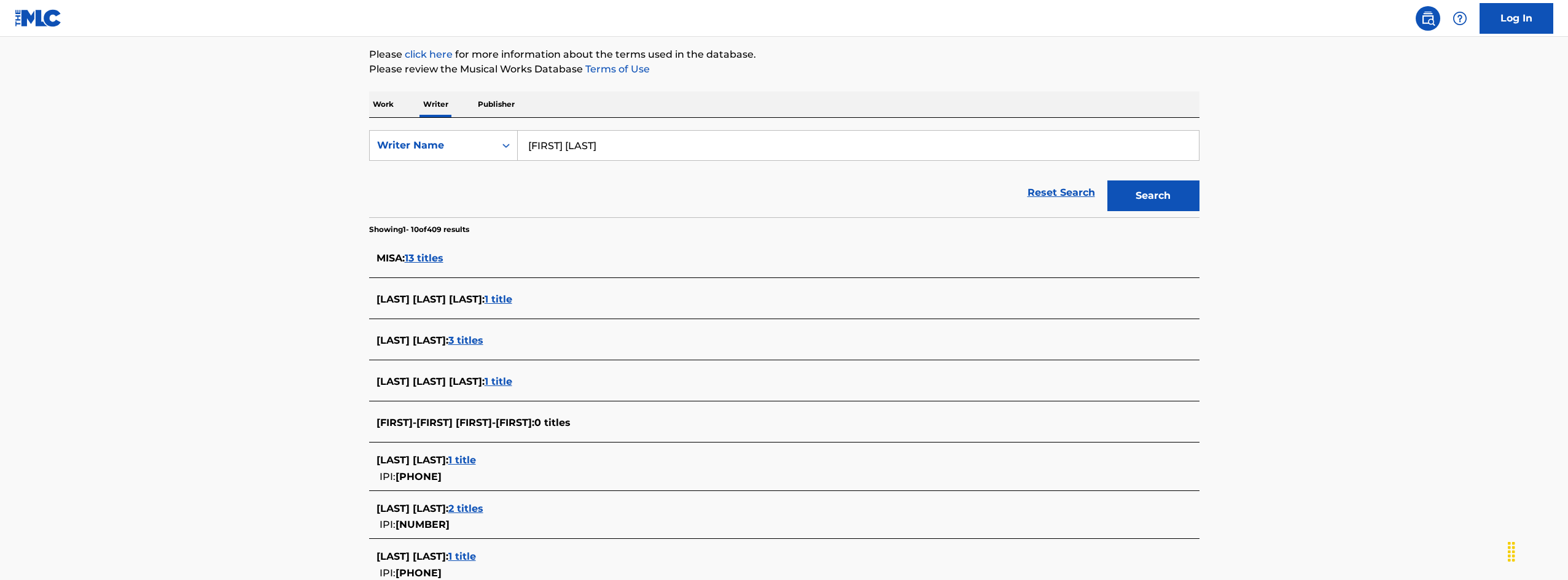 type on "[FIRST] [LAST]" 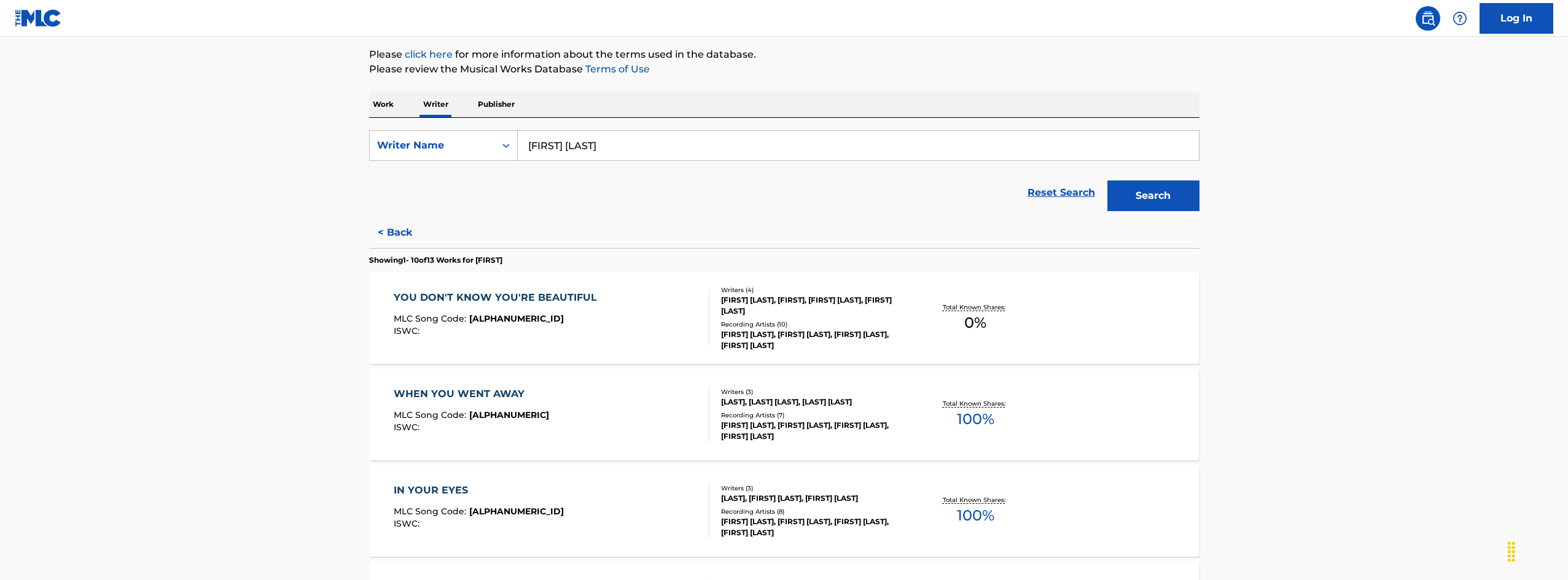 click on "YOU DON'T KNOW YOU'RE BEAUTIFUL" at bounding box center [498, 298] 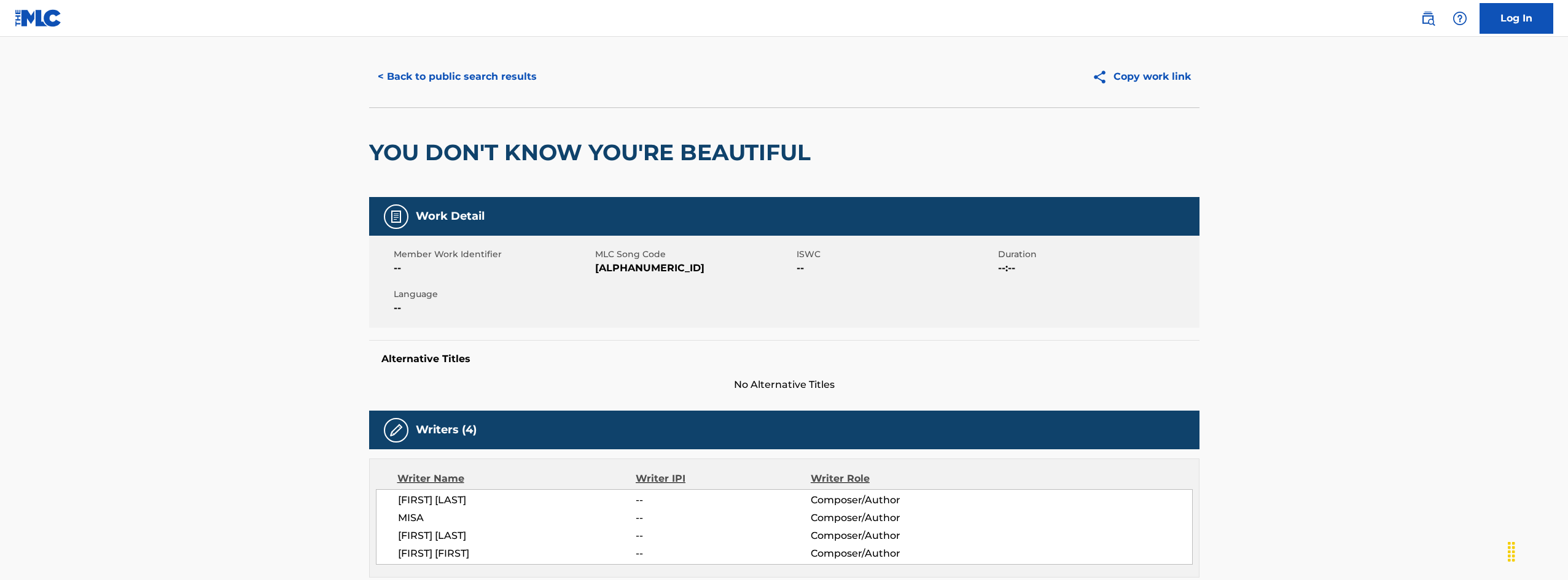scroll, scrollTop: 0, scrollLeft: 0, axis: both 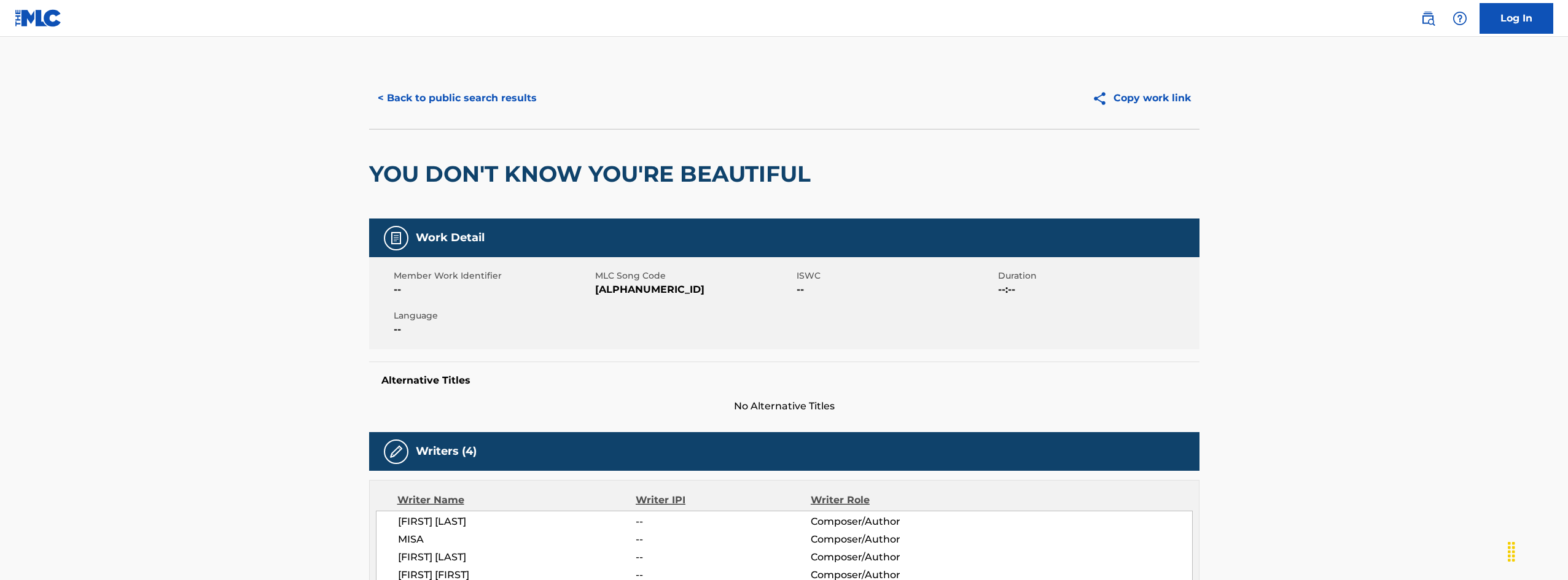 drag, startPoint x: 302, startPoint y: 116, endPoint x: 482, endPoint y: 129, distance: 180.46883 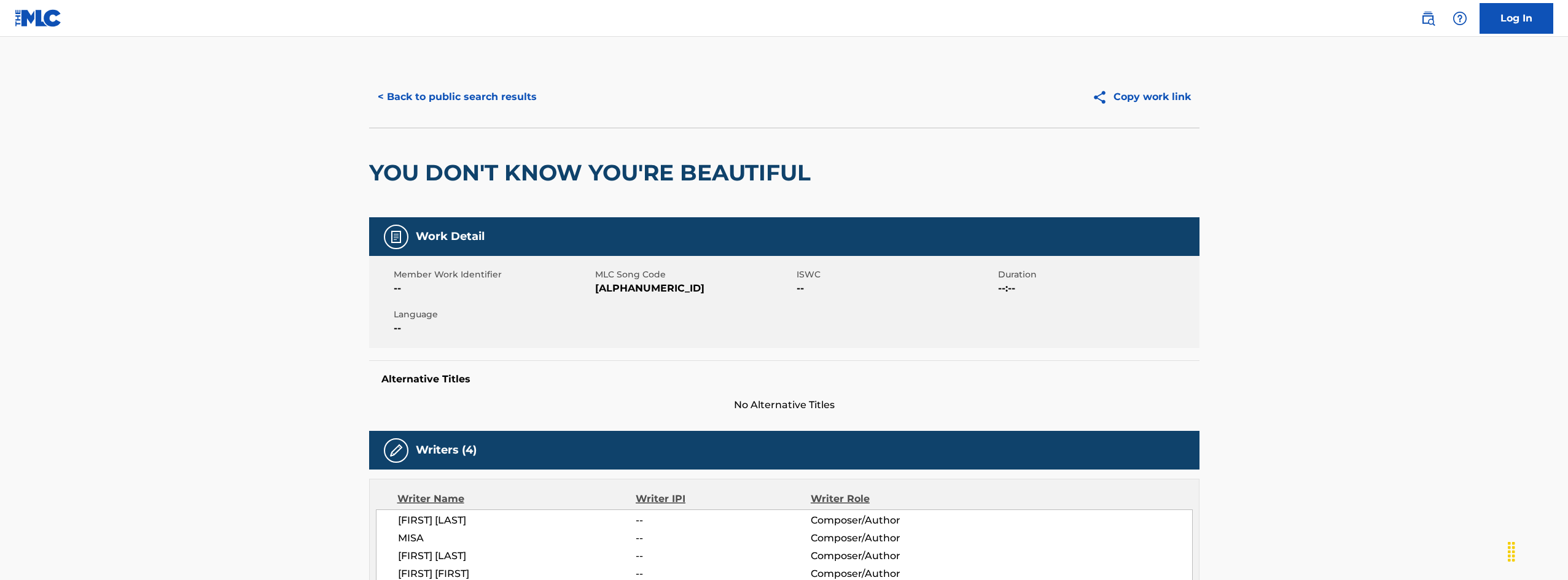 scroll, scrollTop: 0, scrollLeft: 0, axis: both 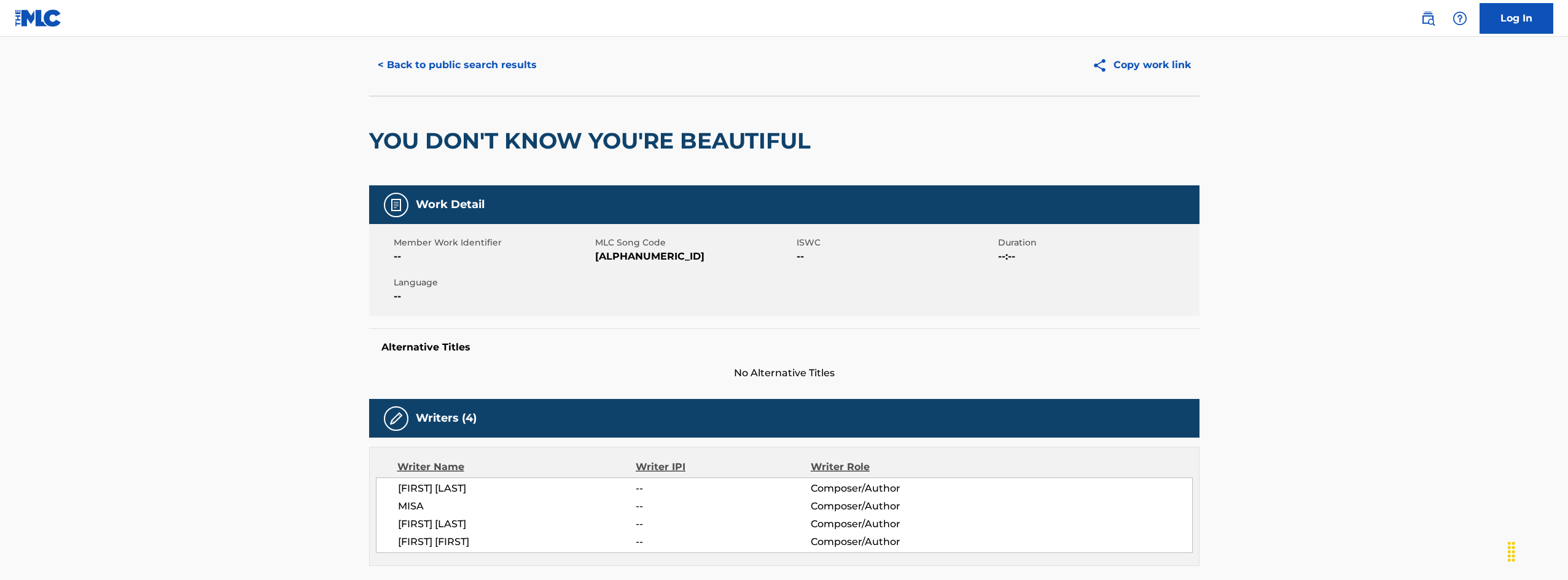 click on "< Back to public search results" at bounding box center [457, 65] 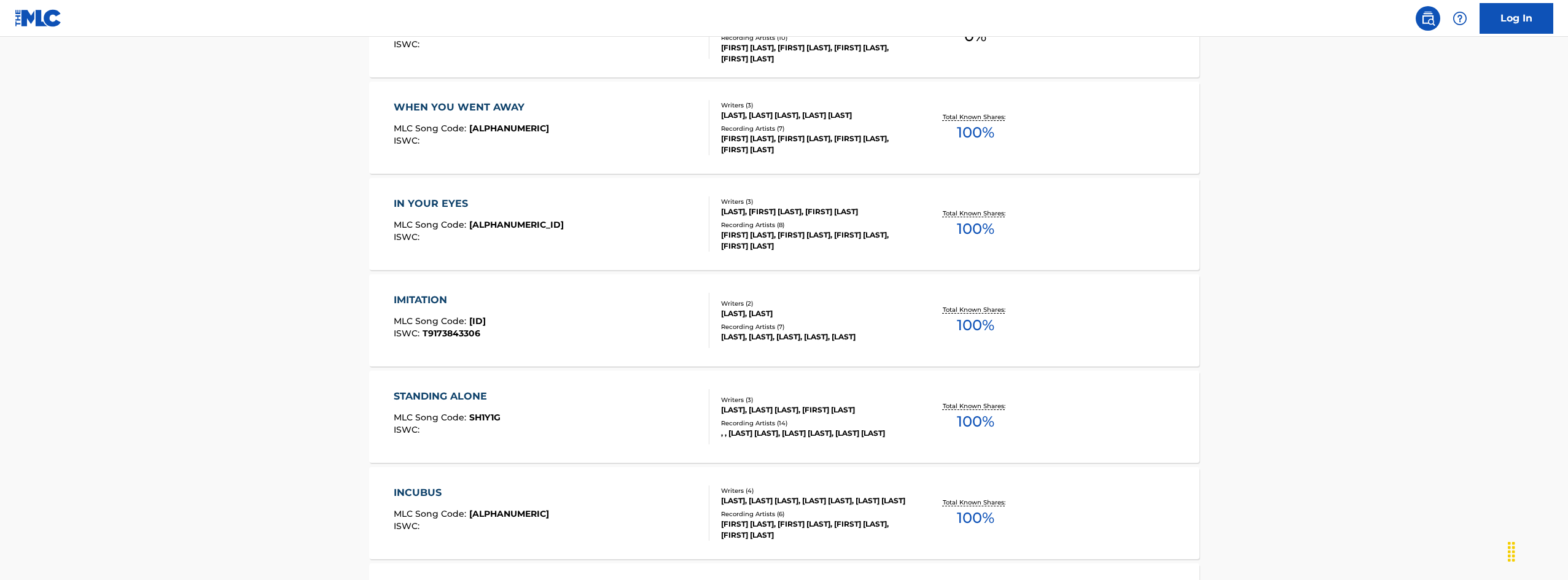 scroll, scrollTop: 859, scrollLeft: 0, axis: vertical 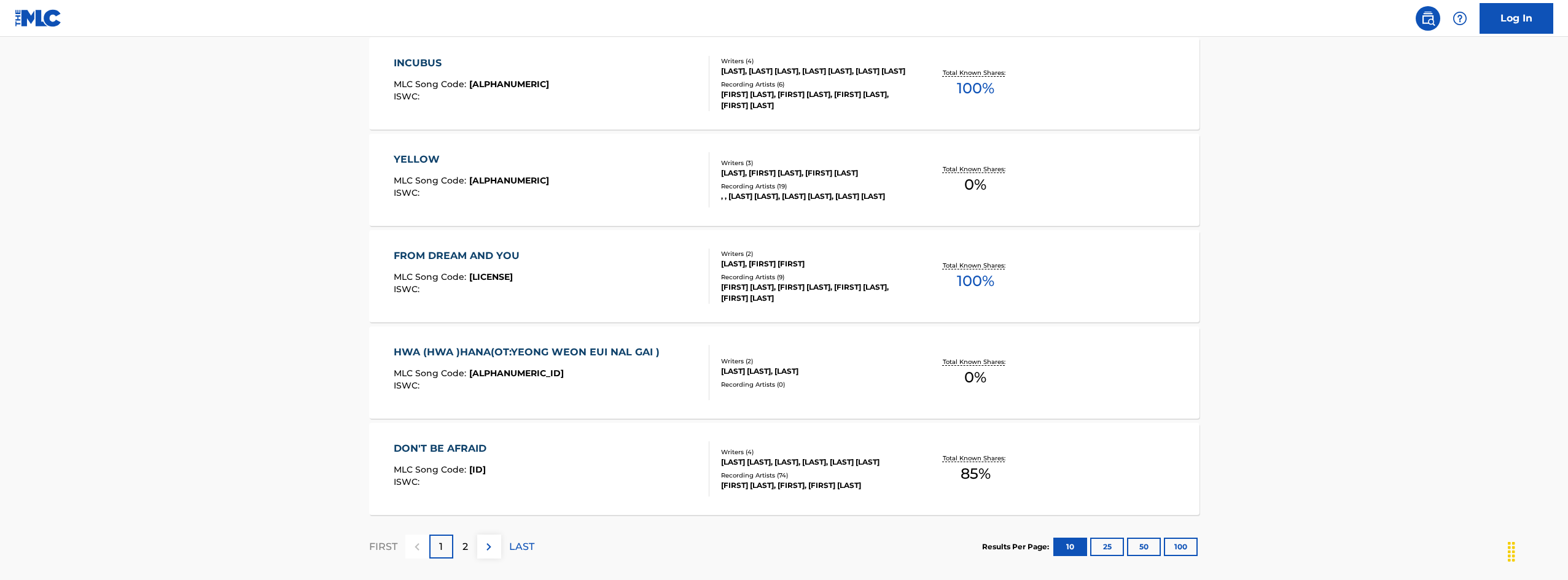 click on "HWA (HWA )HANA(OT:YEONG WEON EUI NAL GAI )" at bounding box center (529, 352) 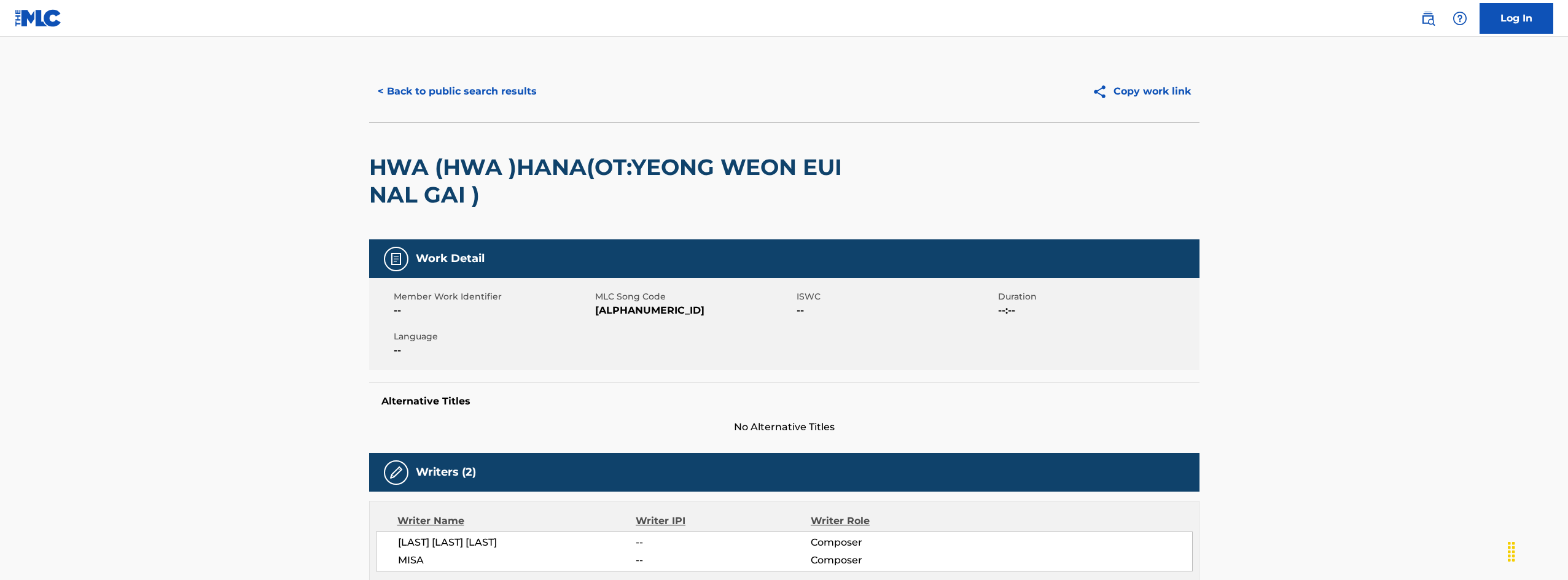 scroll, scrollTop: 0, scrollLeft: 0, axis: both 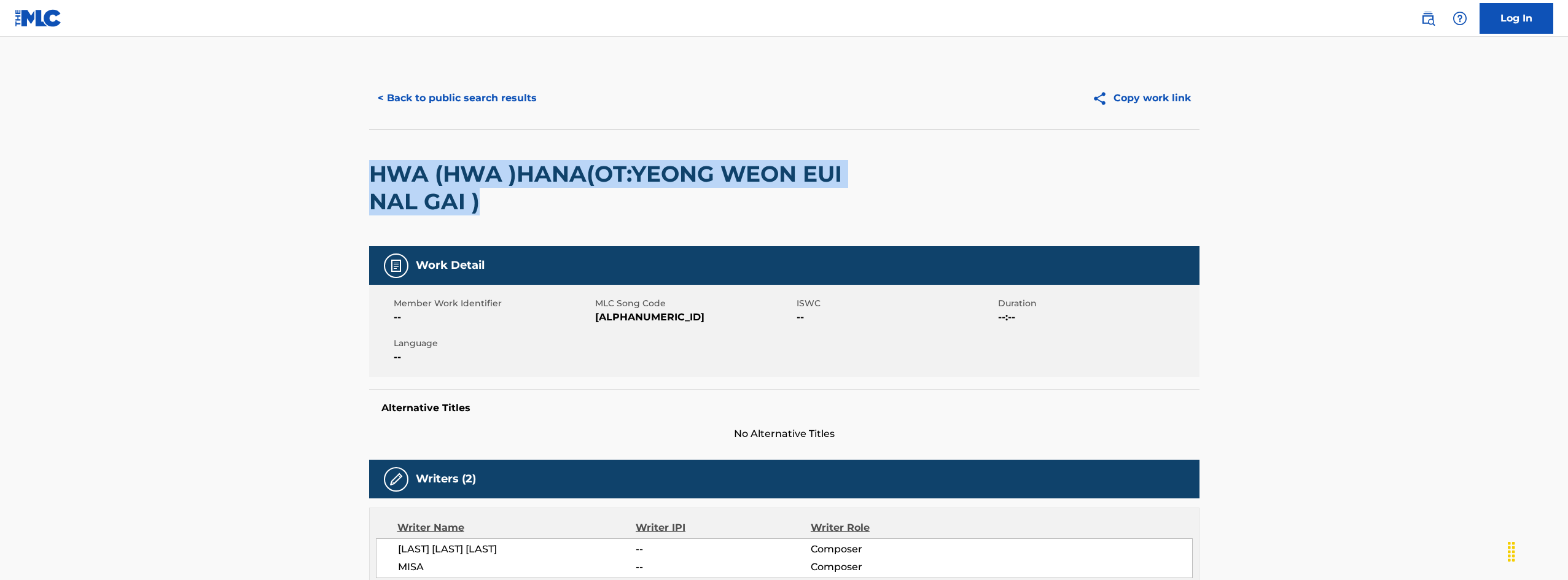 drag, startPoint x: 510, startPoint y: 209, endPoint x: 357, endPoint y: 155, distance: 162.2498 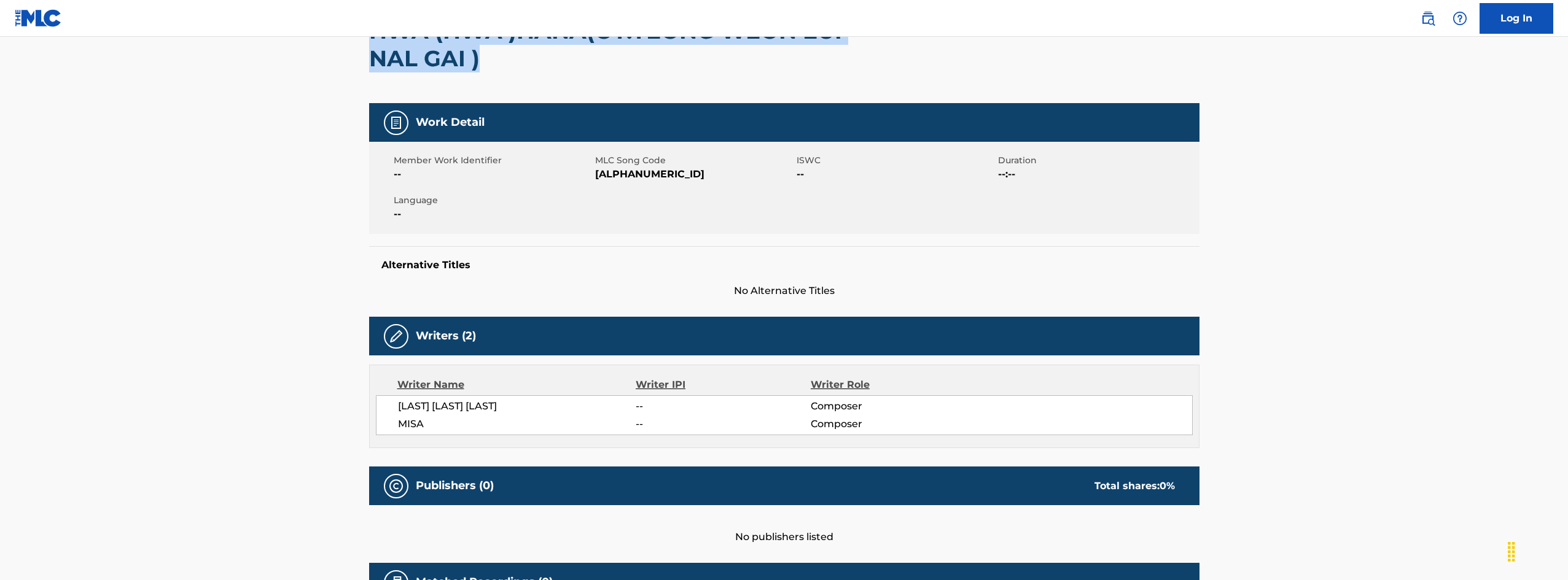 scroll, scrollTop: 0, scrollLeft: 0, axis: both 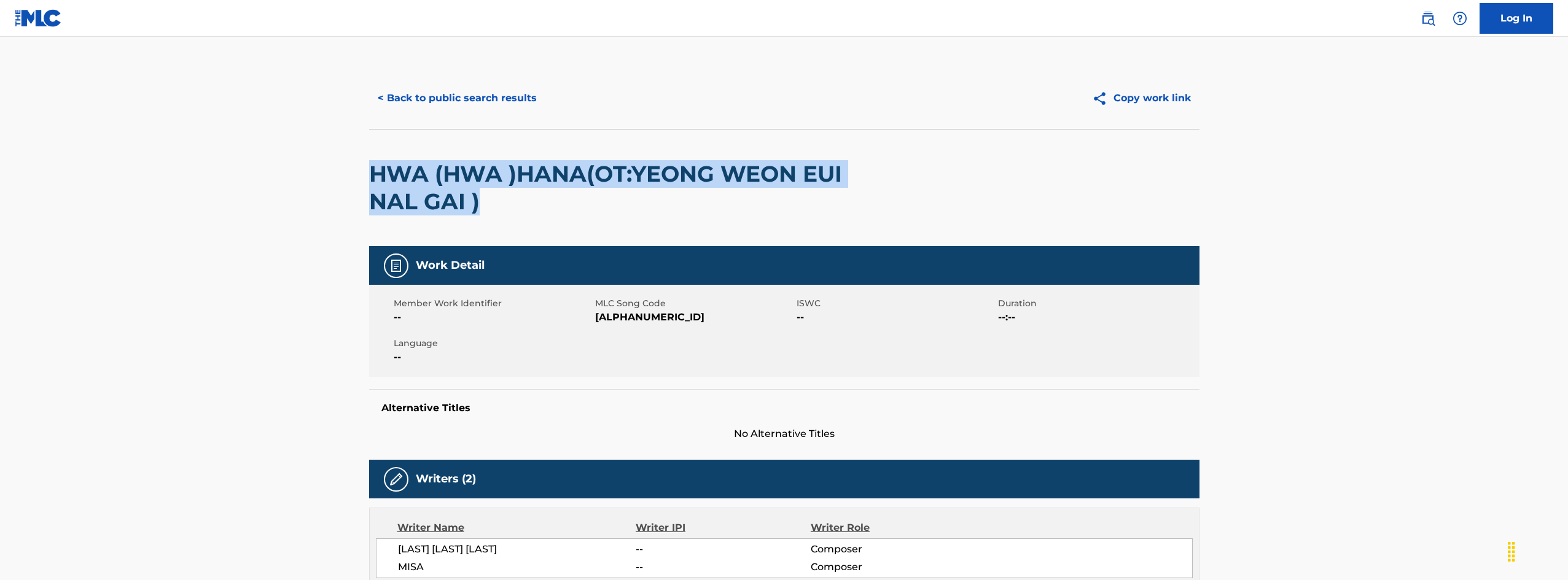 click on "< Back to public search results" at bounding box center [457, 98] 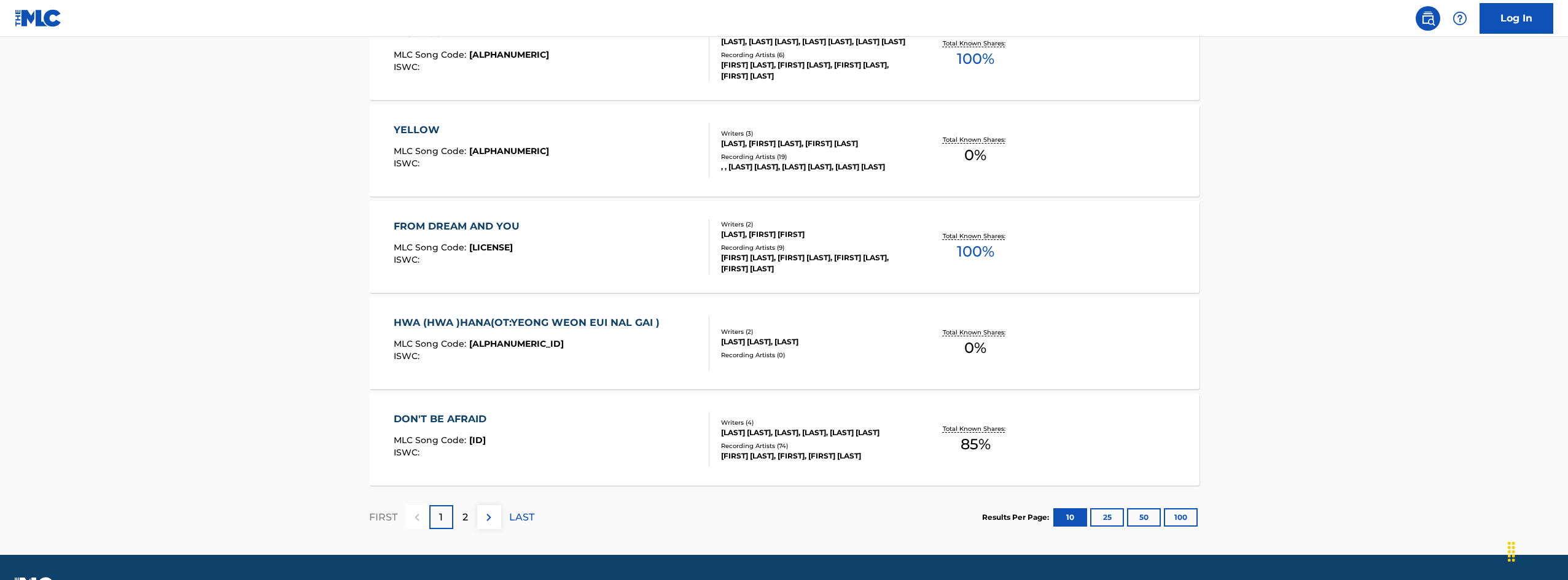 scroll, scrollTop: 922, scrollLeft: 0, axis: vertical 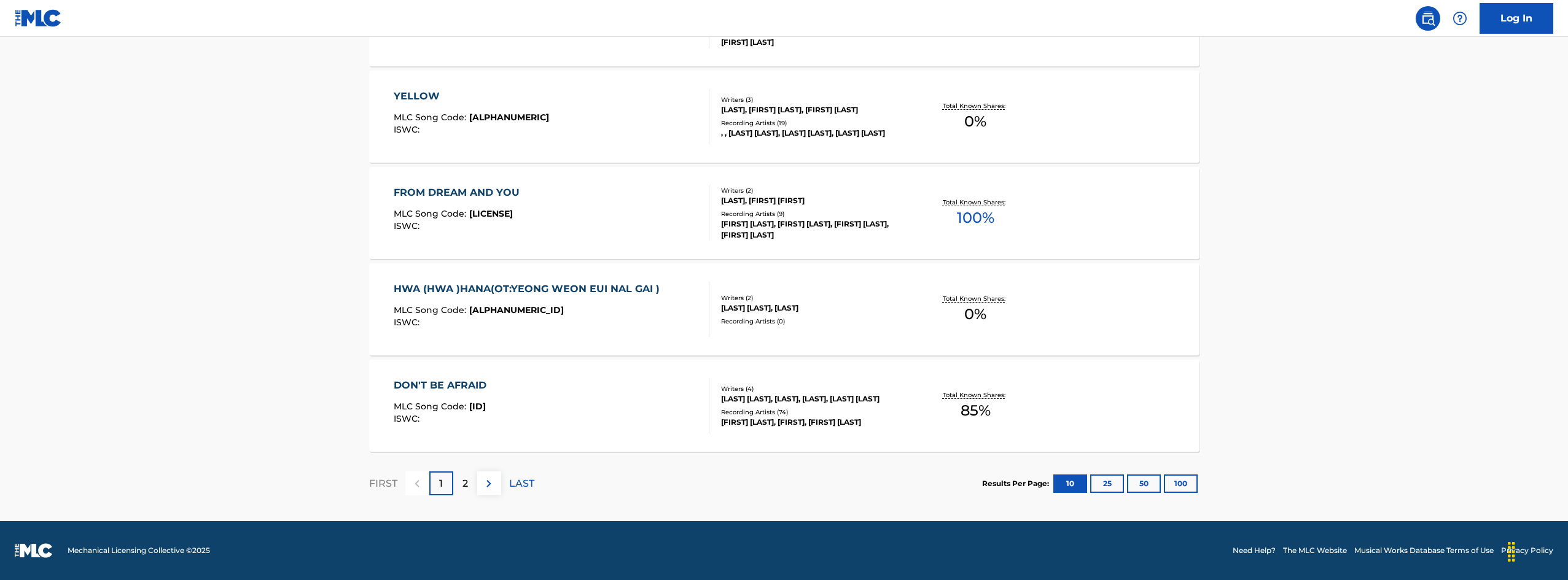 click on "2" at bounding box center [465, 483] 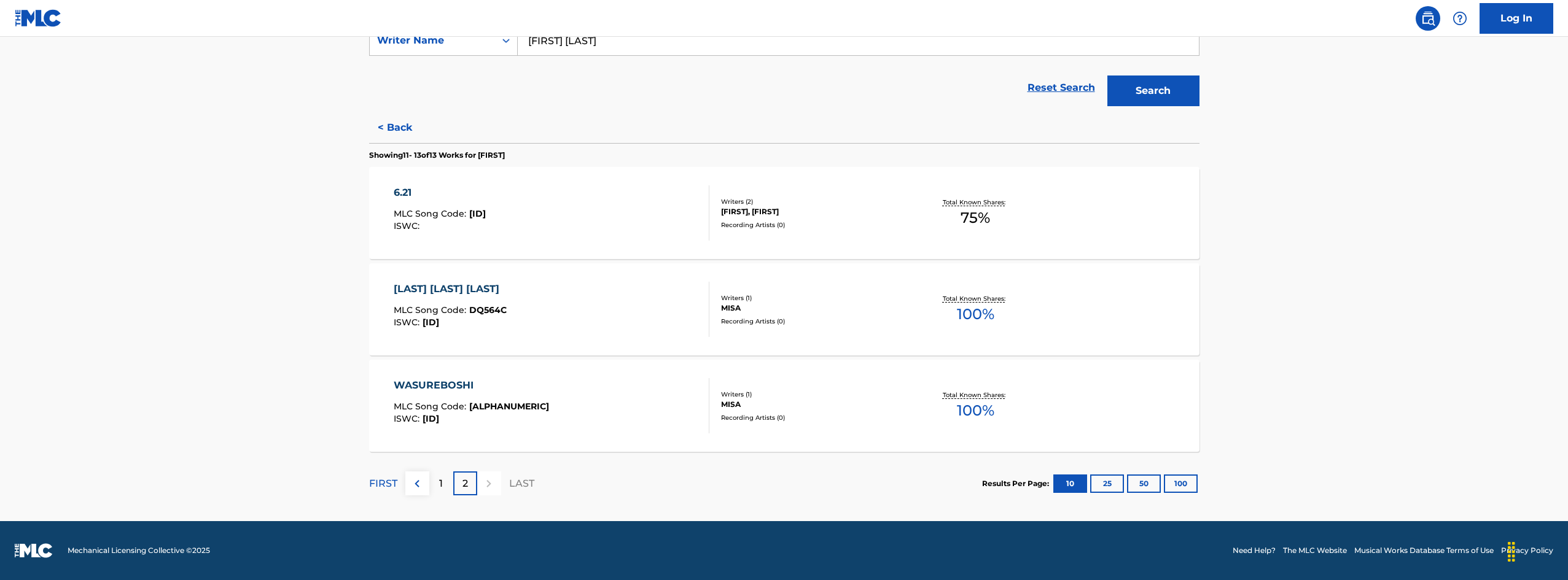 scroll, scrollTop: 0, scrollLeft: 0, axis: both 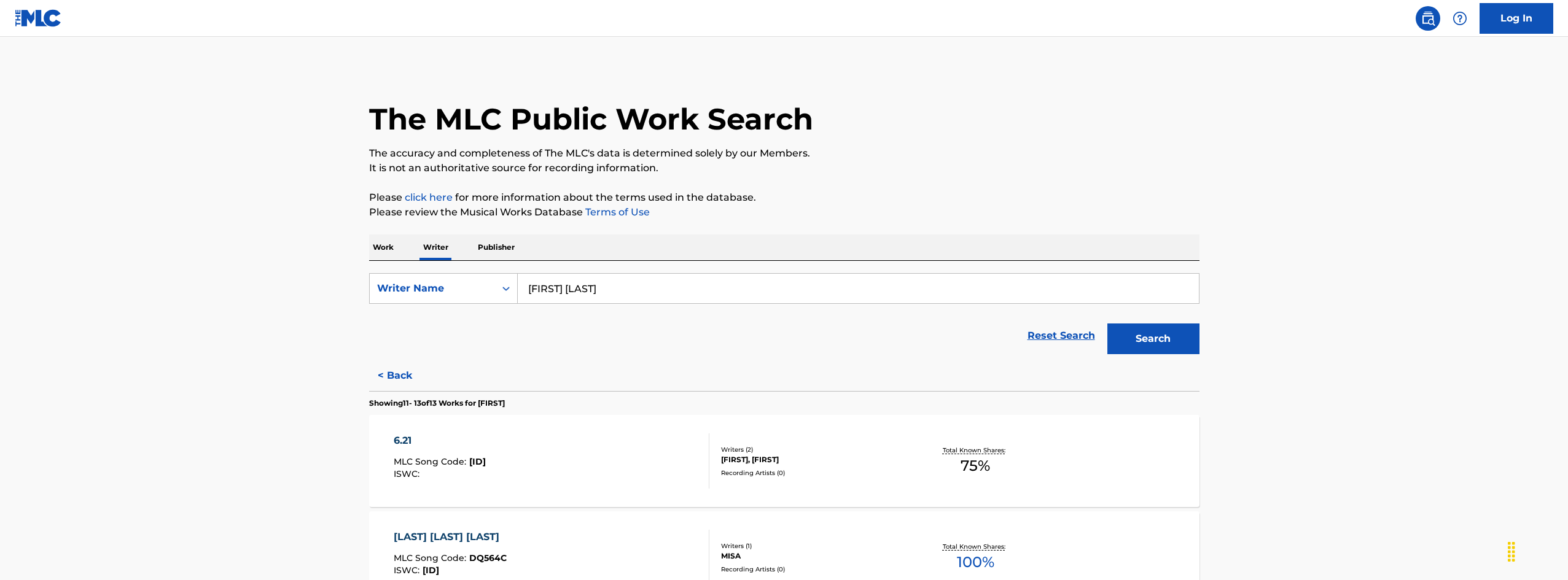 click on "[FIRST] [LAST]" at bounding box center (858, 288) 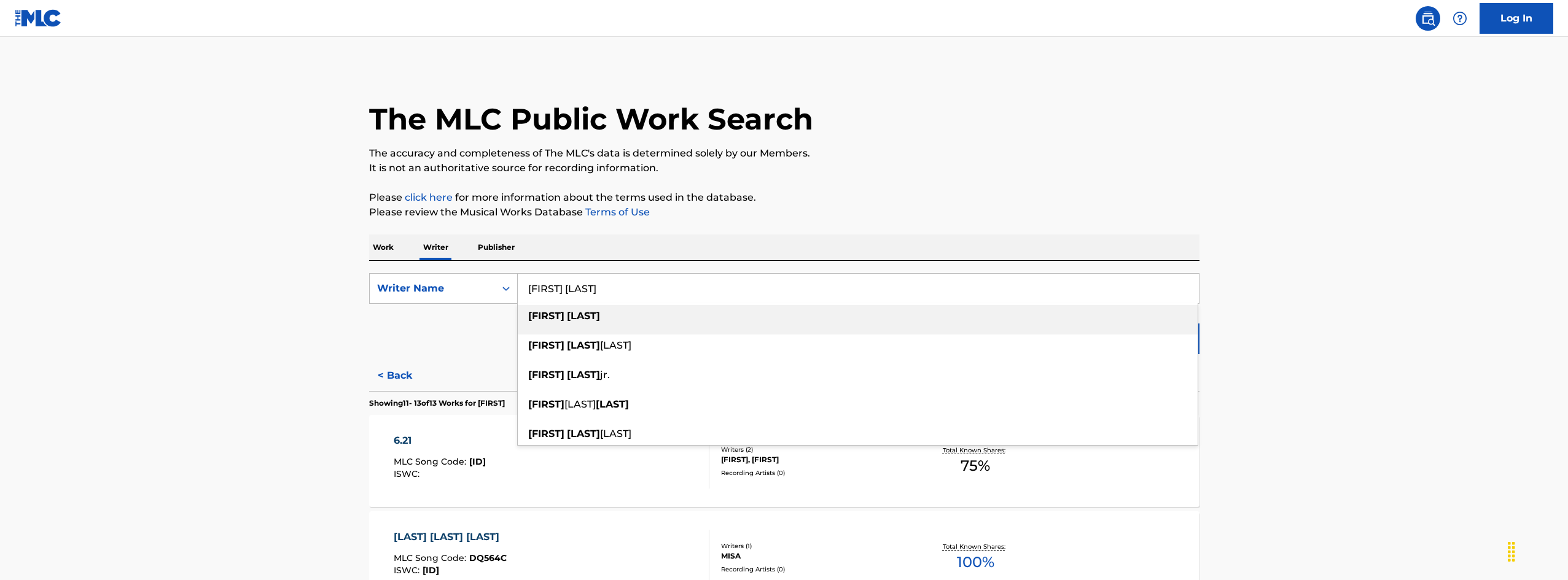 click on "[FIRST]   [LAST]" at bounding box center [857, 316] 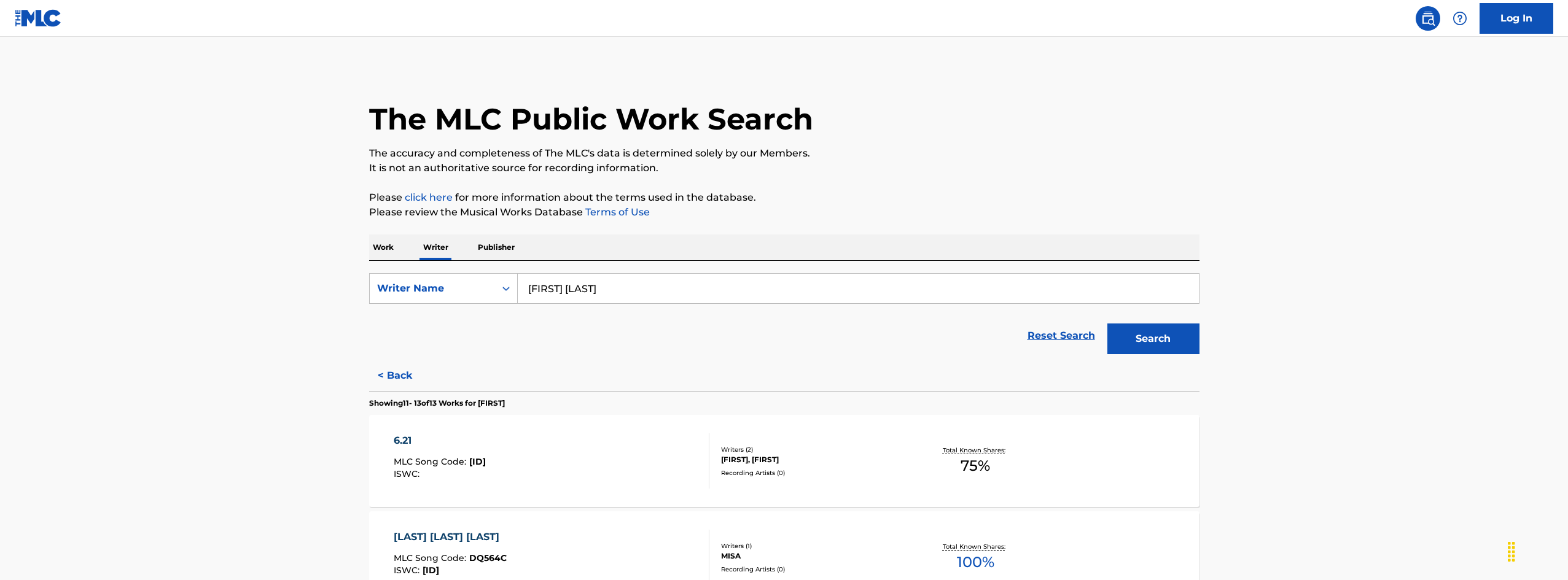 click on "The MLC Public Work Search The accuracy and completeness of The MLC's data is determined solely by our Members. It is not an authoritative source for recording information. Please   click here   for more information about the terms used in the database. Please review the Musical Works Database   Terms of Use Work Writer Publisher SearchWithCriteria[ID] Writer Name [FIRST] [LAST] Reset Search Search < Back Showing  11  -   13  of  13   Works for [FIRST]   6.21 MLC Song Code : [ID] ISWC : Writers ( 2 ) [FIRST], [FIRST] Recording Artists ( 0 ) Total Known Shares: 75 % [FIRST] [LAST] MLC Song Code : [ID] ISWC : [ID] Writers ( 1 ) [FIRST] Recording Artists ( 0 ) Total Known Shares: 100 % [FIRST] [LAST] MLC Song Code : [ID] ISWC : [ID] Writers ( 1 ) [FIRST] Recording Artists ( 0 ) Total Known Shares: 100 % [FIRST] 1 2 [LAST] Results Per Page: 10 25 50 100" at bounding box center [784, 403] 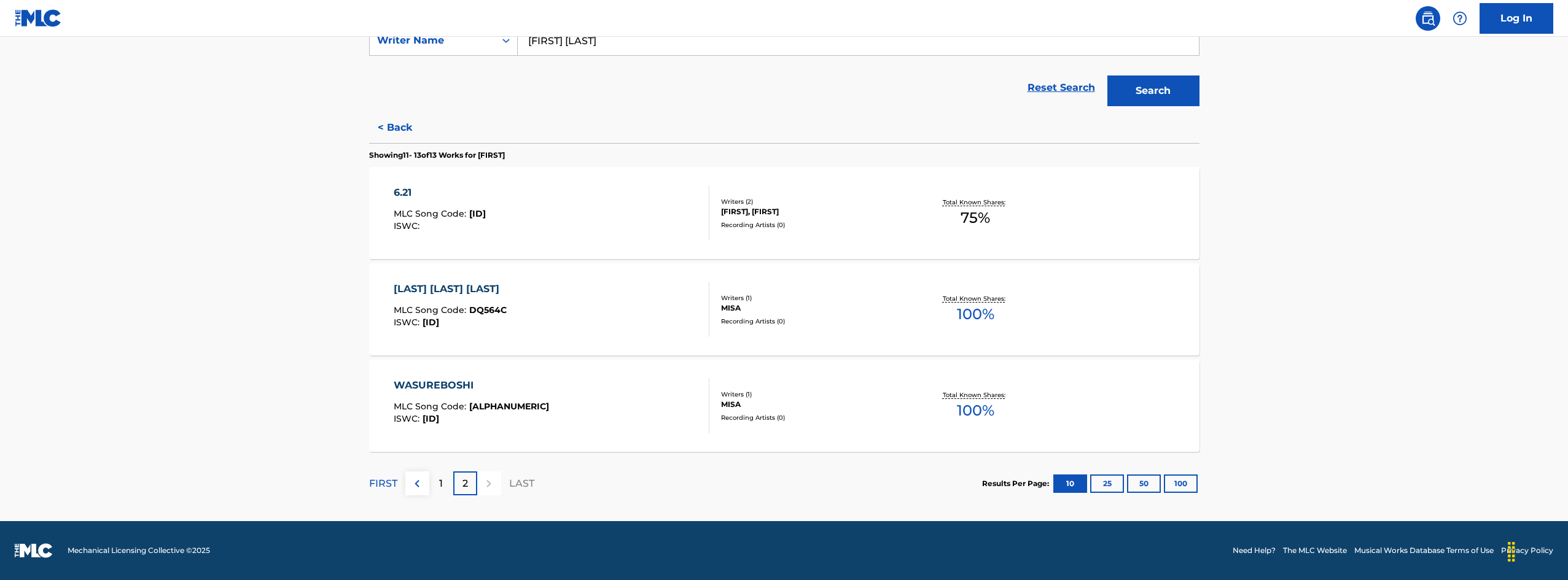 scroll, scrollTop: 0, scrollLeft: 0, axis: both 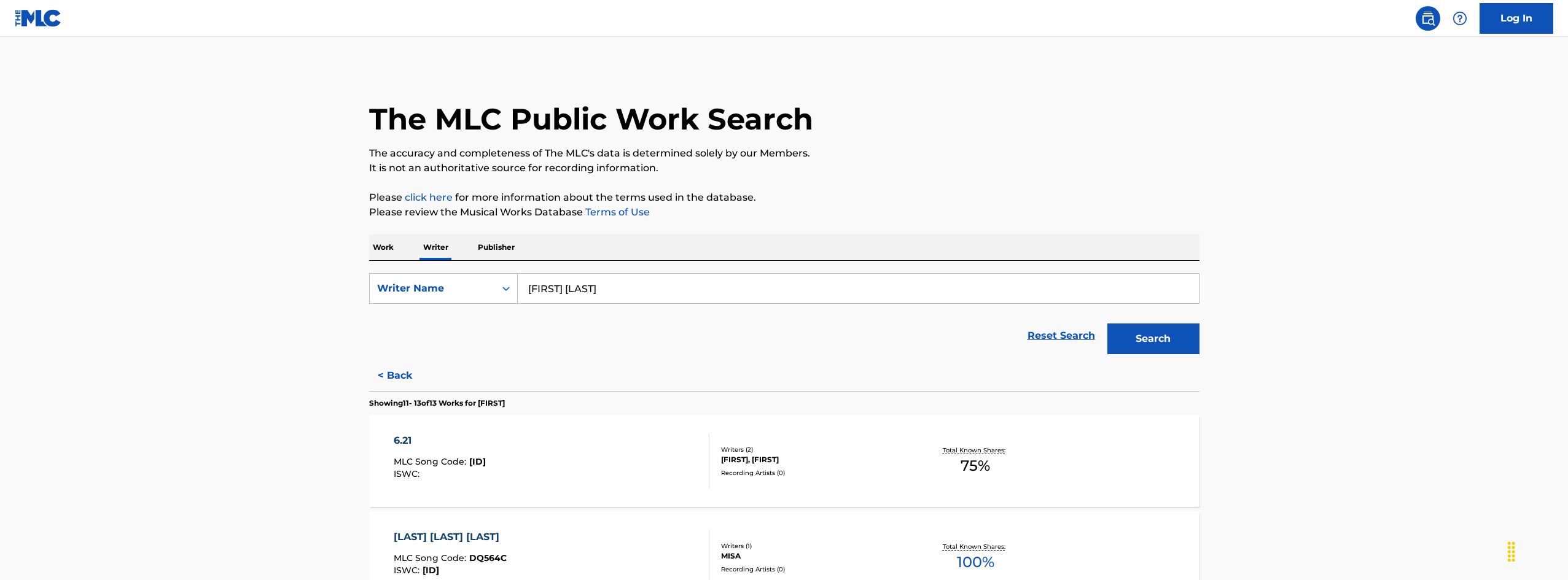 click on "Search" at bounding box center [1153, 339] 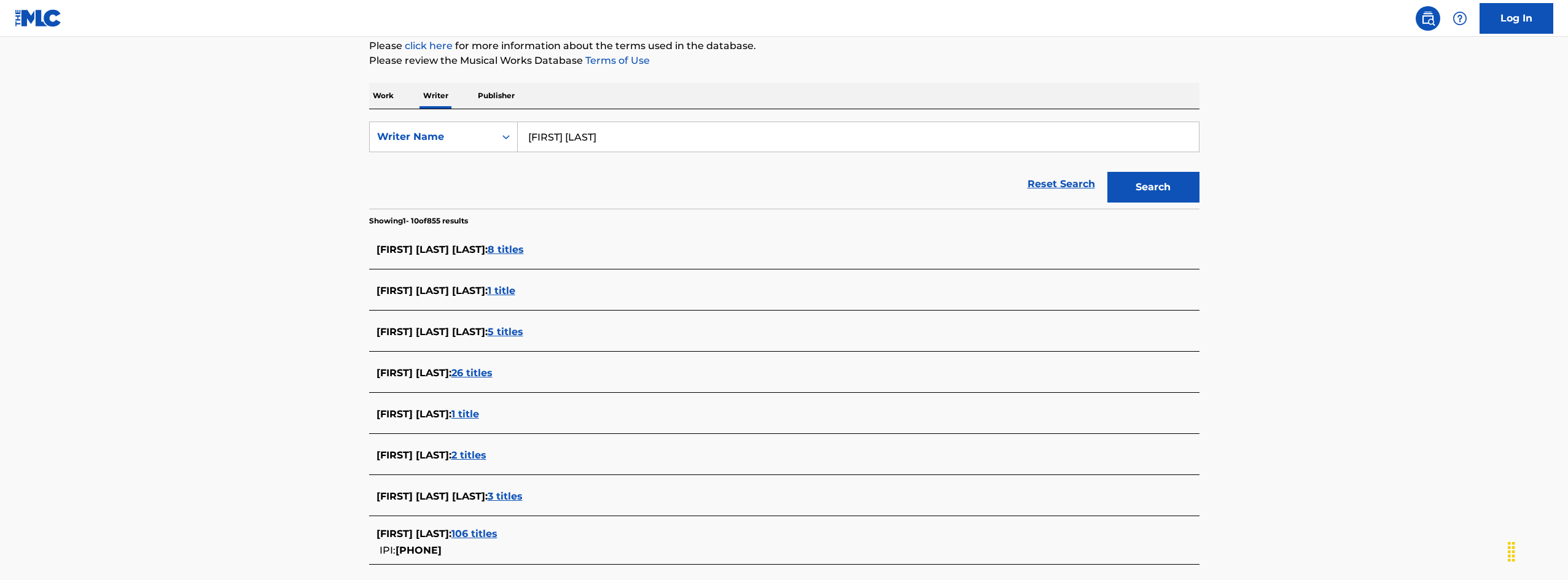 scroll, scrollTop: 287, scrollLeft: 0, axis: vertical 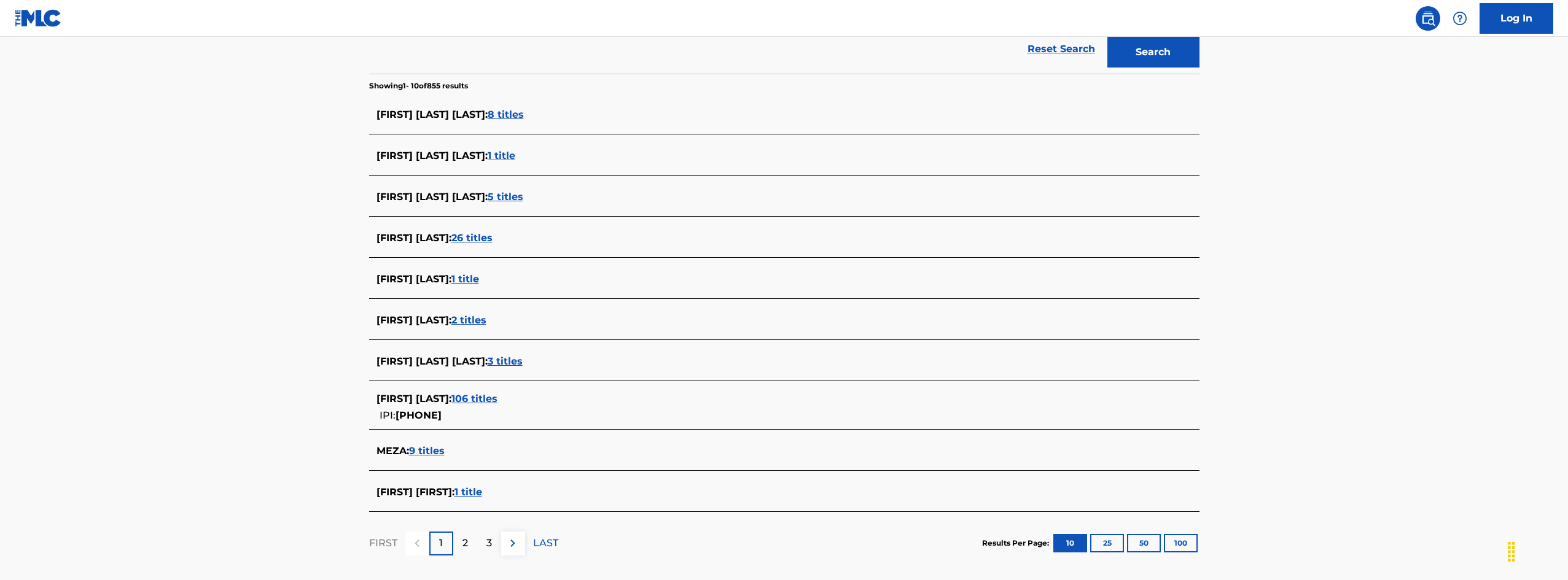click on "9 titles" at bounding box center [427, 450] 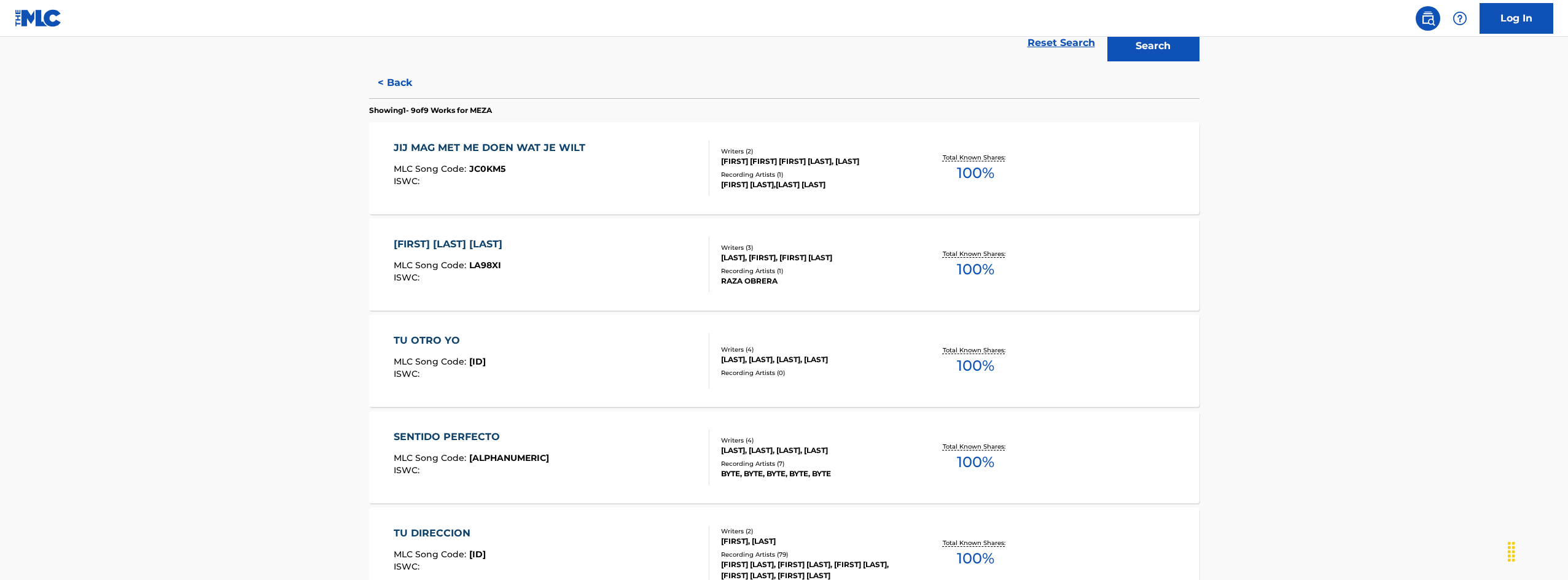 scroll, scrollTop: 0, scrollLeft: 0, axis: both 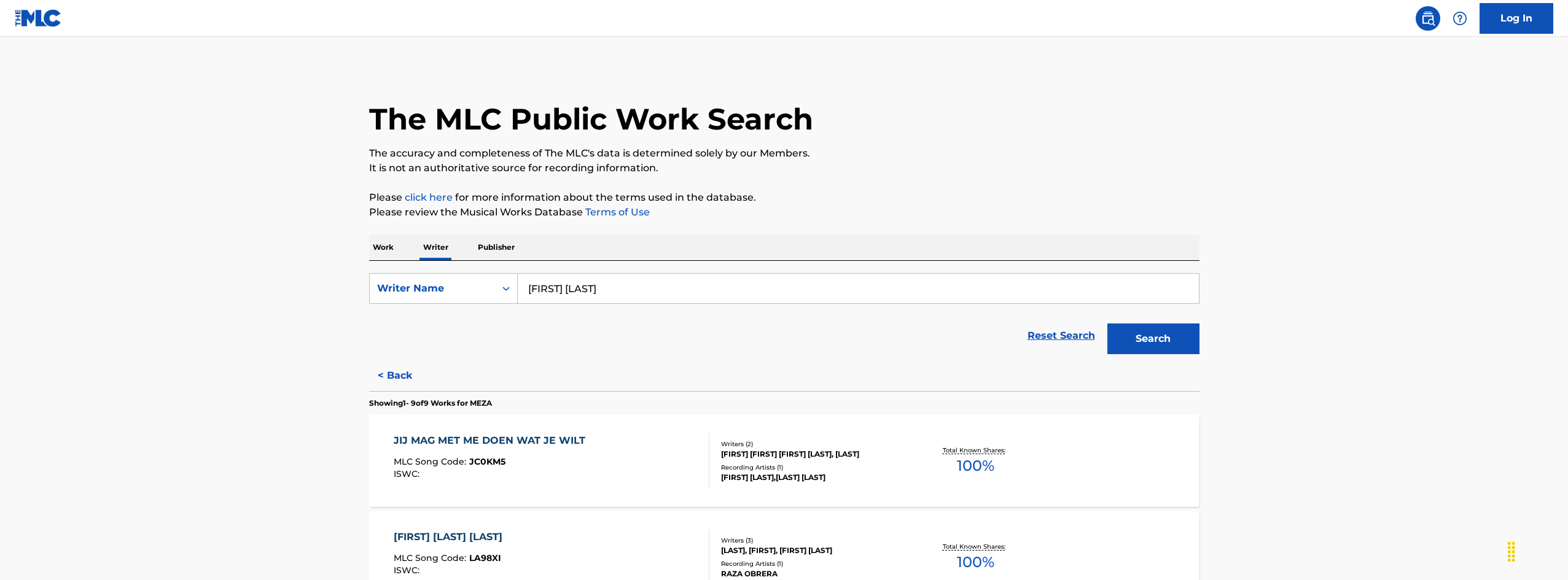 click on "< Back" at bounding box center (406, 376) 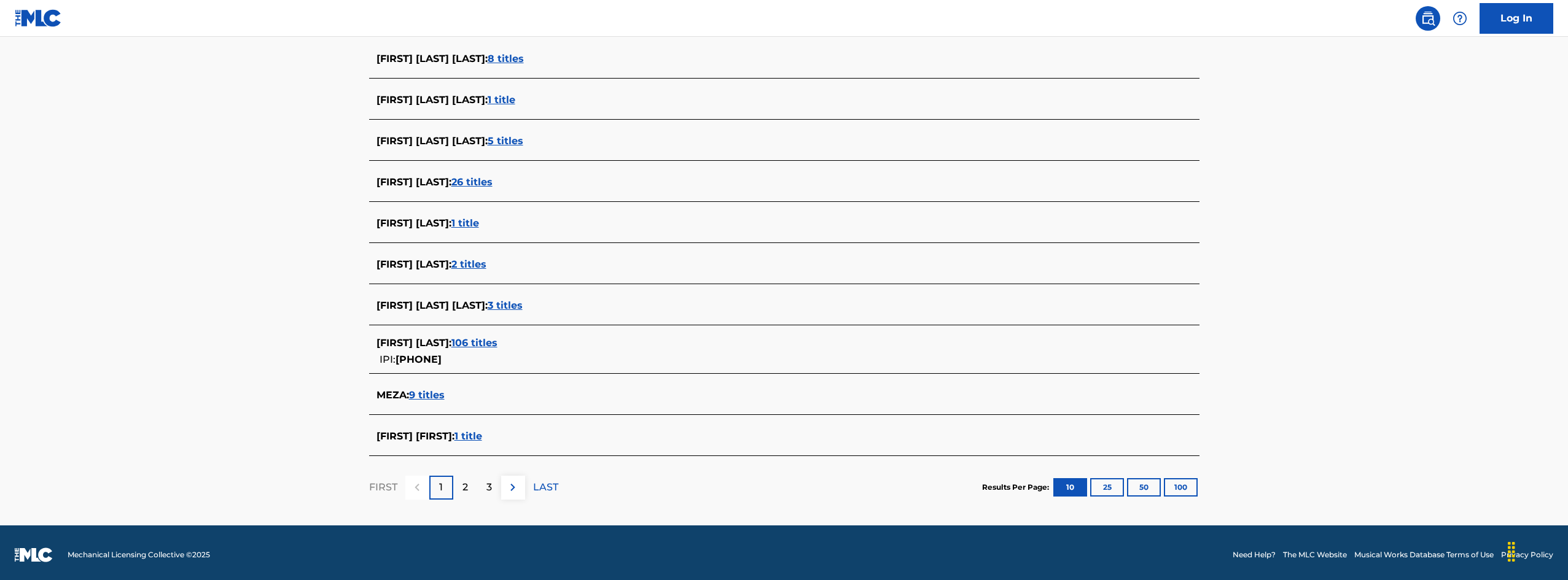 scroll, scrollTop: 347, scrollLeft: 0, axis: vertical 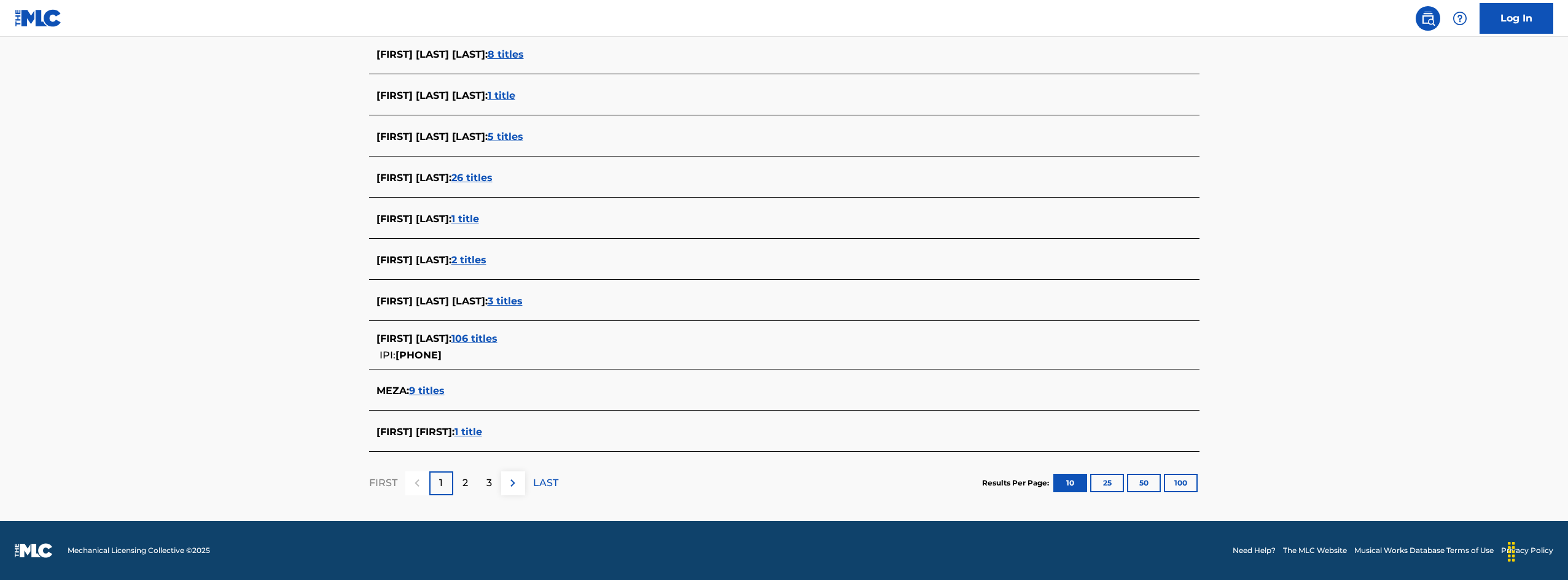 click on "[FIRST] [LAST] : [NUMBER] IPI: [NUMBER]" at bounding box center (784, 347) 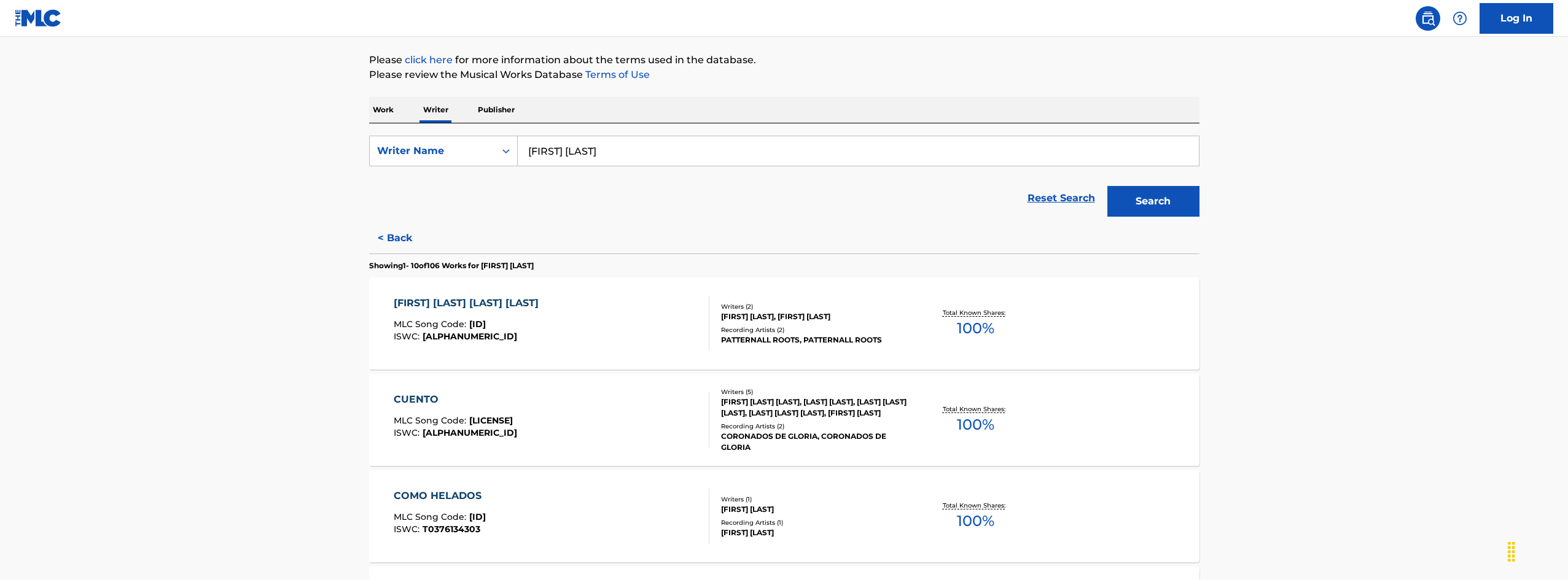 scroll, scrollTop: 60, scrollLeft: 0, axis: vertical 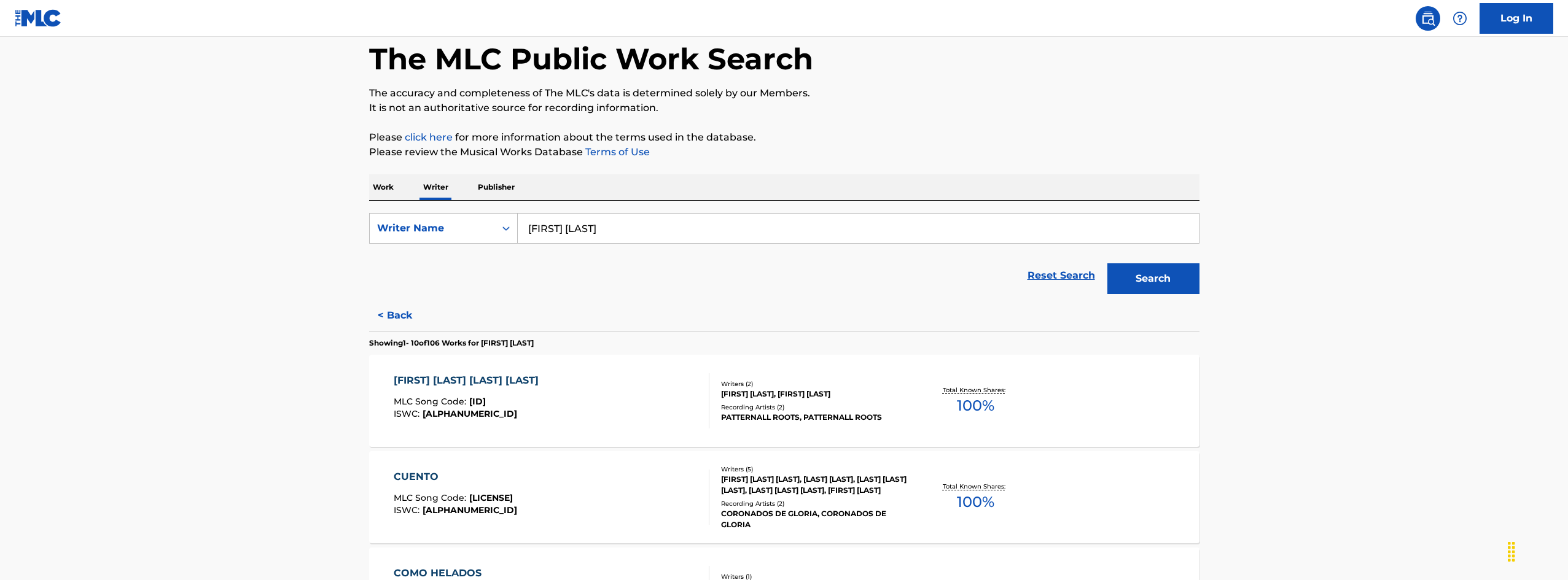 click on "< Back" at bounding box center (406, 315) 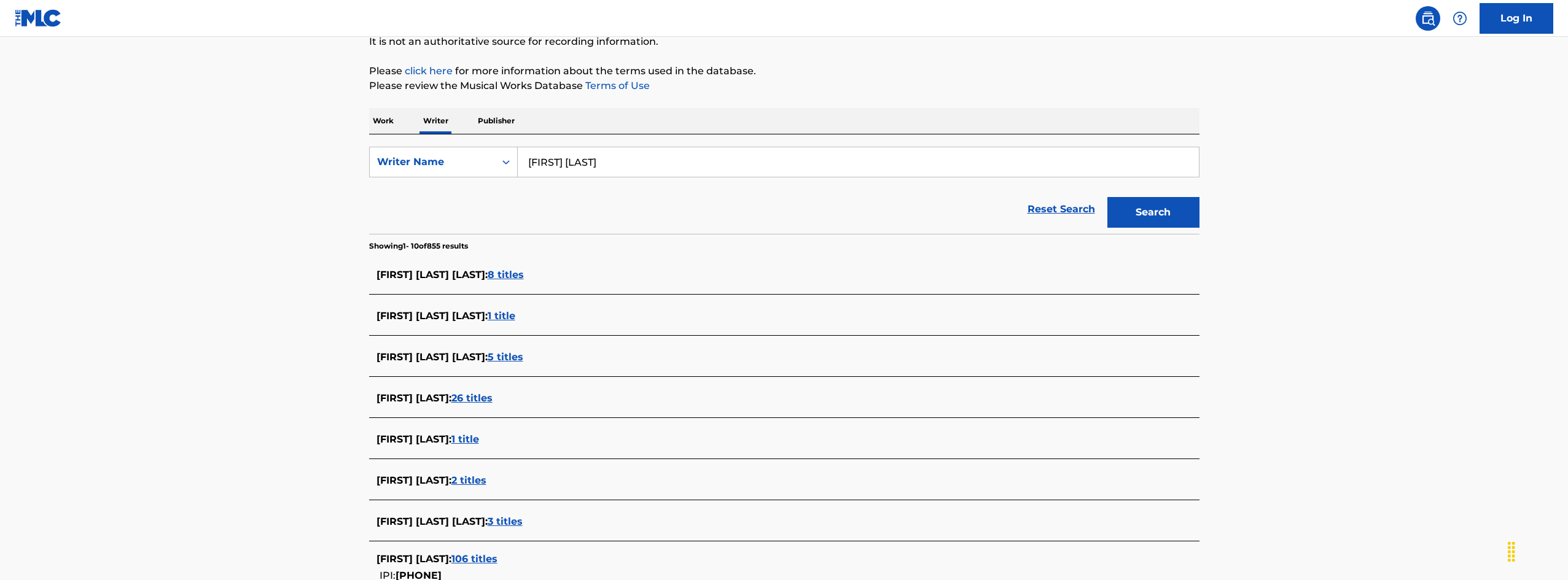 scroll, scrollTop: 347, scrollLeft: 0, axis: vertical 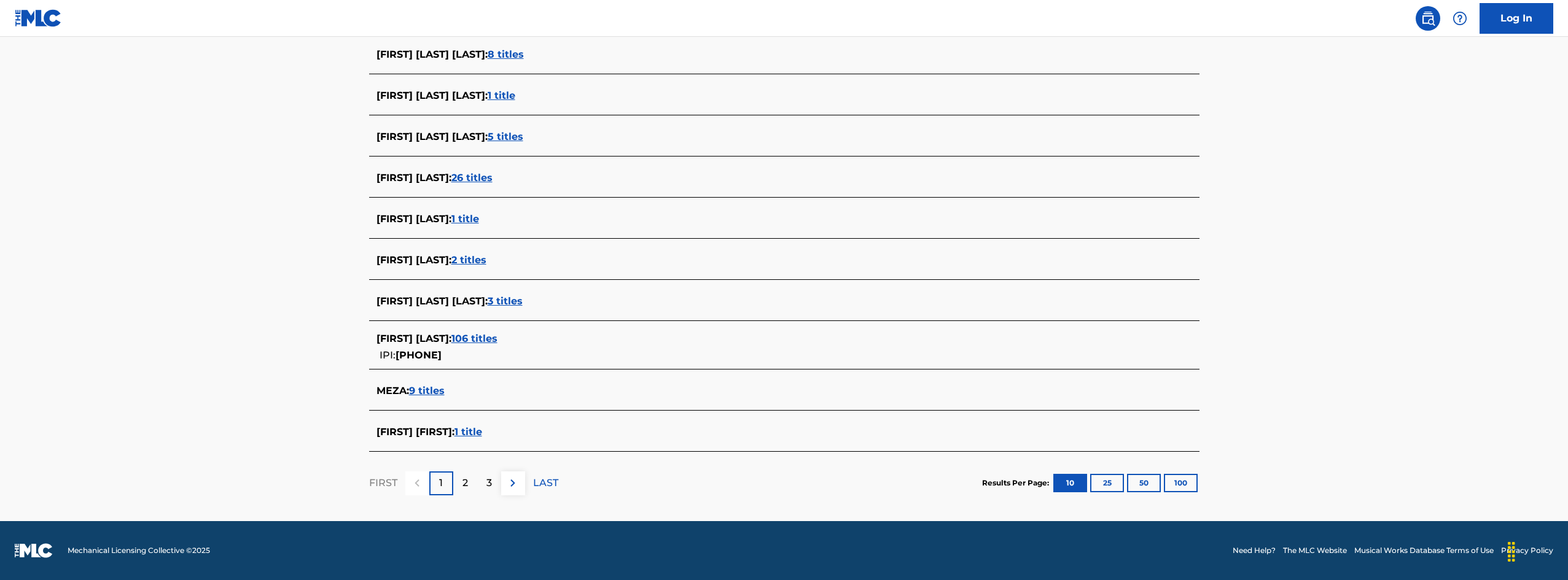 click on "2" at bounding box center [465, 483] 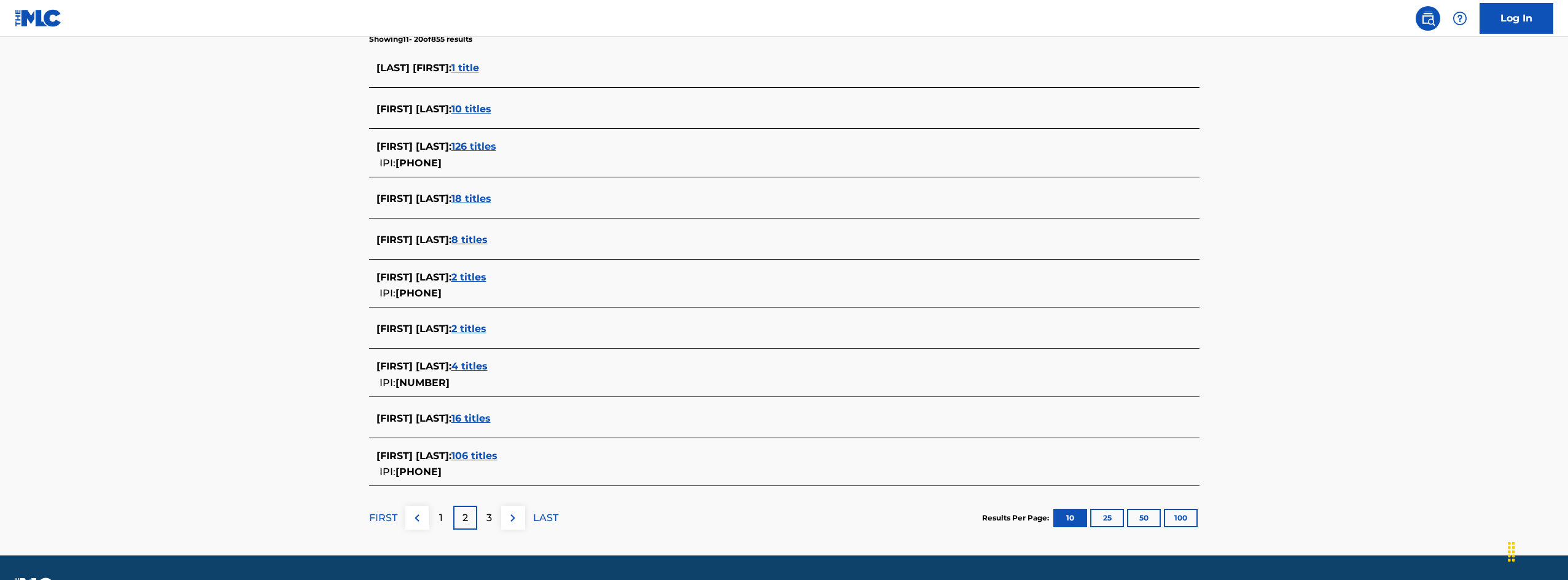scroll, scrollTop: 368, scrollLeft: 0, axis: vertical 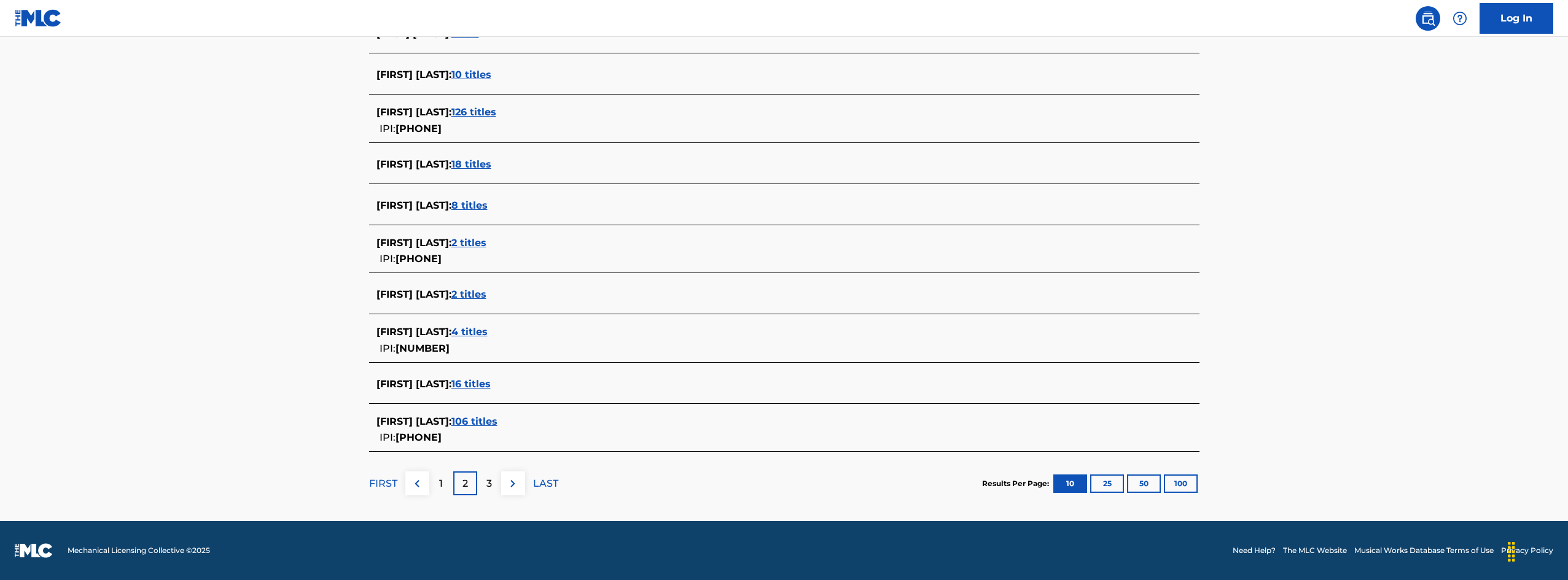 click on "126 titles" at bounding box center [474, 112] 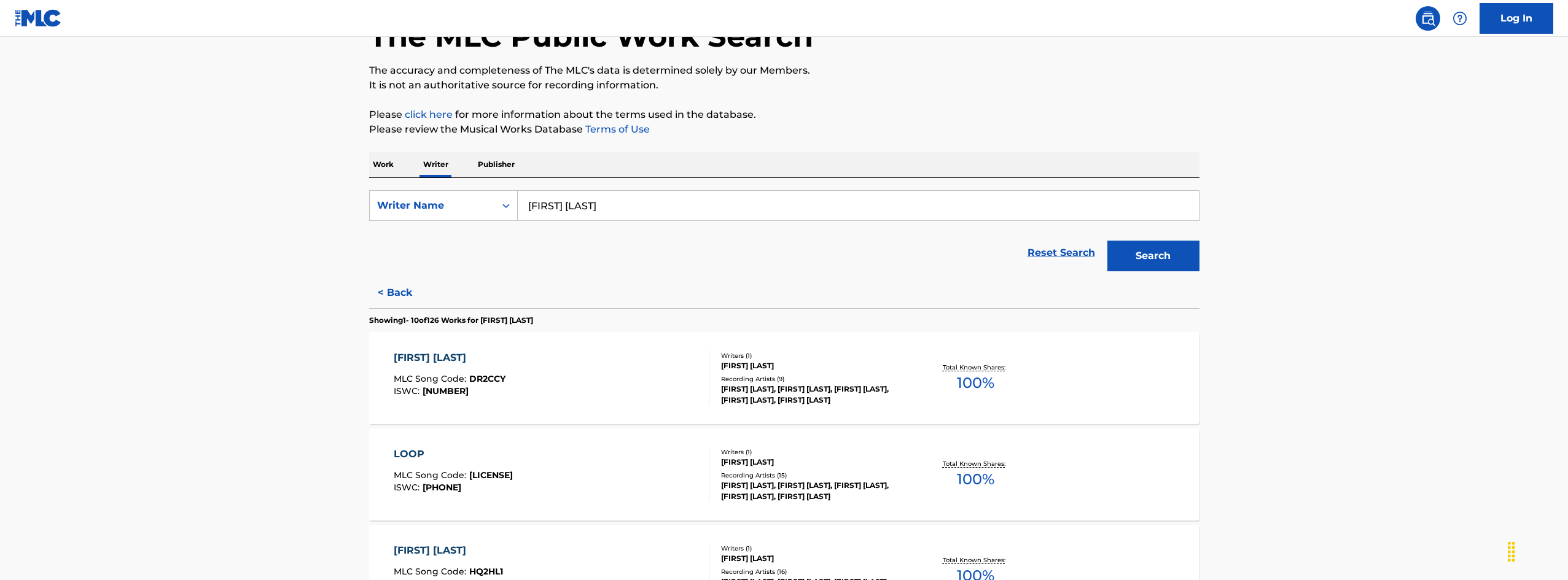 scroll, scrollTop: 81, scrollLeft: 0, axis: vertical 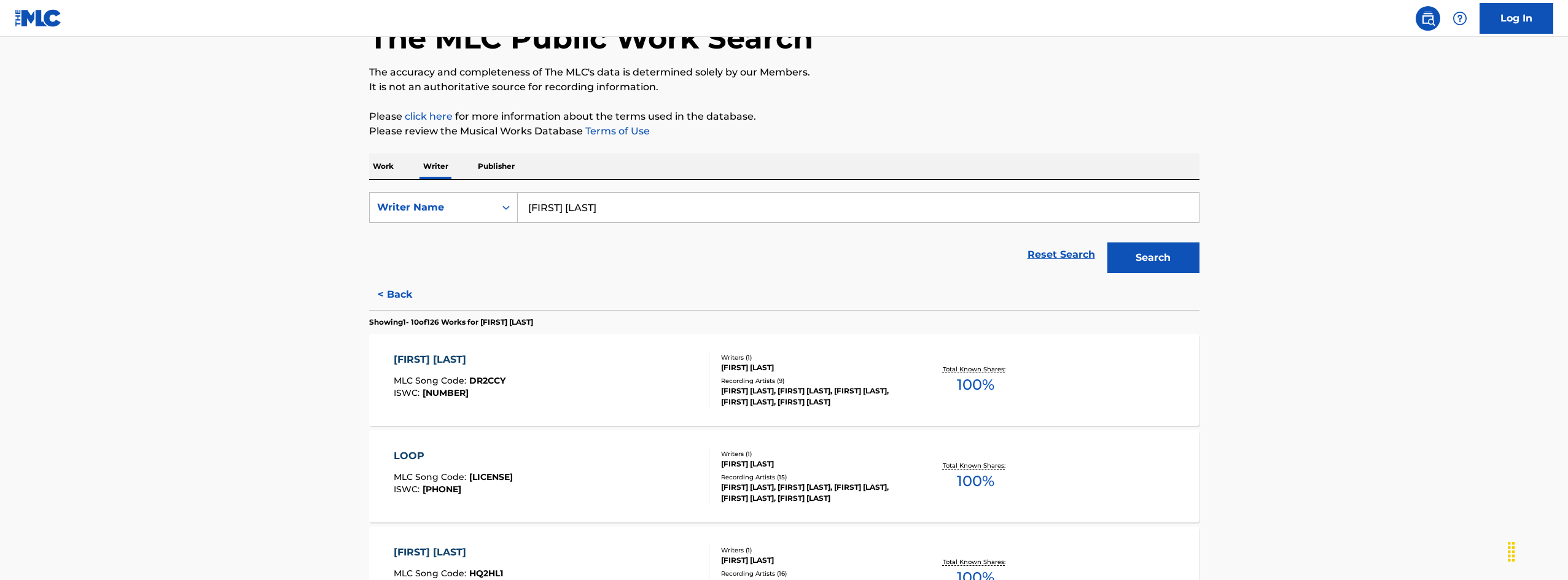 drag, startPoint x: 633, startPoint y: 208, endPoint x: 366, endPoint y: 211, distance: 267.01685 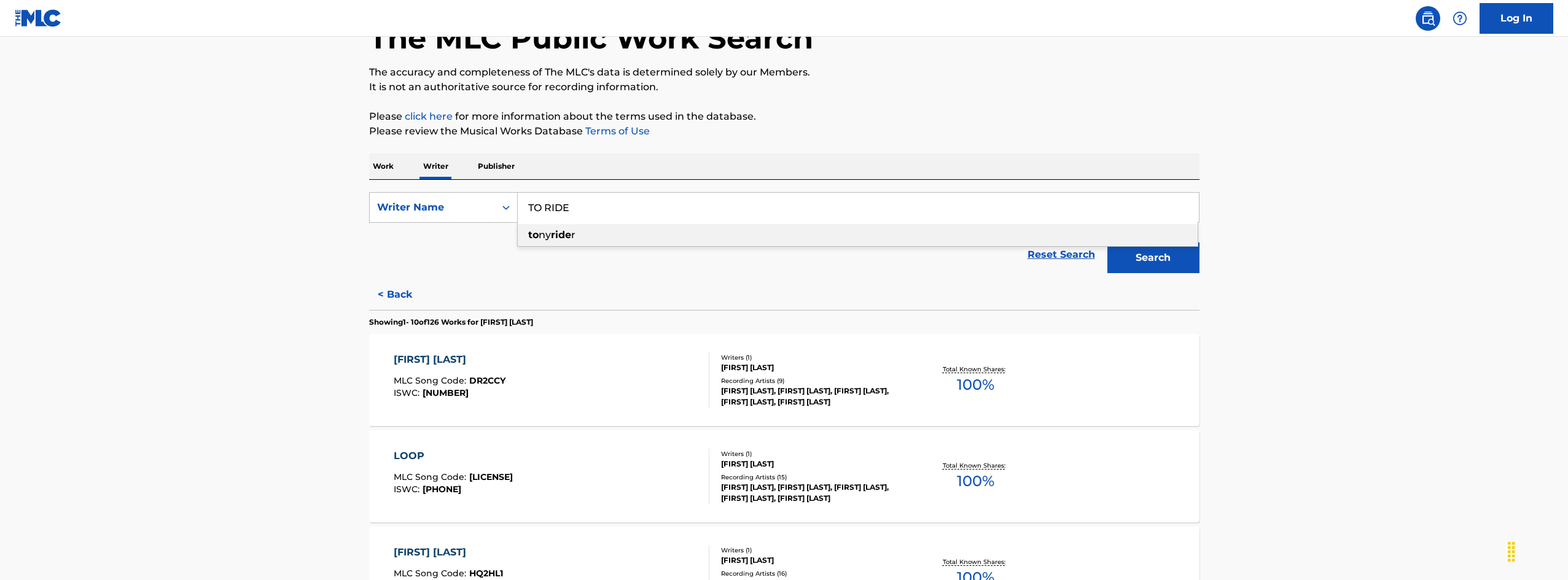 click on "TO RIDE" at bounding box center [858, 207] 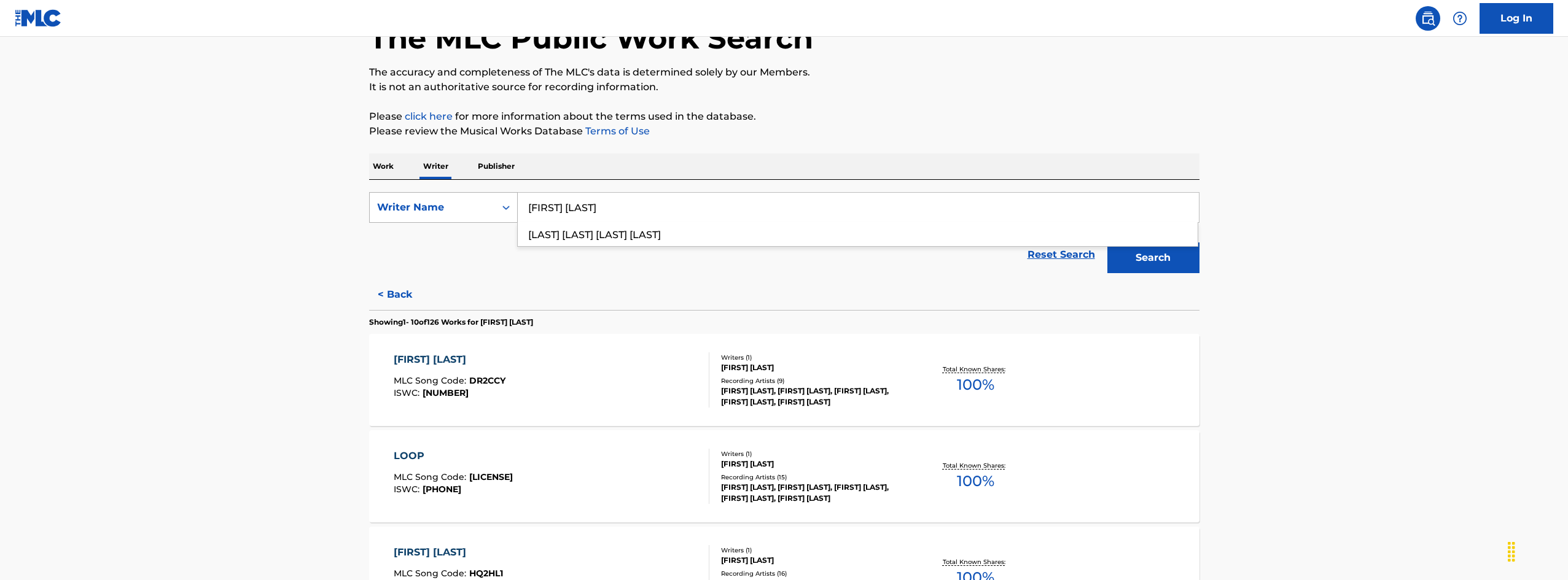 drag, startPoint x: 601, startPoint y: 200, endPoint x: 461, endPoint y: 217, distance: 141.02837 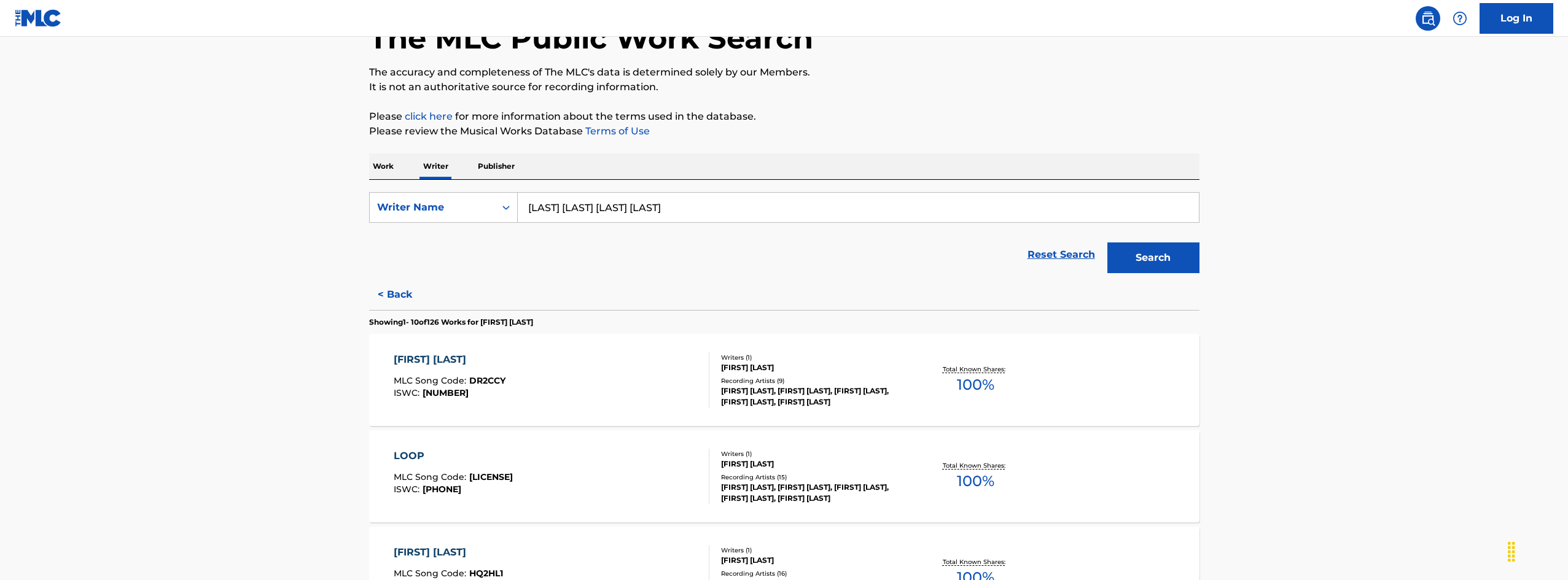drag, startPoint x: 680, startPoint y: 209, endPoint x: 376, endPoint y: 241, distance: 305.68 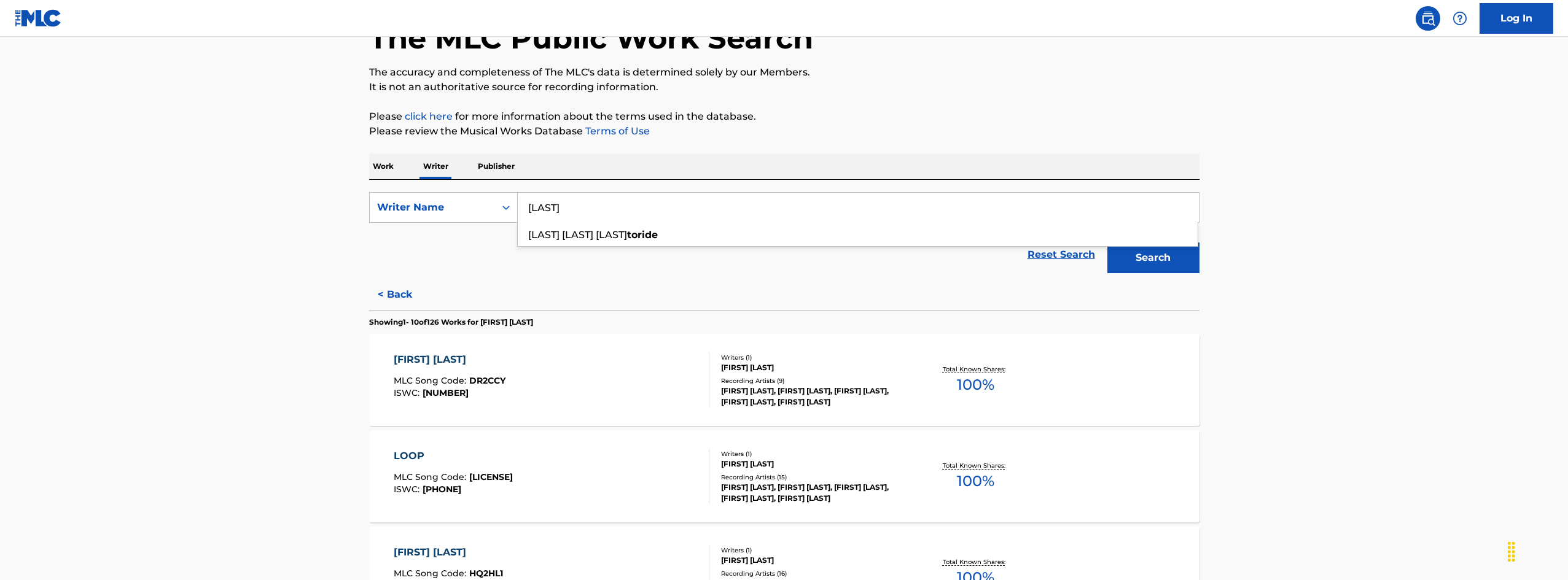 click on "[LAST]" at bounding box center [858, 207] 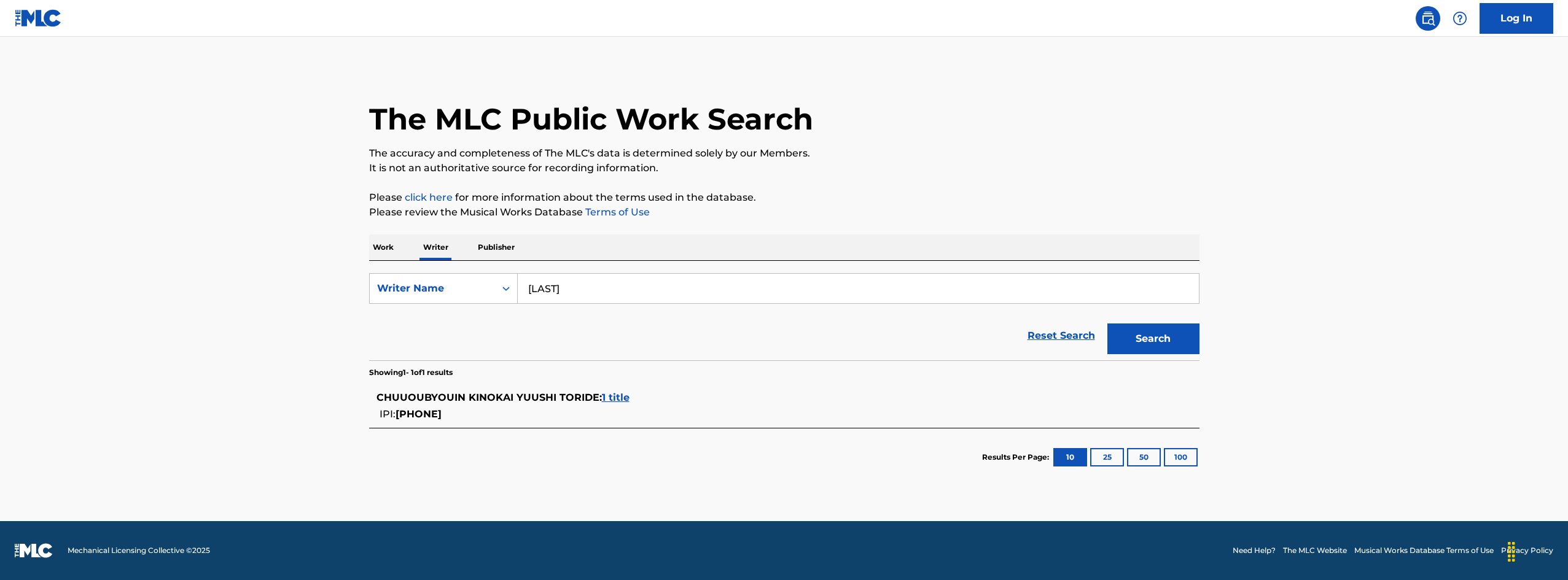 click on "1 title" at bounding box center (615, 397) 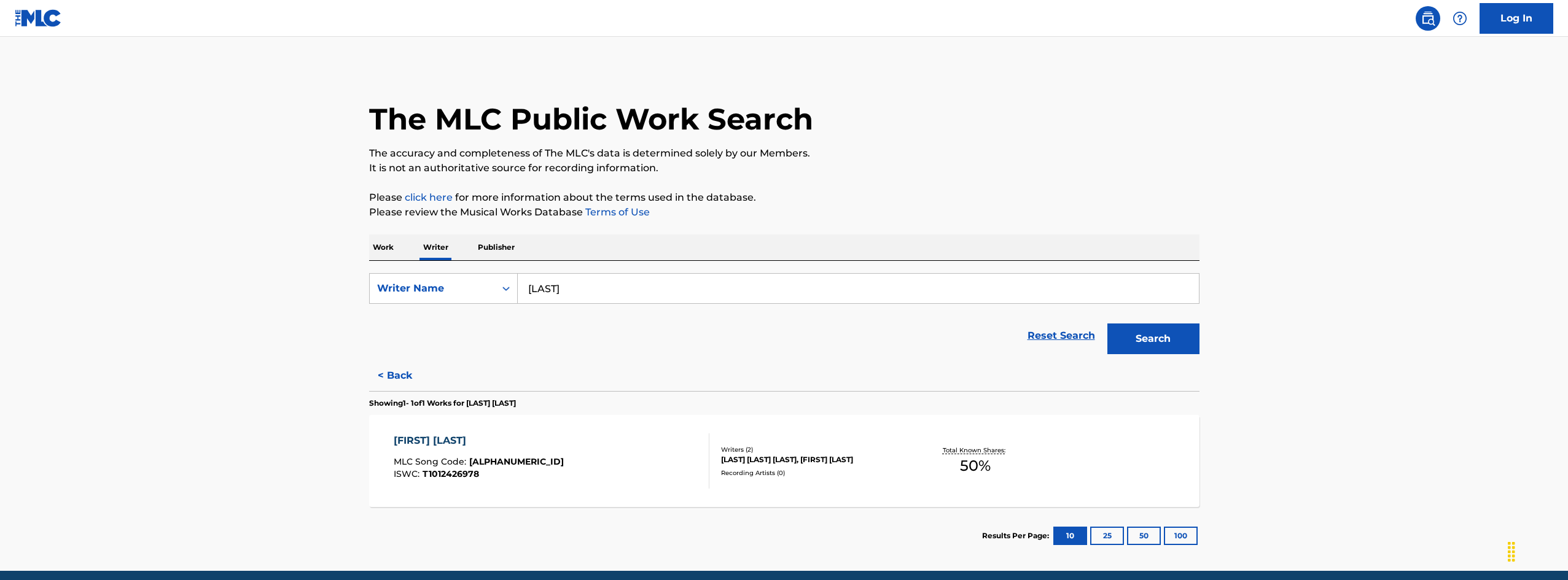 click on "[ALPHANUMERIC_ID]" at bounding box center (517, 462) 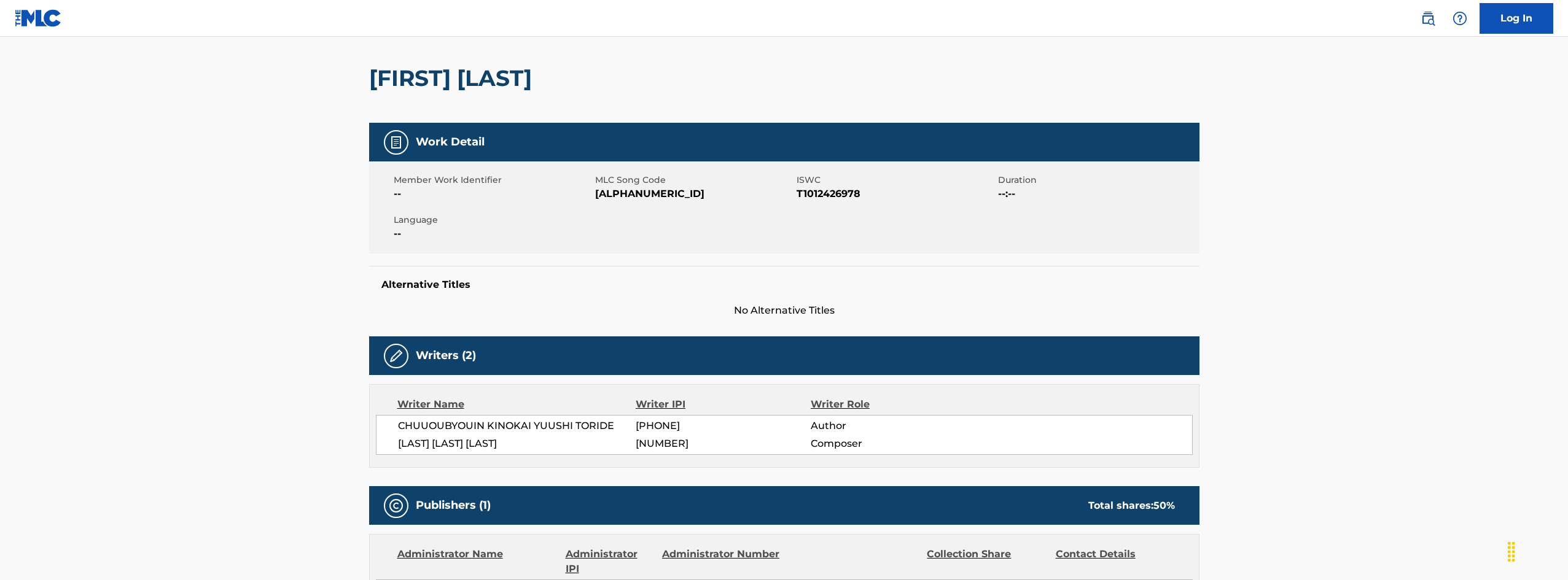 scroll, scrollTop: 0, scrollLeft: 0, axis: both 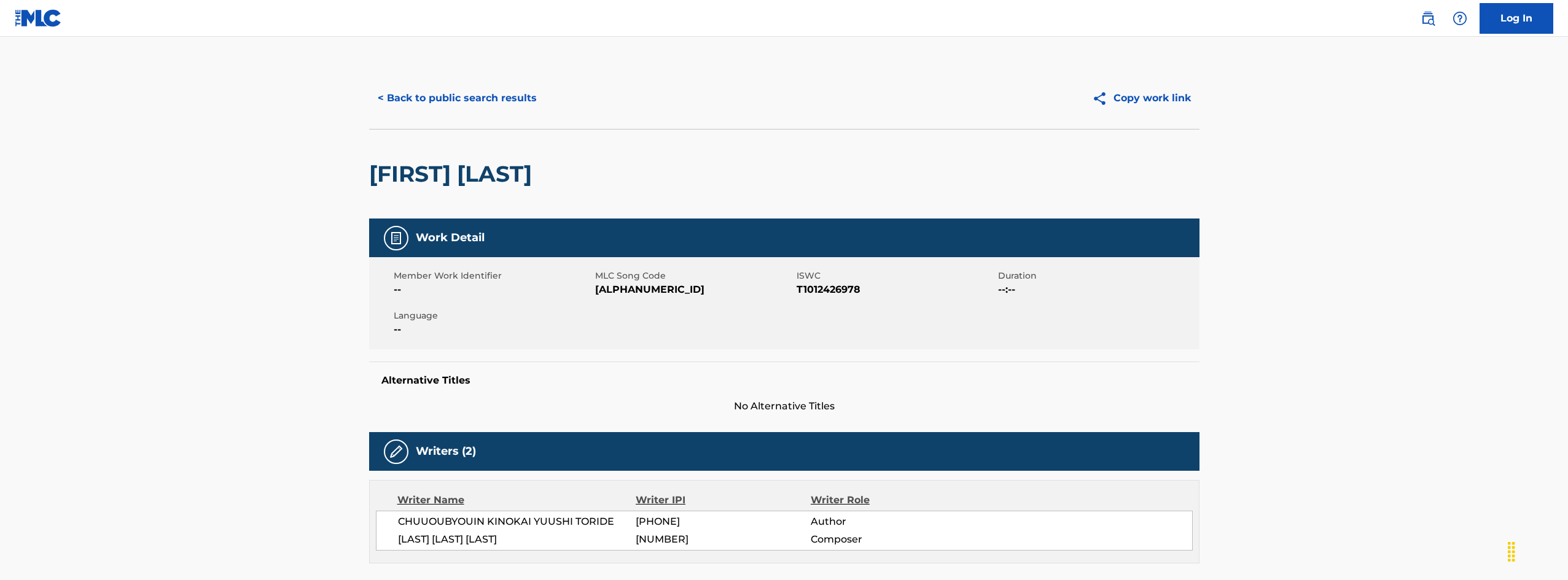 click on "< Back to public search results" at bounding box center (457, 98) 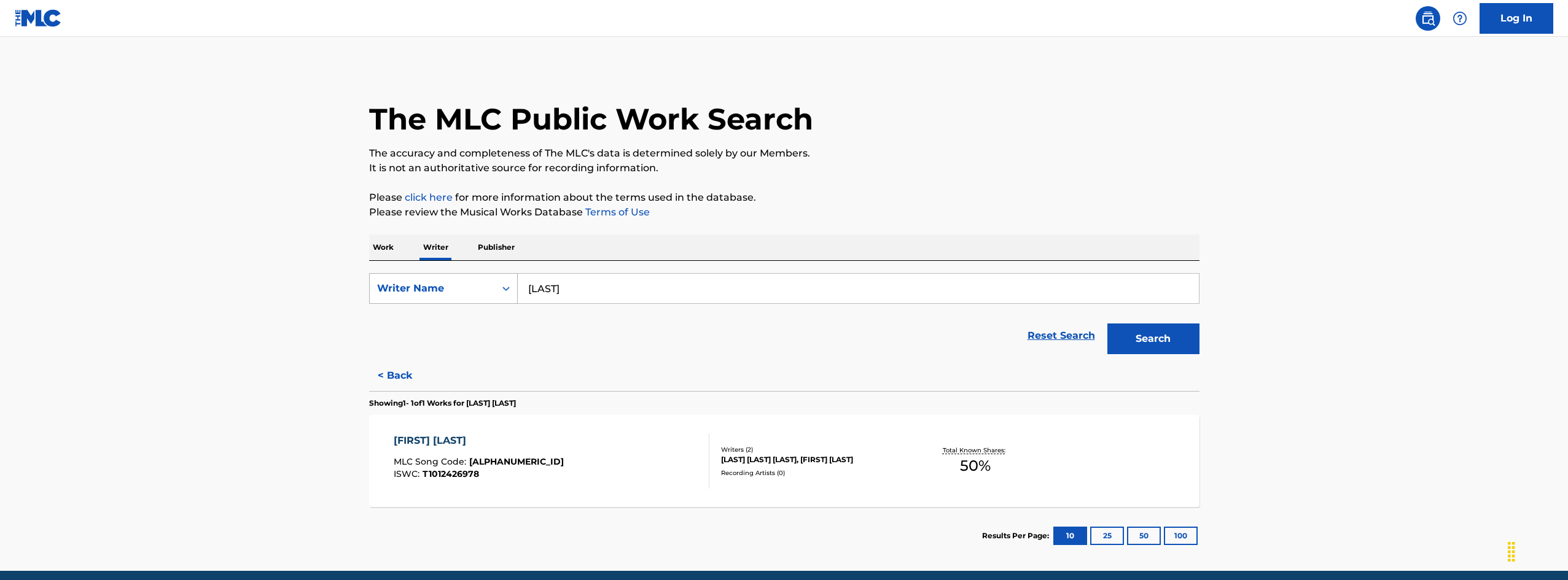 drag, startPoint x: 568, startPoint y: 286, endPoint x: 486, endPoint y: 290, distance: 82.0975 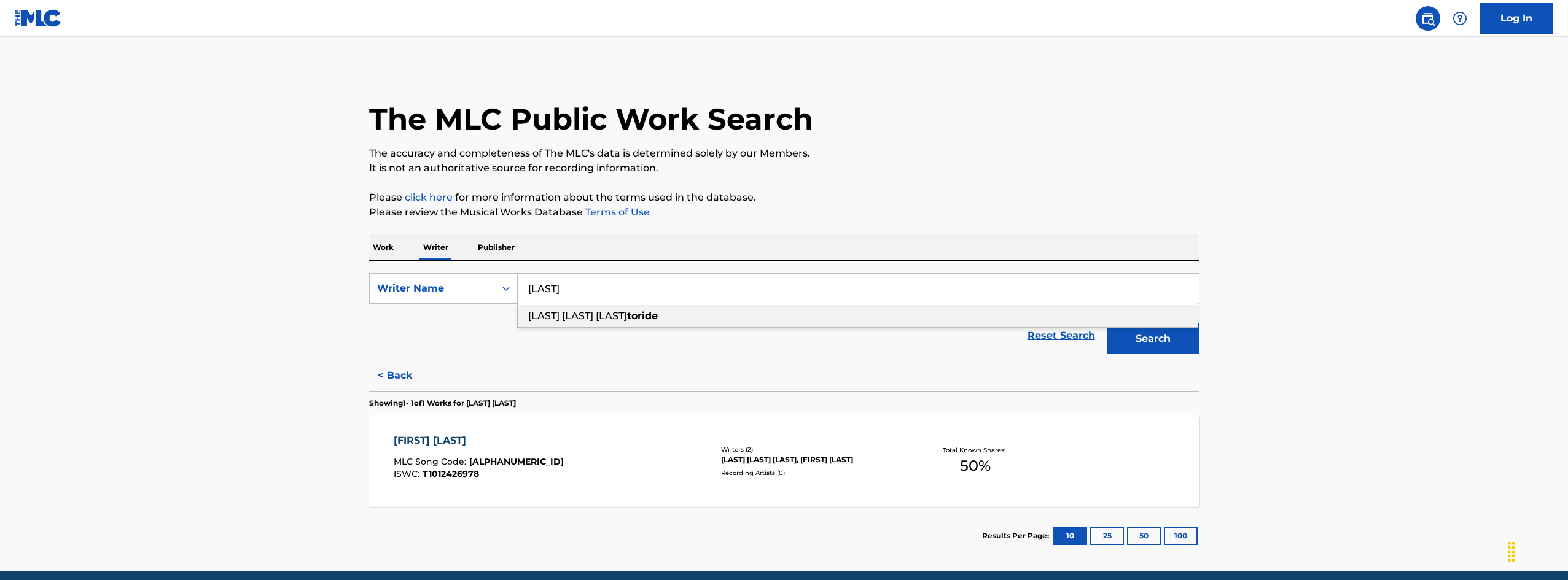paste on "[LAST]" 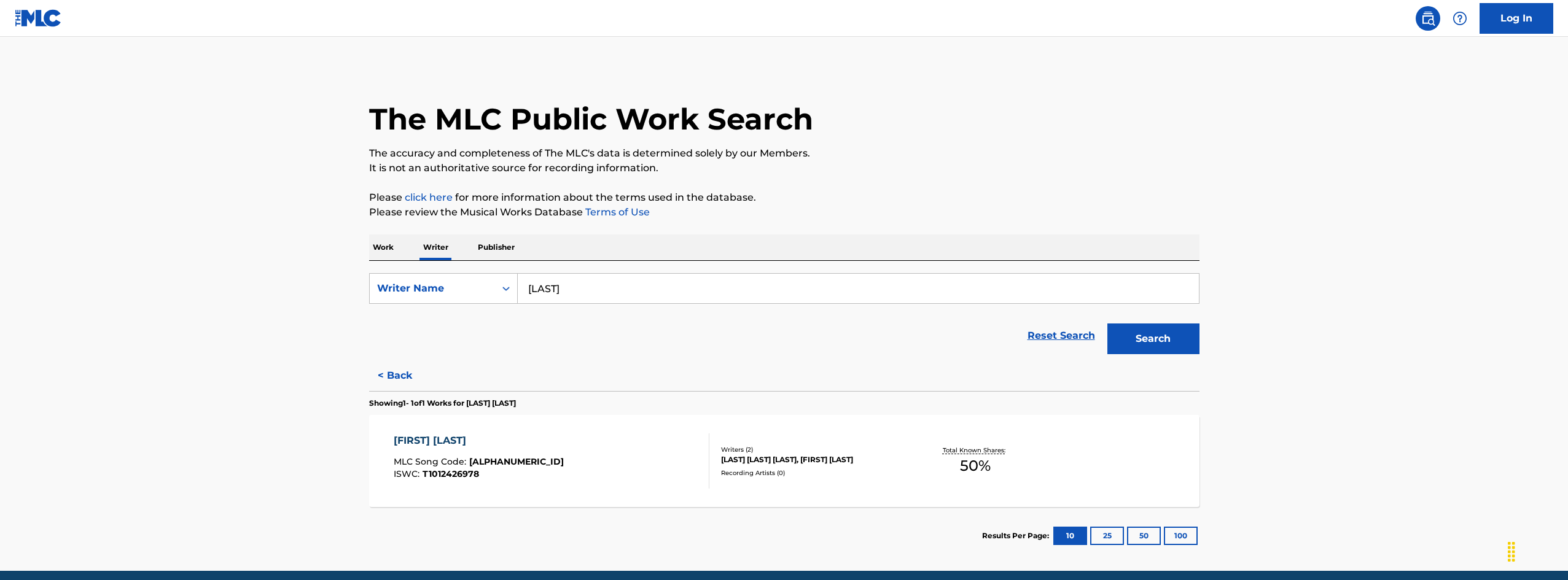 click on "Search" at bounding box center [1153, 339] 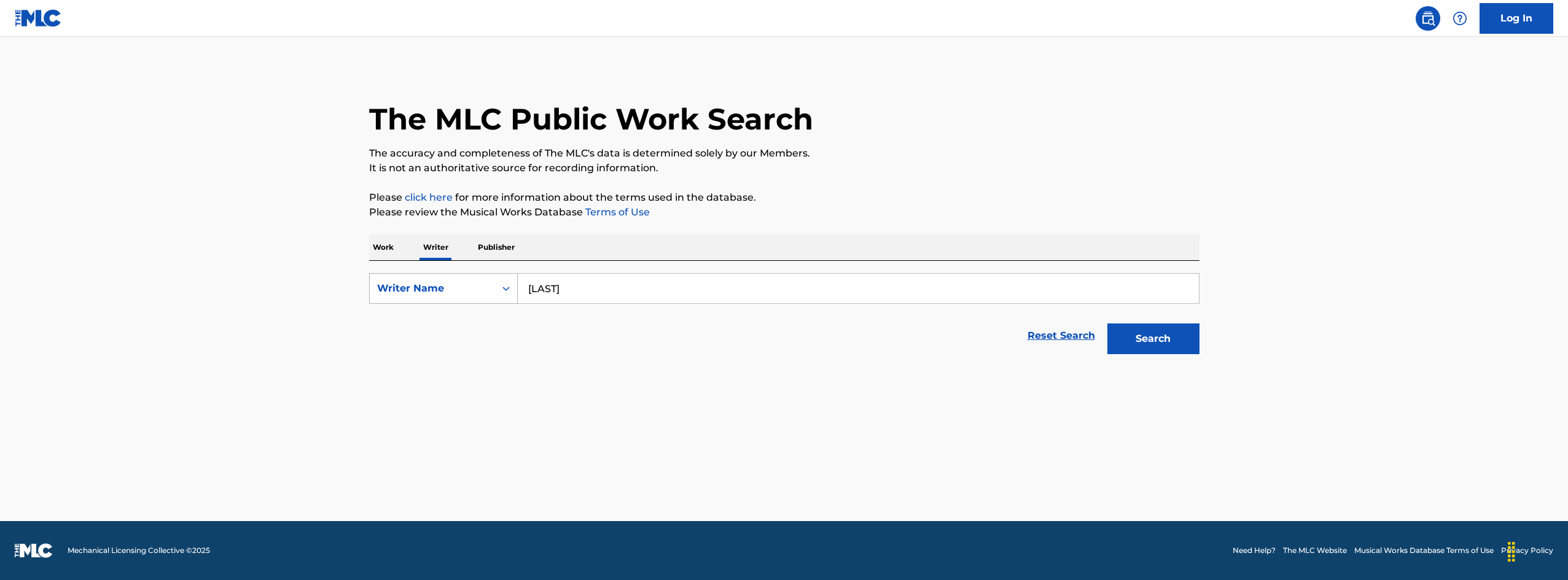 drag, startPoint x: 611, startPoint y: 292, endPoint x: 435, endPoint y: 303, distance: 176.34341 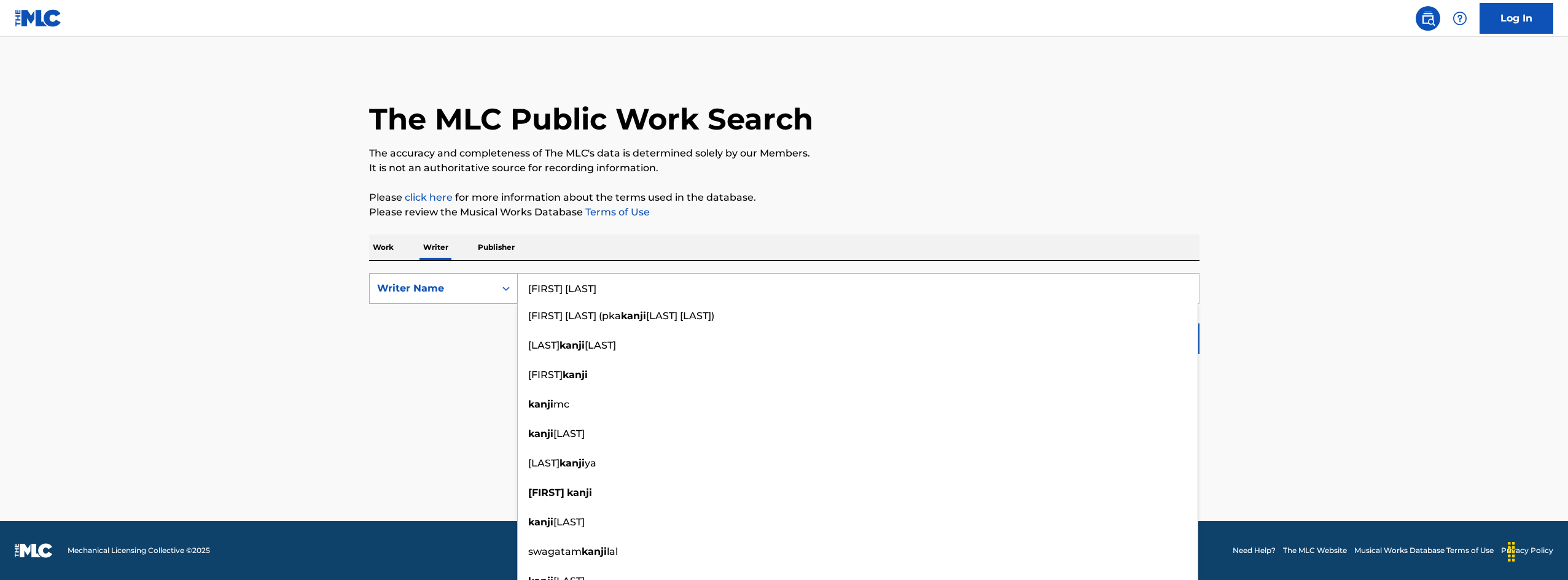 drag, startPoint x: 555, startPoint y: 290, endPoint x: 448, endPoint y: 296, distance: 107.16809 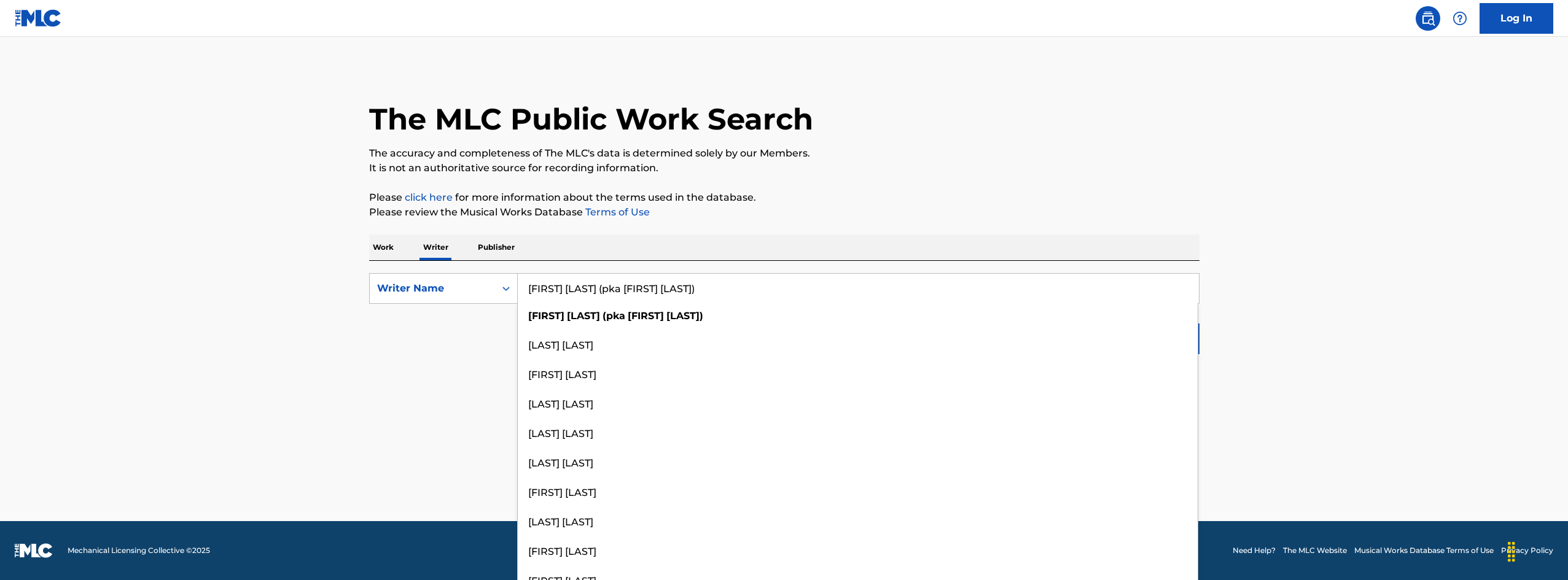 type on "[FIRST] [LAST] (pka [FIRST] [LAST])" 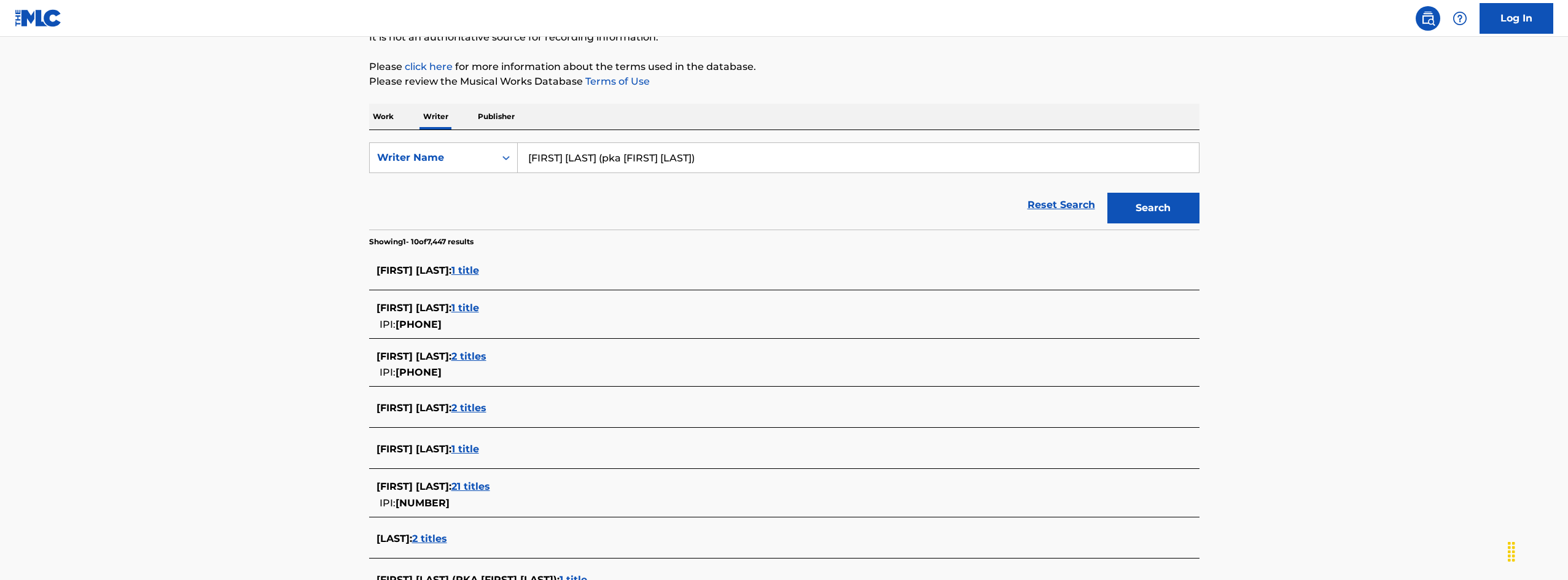 scroll, scrollTop: 287, scrollLeft: 0, axis: vertical 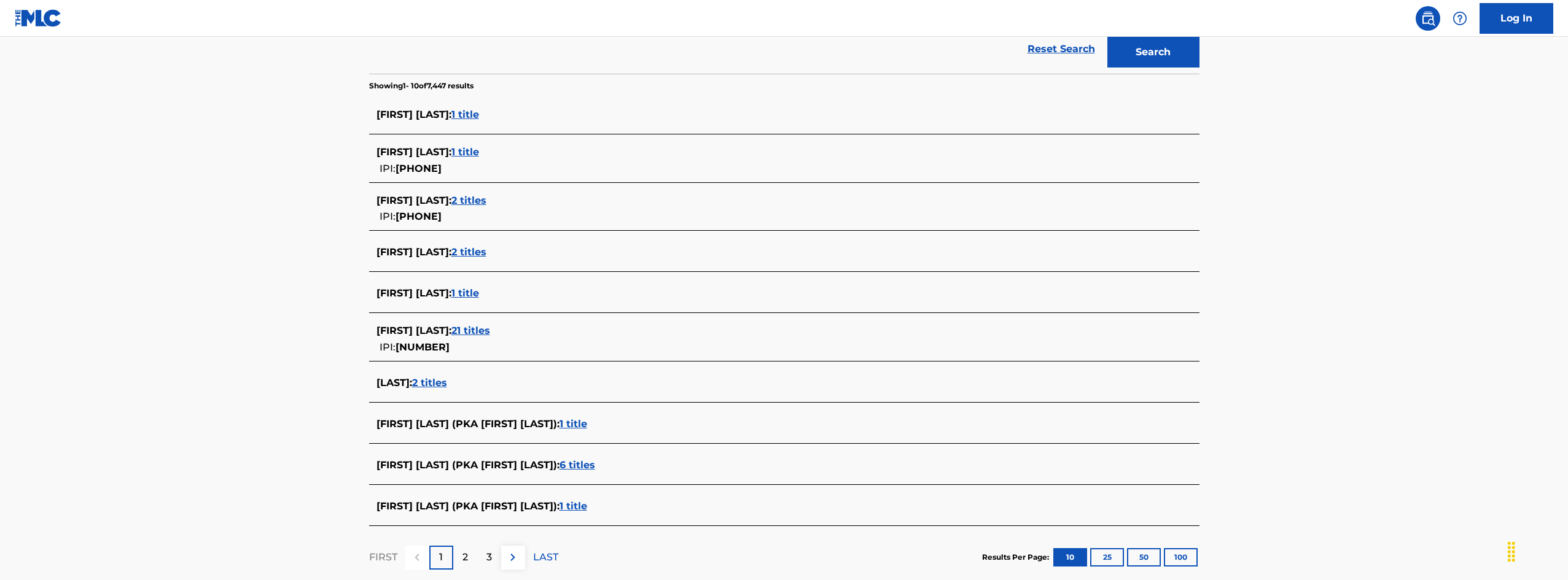 click on "21 titles" at bounding box center [470, 330] 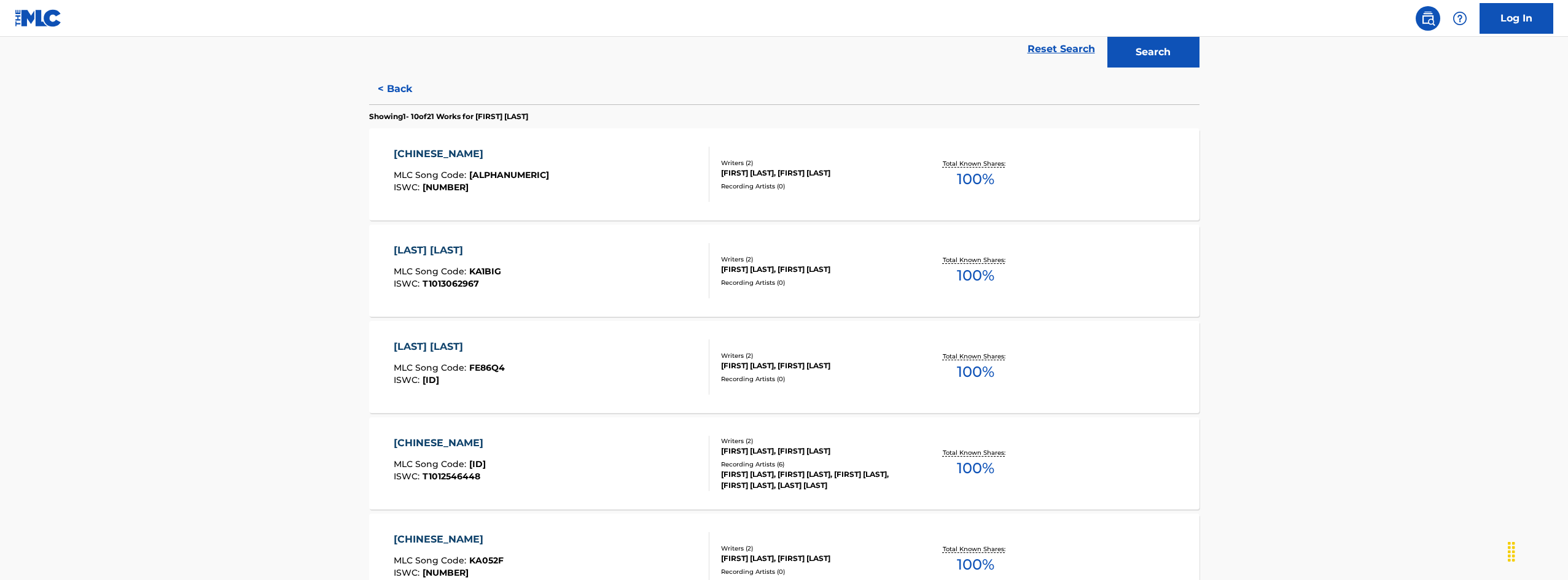 click on "< Back" at bounding box center (406, 89) 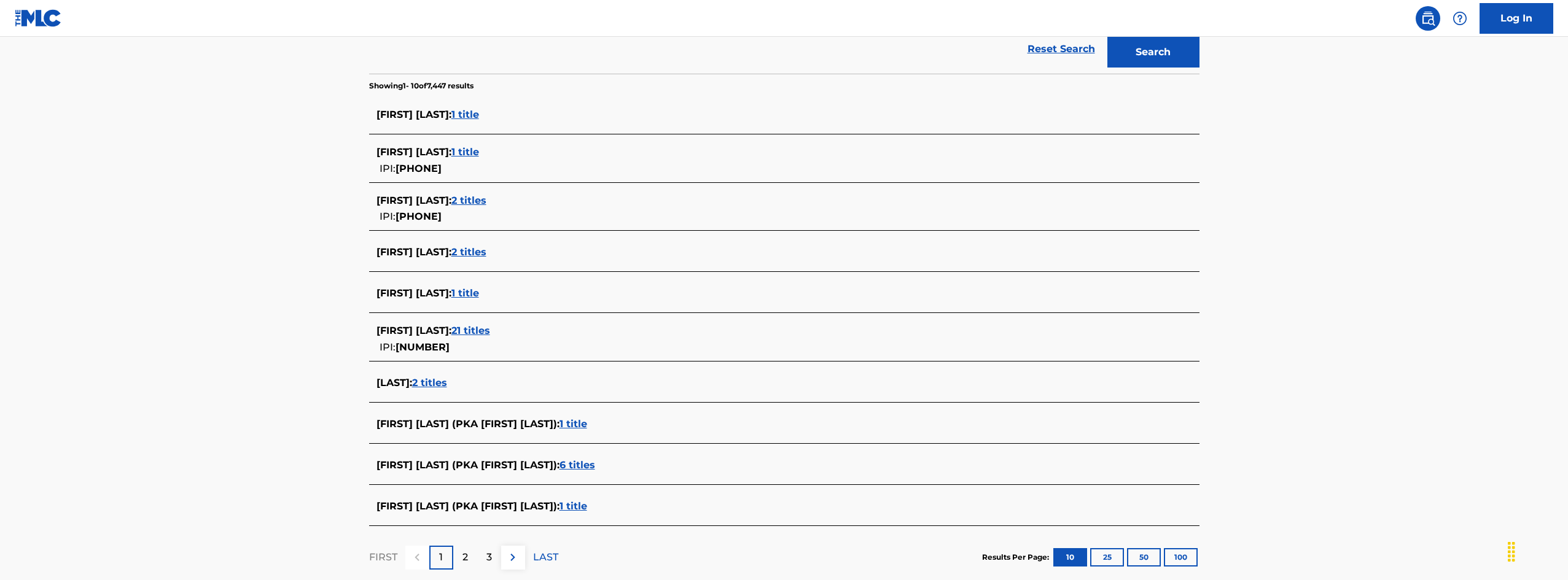 click on "2 titles" at bounding box center [469, 200] 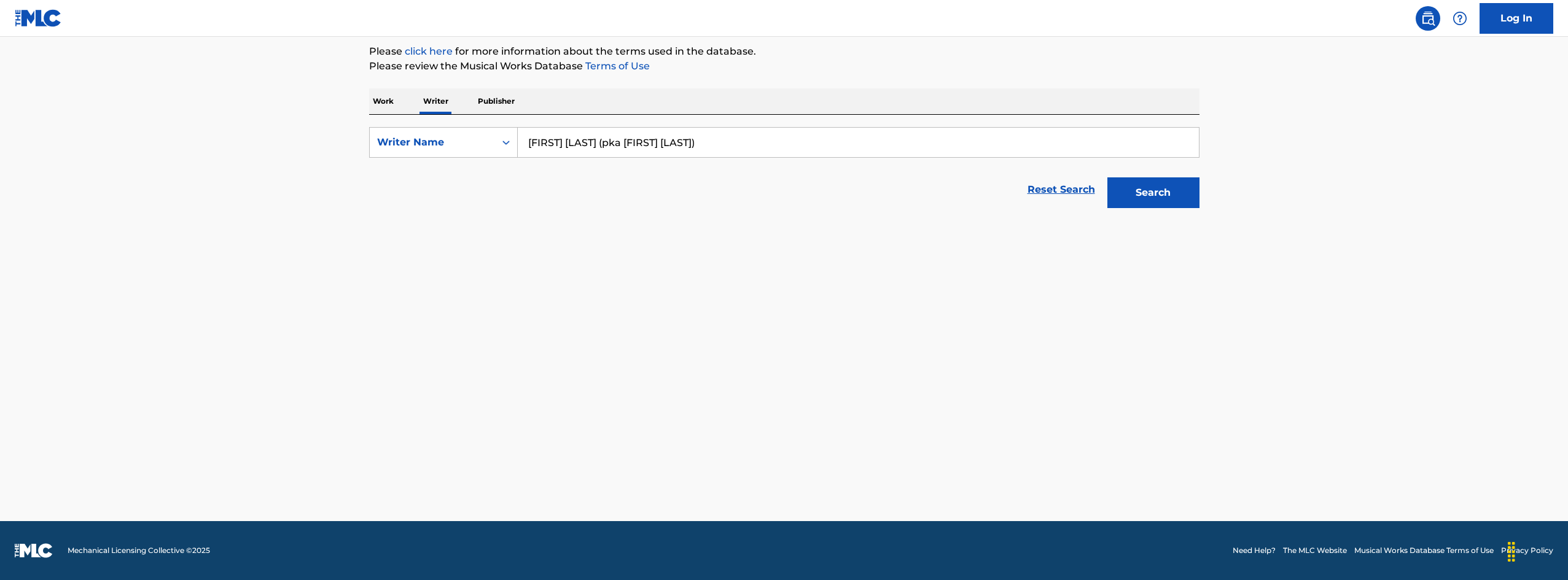 scroll, scrollTop: 146, scrollLeft: 0, axis: vertical 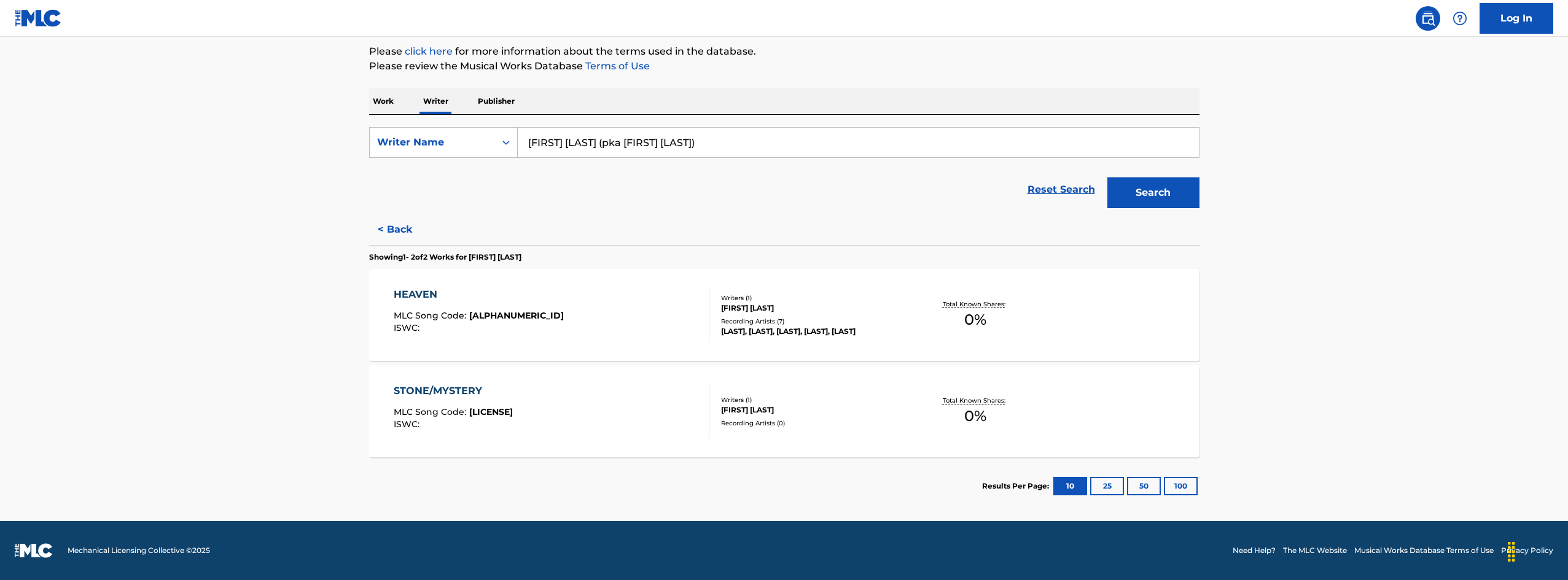 click on "MLC Song Code :" at bounding box center [431, 315] 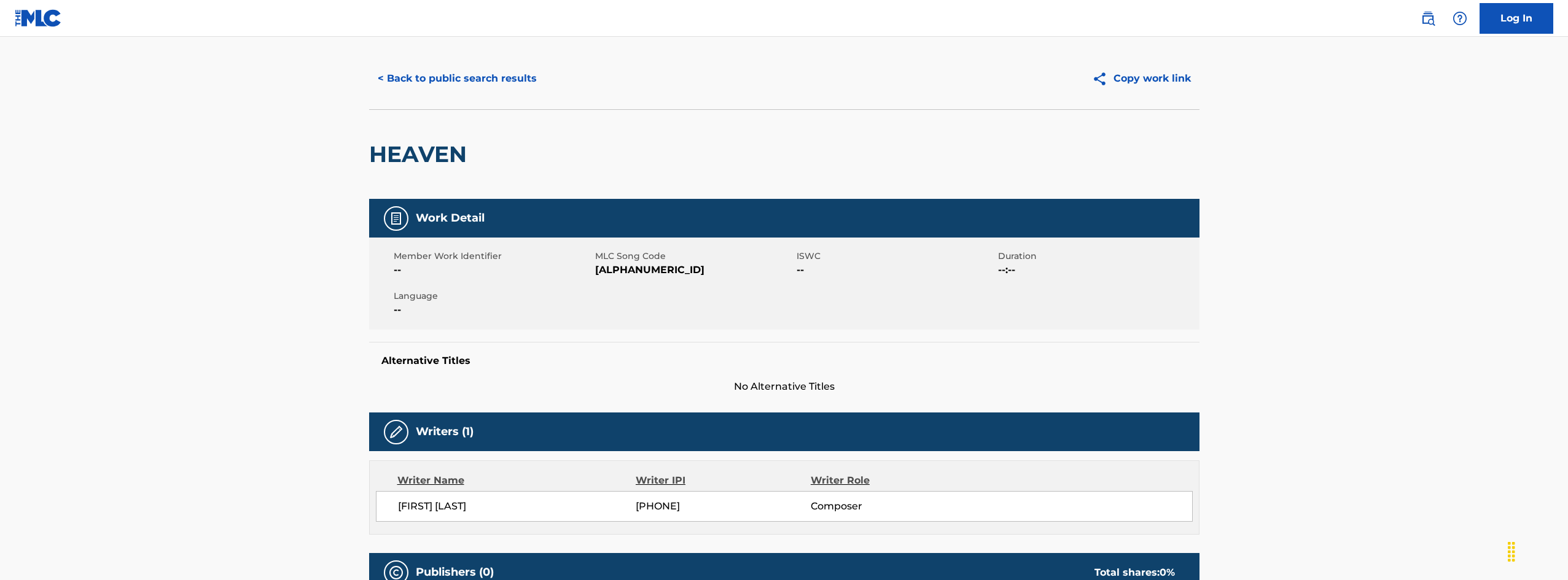 scroll, scrollTop: 0, scrollLeft: 0, axis: both 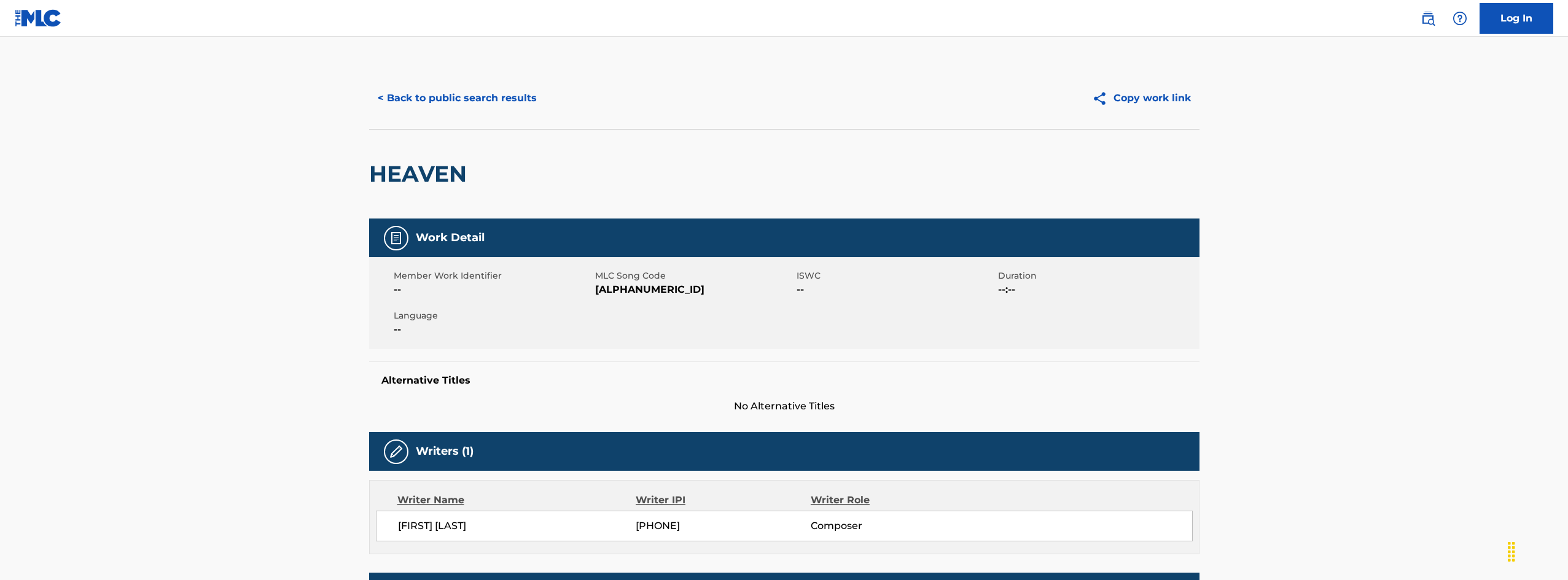 click on "< Back to public search results" at bounding box center [457, 98] 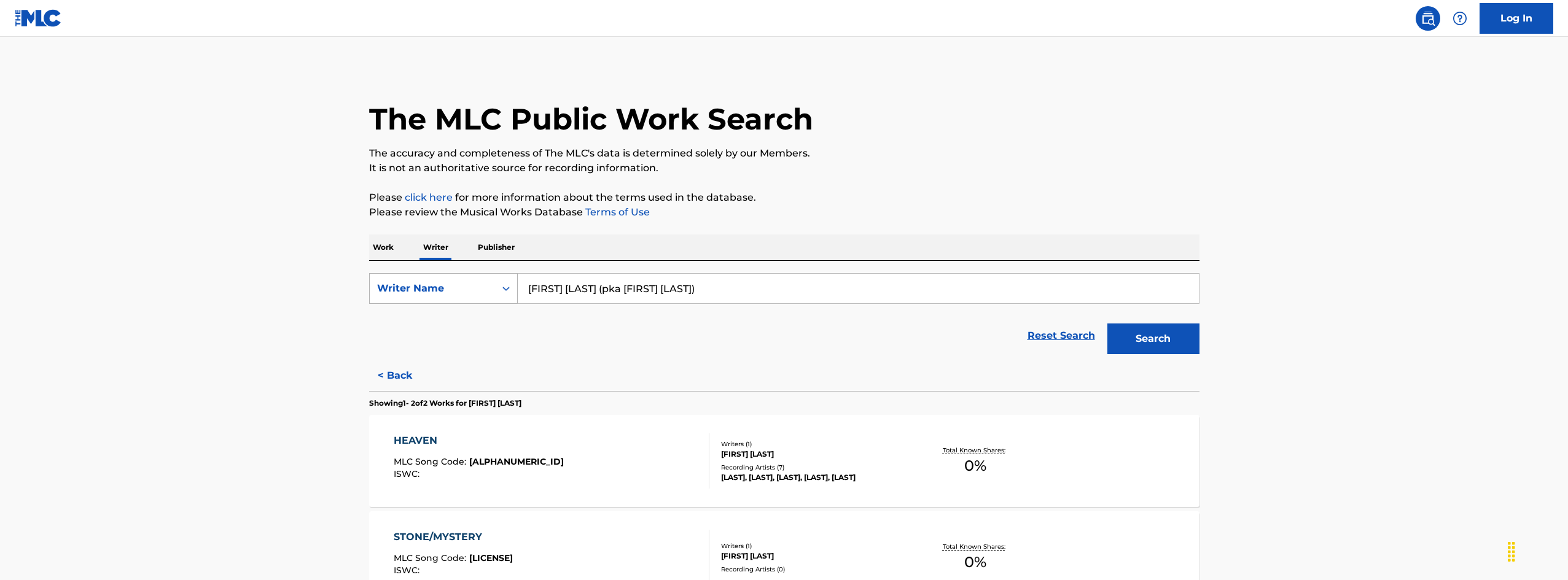 drag, startPoint x: 687, startPoint y: 288, endPoint x: 429, endPoint y: 286, distance: 258.0078 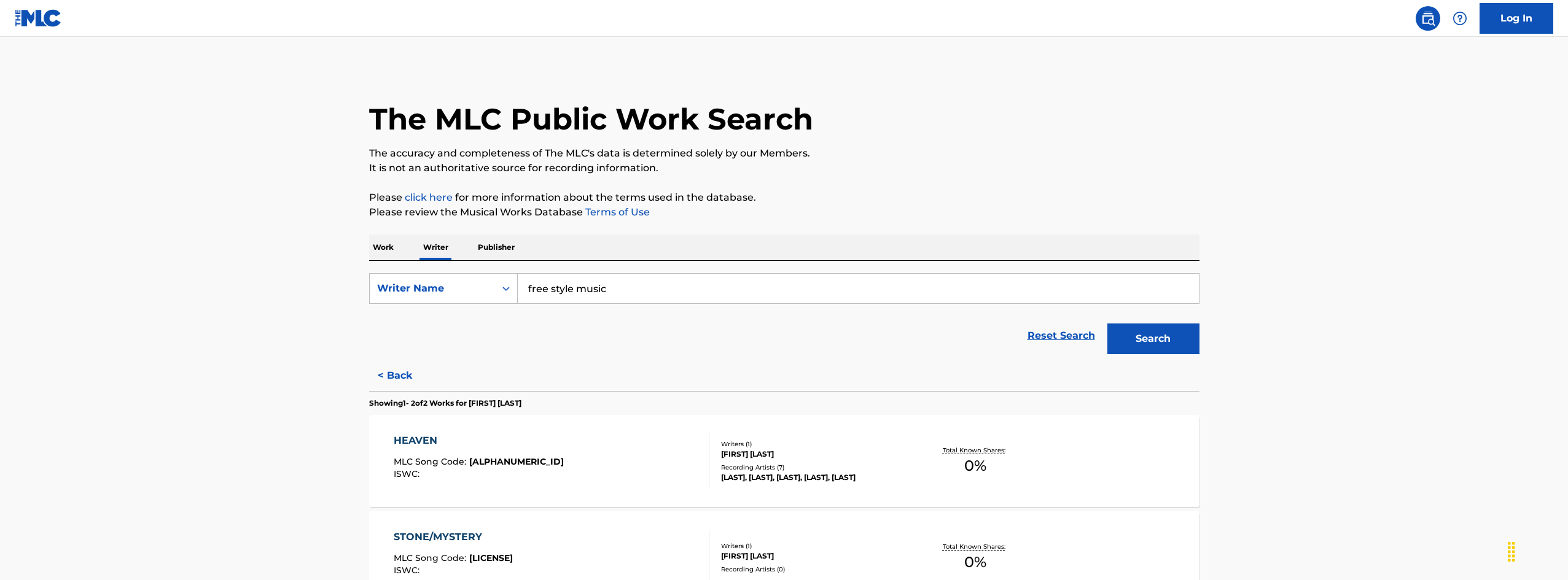 type on "free style music" 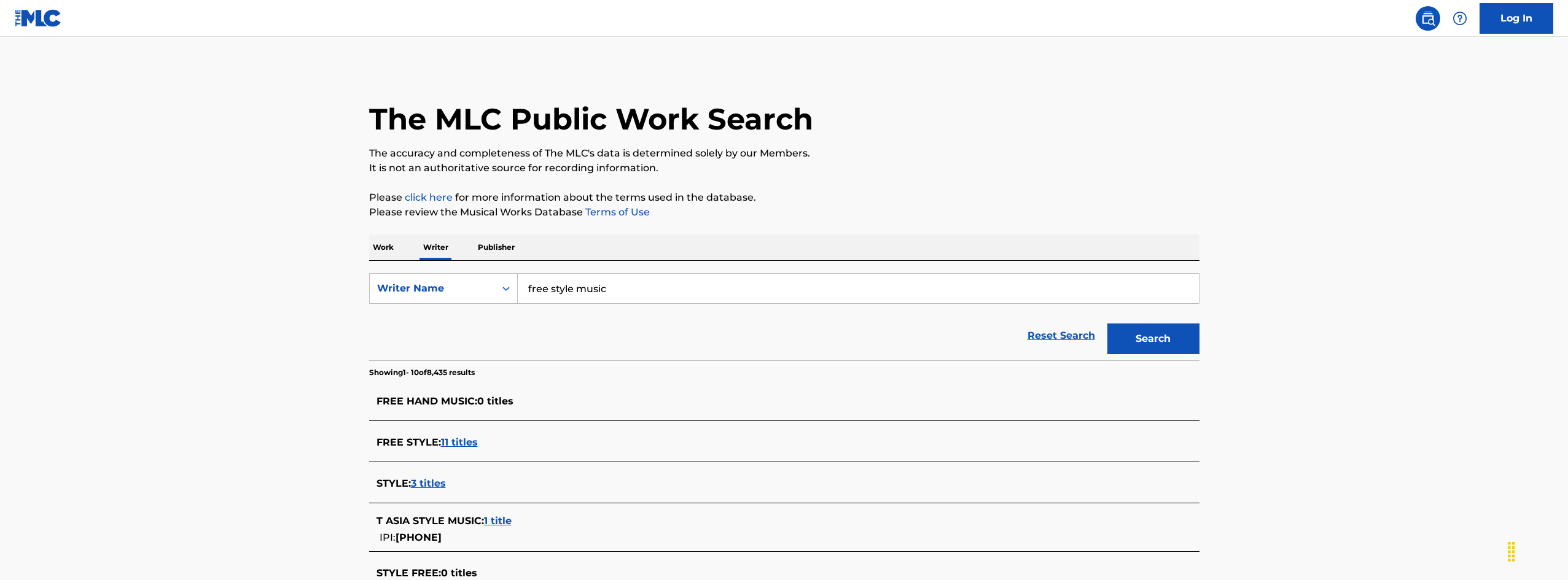 click on "11 titles" at bounding box center [459, 442] 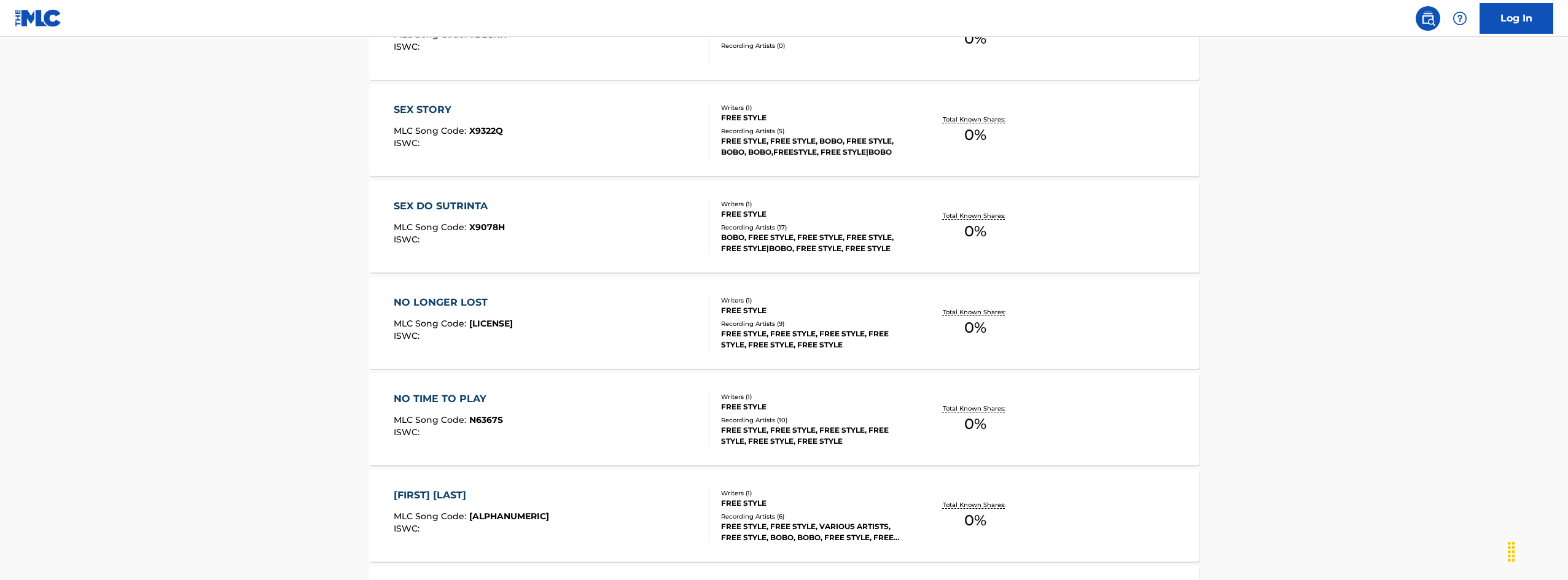 scroll, scrollTop: 287, scrollLeft: 0, axis: vertical 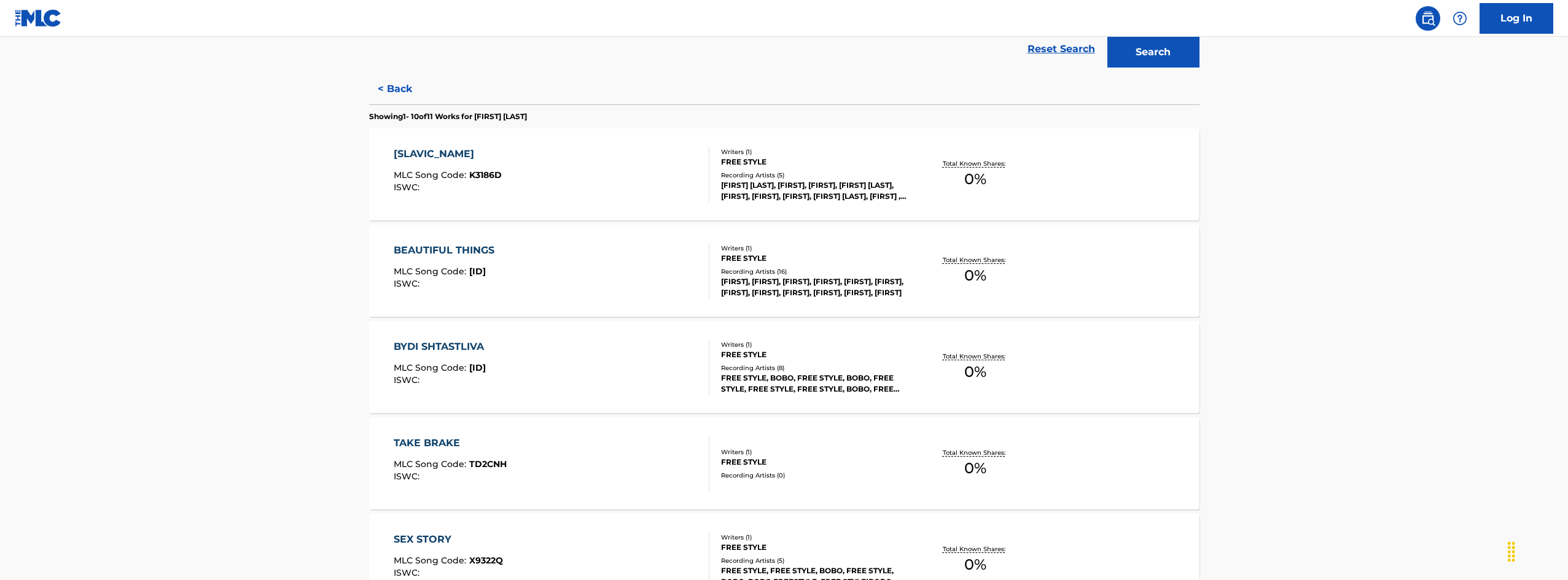 click on "TAKE BRAKE" at bounding box center (450, 443) 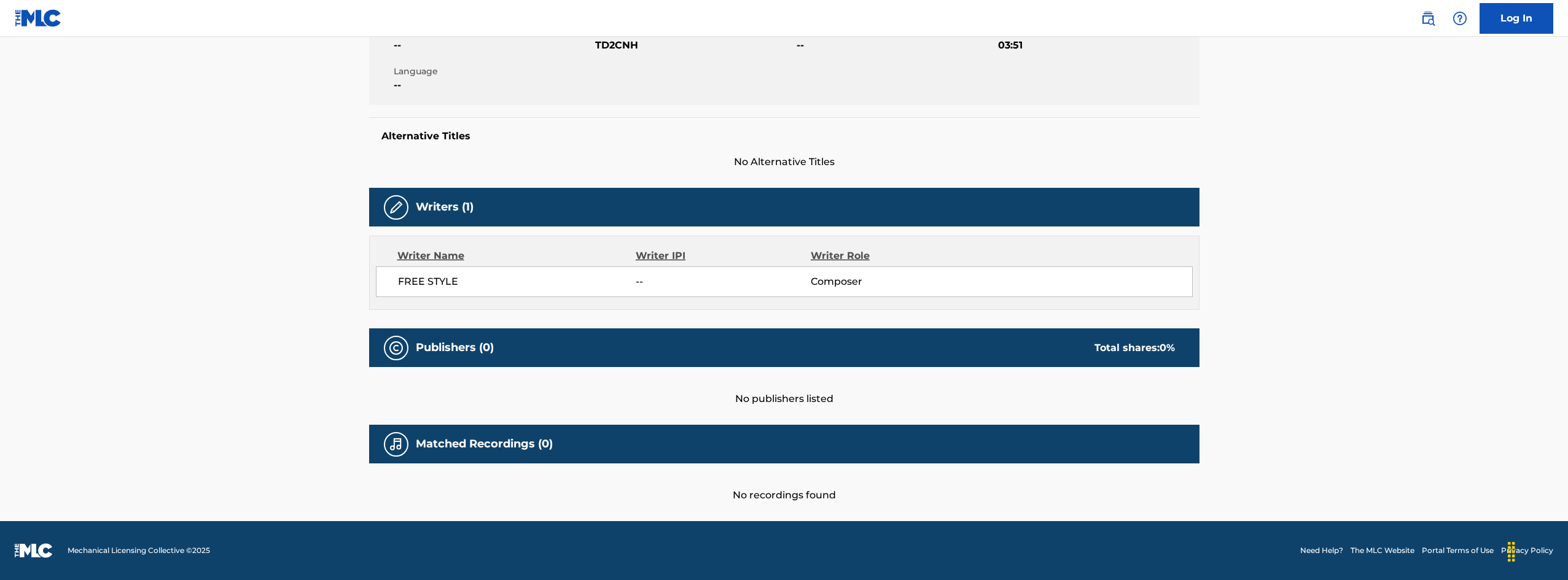 scroll, scrollTop: 101, scrollLeft: 0, axis: vertical 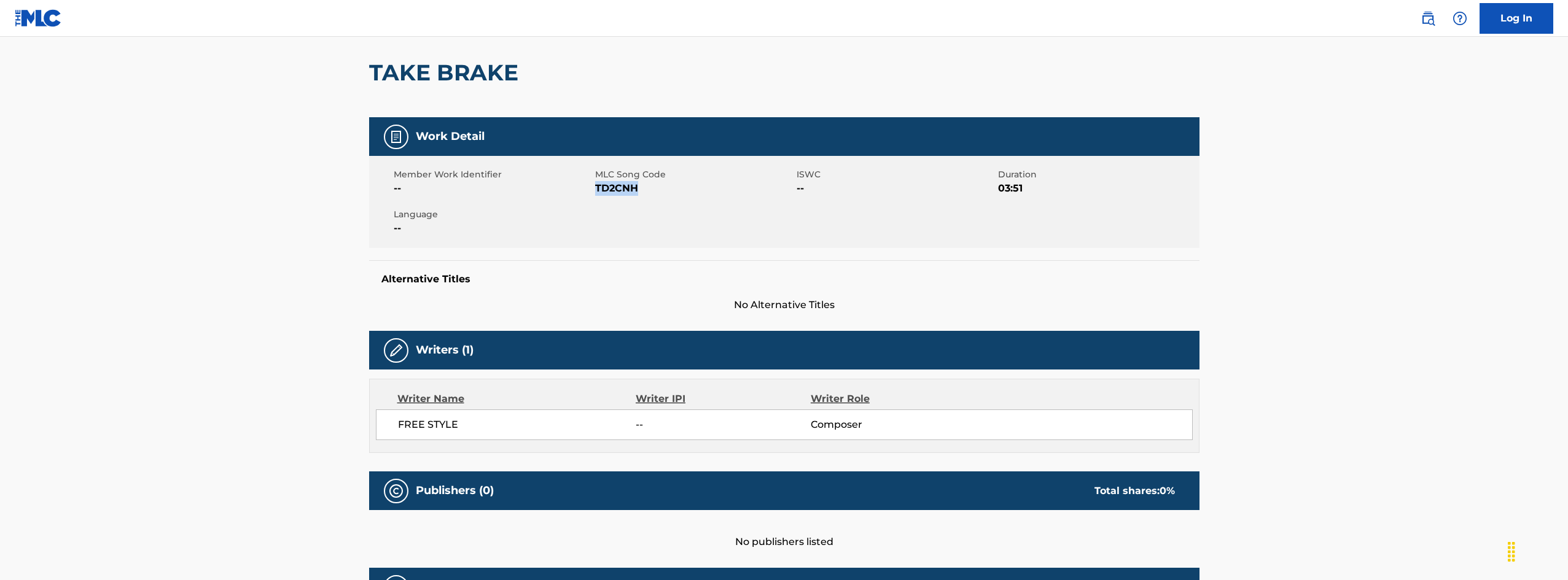 drag, startPoint x: 639, startPoint y: 189, endPoint x: 596, endPoint y: 189, distance: 43 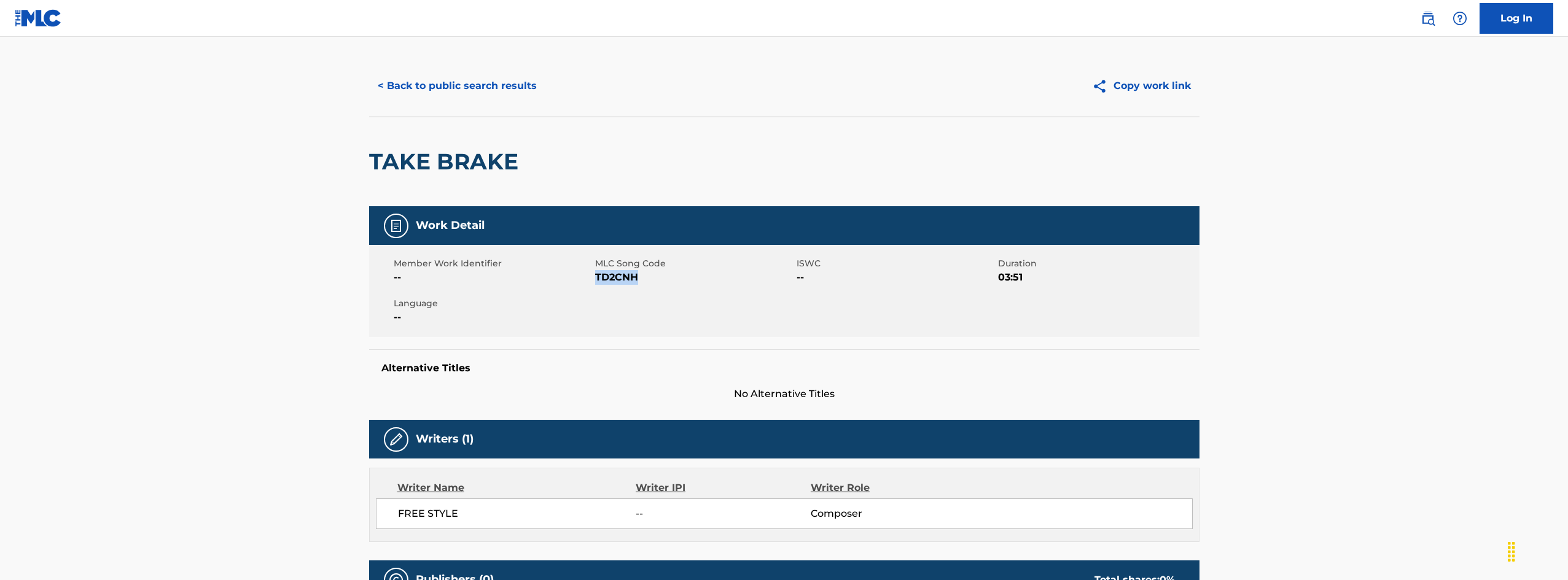 scroll, scrollTop: 0, scrollLeft: 0, axis: both 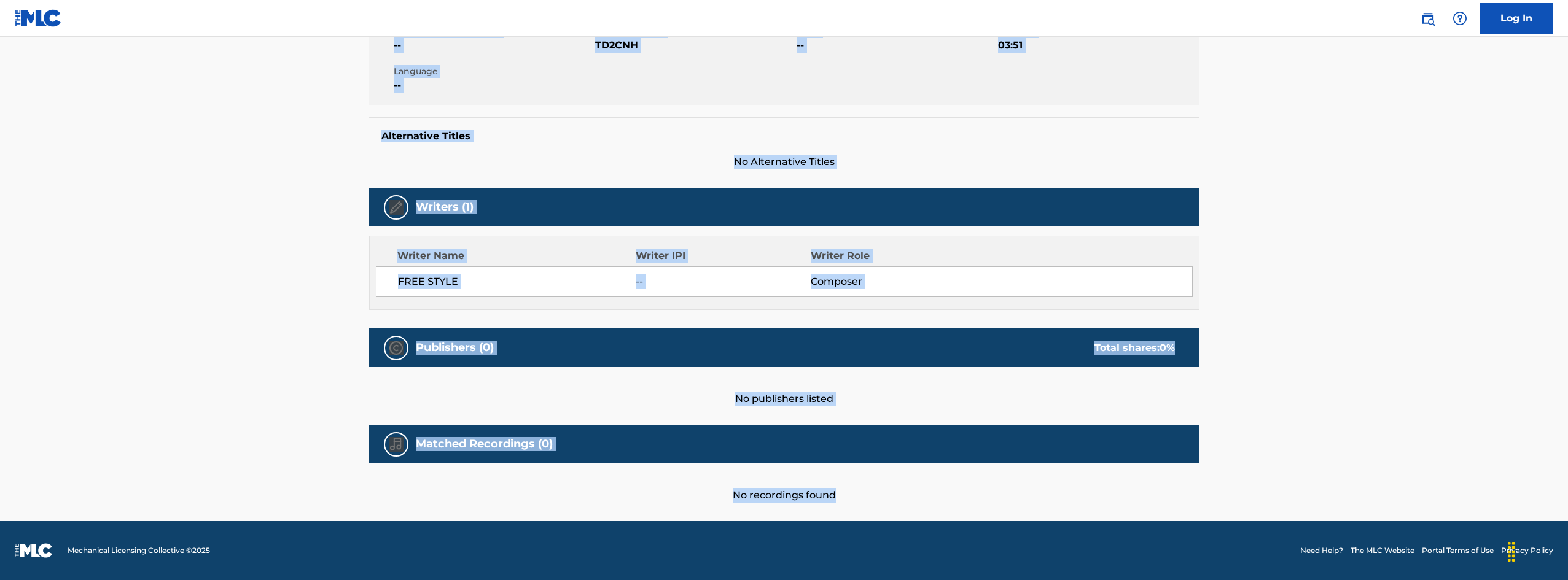 drag, startPoint x: 312, startPoint y: 144, endPoint x: 1015, endPoint y: 471, distance: 775.3309 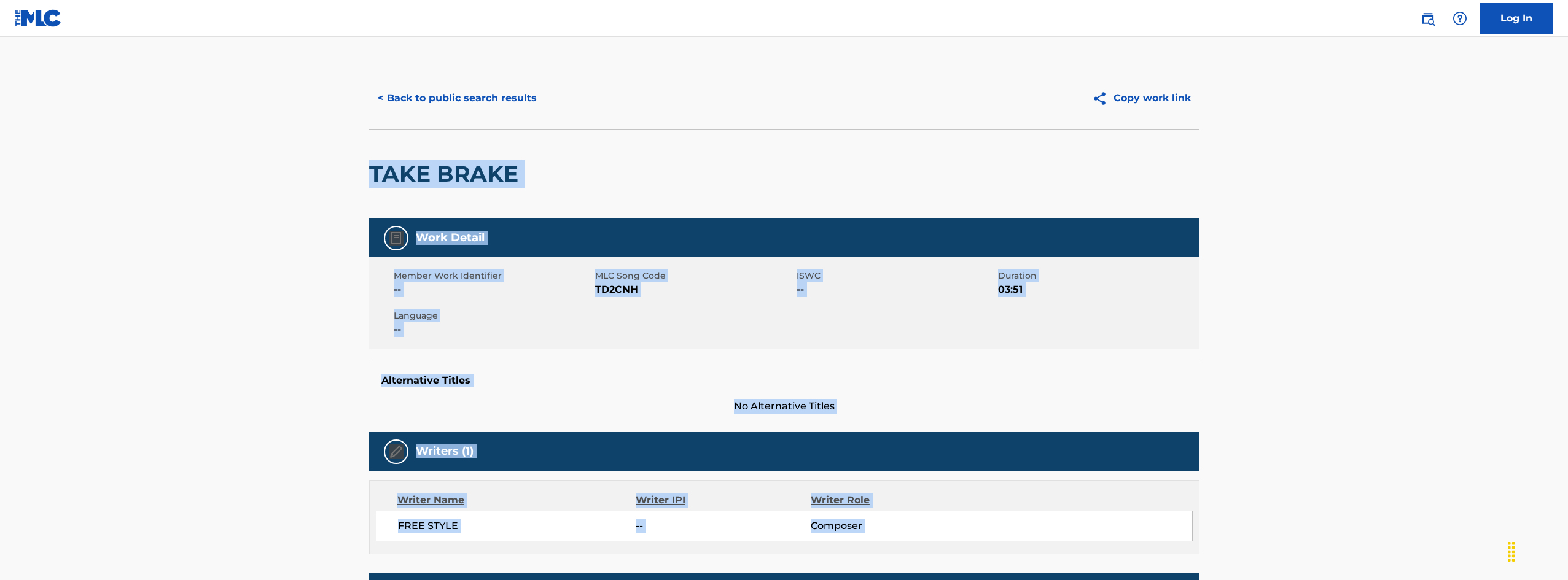 click on "Copy work link" at bounding box center [1141, 98] 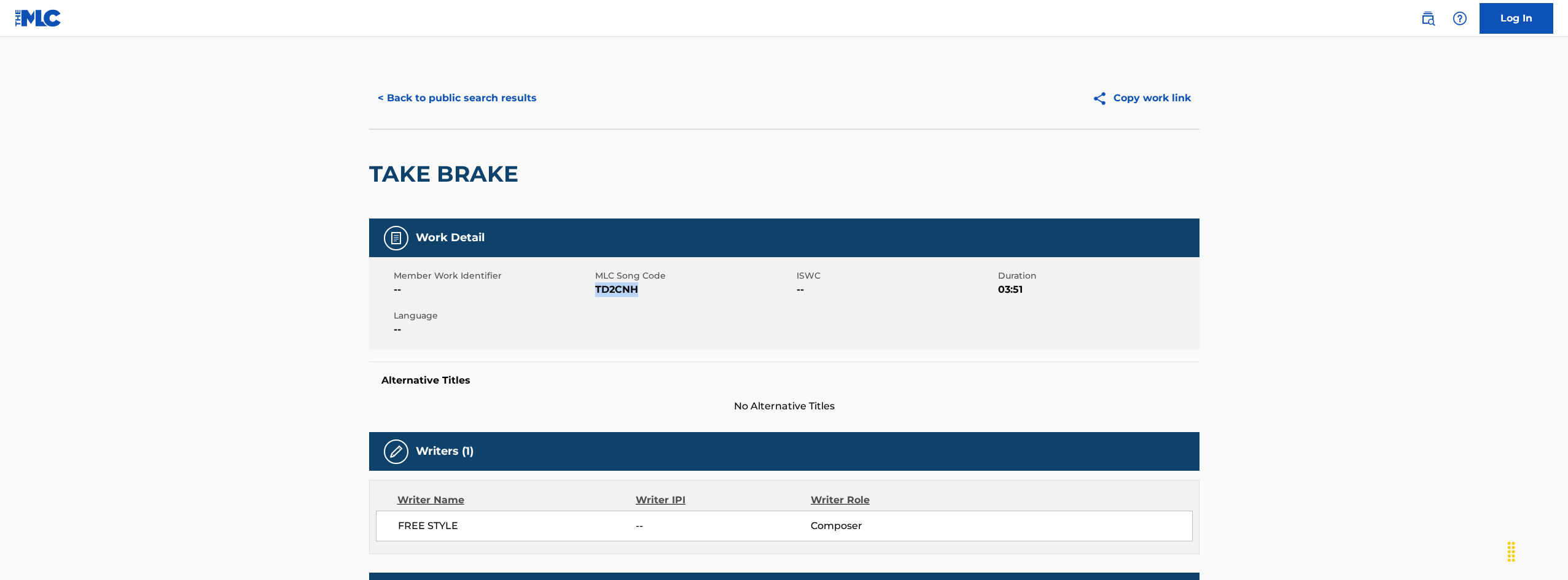 drag, startPoint x: 639, startPoint y: 290, endPoint x: 596, endPoint y: 301, distance: 44.384682 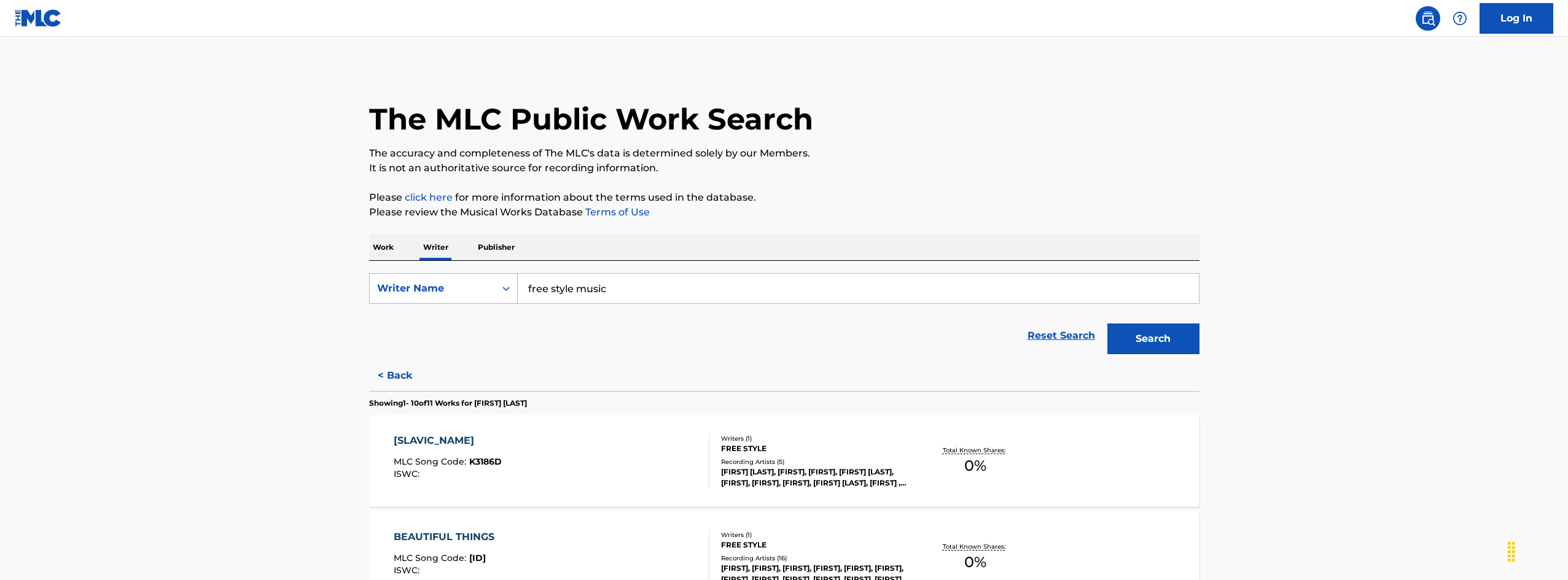 click at bounding box center (506, 288) 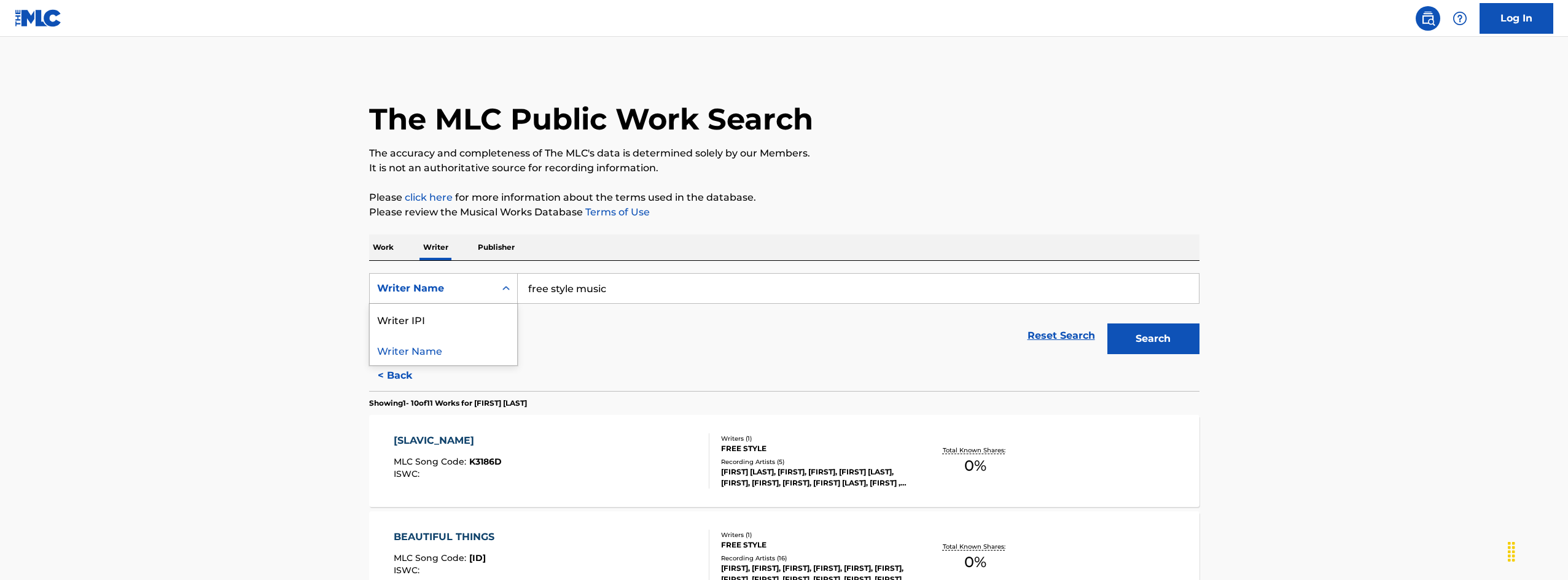 click on "Work" at bounding box center [383, 247] 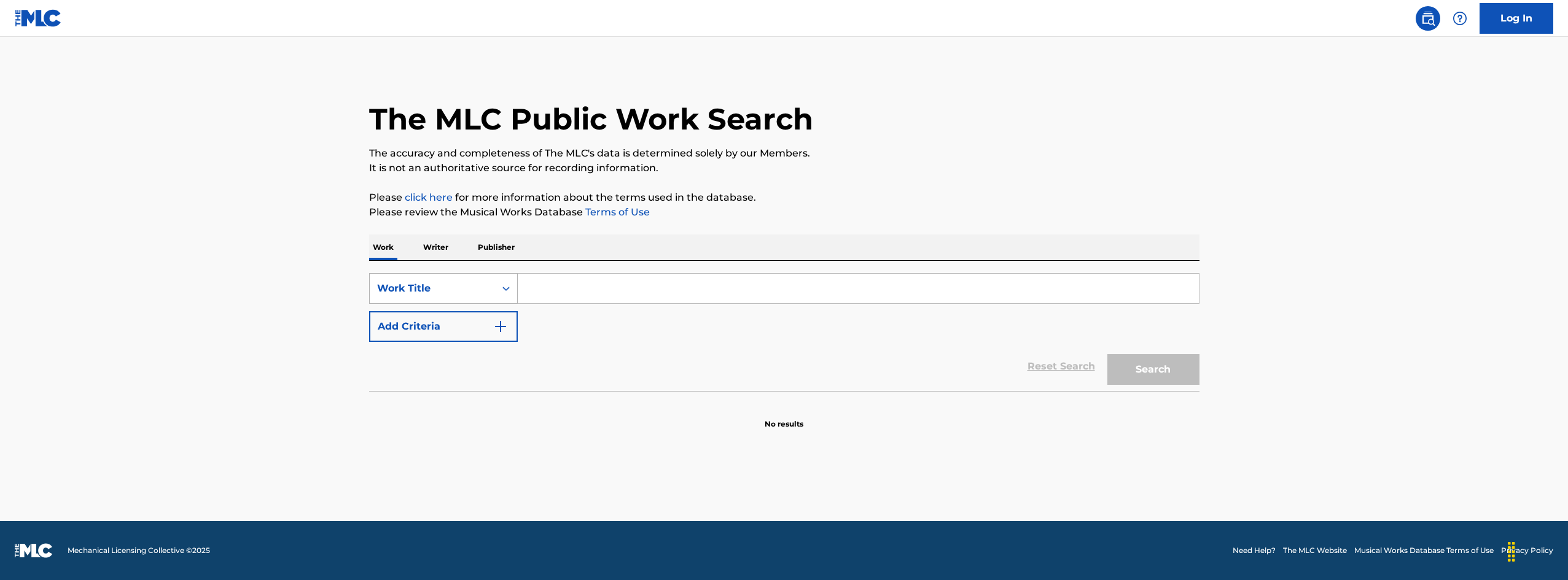 click at bounding box center [506, 288] 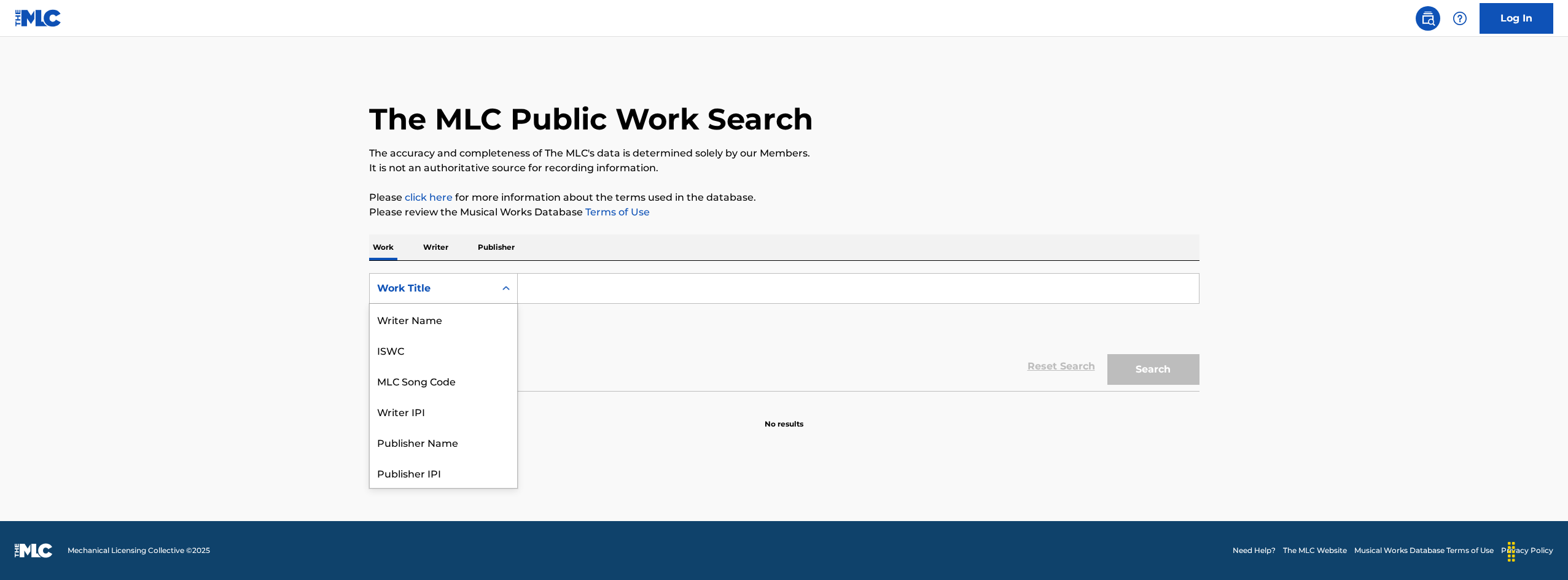 scroll, scrollTop: 61, scrollLeft: 0, axis: vertical 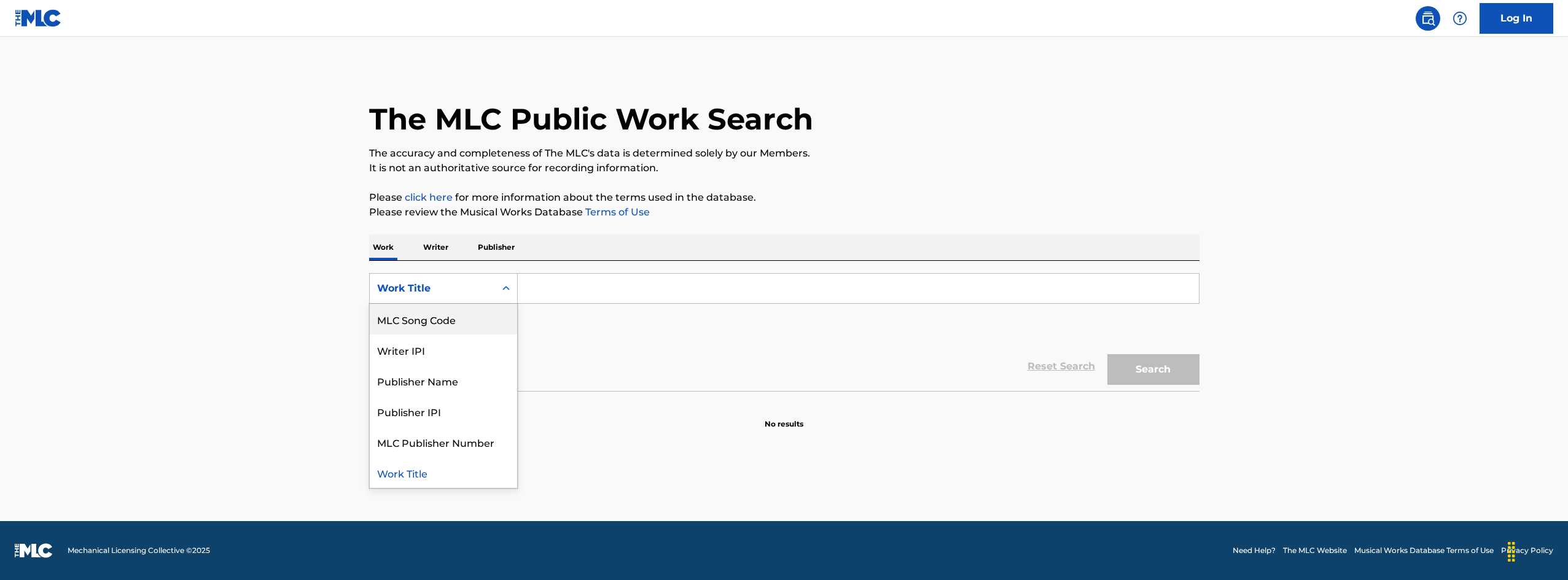 click on "MLC Song Code" at bounding box center (443, 319) 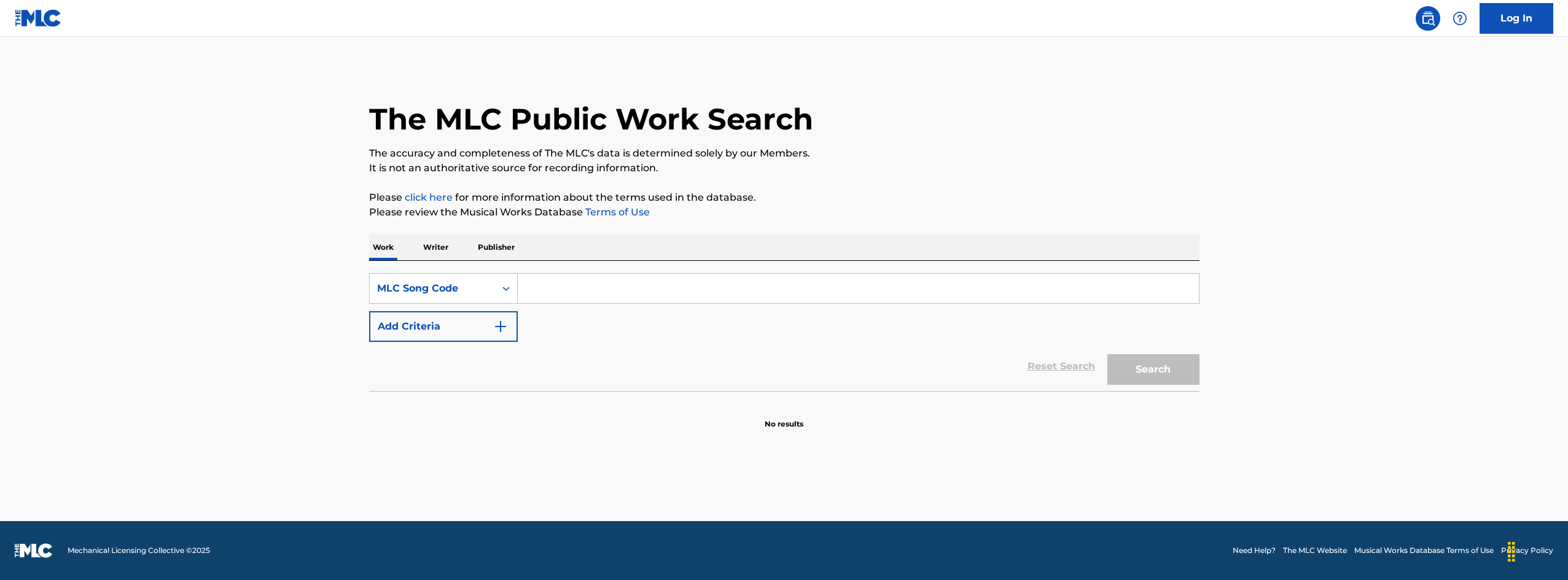 paste on "TD2CNH" 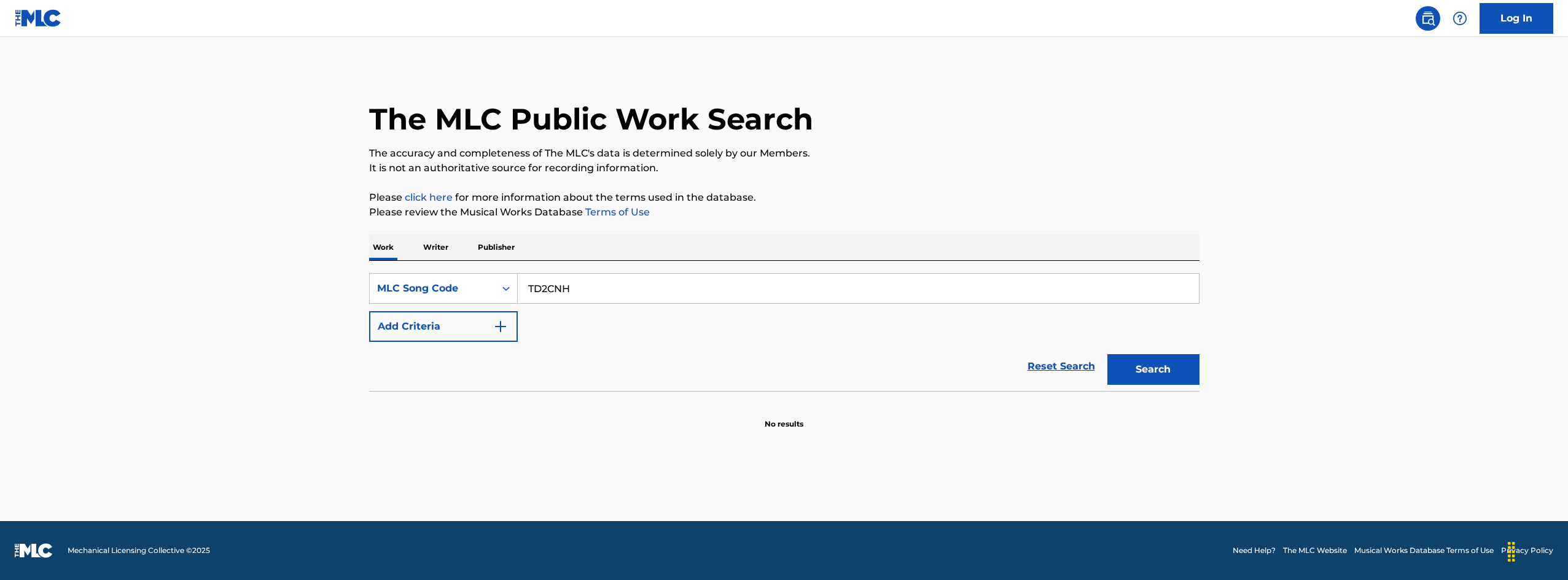 type on "TD2CNH" 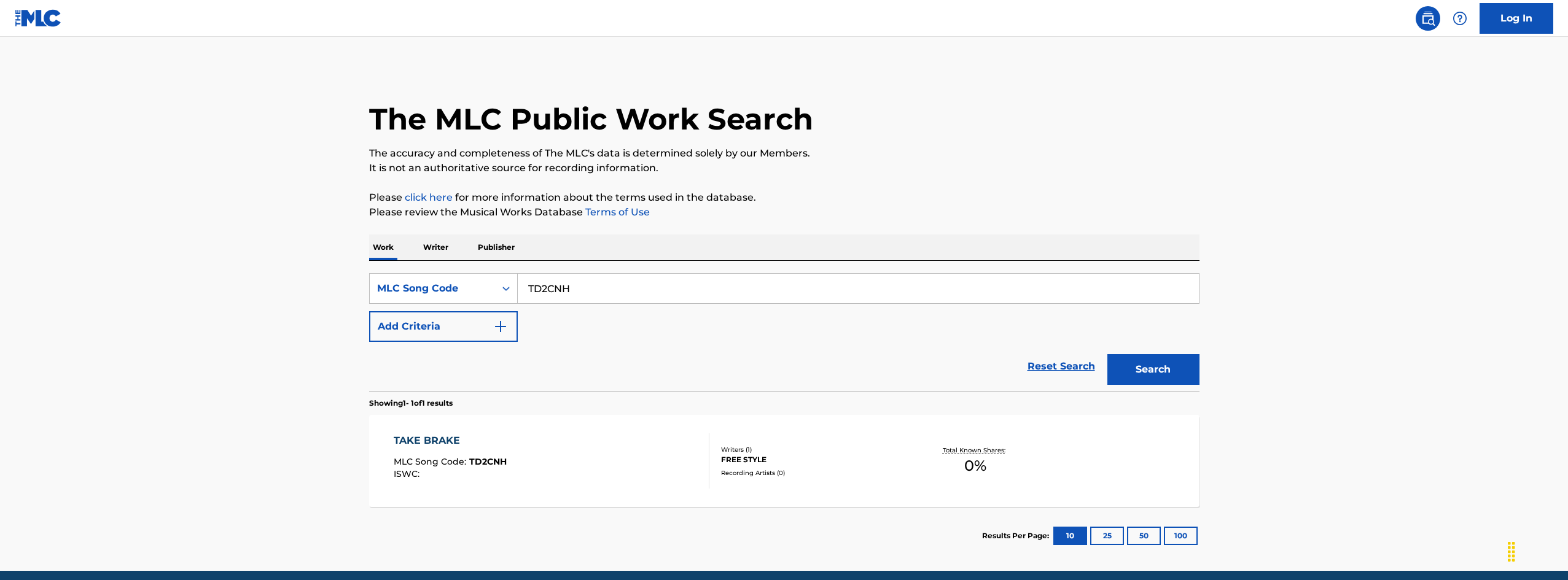 click on "FREE STYLE" at bounding box center (814, 460) 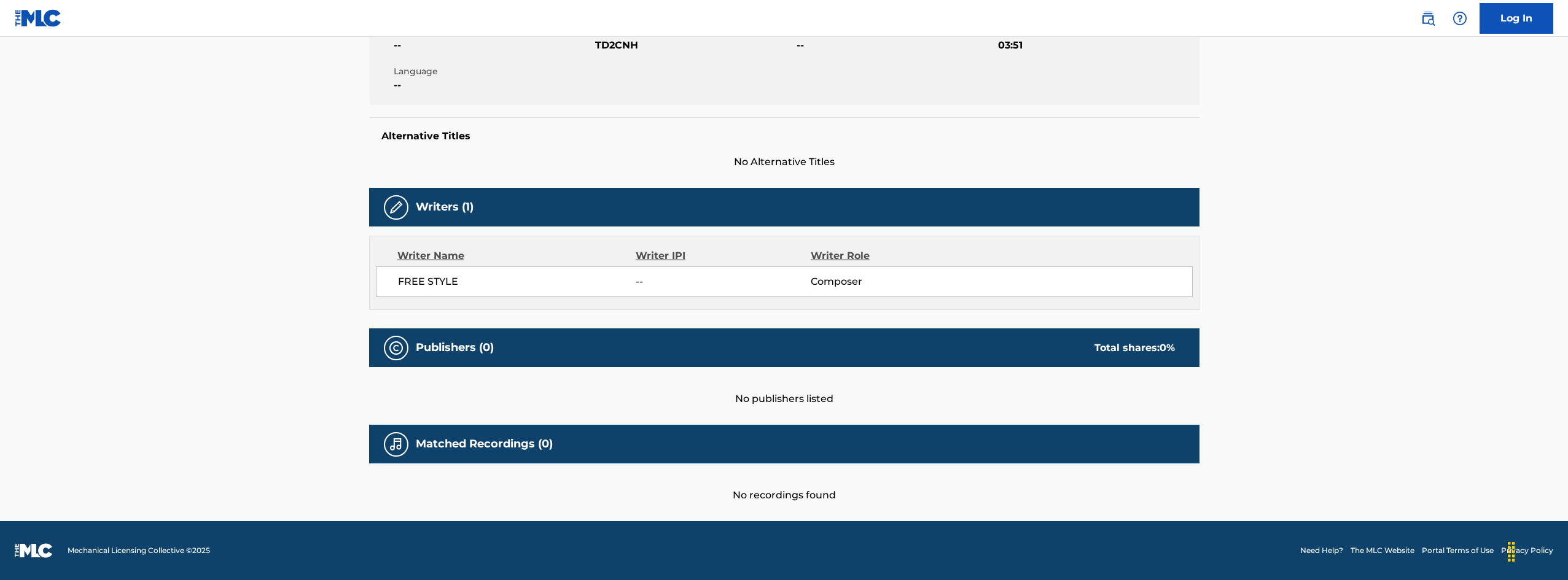 scroll, scrollTop: 0, scrollLeft: 0, axis: both 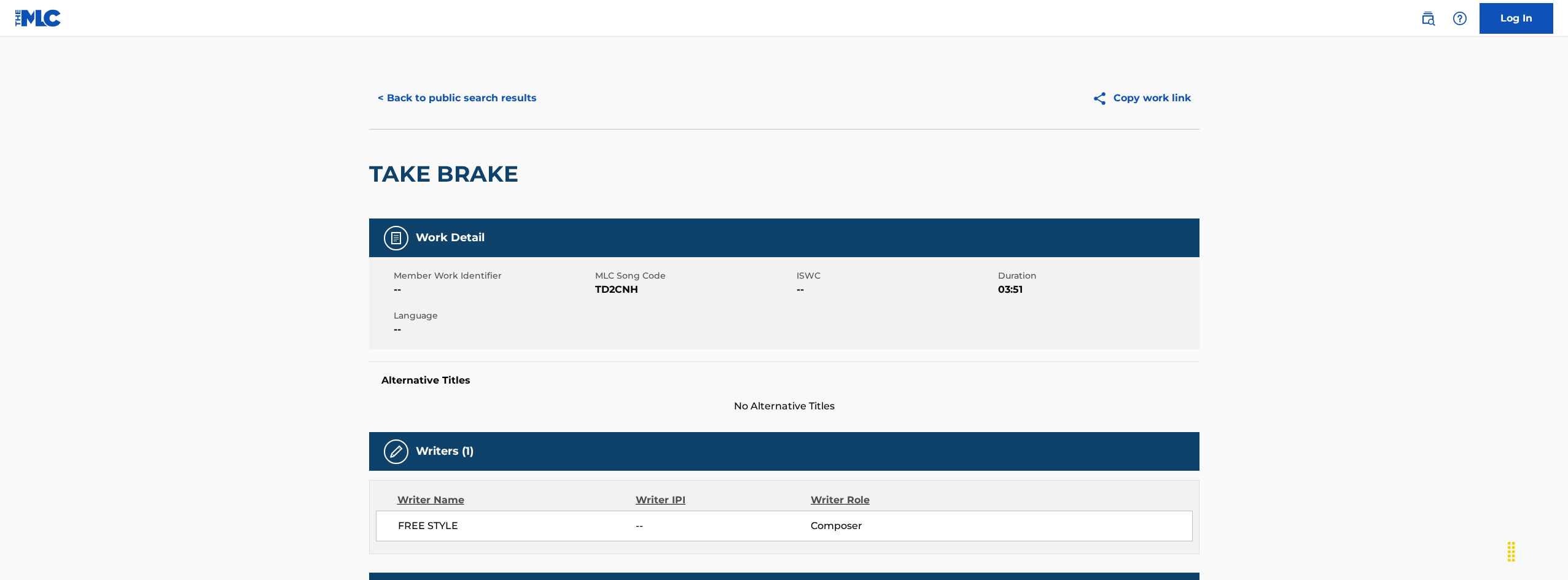 click on "< Back to public search results" at bounding box center (457, 98) 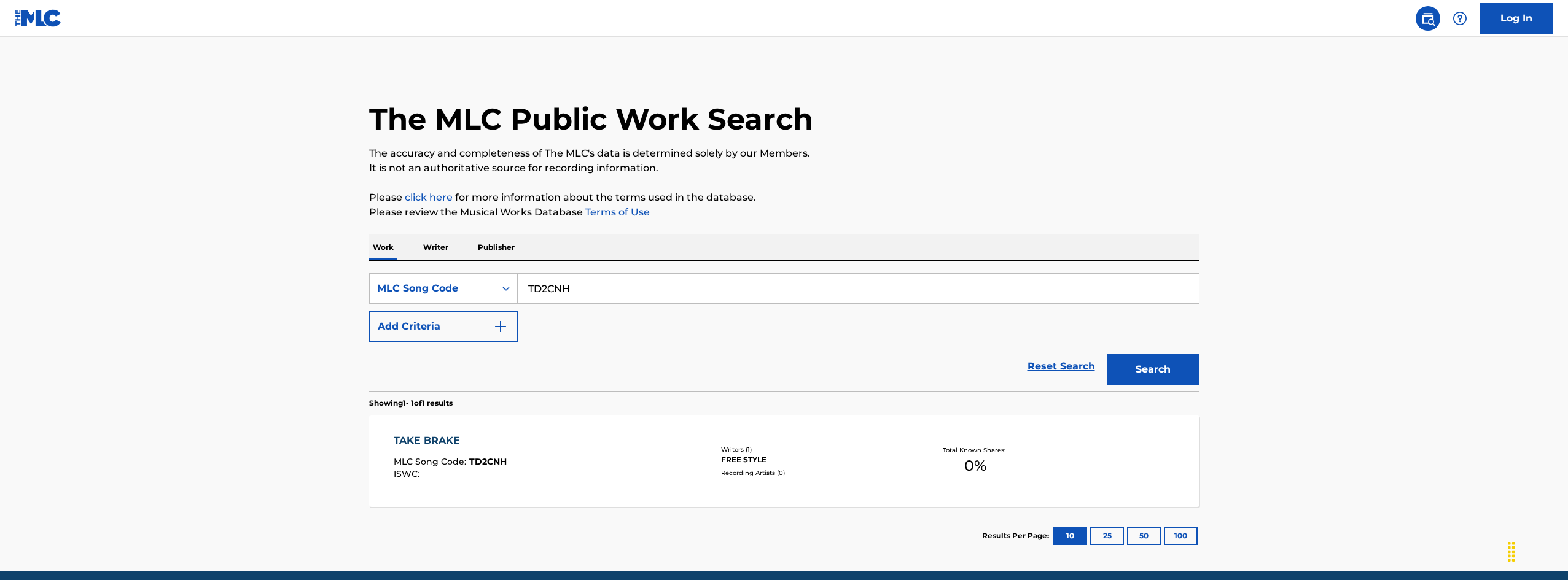 click on "Writer" at bounding box center [435, 247] 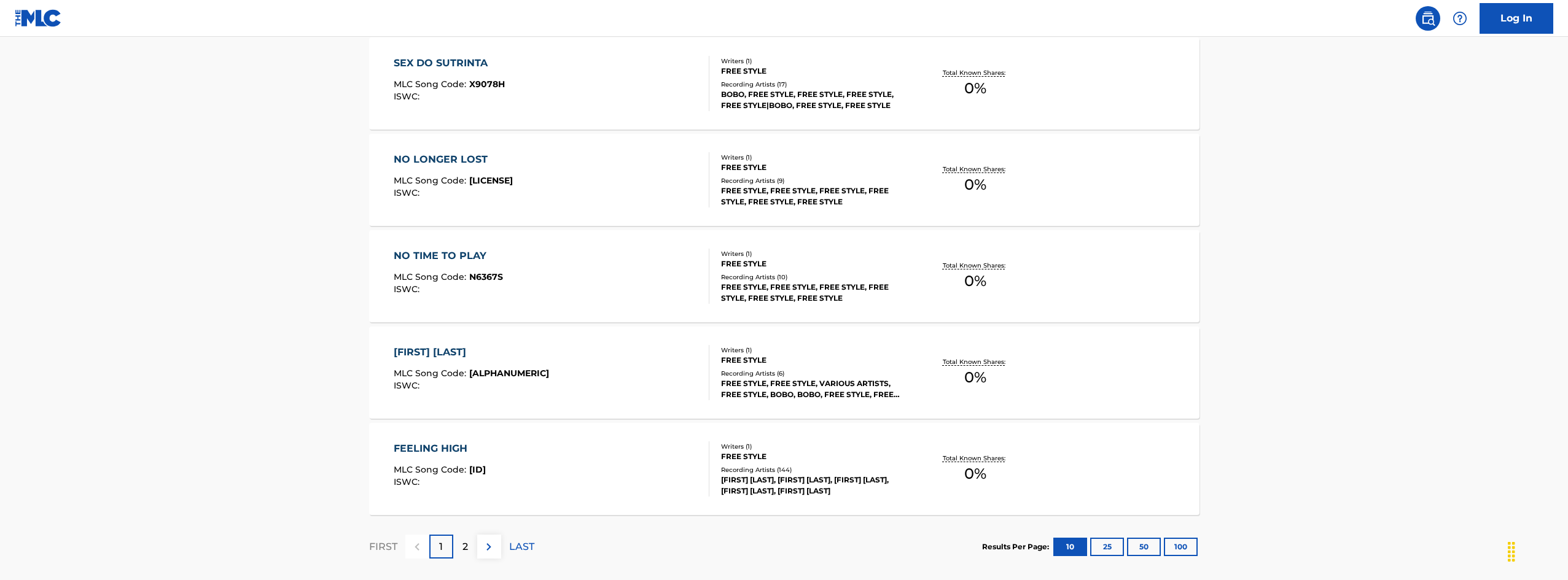 scroll, scrollTop: 716, scrollLeft: 0, axis: vertical 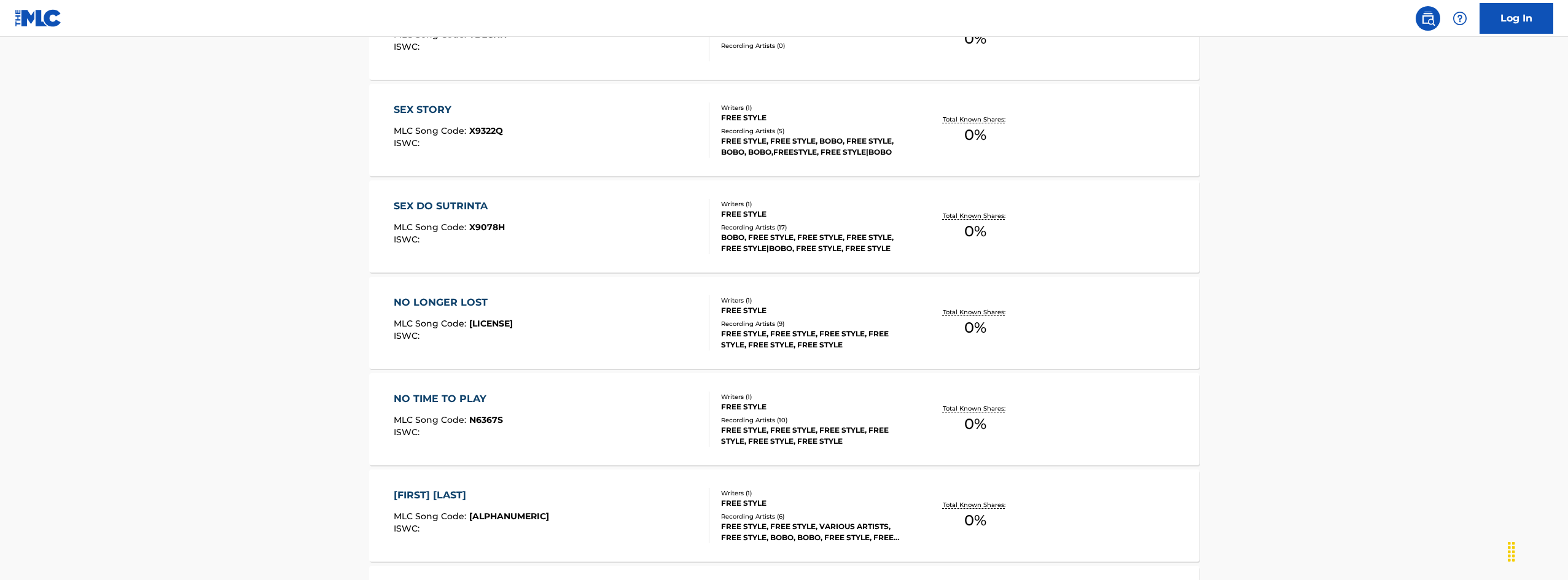 click on "BOBO, FREE STYLE, FREE STYLE, FREE STYLE, FREE STYLE|BOBO, FREE STYLE, FREE STYLE" at bounding box center [814, 243] 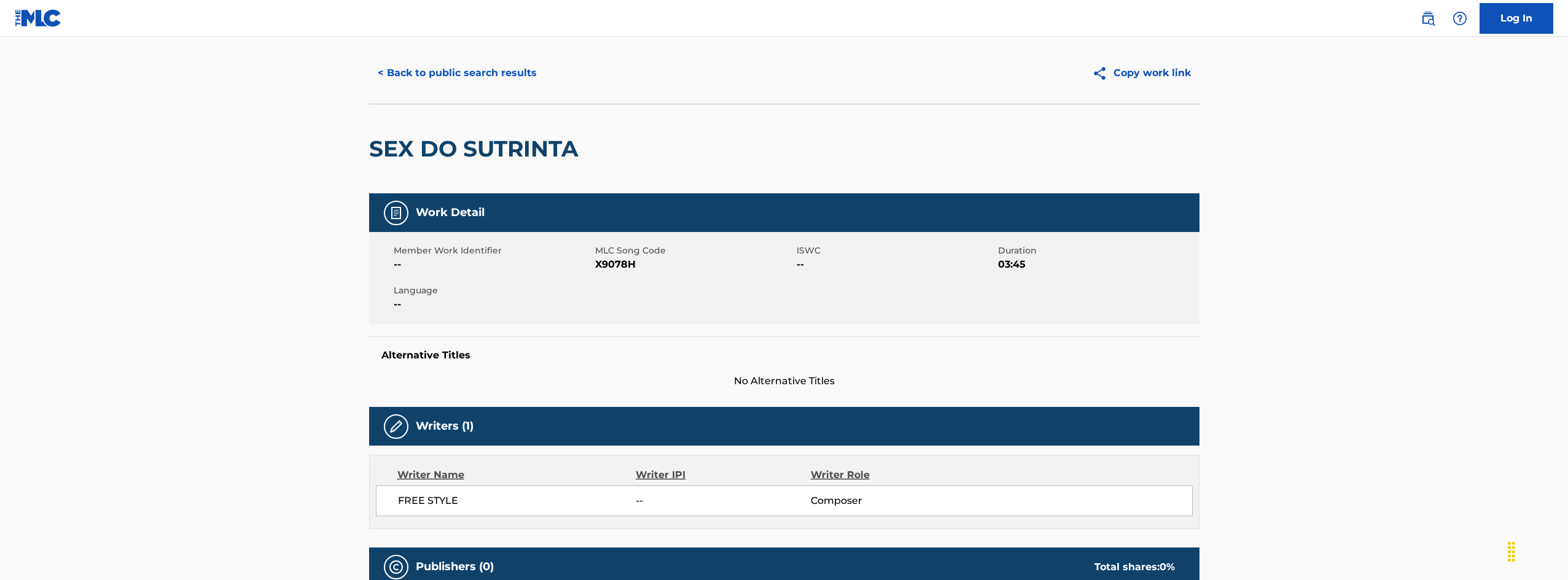 scroll, scrollTop: 0, scrollLeft: 0, axis: both 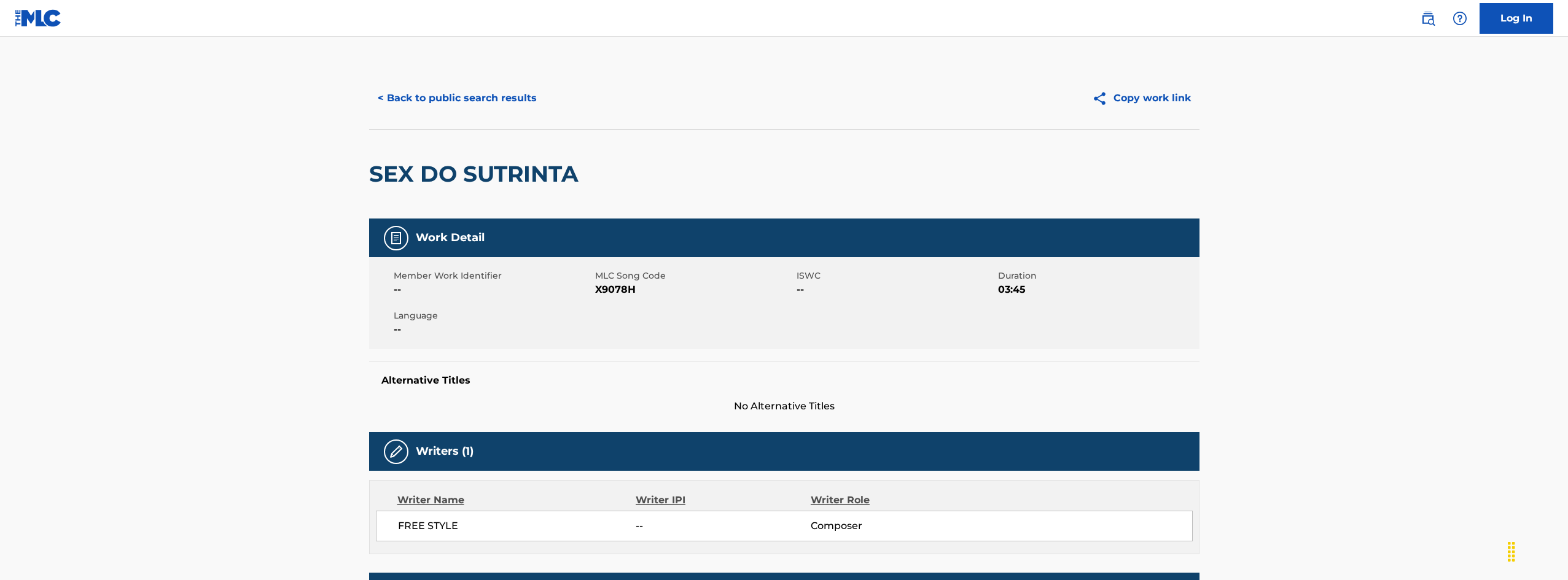 click on "< Back to public search results" at bounding box center (457, 98) 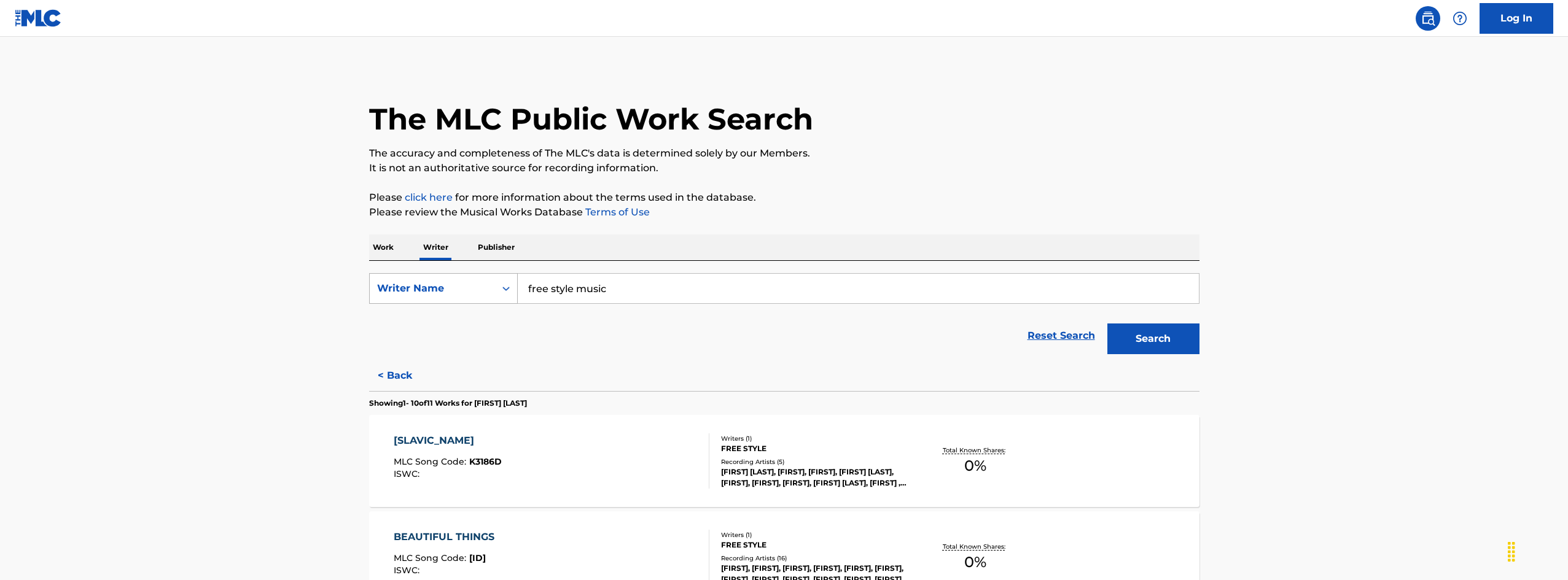 drag, startPoint x: 622, startPoint y: 288, endPoint x: 437, endPoint y: 290, distance: 185.01081 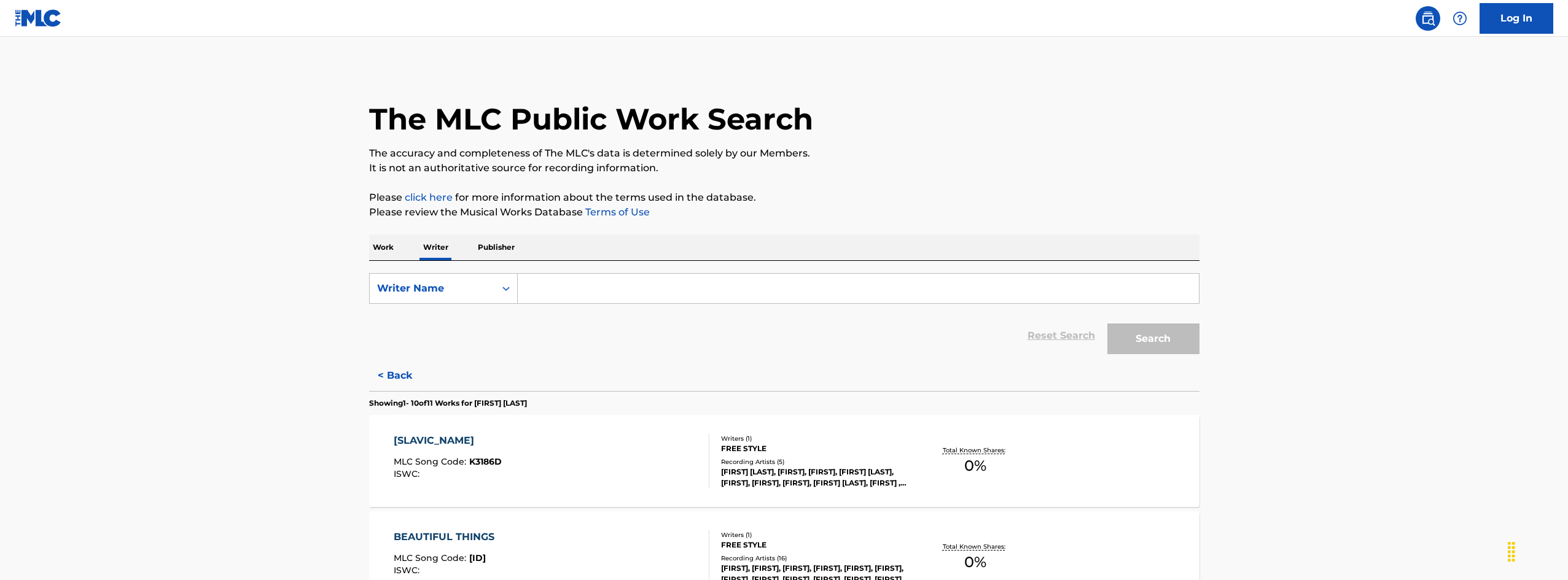 paste on "[FIRST] [LAST]" 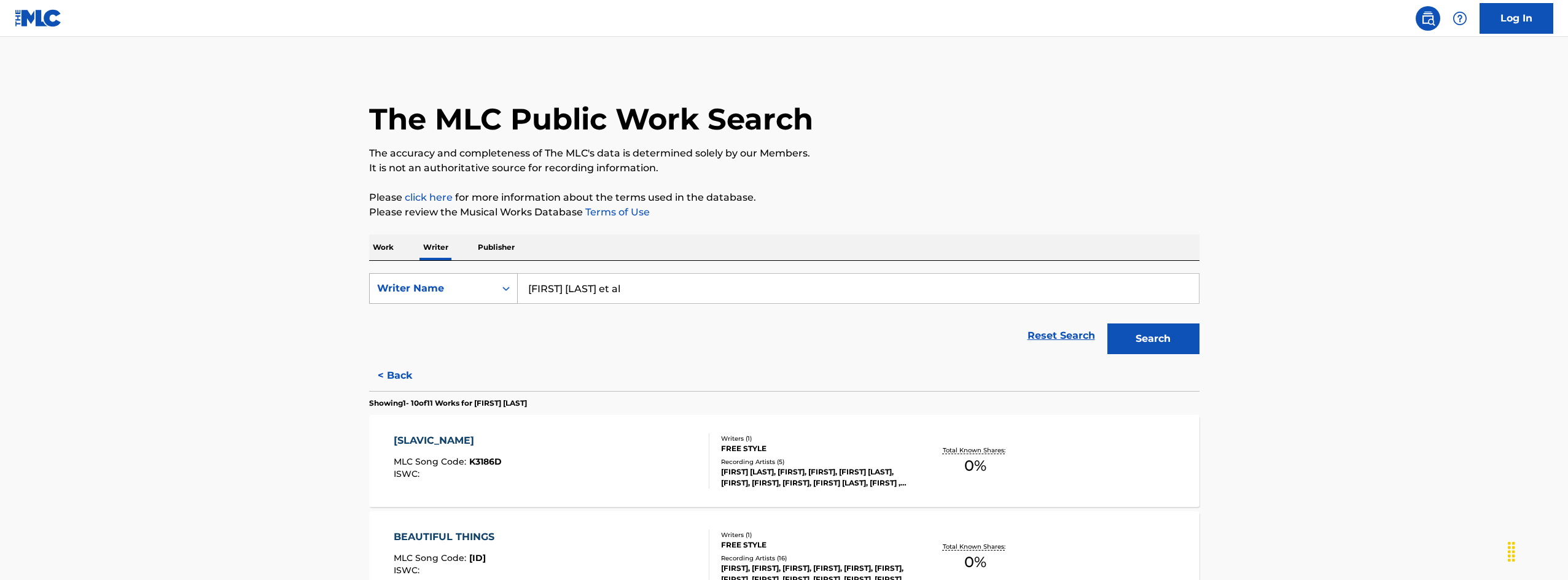 drag, startPoint x: 632, startPoint y: 284, endPoint x: 452, endPoint y: 301, distance: 180.801 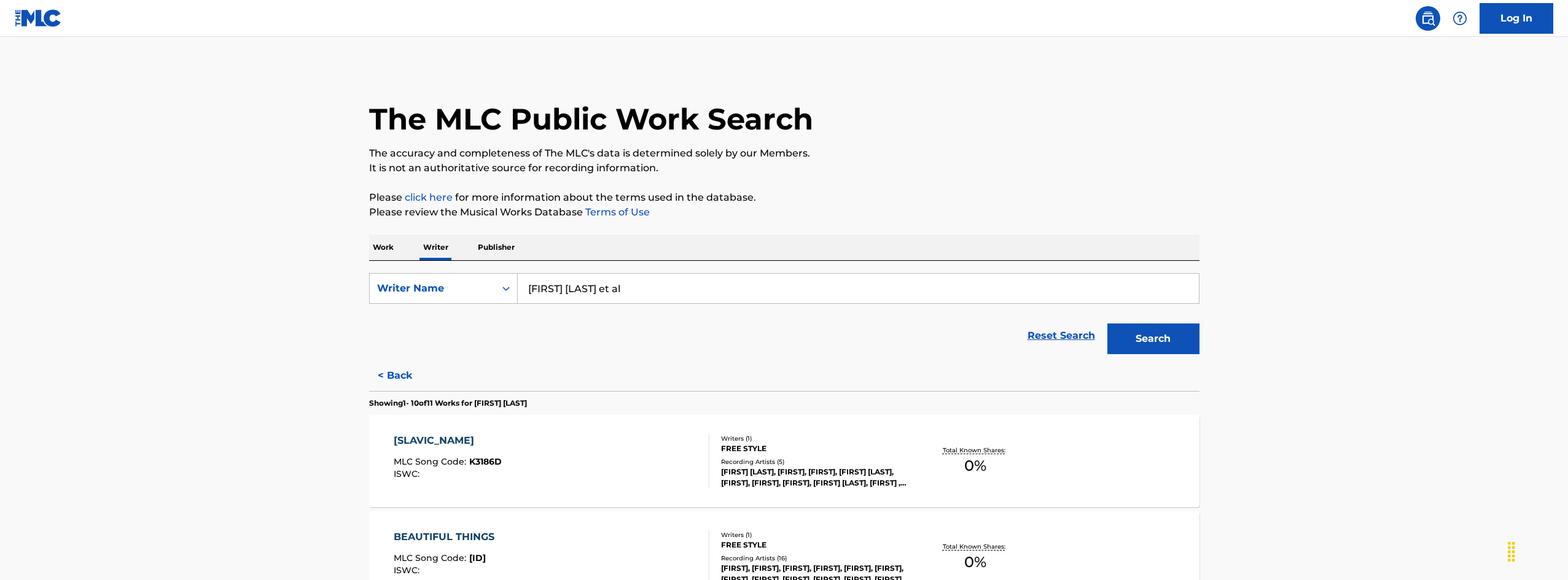 paste on "[FIRST] [LAST]" 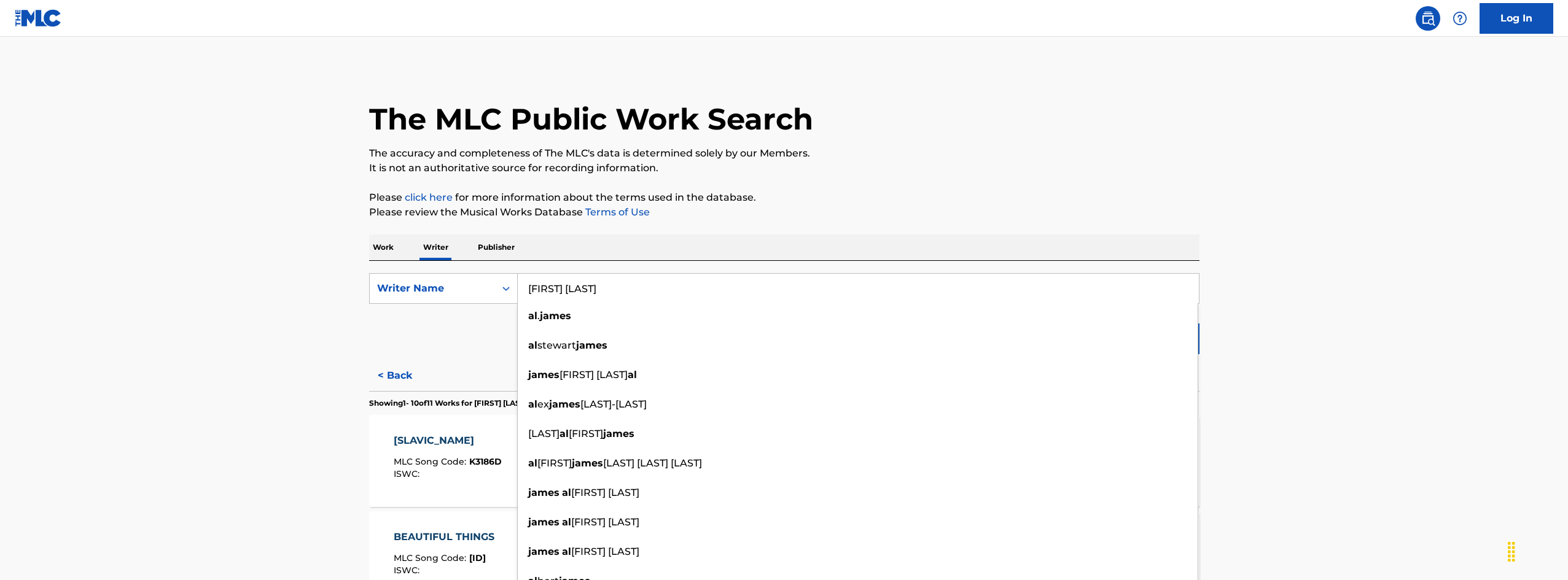 click on "[FIRST] [LAST]" at bounding box center [858, 288] 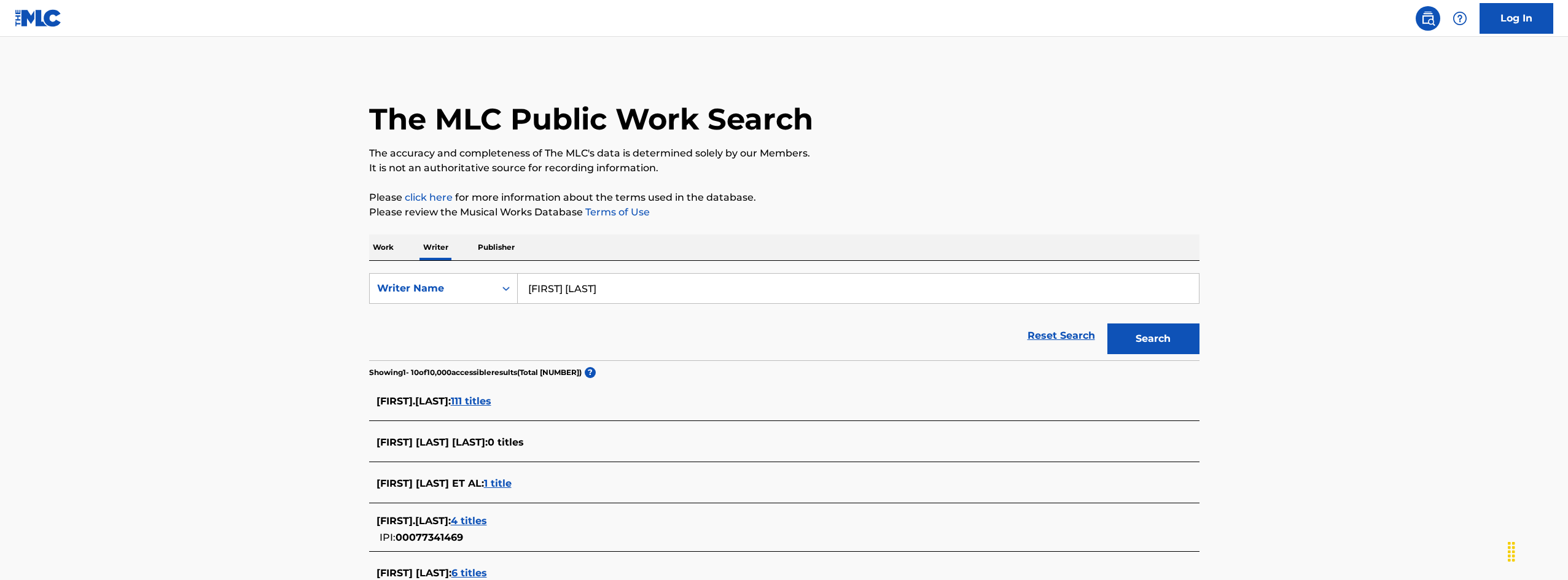 click on "111 titles" at bounding box center [471, 401] 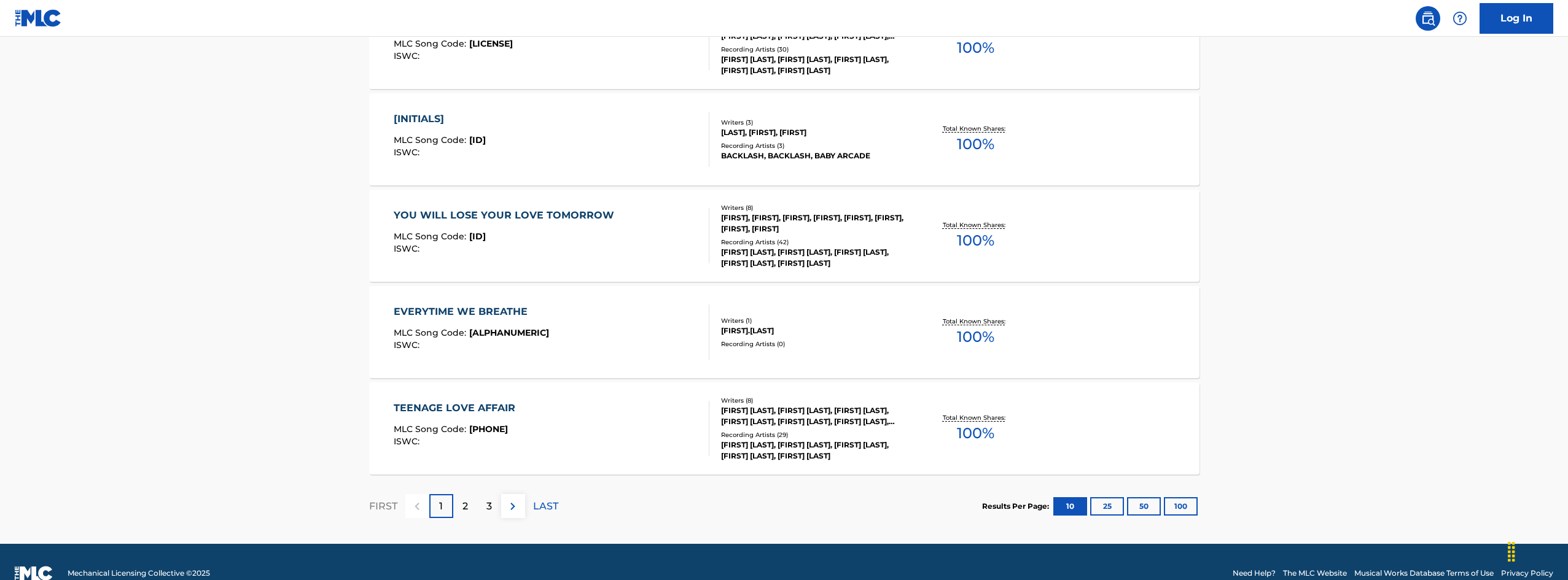 scroll, scrollTop: 922, scrollLeft: 0, axis: vertical 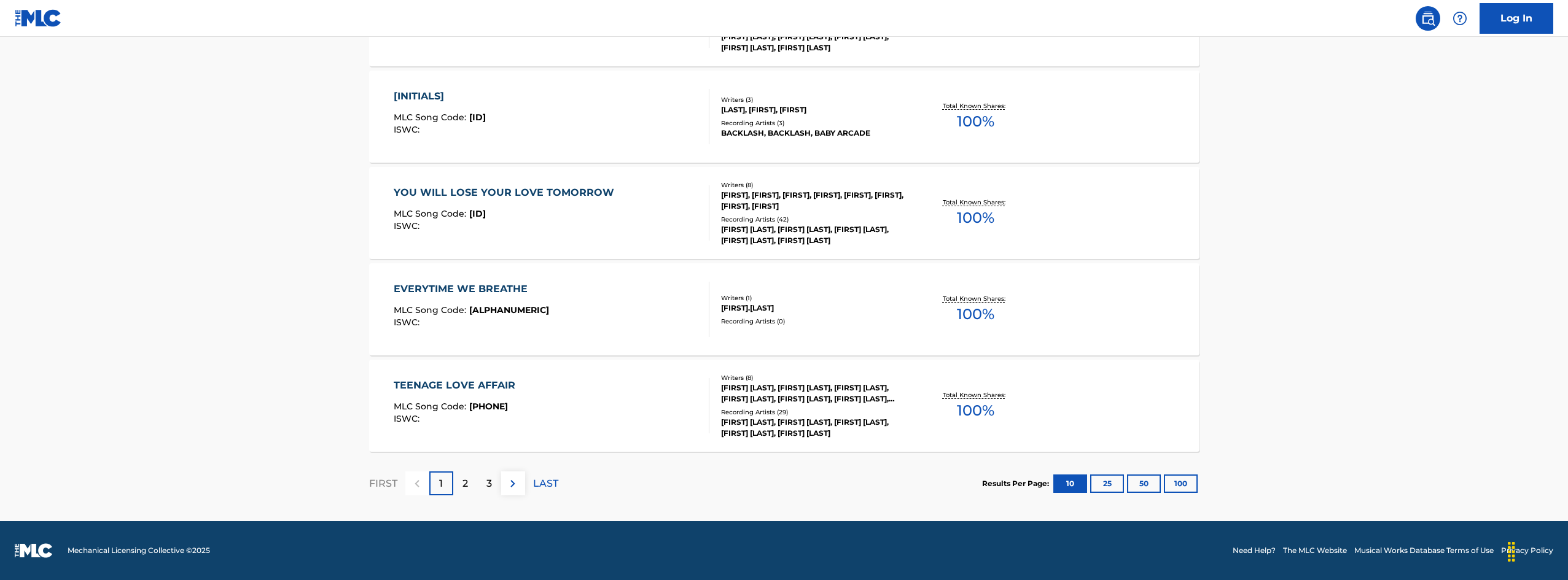 click on "3" at bounding box center (489, 484) 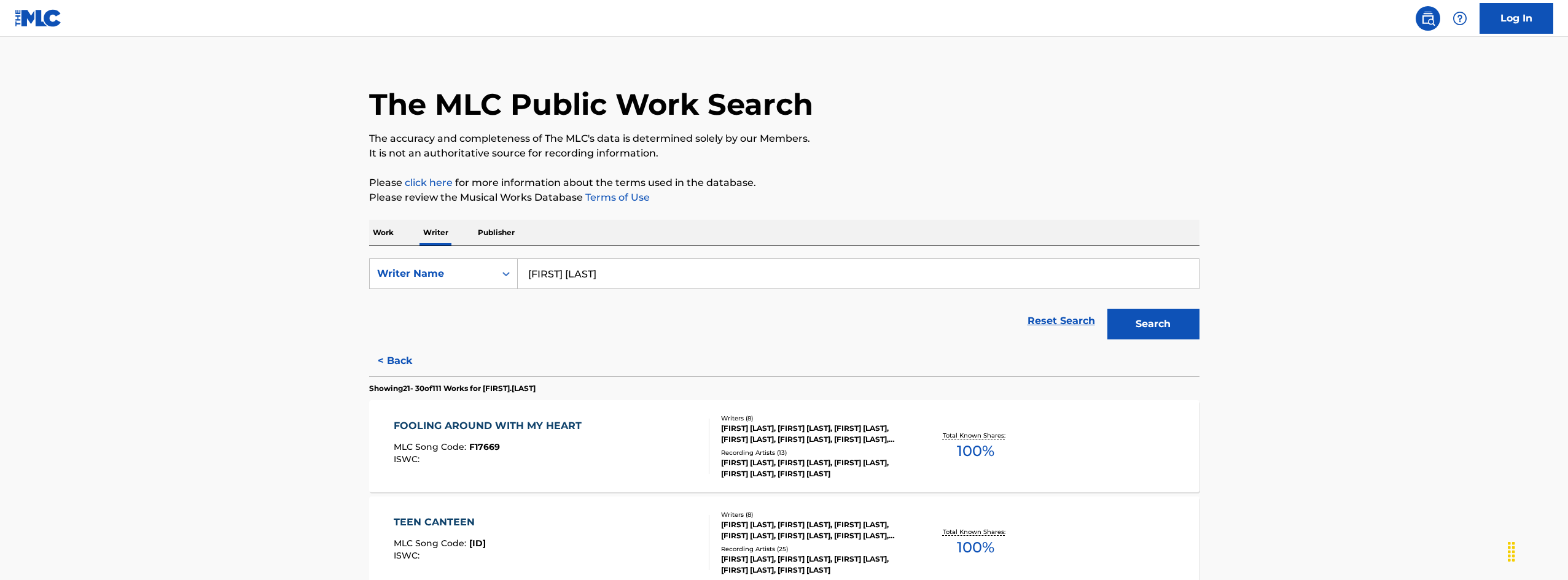 scroll, scrollTop: 0, scrollLeft: 0, axis: both 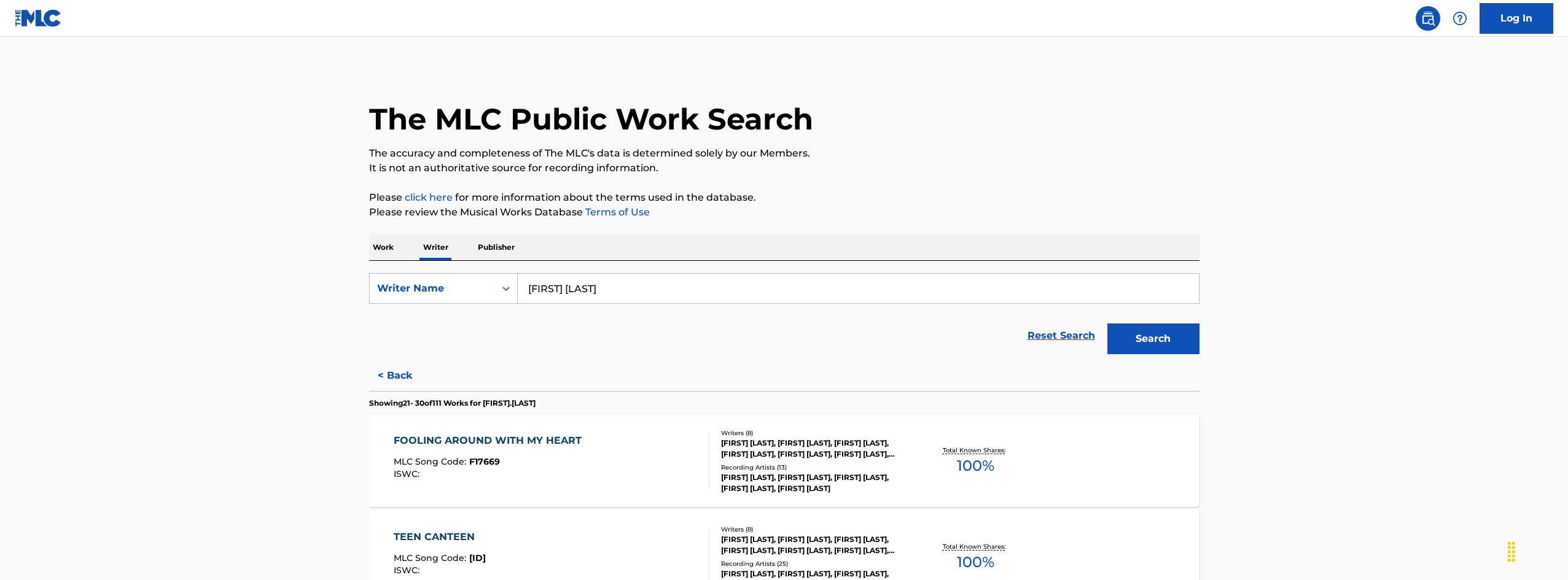 click on "< Back" at bounding box center (406, 376) 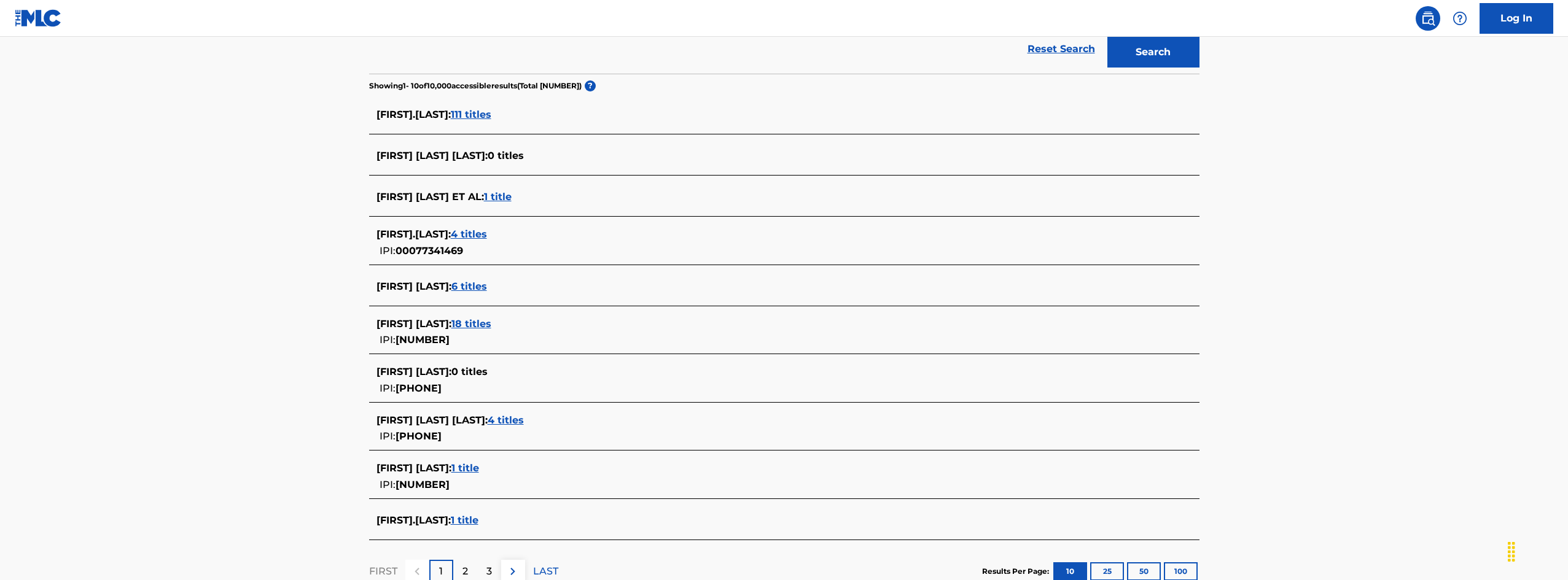 scroll, scrollTop: 375, scrollLeft: 0, axis: vertical 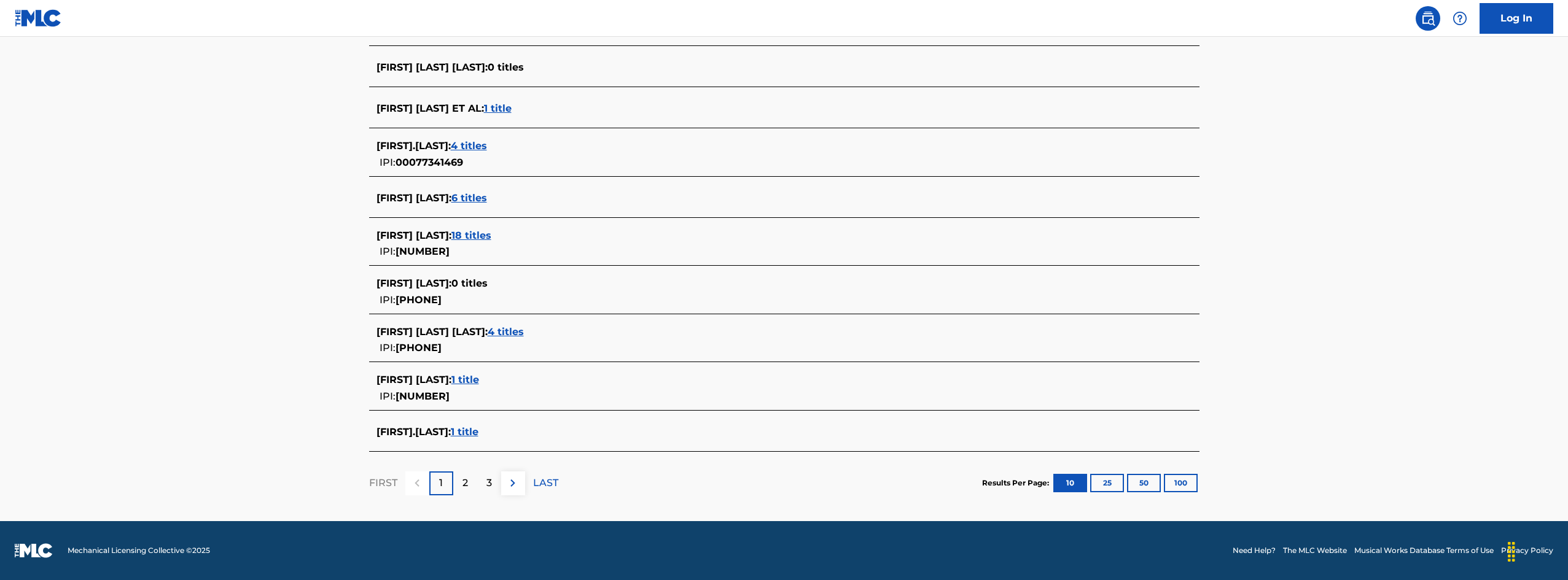 click on "2" at bounding box center (465, 483) 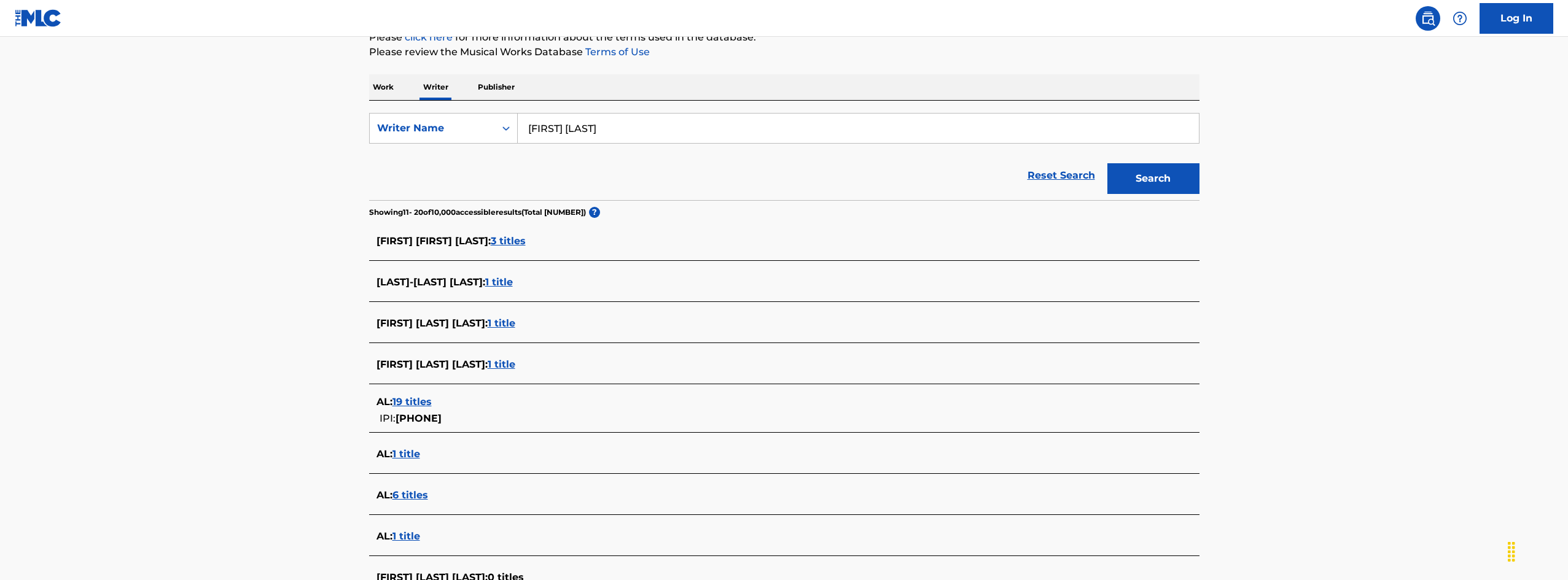 scroll, scrollTop: 287, scrollLeft: 0, axis: vertical 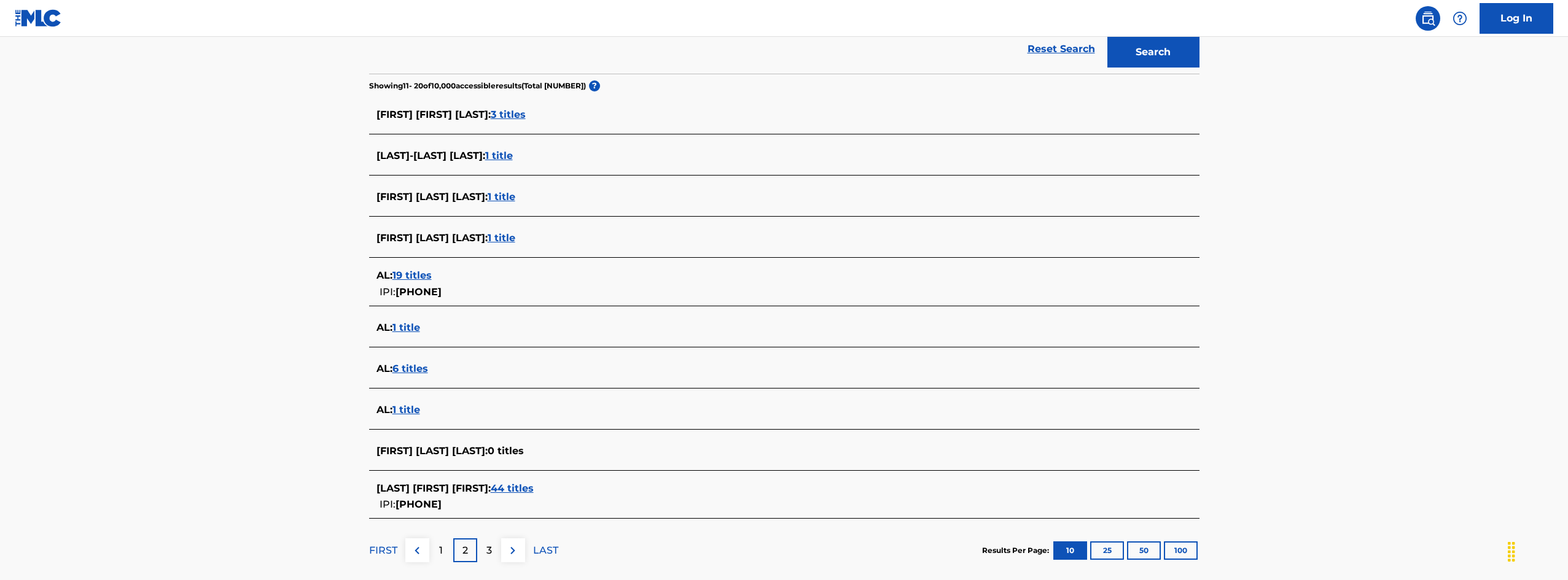 click on "44 titles" at bounding box center (512, 488) 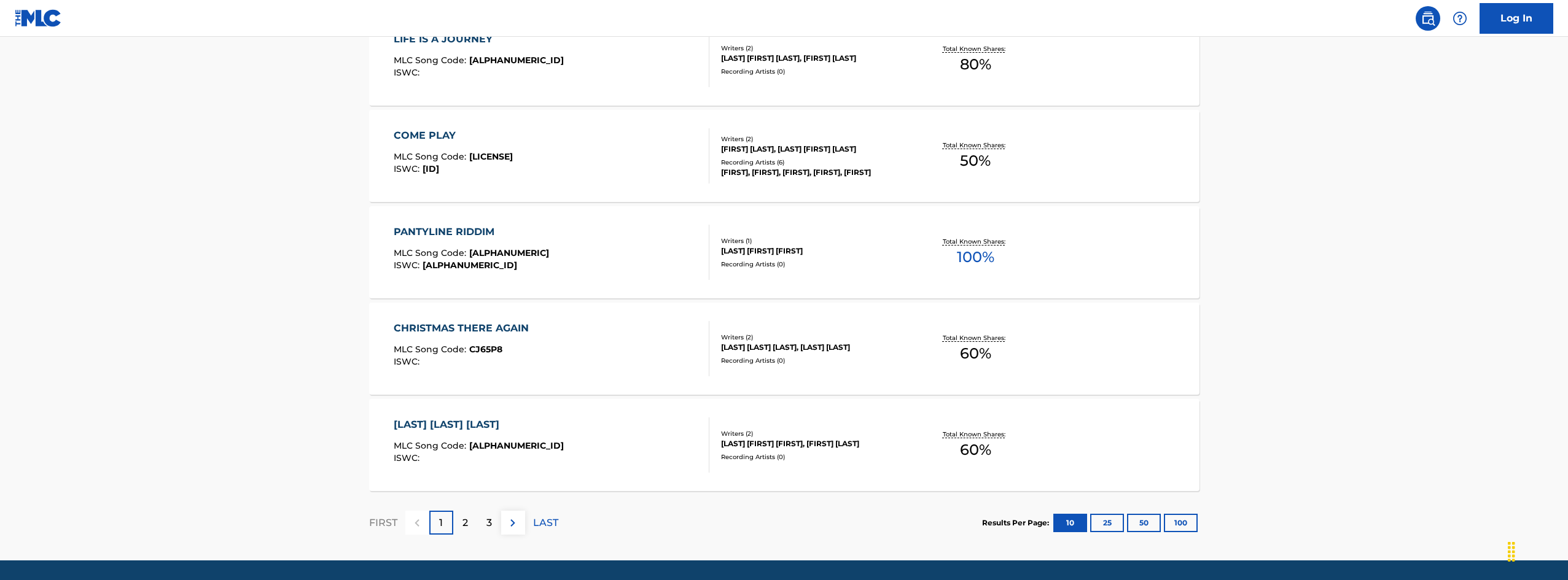 scroll, scrollTop: 922, scrollLeft: 0, axis: vertical 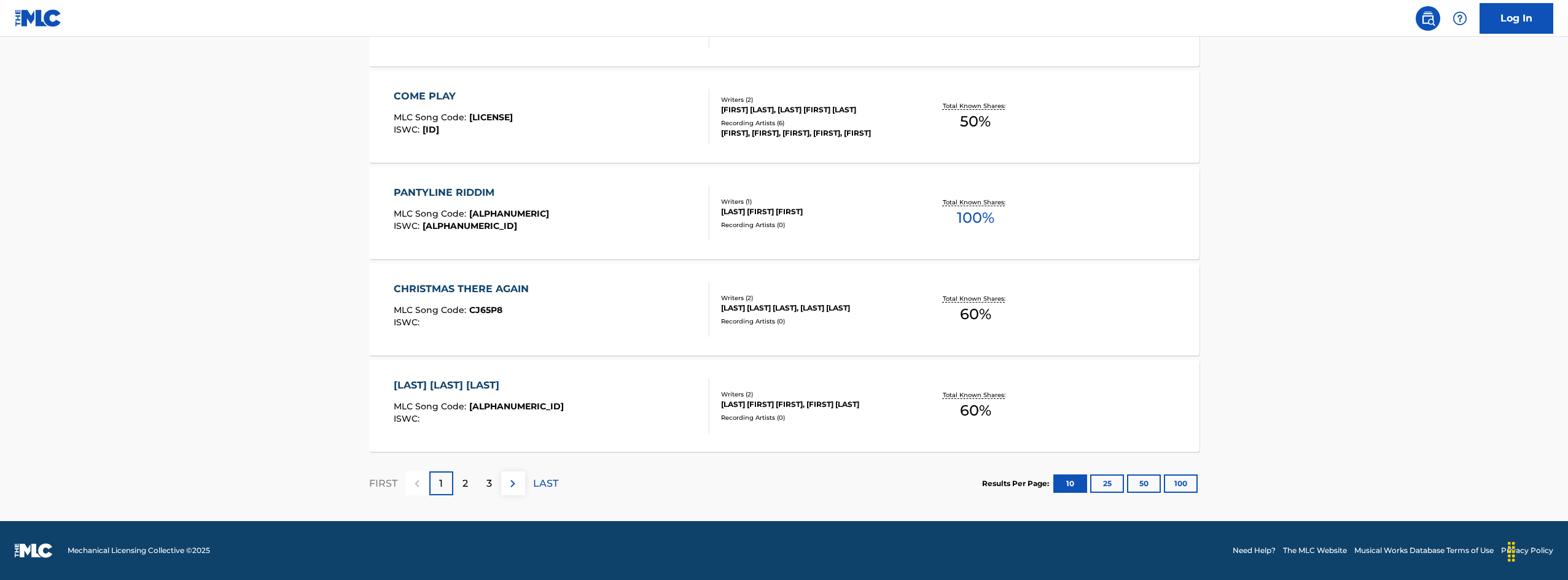 click on "2" at bounding box center [465, 483] 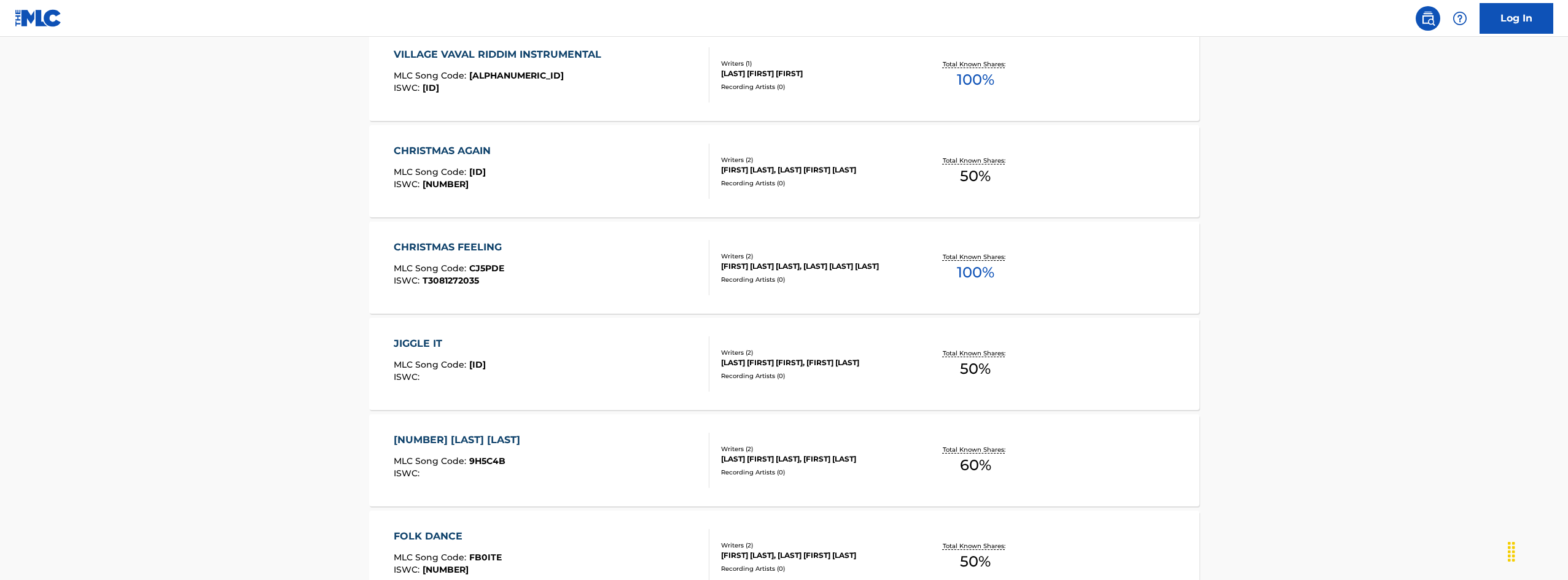 scroll, scrollTop: 430, scrollLeft: 0, axis: vertical 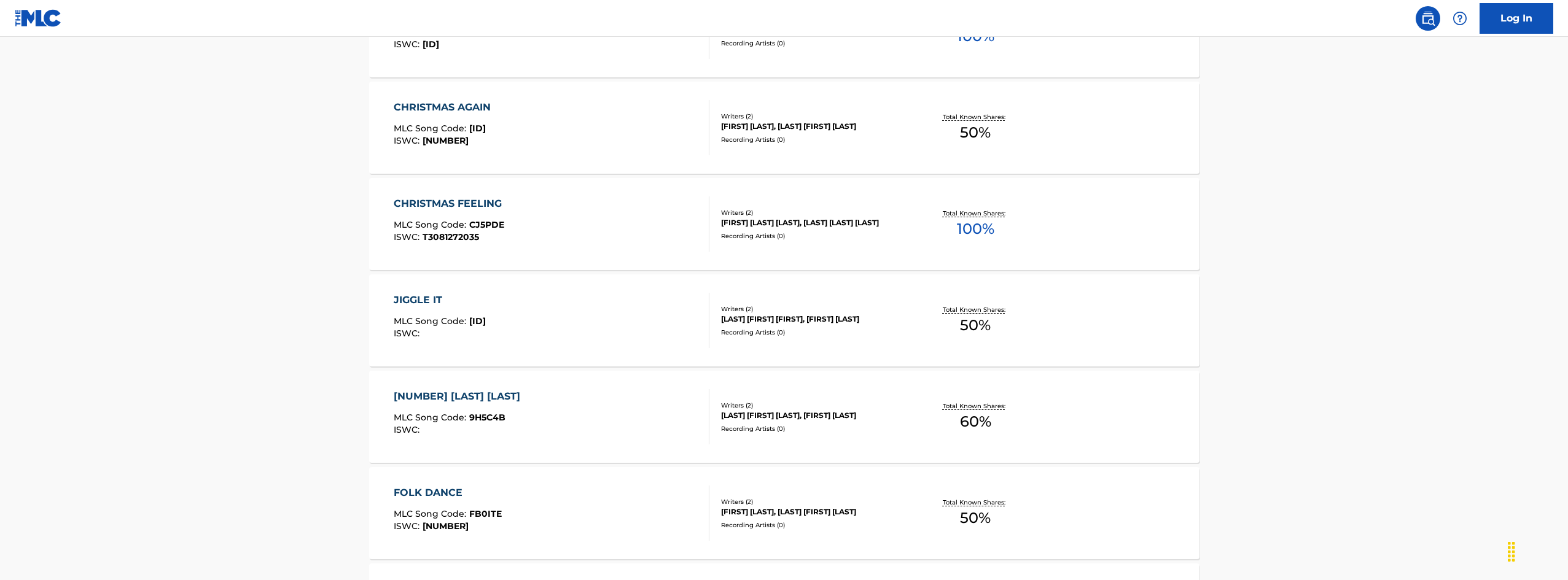 click on "[FIRST] [LAST], [LAST] [FIRST] [LAST]" at bounding box center (814, 126) 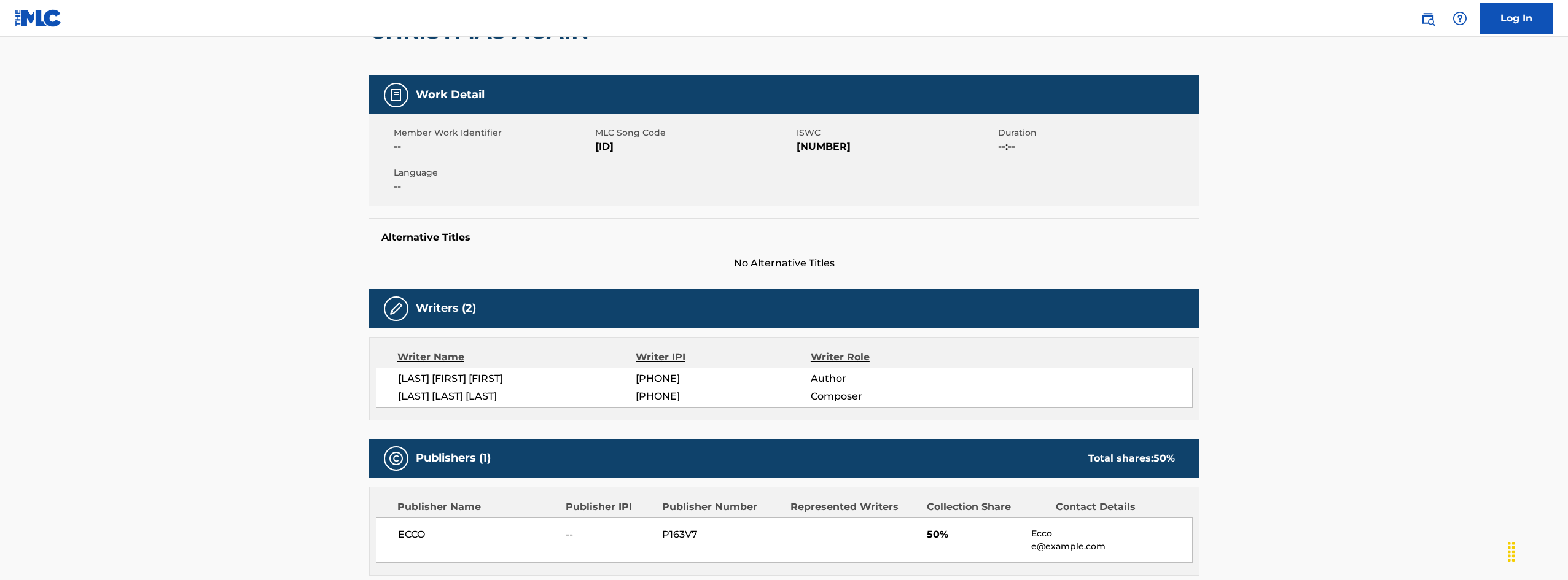 scroll, scrollTop: 0, scrollLeft: 0, axis: both 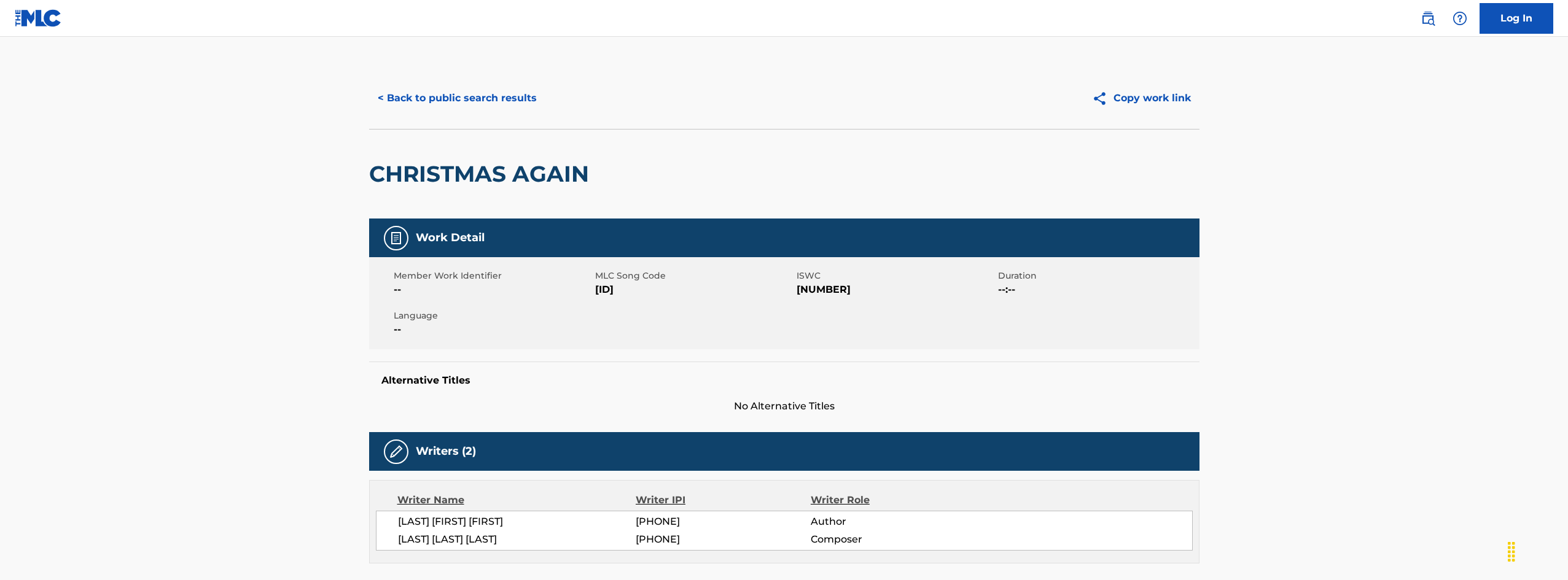 click on "Copy work link" at bounding box center (1141, 98) 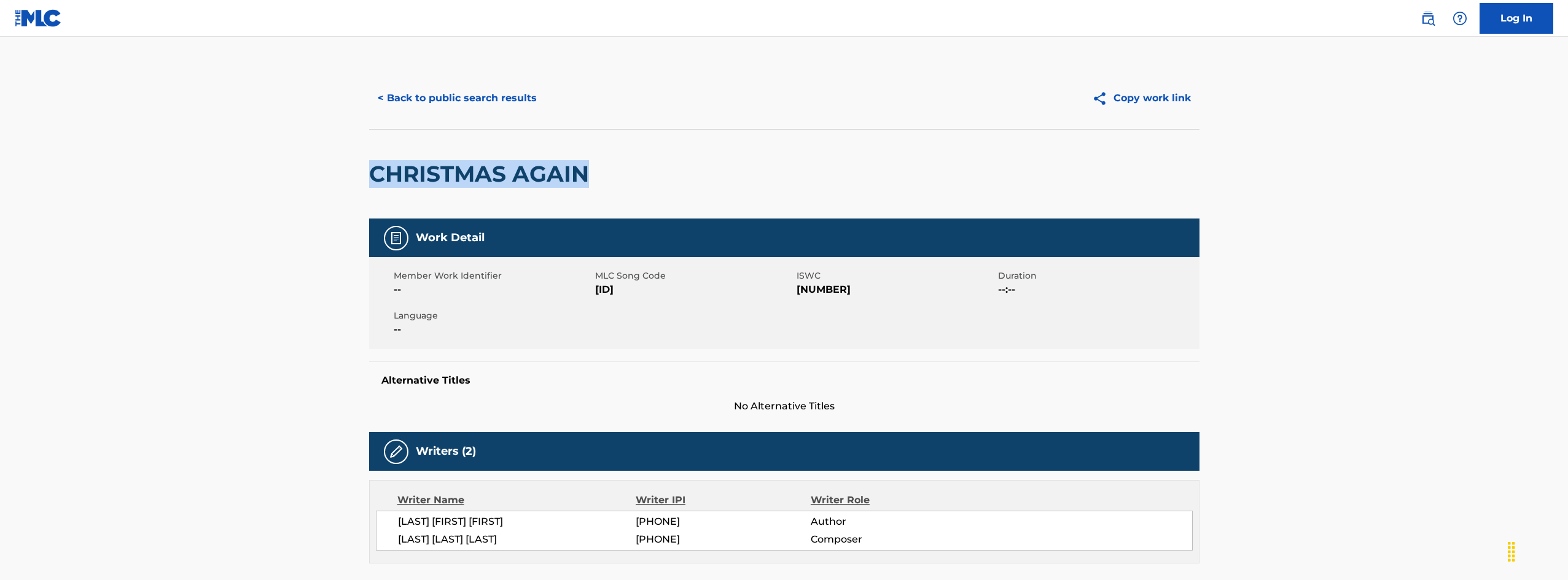 drag, startPoint x: 624, startPoint y: 165, endPoint x: 345, endPoint y: 187, distance: 279.86604 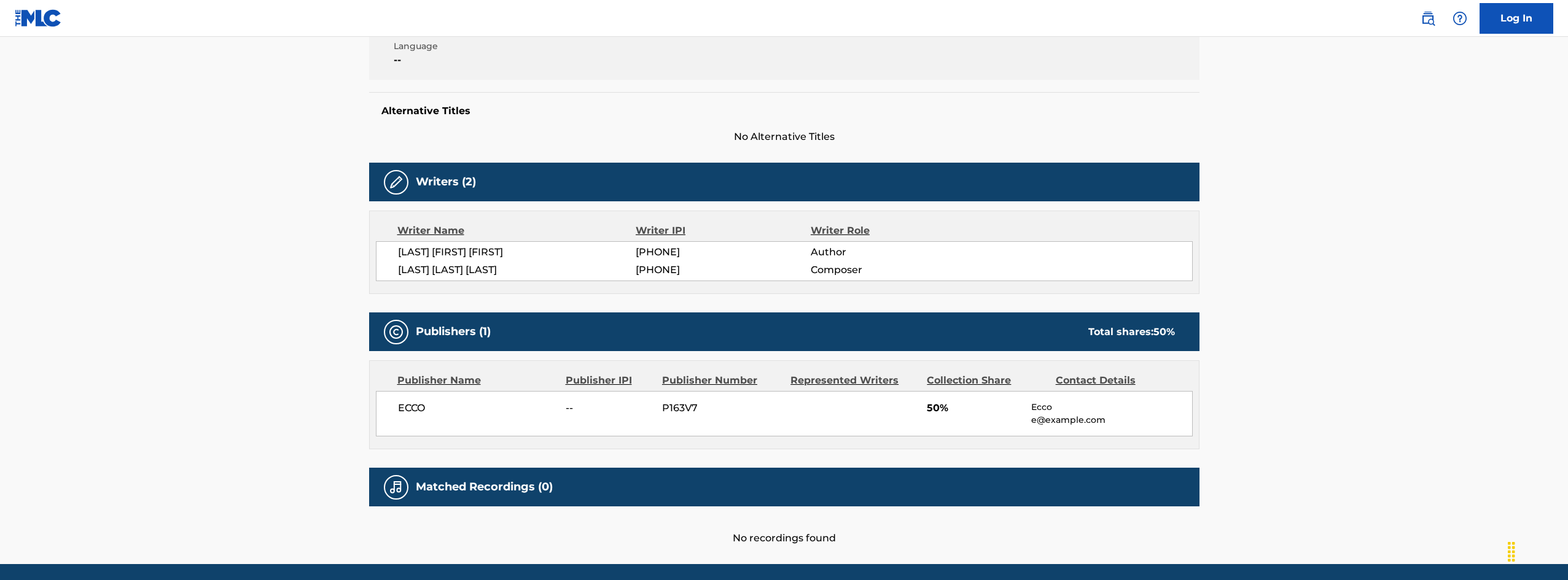 scroll, scrollTop: 0, scrollLeft: 0, axis: both 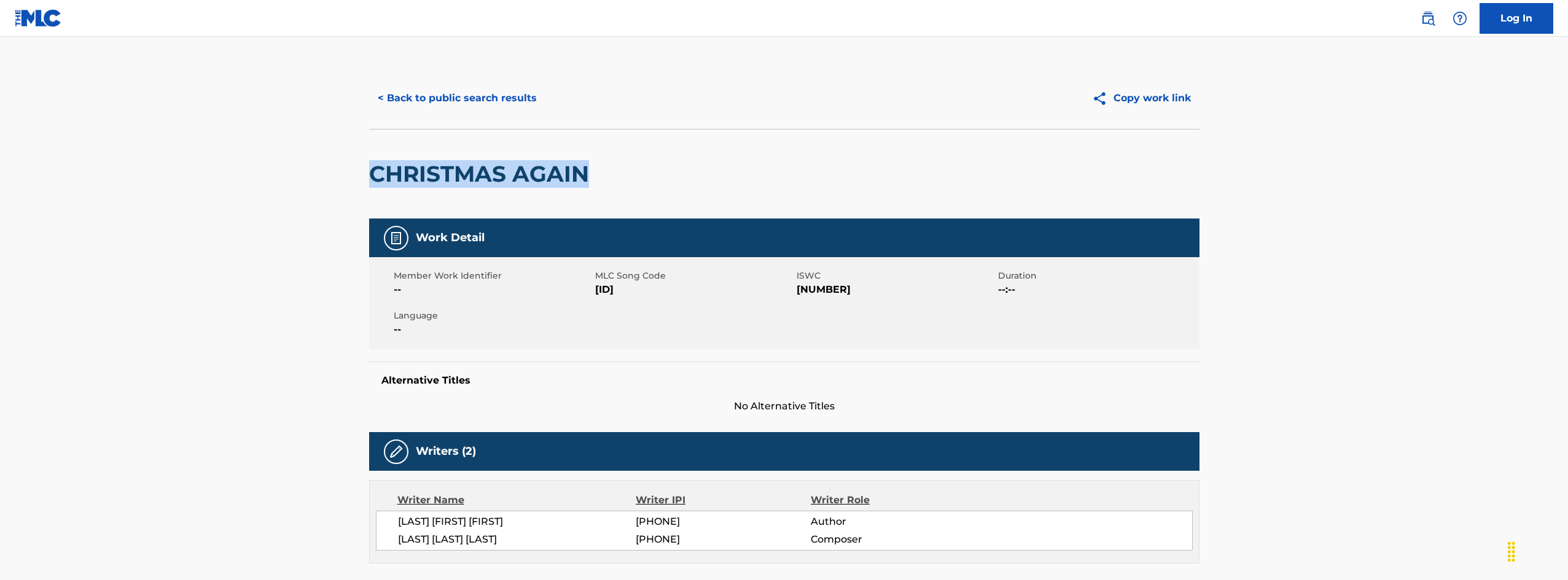 click on "< Back to public search results" at bounding box center (457, 98) 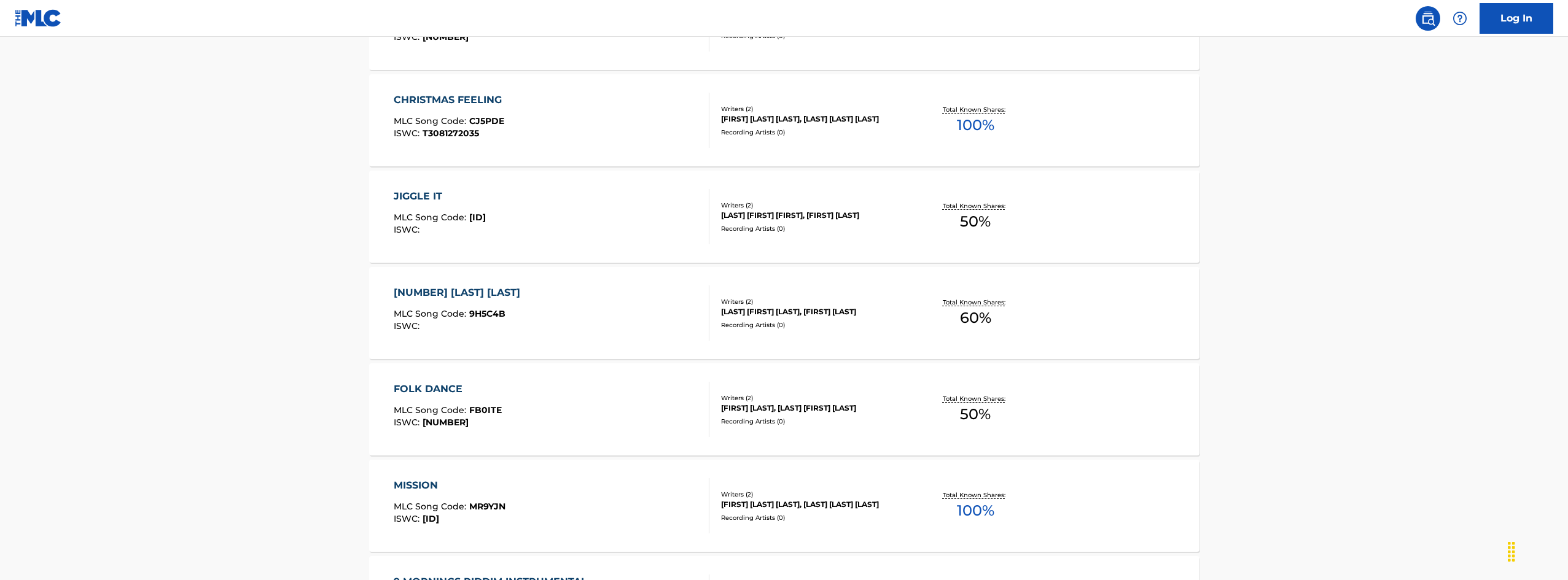 scroll, scrollTop: 573, scrollLeft: 0, axis: vertical 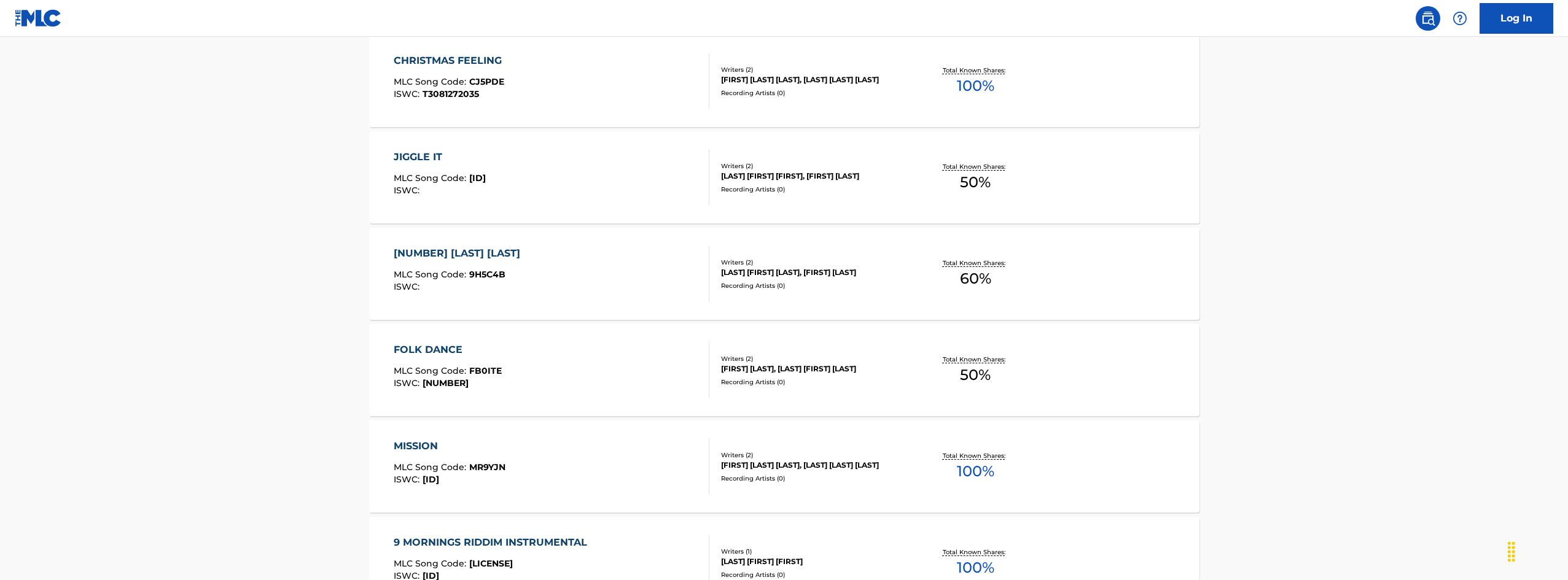 click on "[FIRST] [LAST], [LAST] [FIRST] [LAST]" at bounding box center (814, 369) 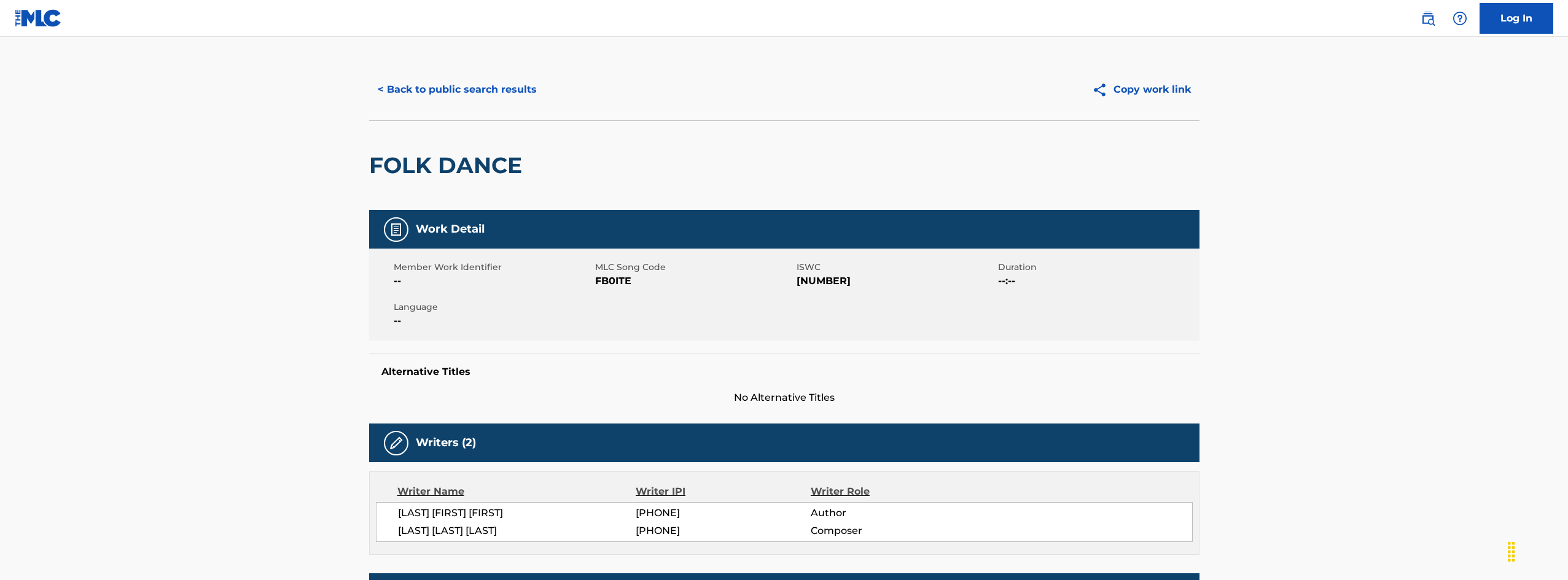 scroll, scrollTop: 0, scrollLeft: 0, axis: both 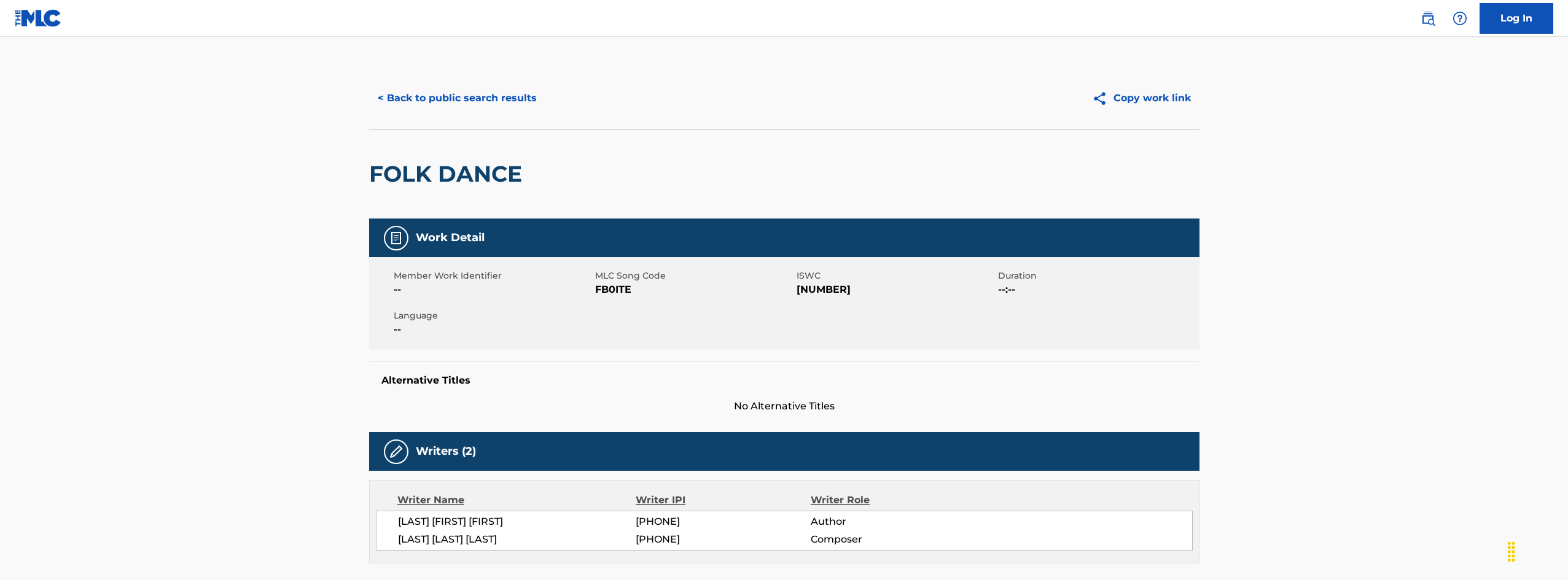 click on "< Back to public search results" at bounding box center (457, 98) 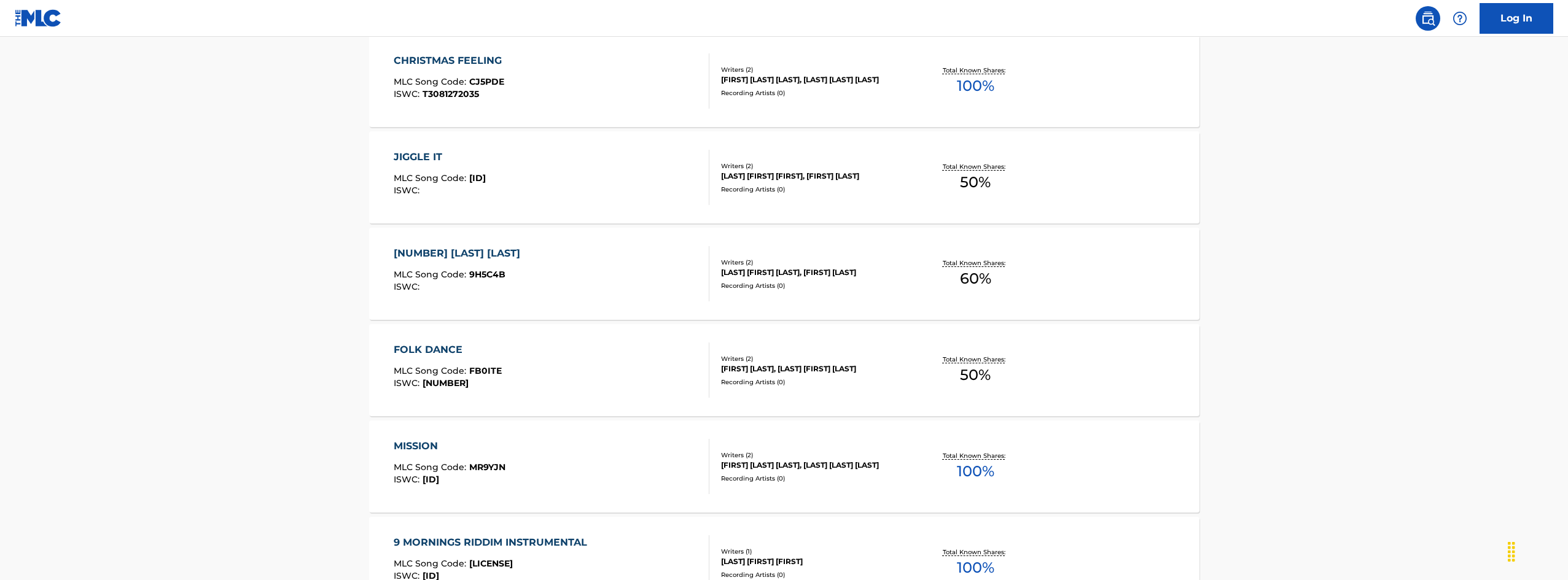 scroll, scrollTop: 922, scrollLeft: 0, axis: vertical 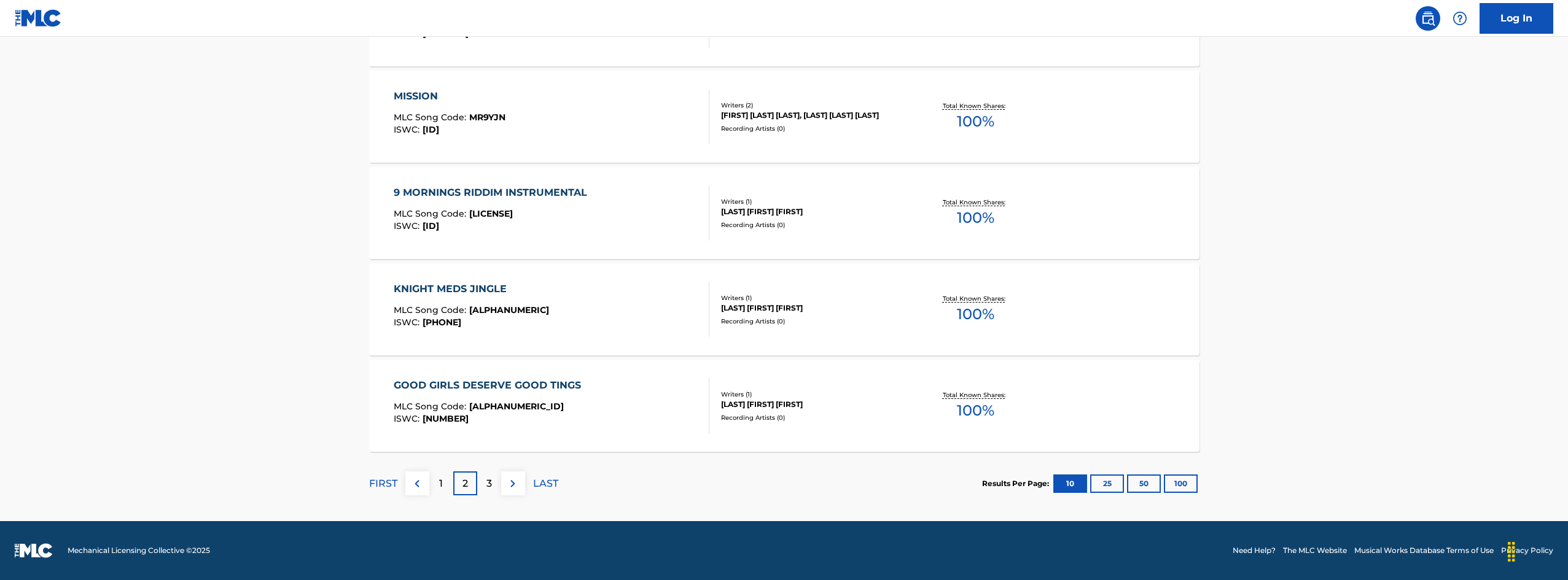 click on "3" at bounding box center (489, 484) 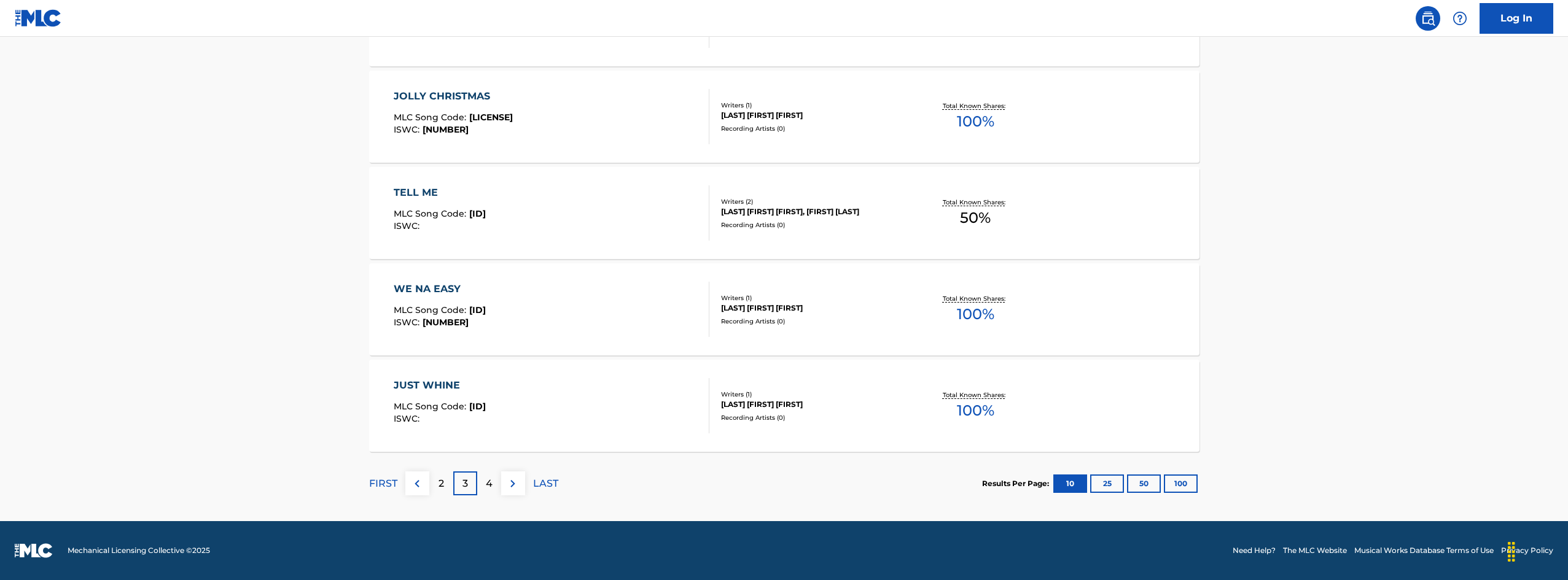 scroll, scrollTop: 63, scrollLeft: 0, axis: vertical 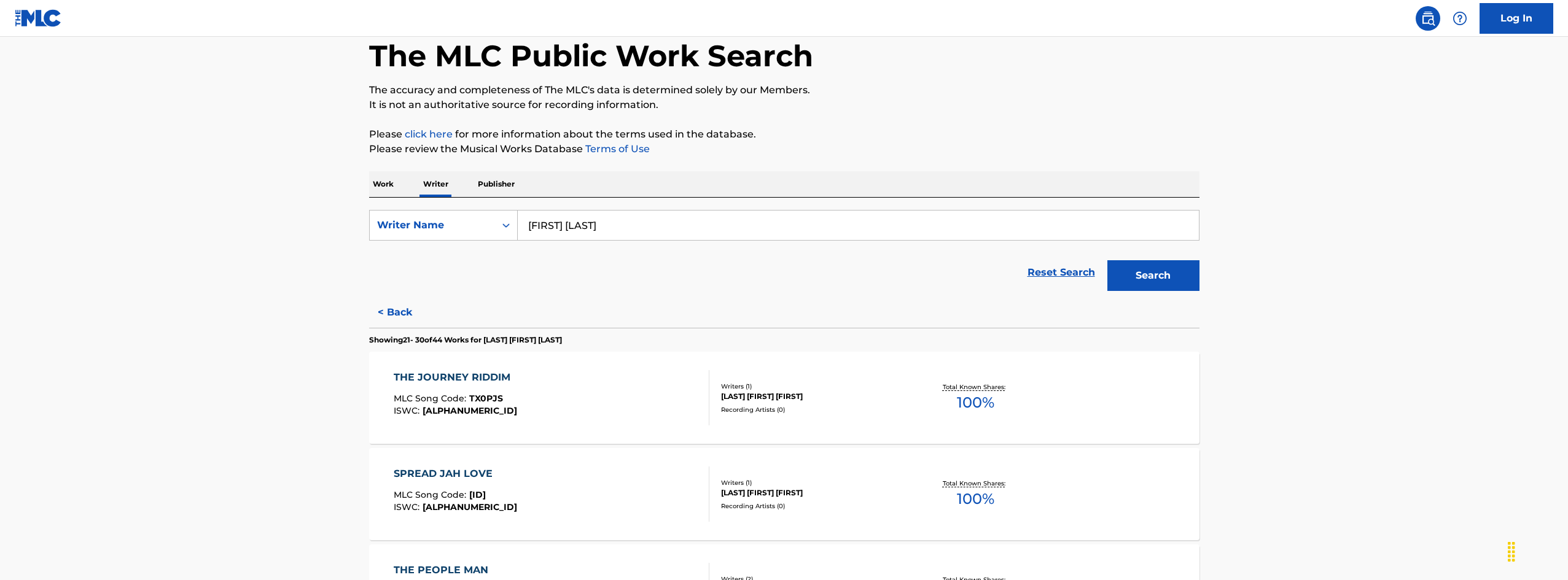 click on "< Back" at bounding box center [406, 312] 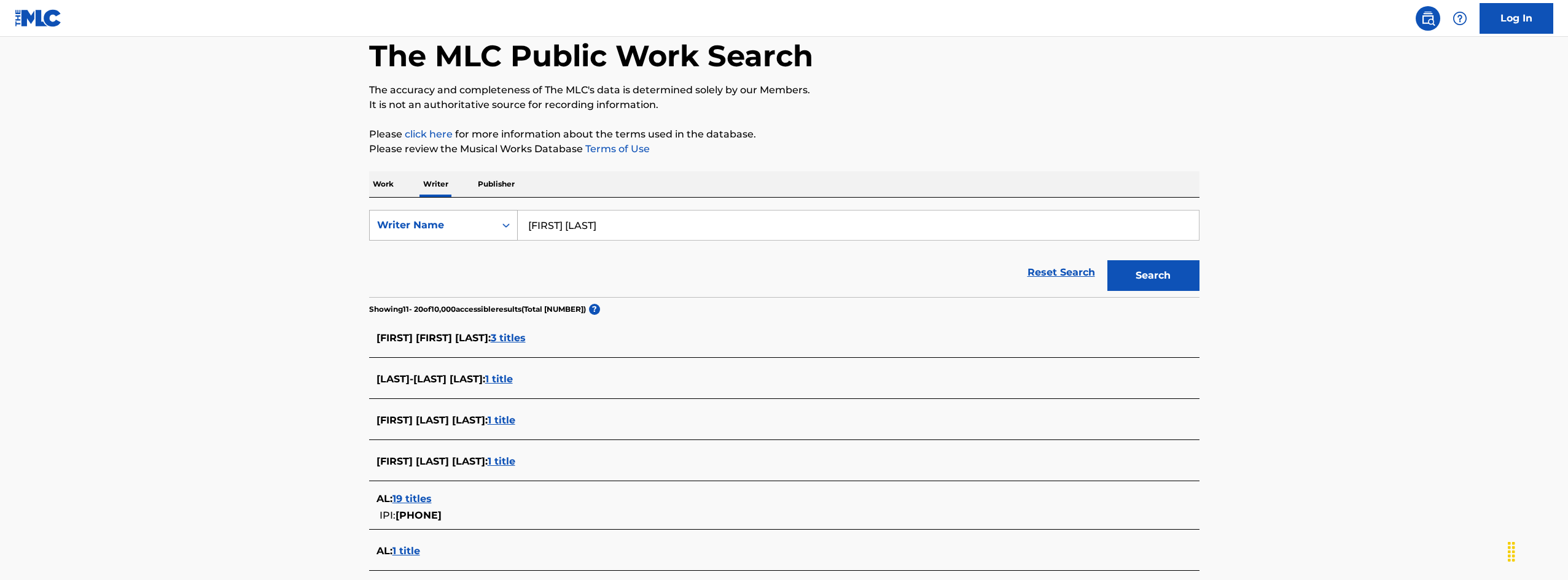 drag, startPoint x: 617, startPoint y: 234, endPoint x: 445, endPoint y: 226, distance: 172.18595 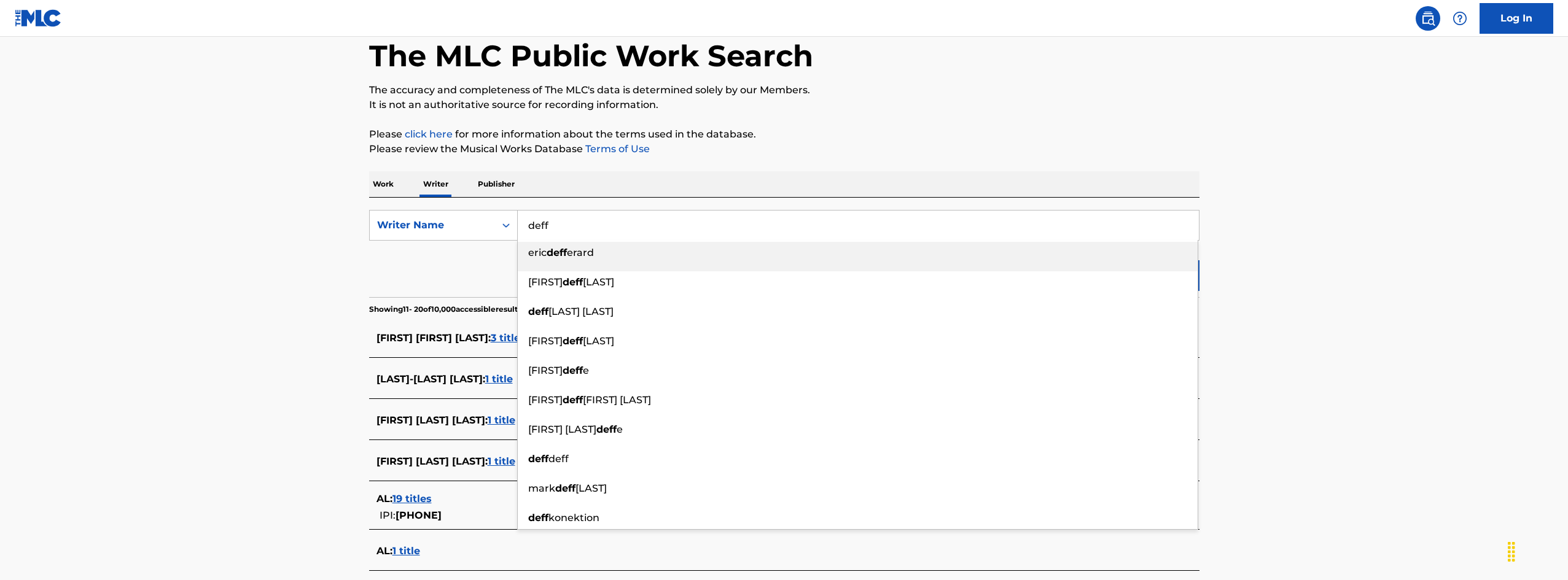 click on "Search" at bounding box center [1153, 276] 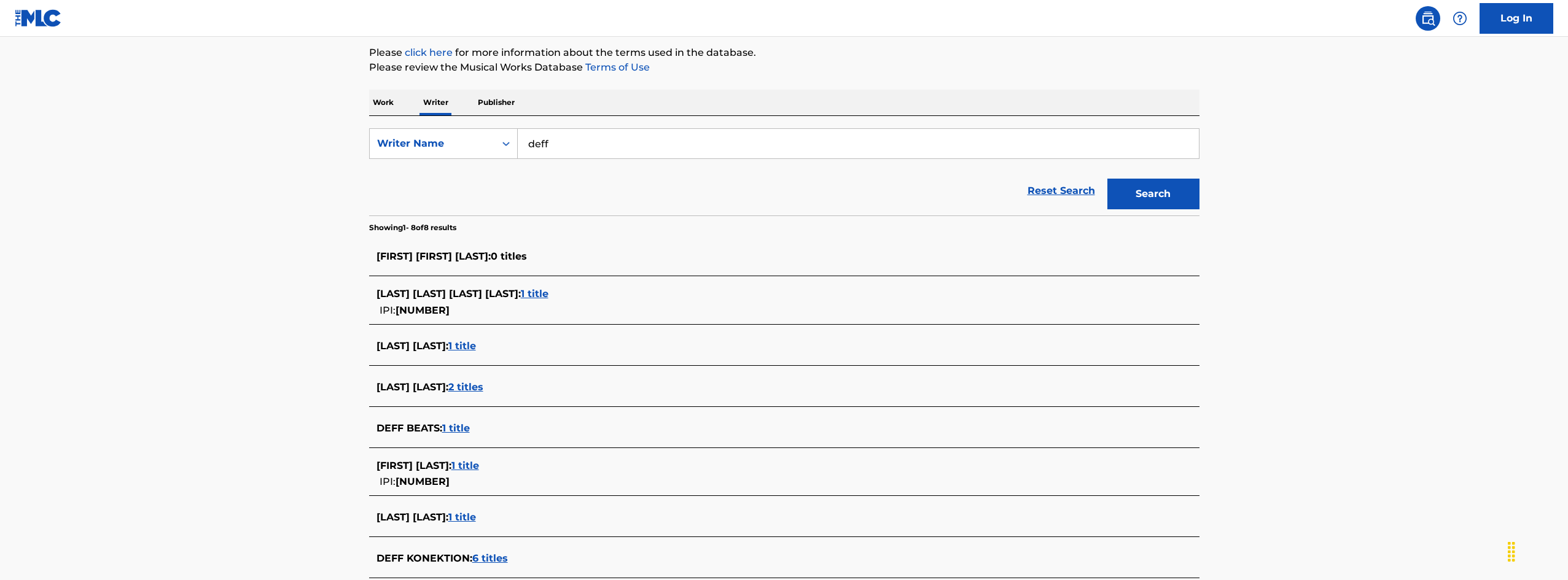 scroll, scrollTop: 266, scrollLeft: 0, axis: vertical 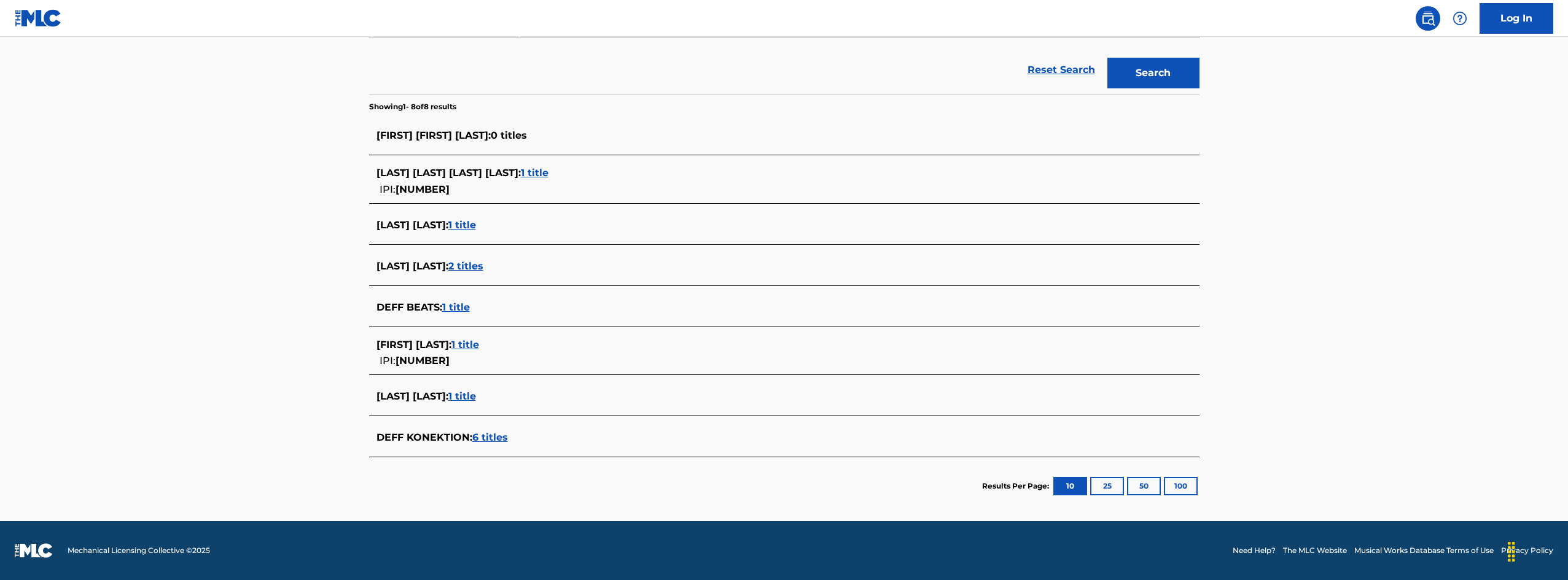 click on "[LAST] [LAST] : 1 title" at bounding box center (768, 396) 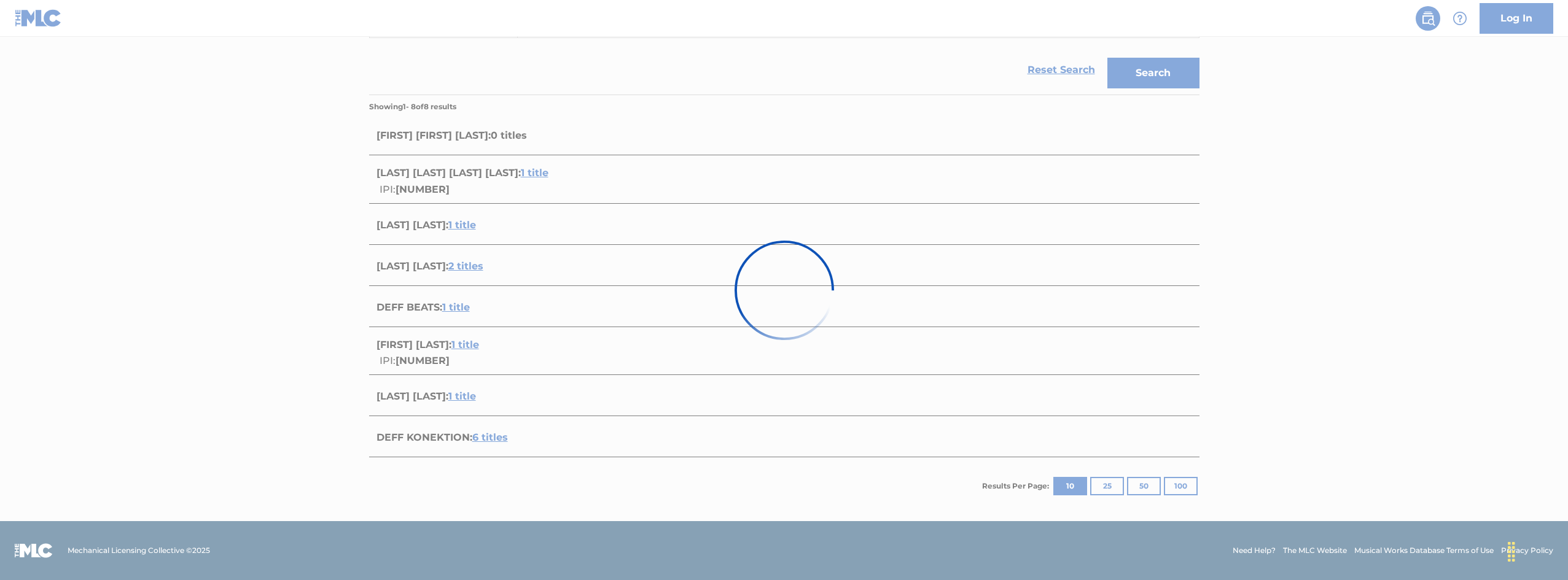 scroll, scrollTop: 50, scrollLeft: 0, axis: vertical 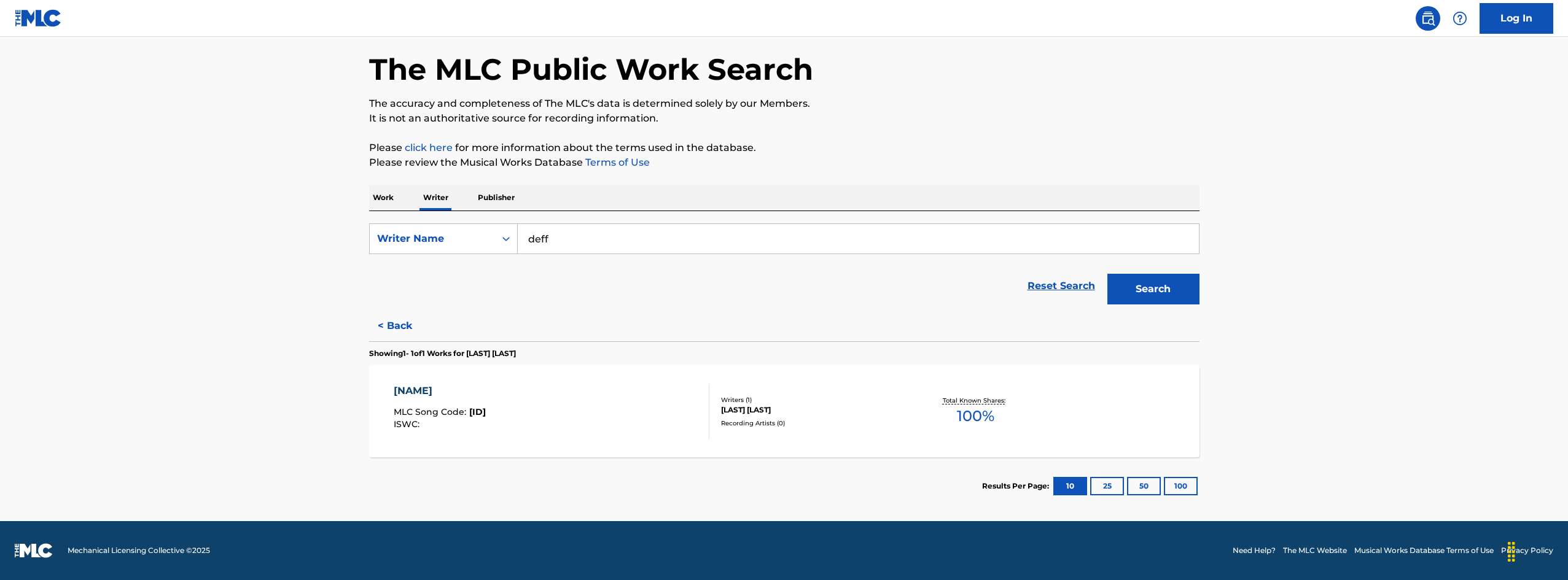 click on "< Back" at bounding box center (406, 326) 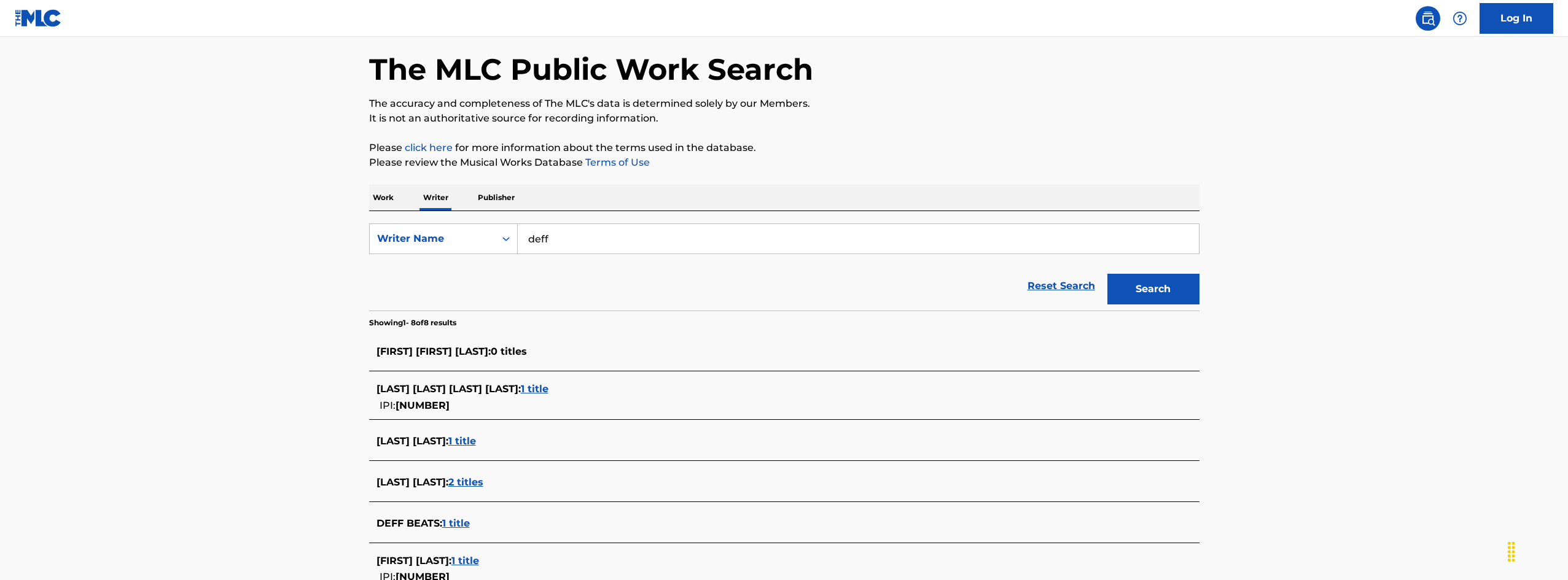 drag, startPoint x: 508, startPoint y: 378, endPoint x: 507, endPoint y: 384, distance: 6.082763 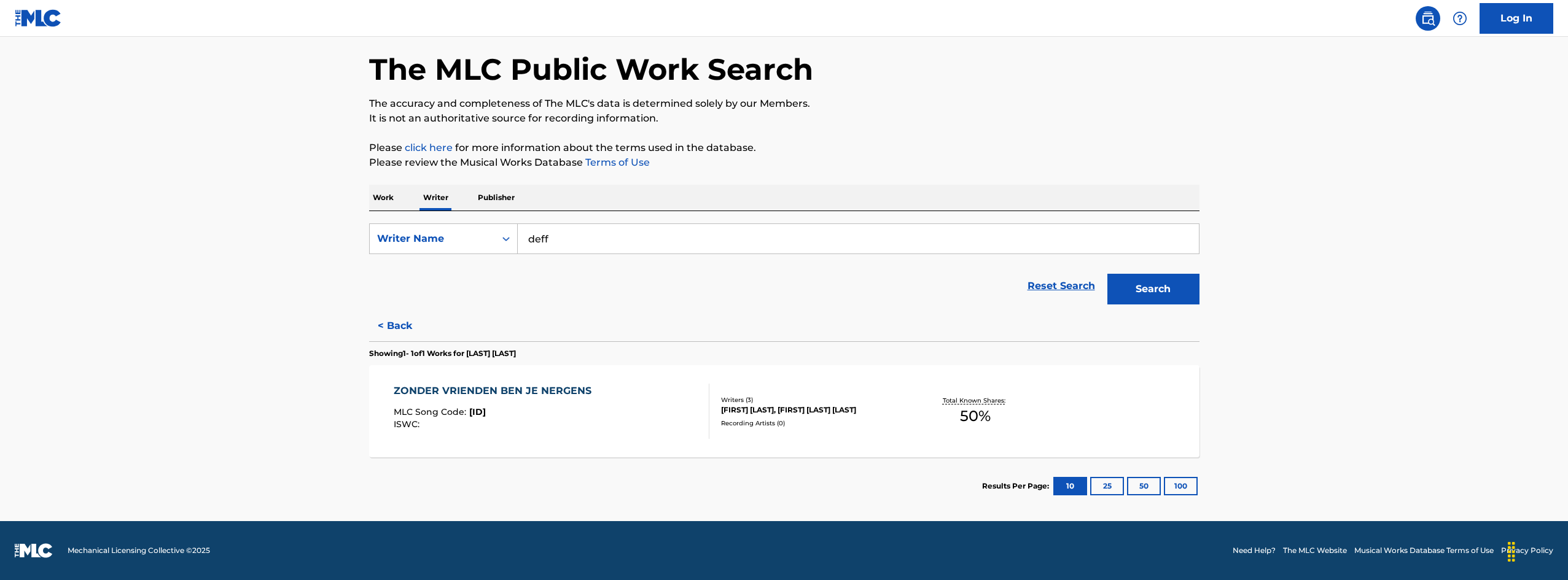 click on "< Back" at bounding box center [406, 326] 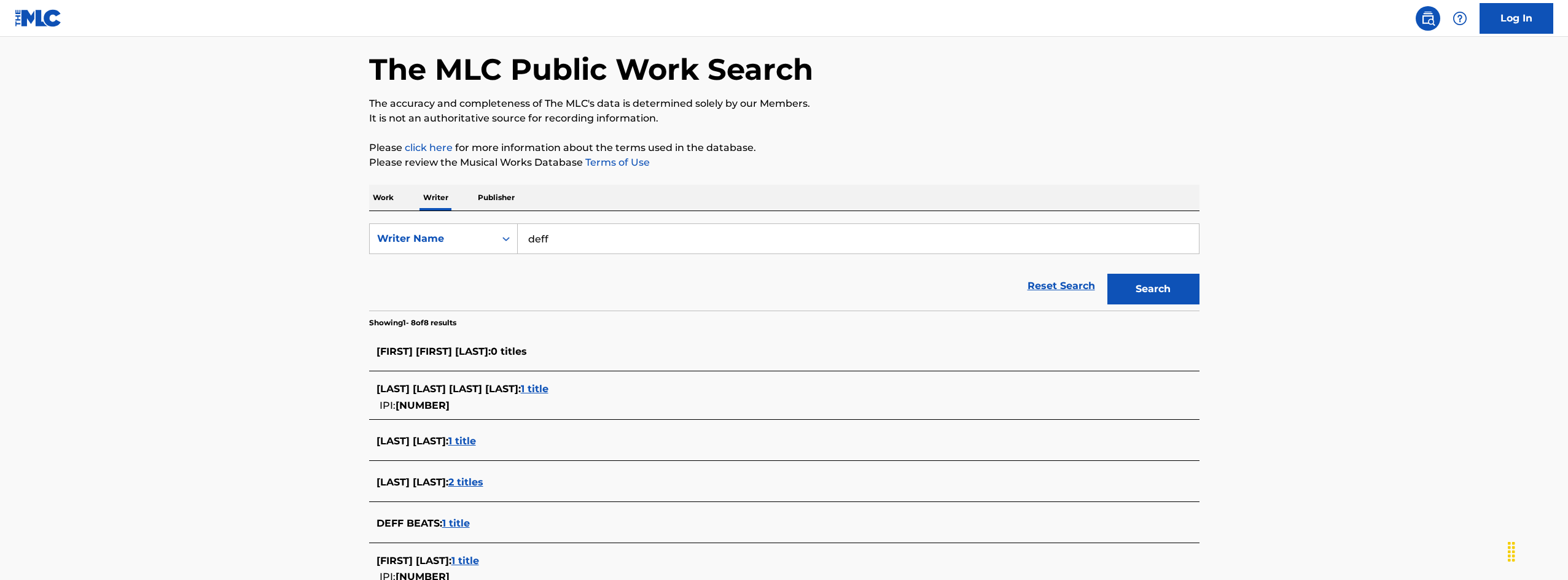 click on "1 title" at bounding box center (462, 441) 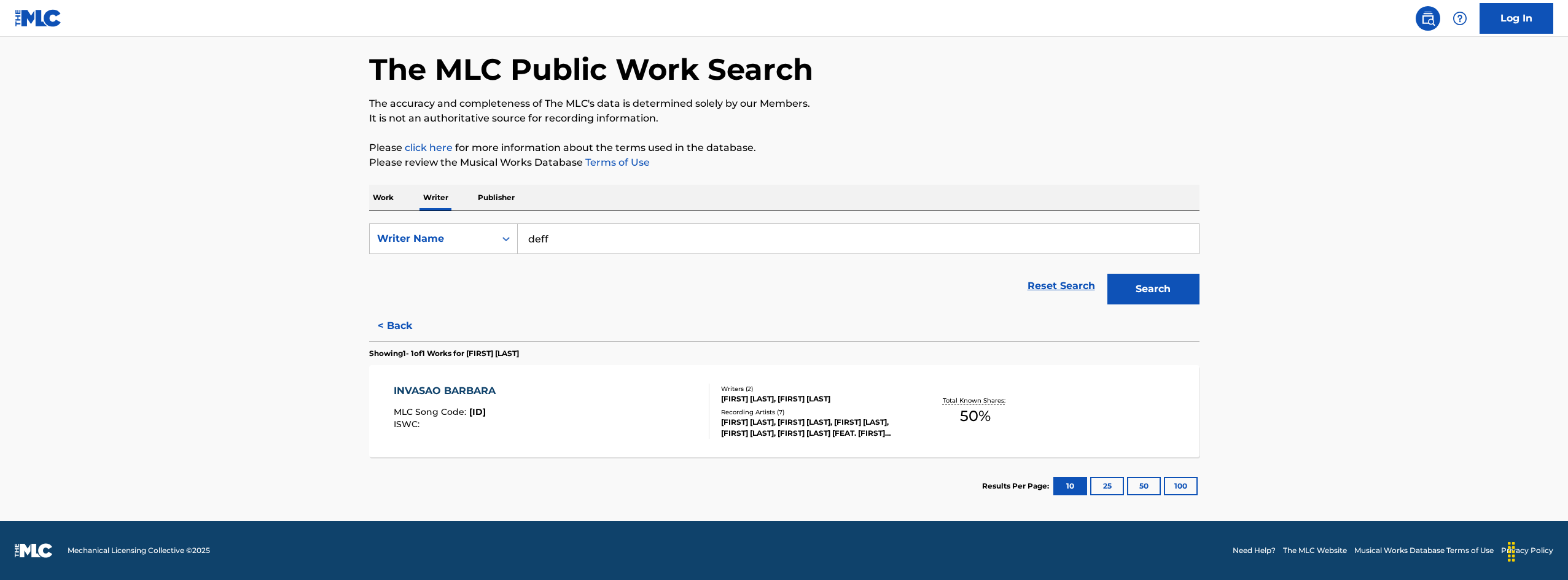 click on "< Back" at bounding box center (406, 326) 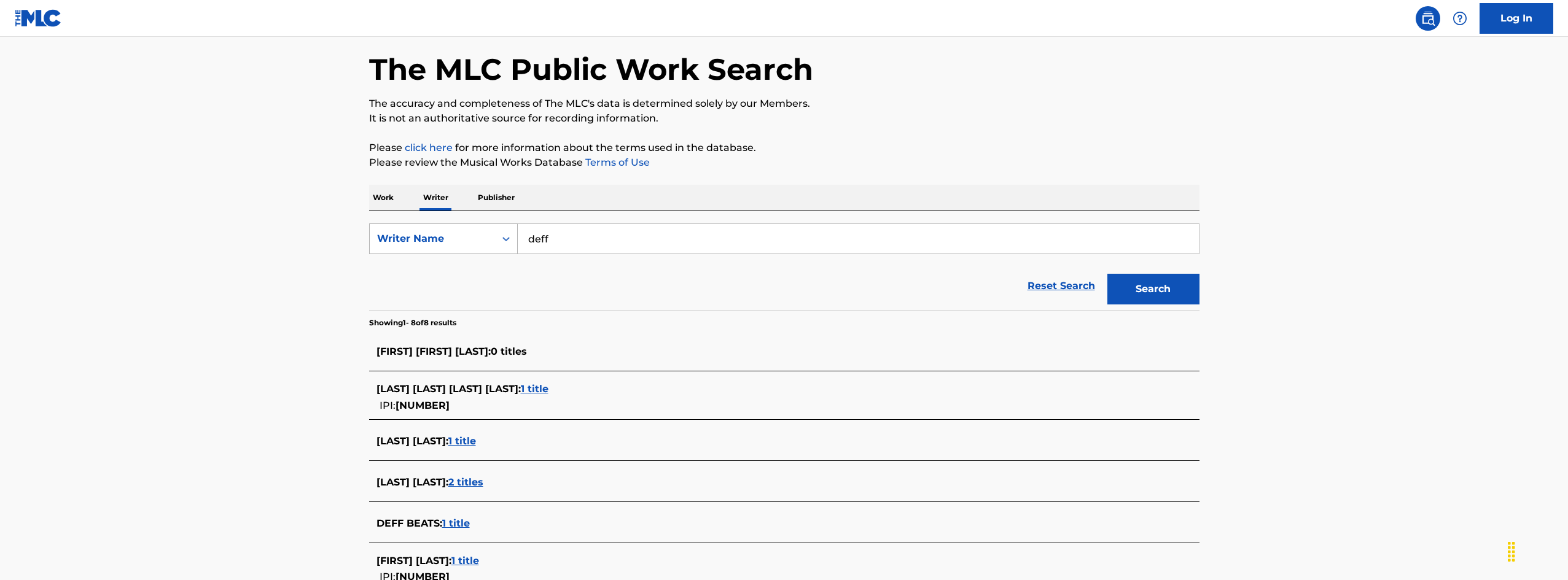 drag, startPoint x: 559, startPoint y: 232, endPoint x: 456, endPoint y: 236, distance: 103.07764 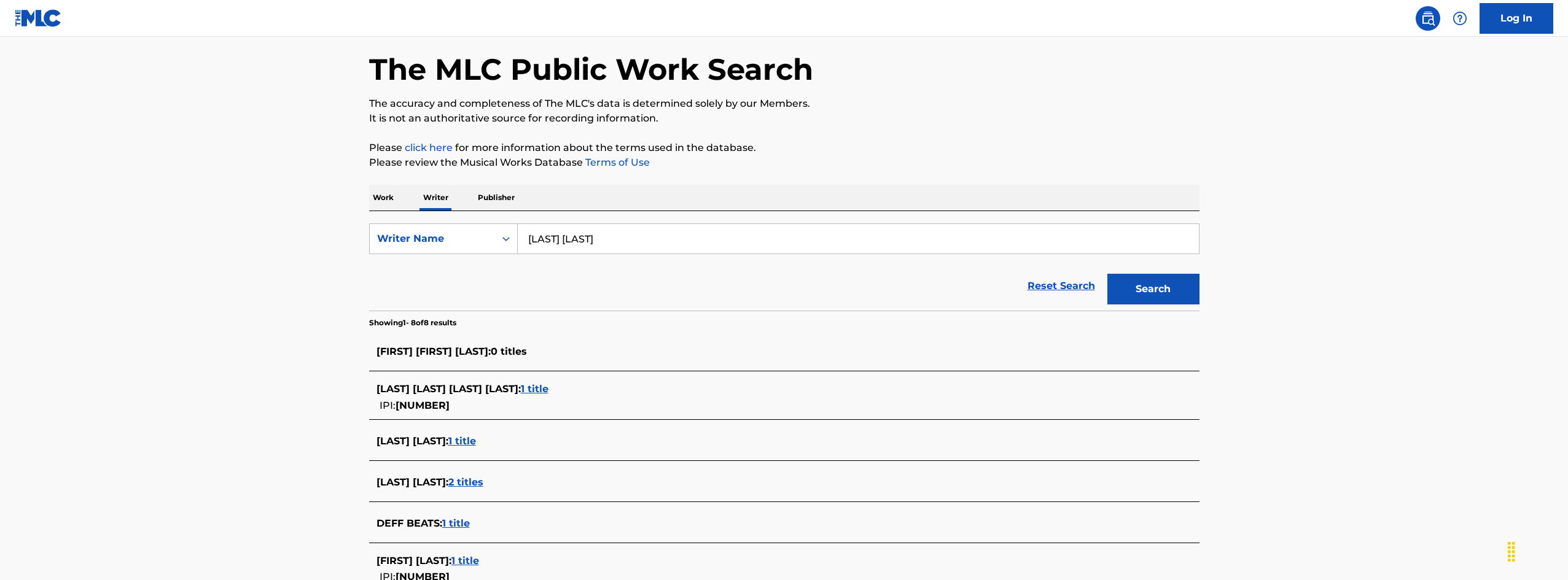 click on "Search" at bounding box center (1153, 289) 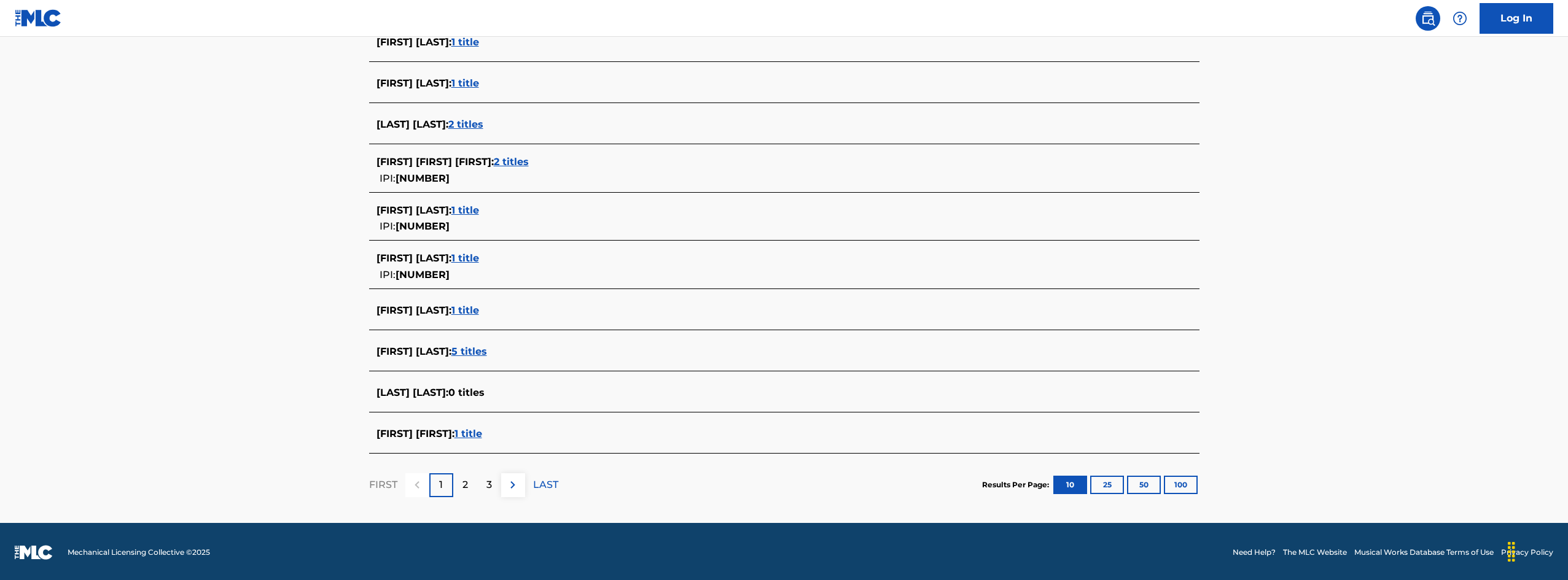 scroll, scrollTop: 0, scrollLeft: 0, axis: both 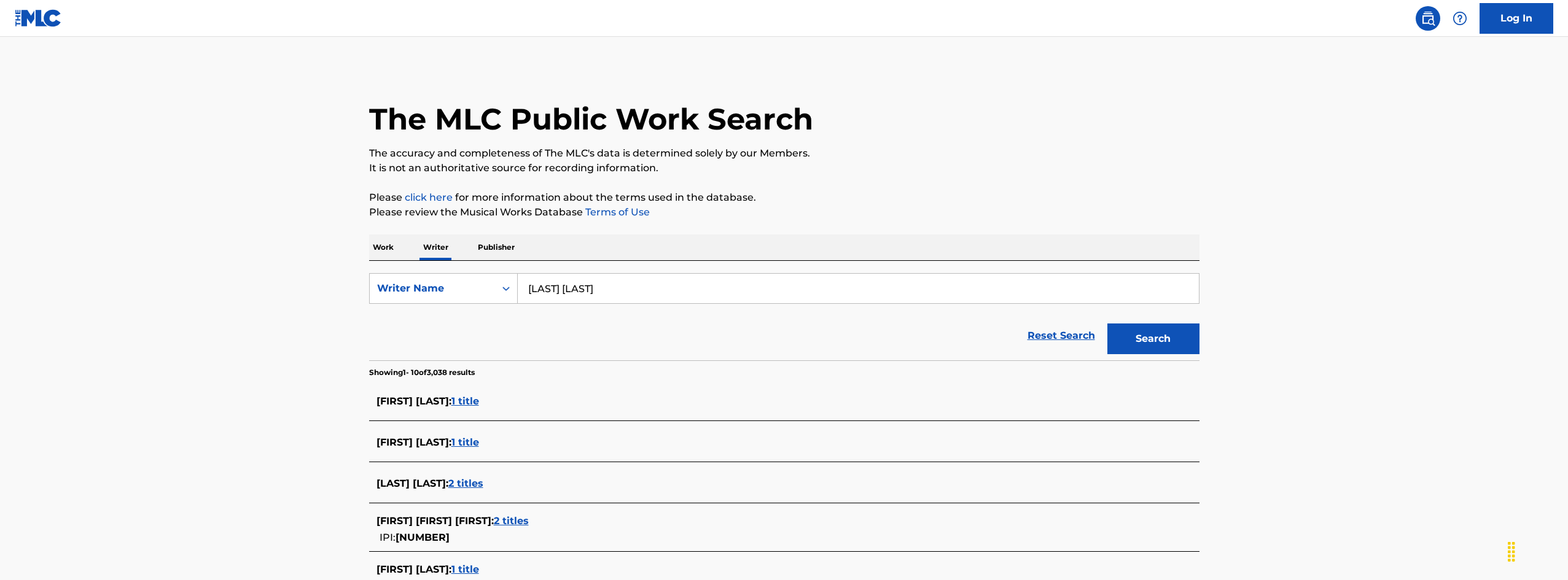 drag, startPoint x: 593, startPoint y: 282, endPoint x: 551, endPoint y: 288, distance: 42.42641 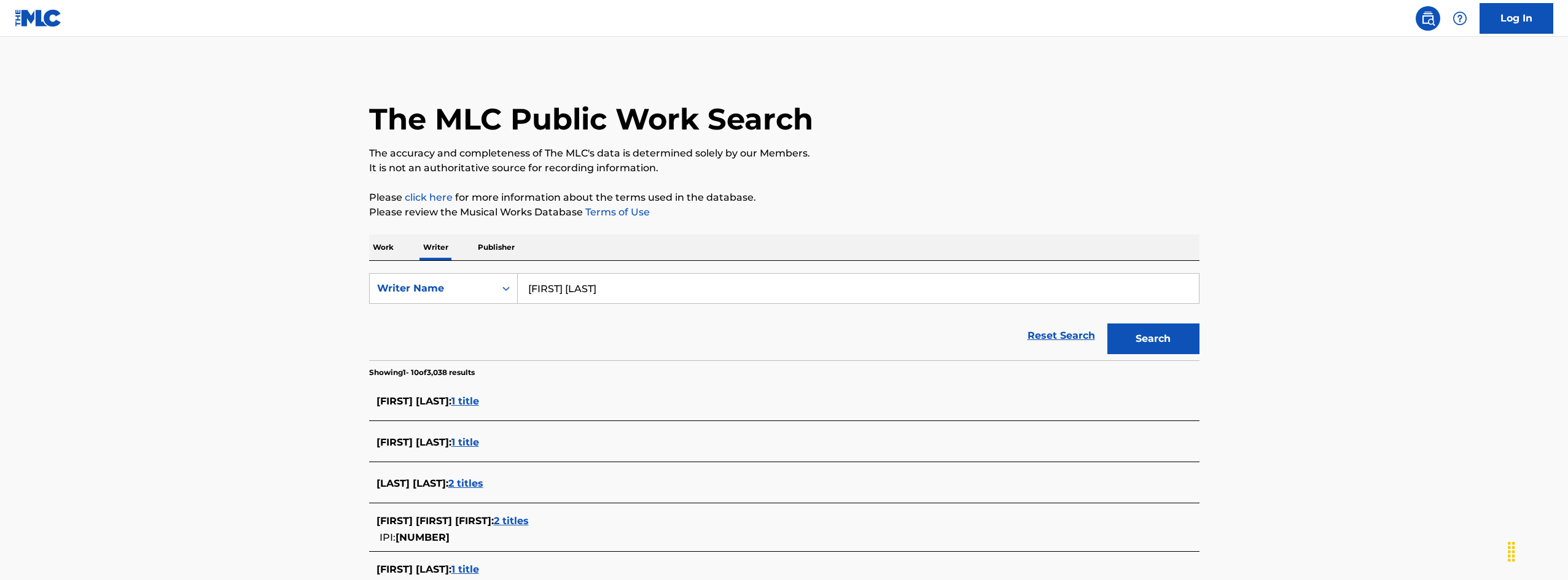 click on "[FIRST] [LAST]" at bounding box center [858, 288] 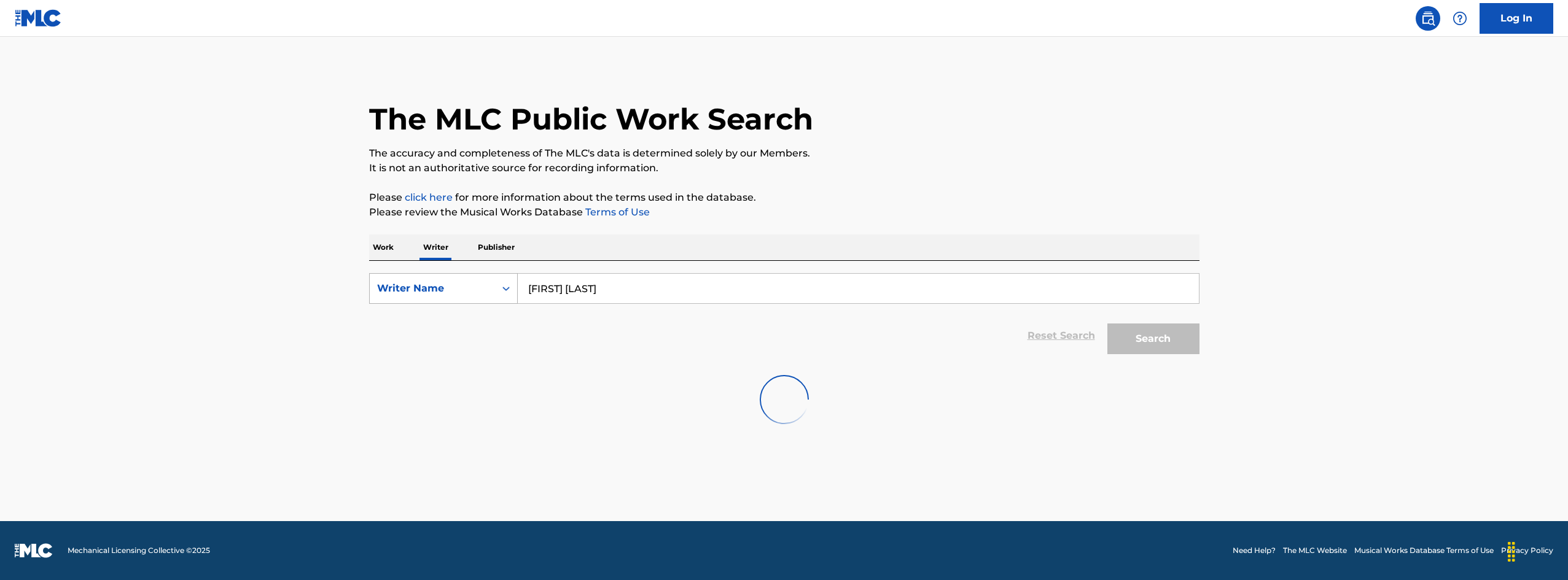 drag, startPoint x: 607, startPoint y: 290, endPoint x: 428, endPoint y: 296, distance: 179.10053 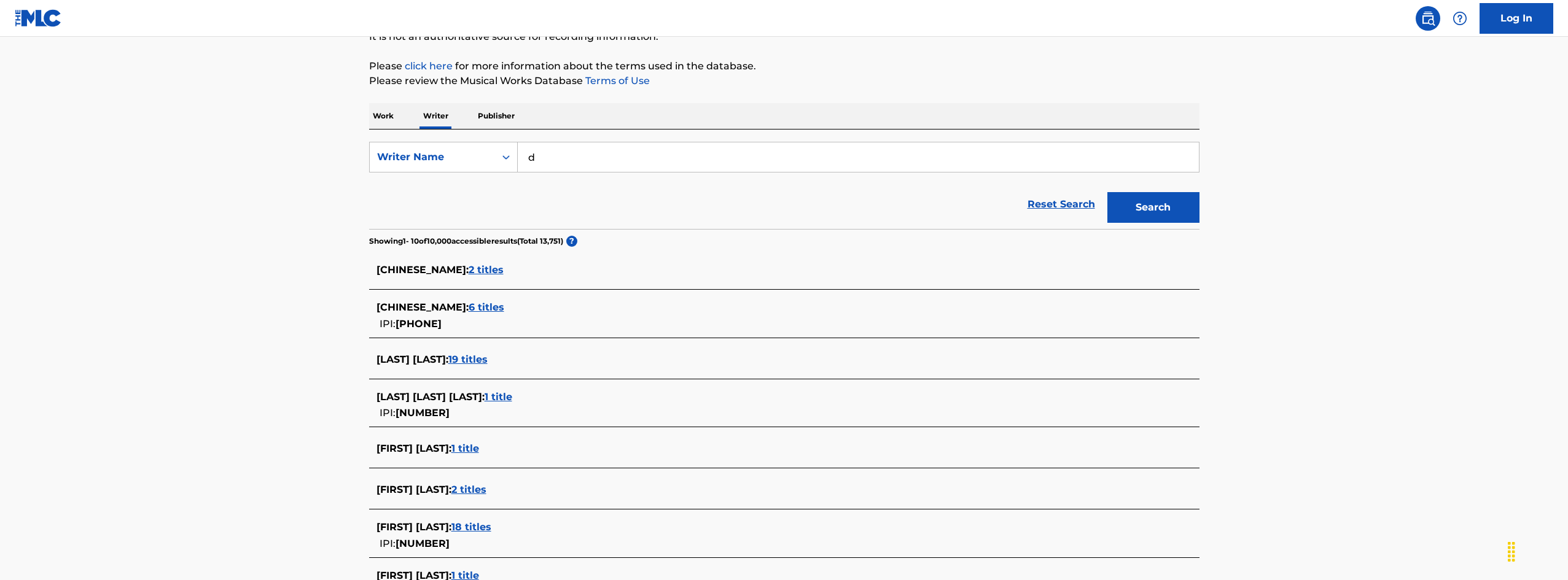 scroll, scrollTop: 143, scrollLeft: 0, axis: vertical 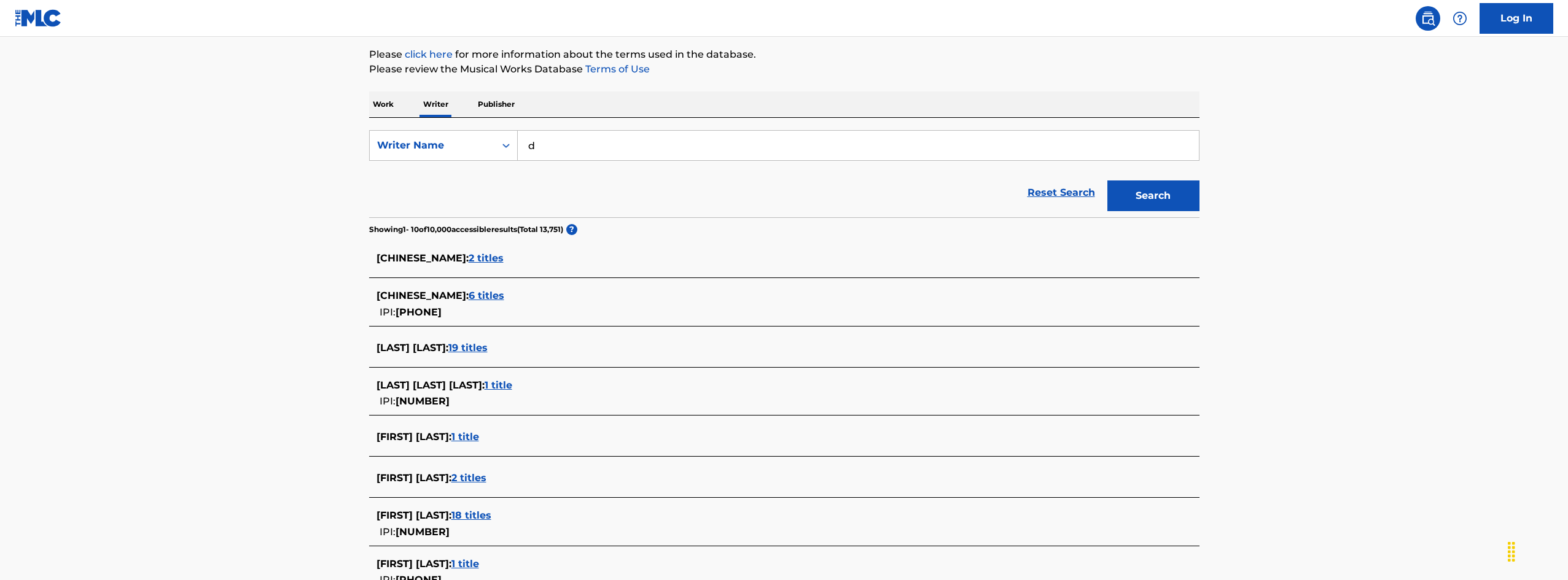 type on "d" 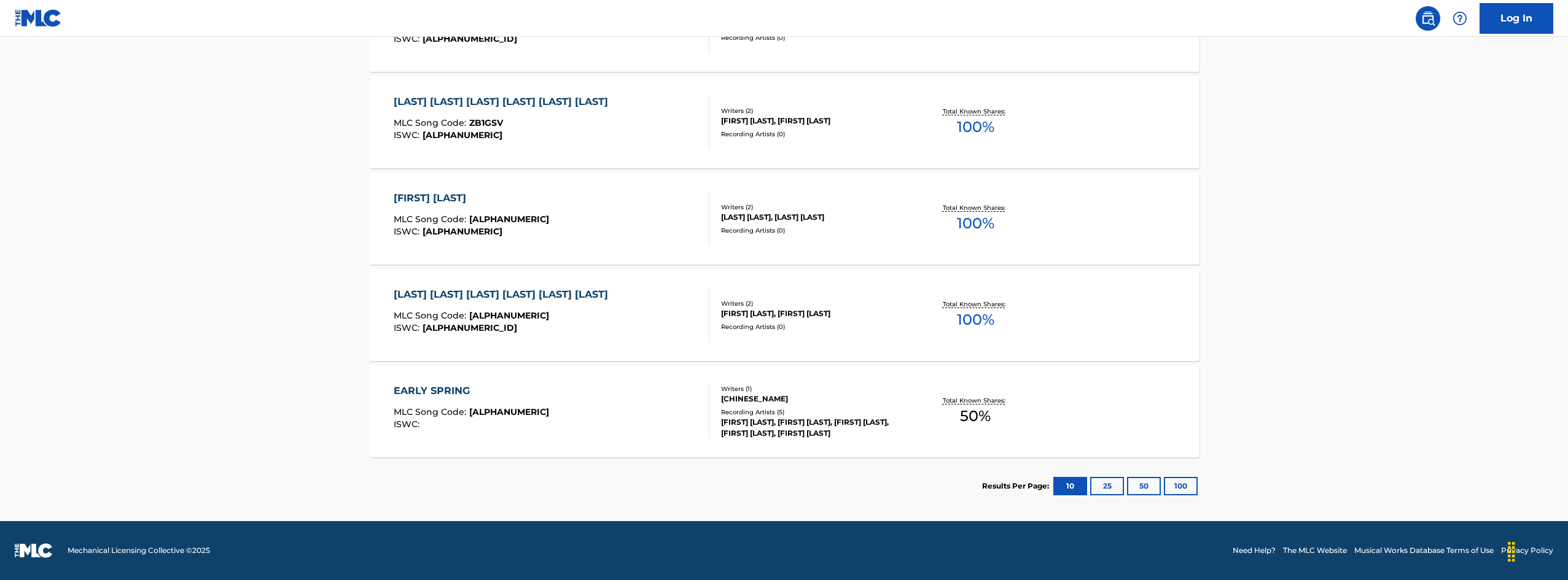 scroll, scrollTop: 0, scrollLeft: 0, axis: both 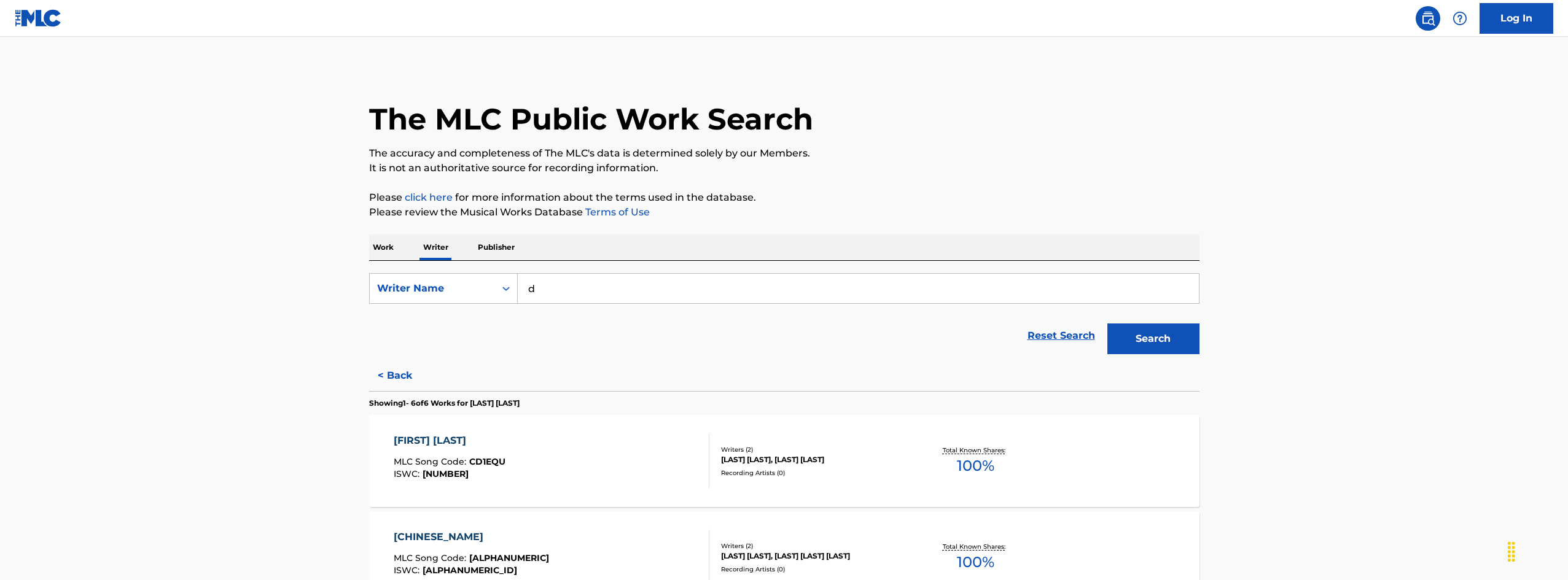 click on "< Back" at bounding box center (406, 376) 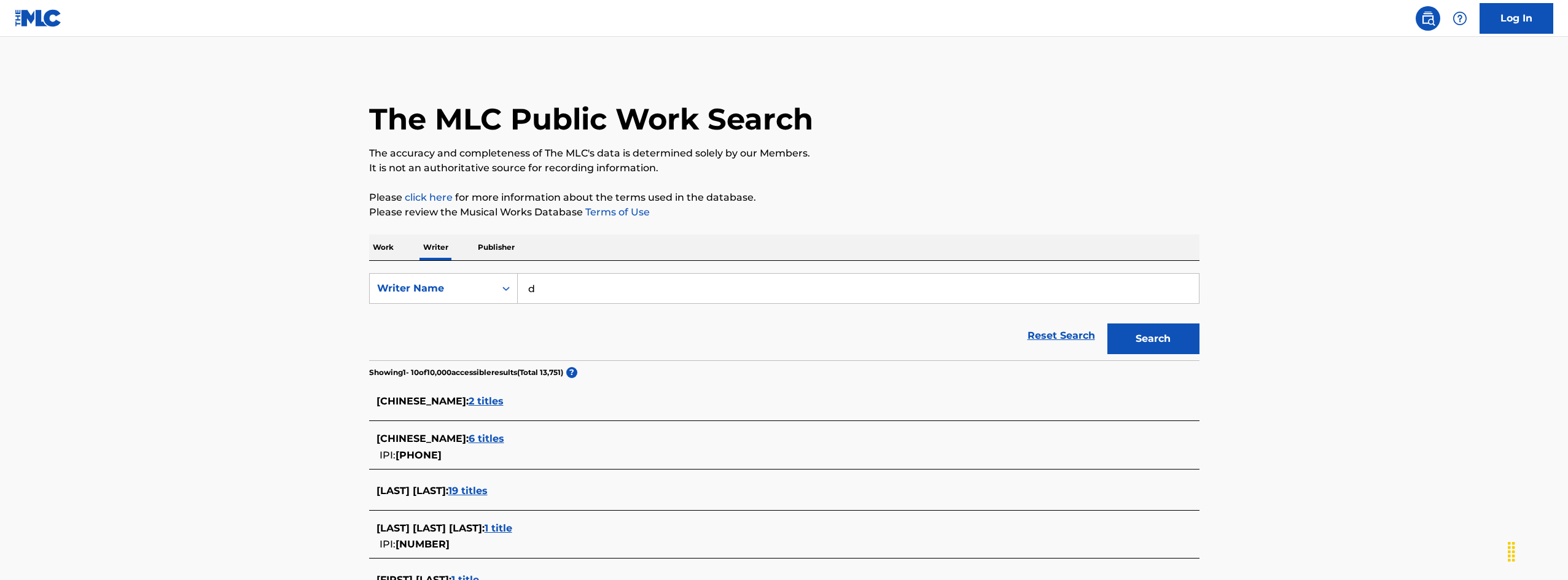 click on "2 titles" at bounding box center (486, 401) 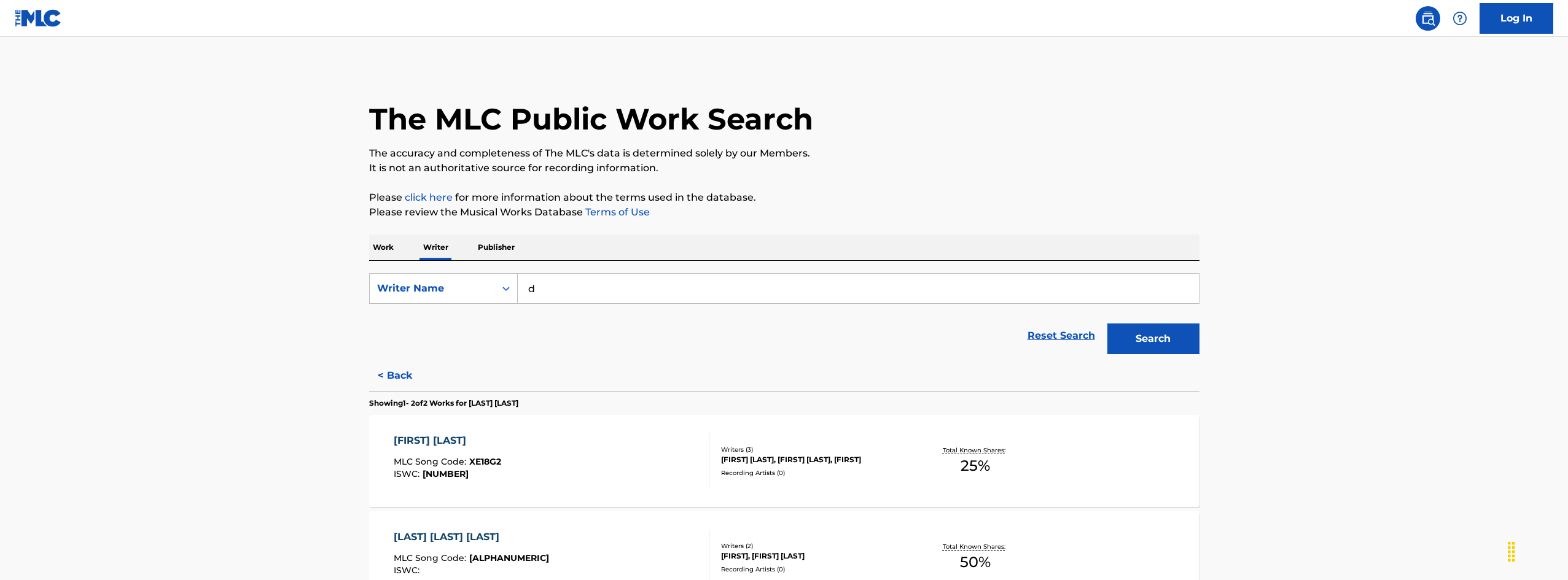 scroll, scrollTop: 146, scrollLeft: 0, axis: vertical 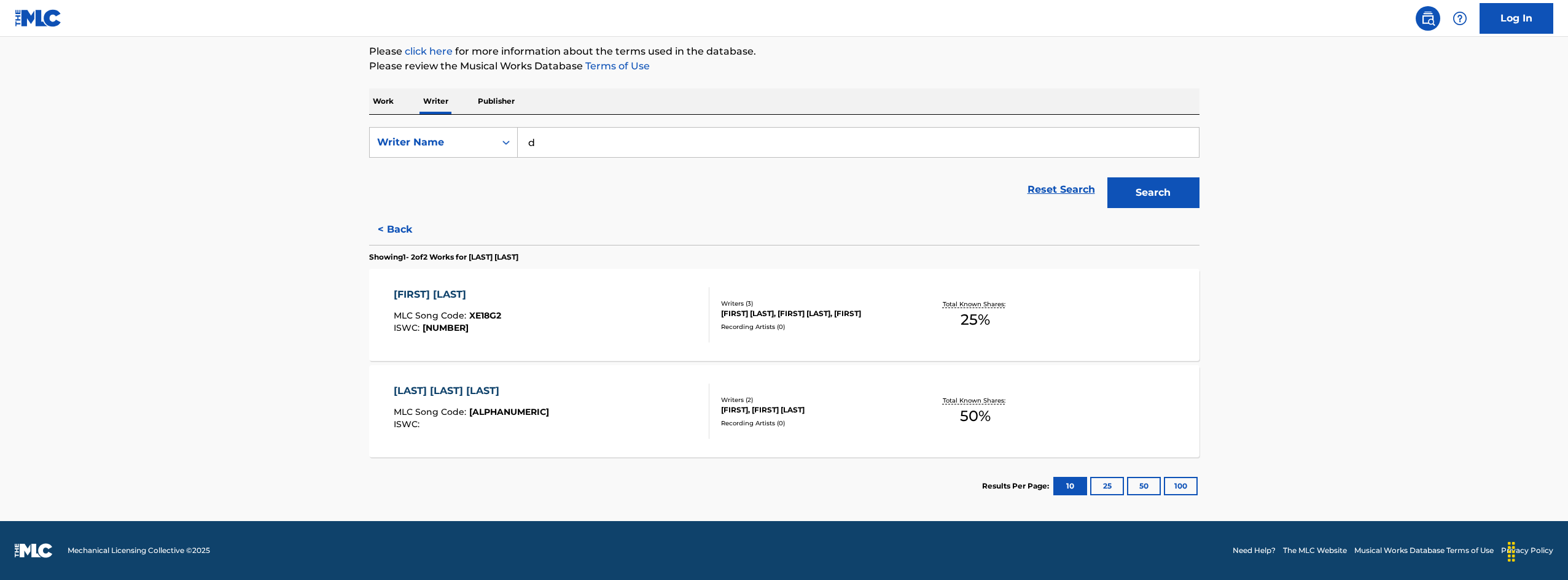 click on "[FIRST] [LAST], [FIRST] [LAST], [FIRST]" at bounding box center (814, 314) 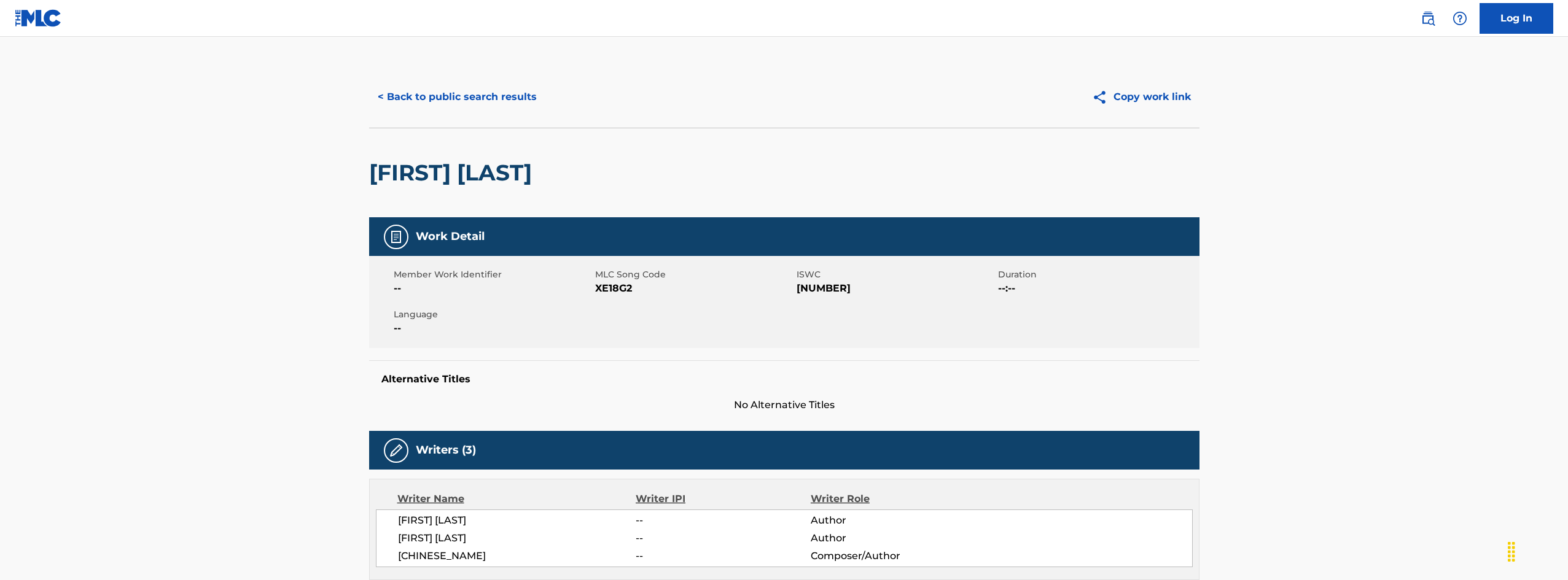 scroll, scrollTop: 0, scrollLeft: 0, axis: both 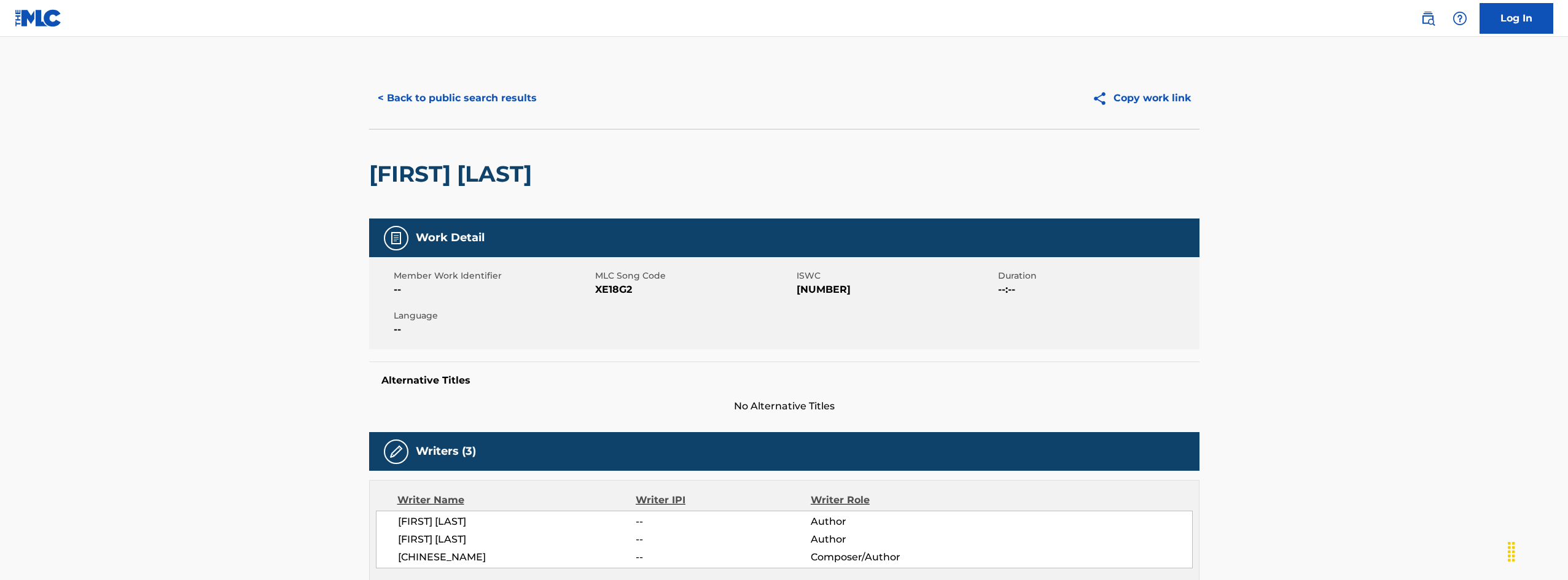 click on "< Back to public search results" at bounding box center (457, 98) 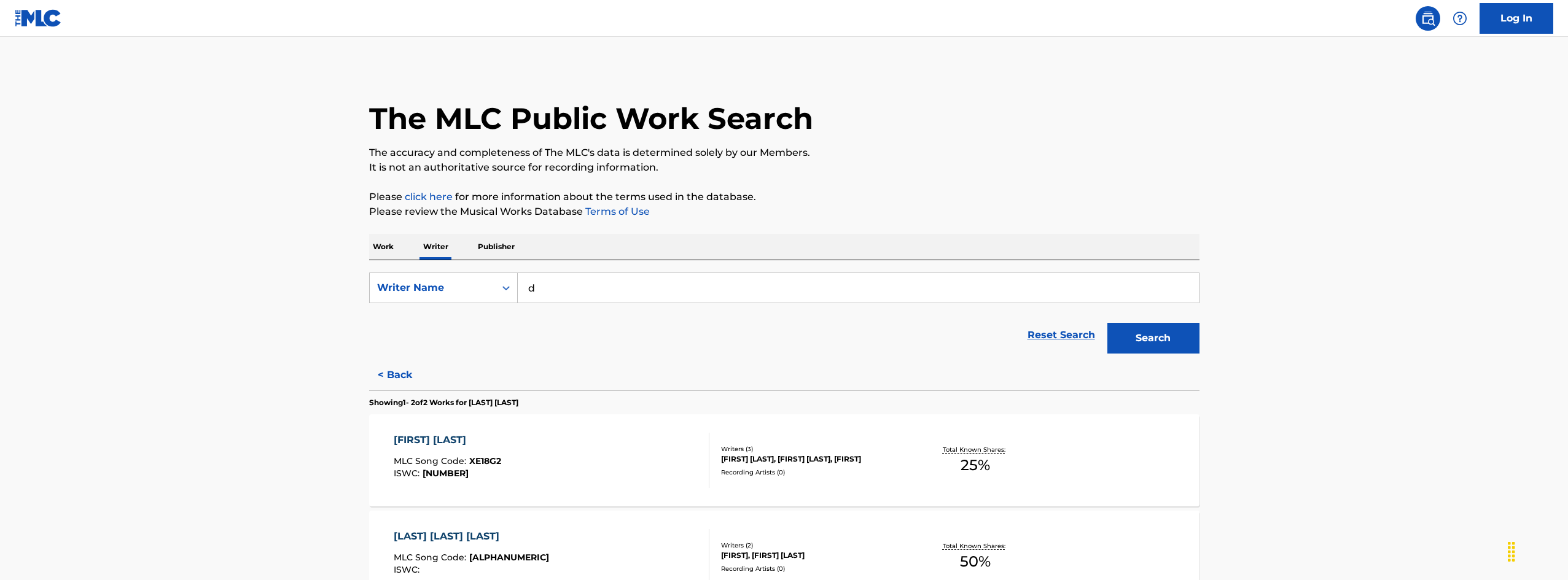 scroll, scrollTop: 0, scrollLeft: 0, axis: both 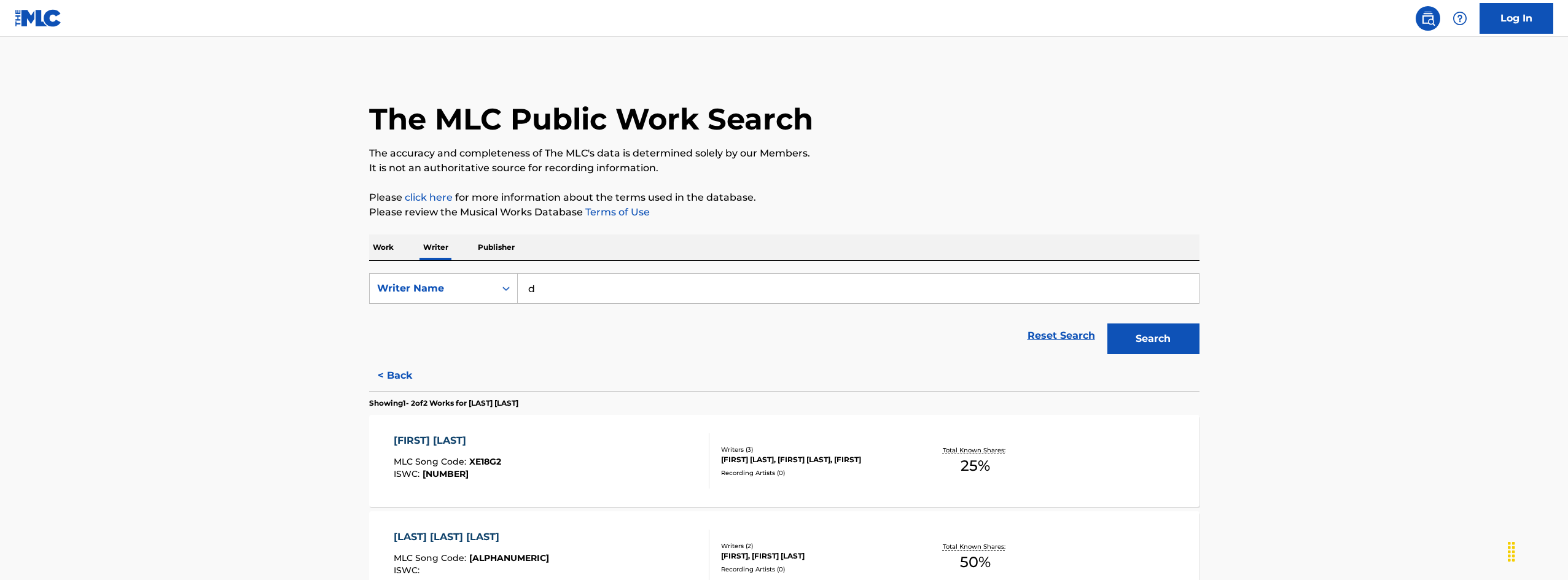 click on "d" at bounding box center [858, 288] 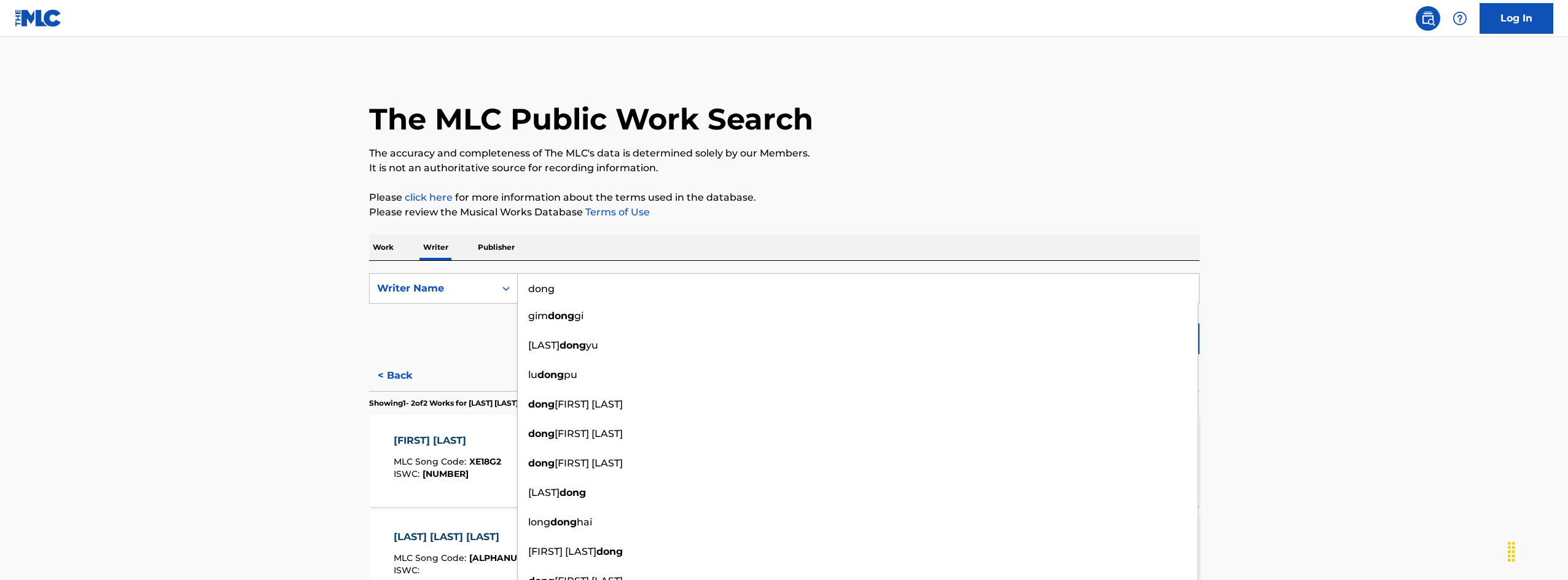 click on "dong" at bounding box center [858, 288] 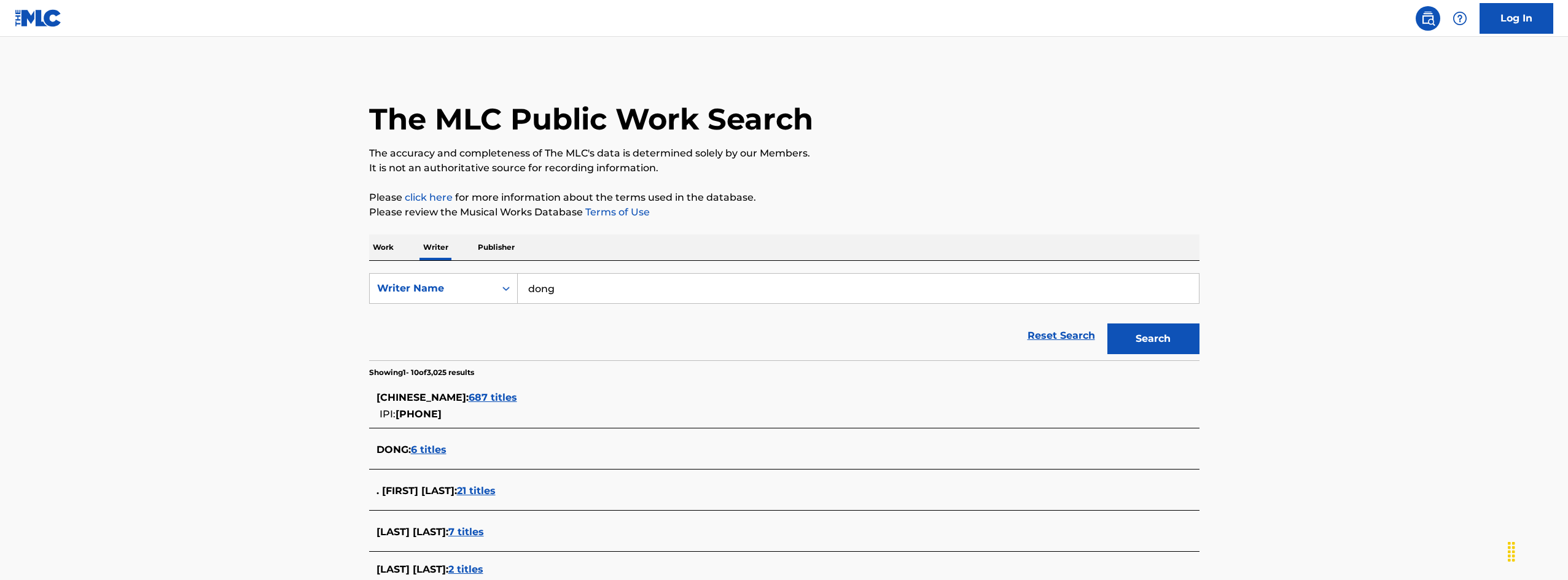 click on "687 titles" at bounding box center (493, 397) 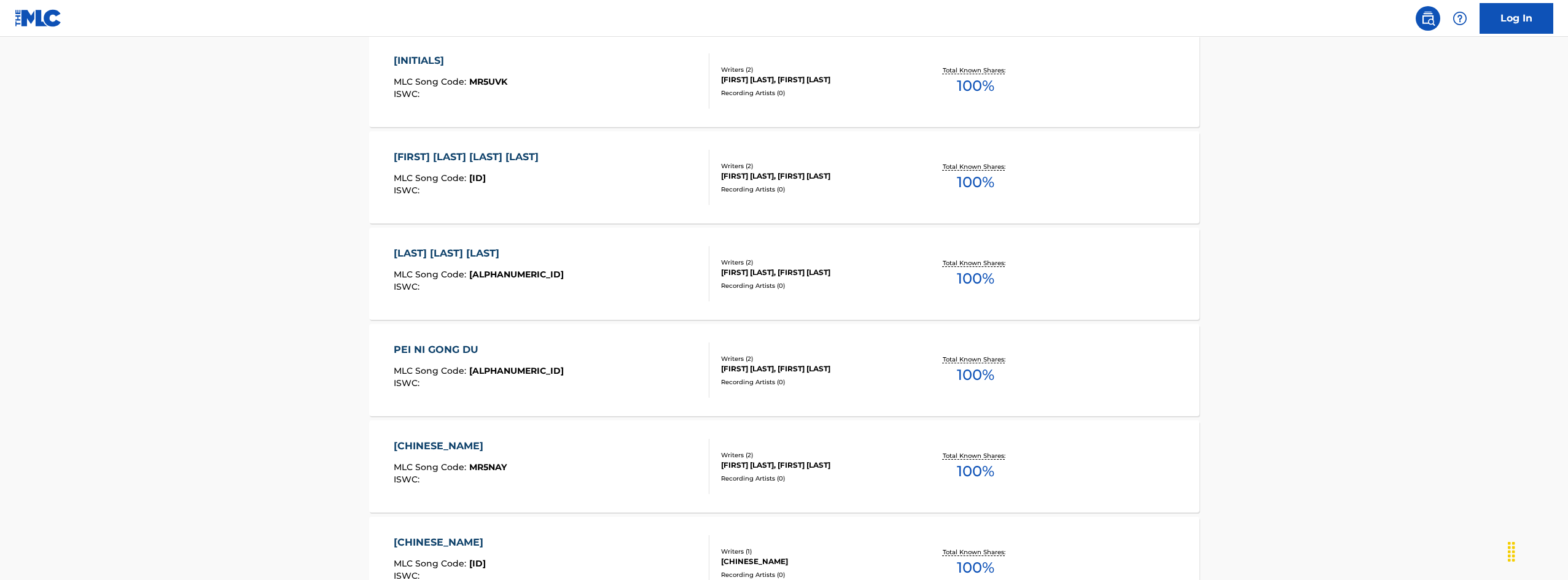 scroll, scrollTop: 922, scrollLeft: 0, axis: vertical 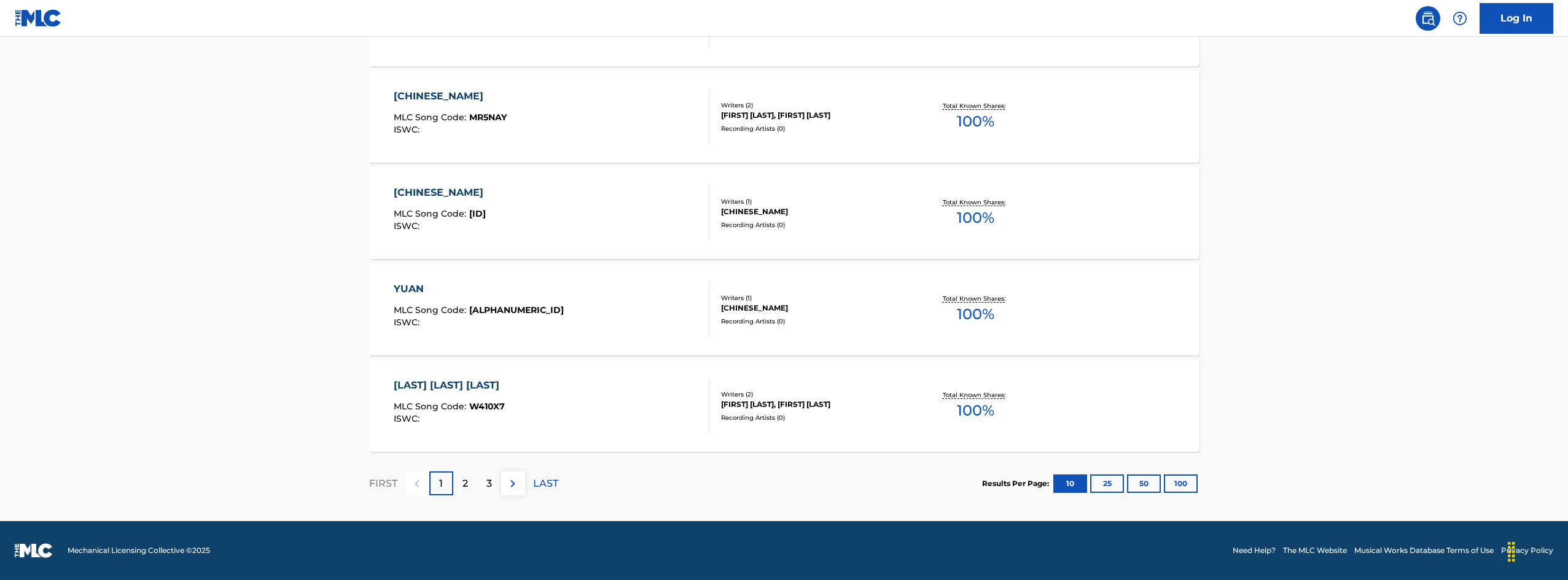 click on "3" at bounding box center (489, 484) 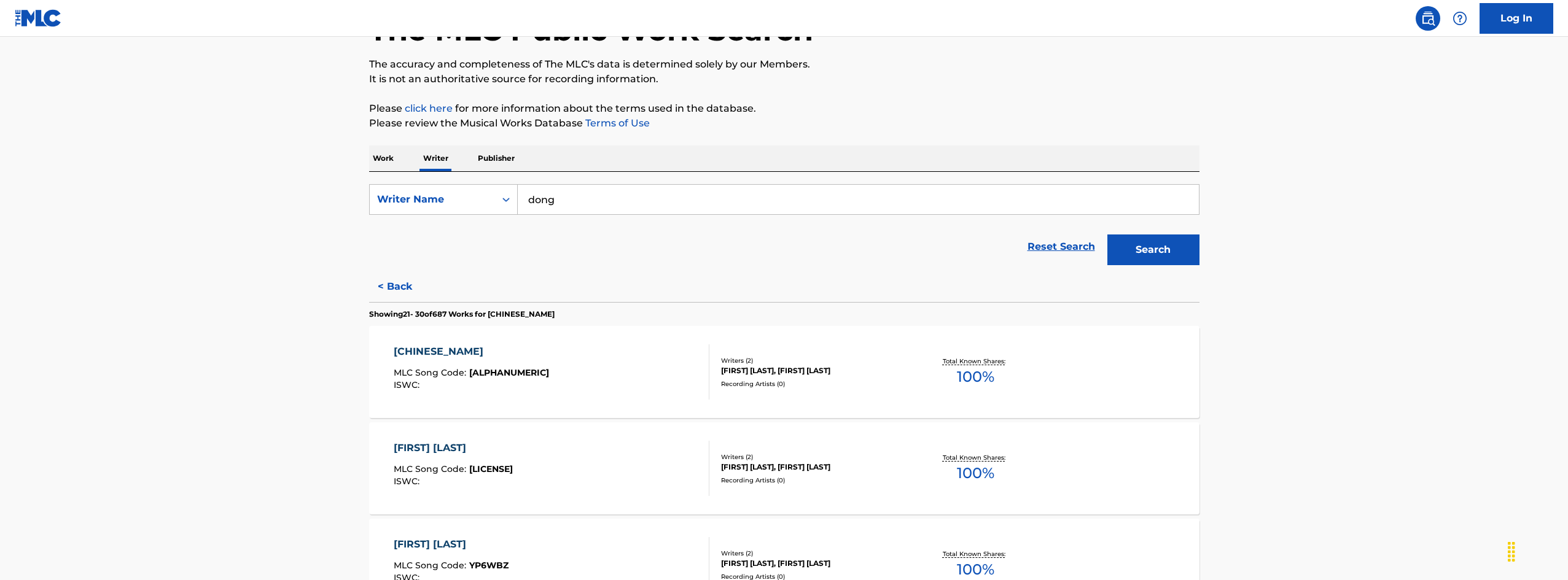scroll, scrollTop: 63, scrollLeft: 0, axis: vertical 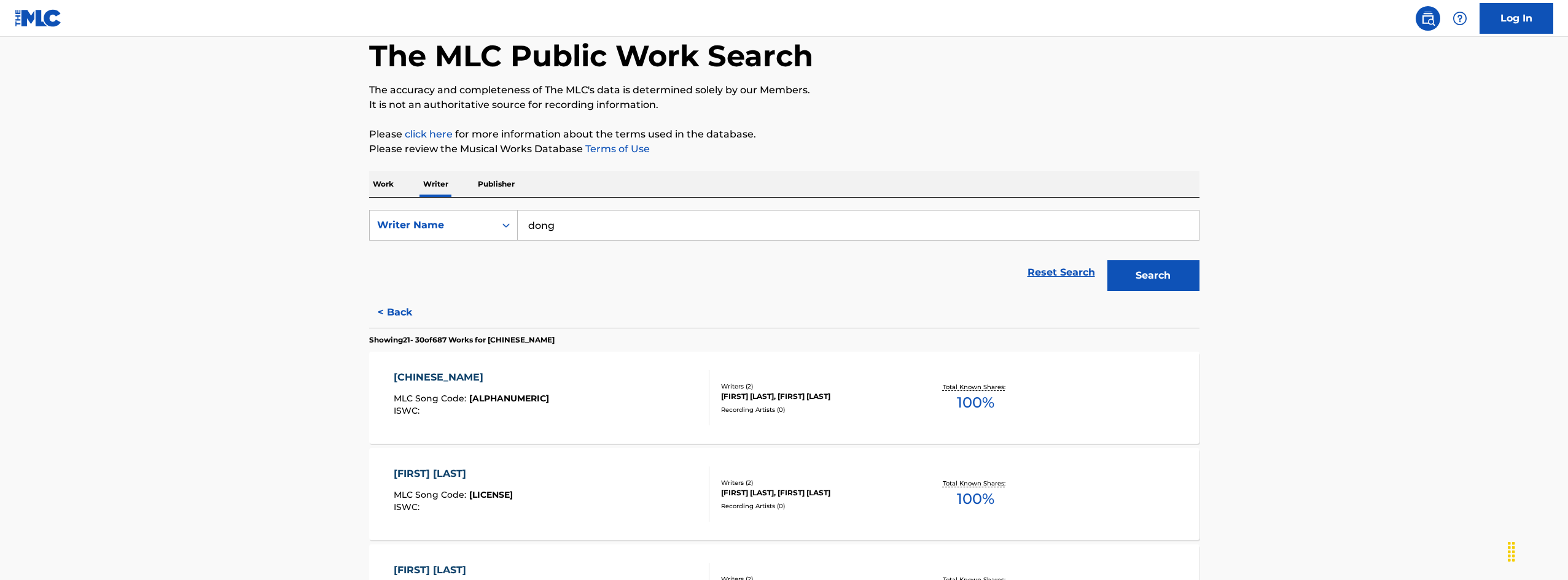 click on "< Back" at bounding box center [406, 312] 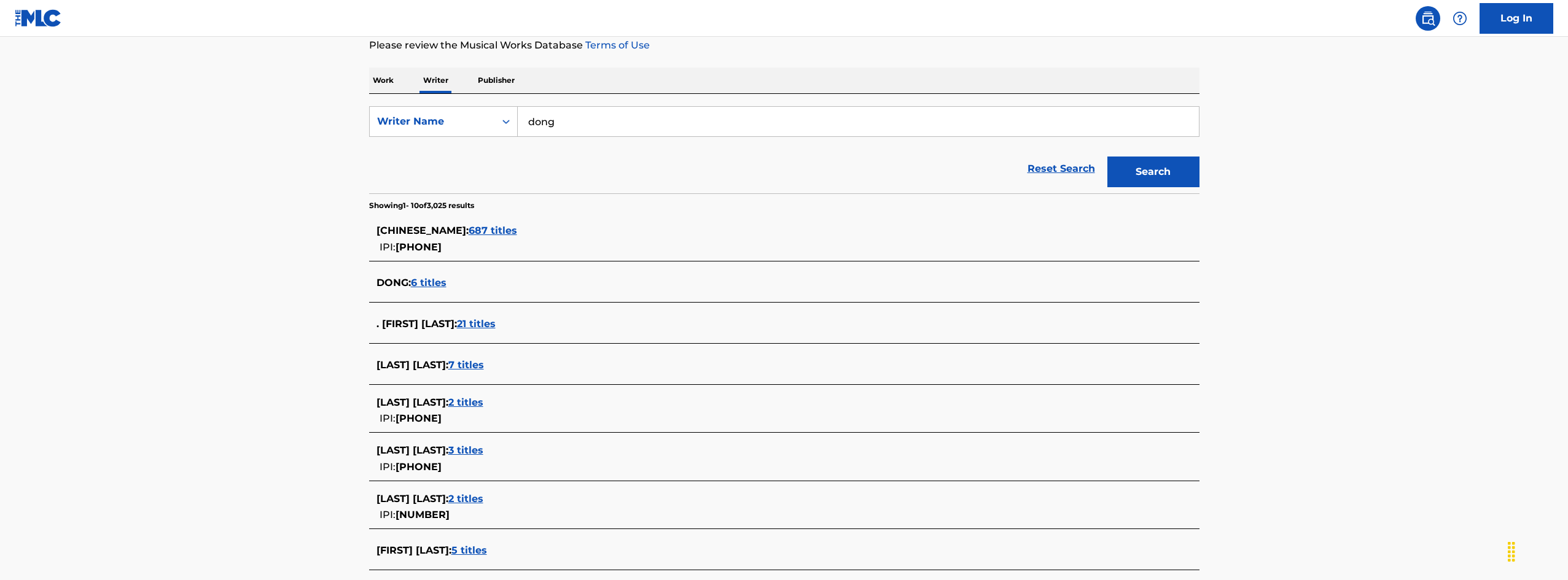 scroll, scrollTop: 206, scrollLeft: 0, axis: vertical 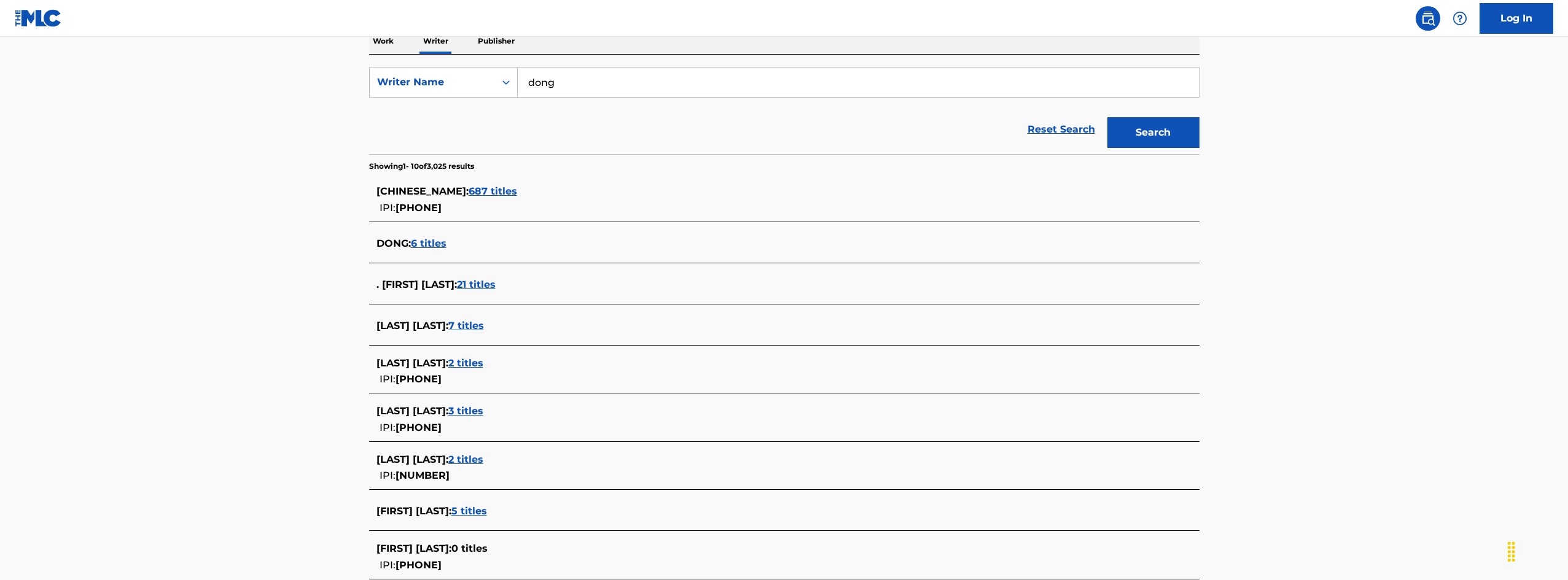 click on "6 titles" at bounding box center (429, 243) 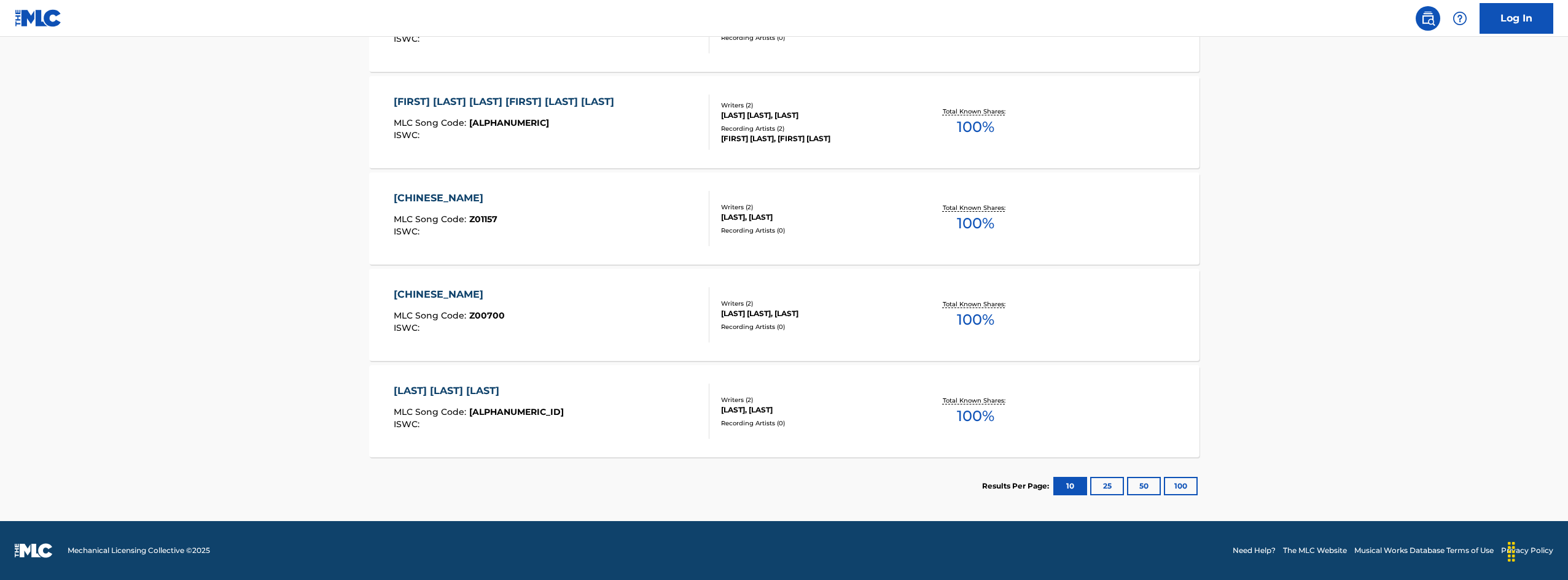 scroll, scrollTop: 0, scrollLeft: 0, axis: both 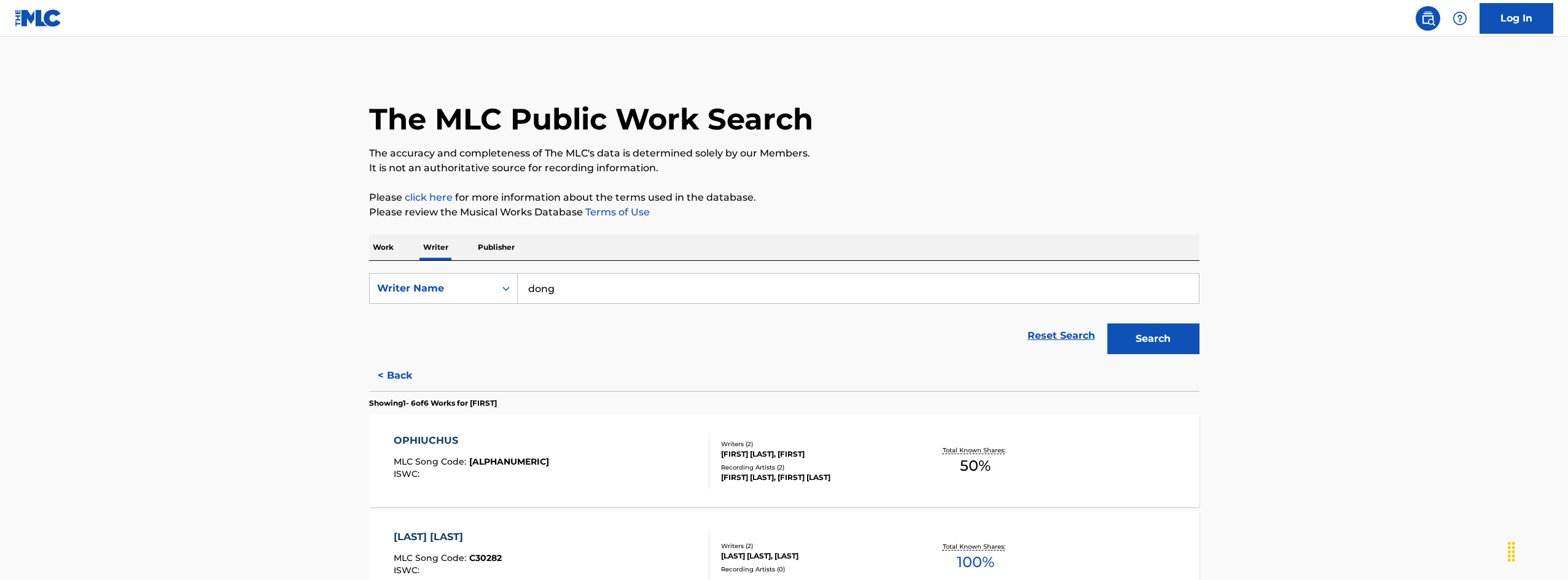 click on "< Back" at bounding box center [406, 376] 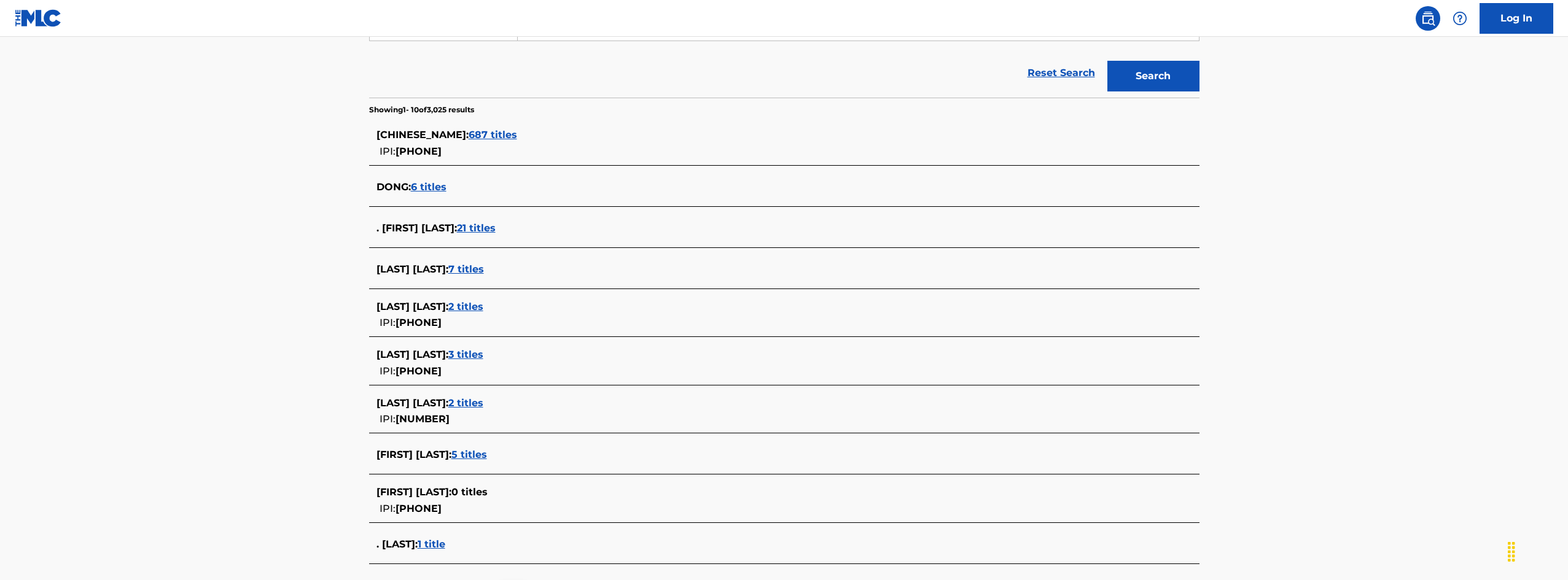 scroll, scrollTop: 287, scrollLeft: 0, axis: vertical 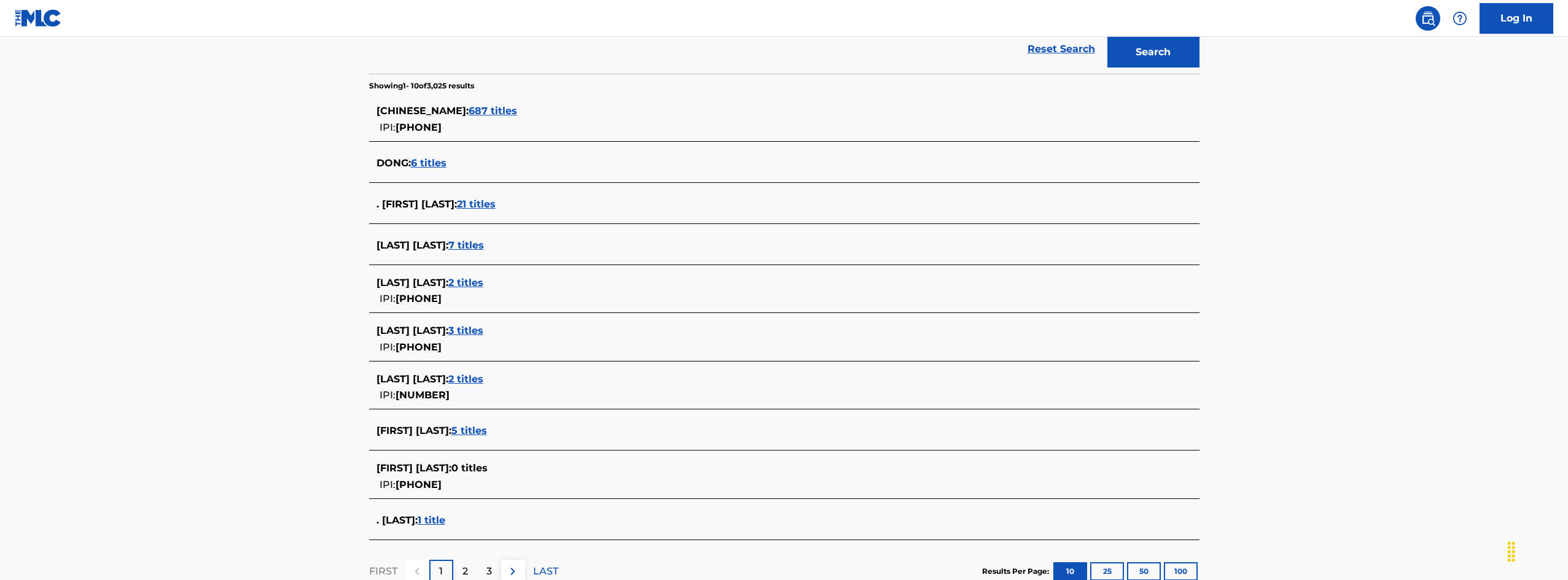 click on "7 titles" at bounding box center (466, 245) 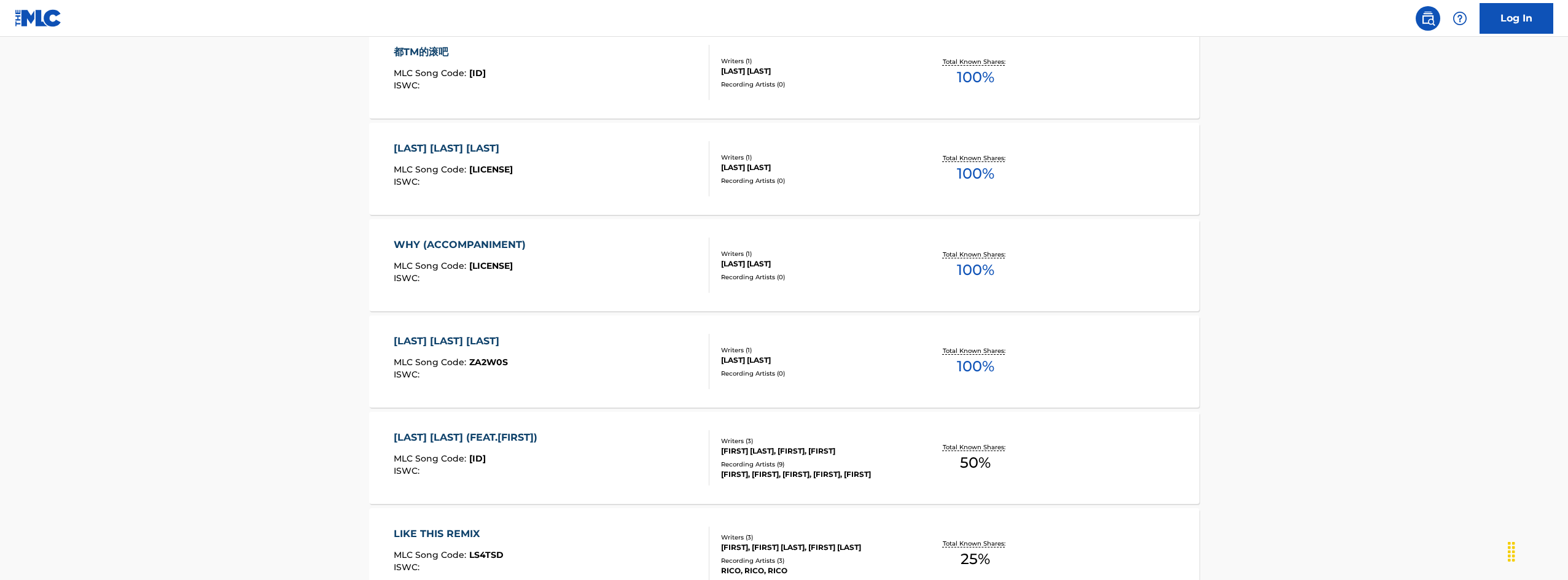 scroll, scrollTop: 628, scrollLeft: 0, axis: vertical 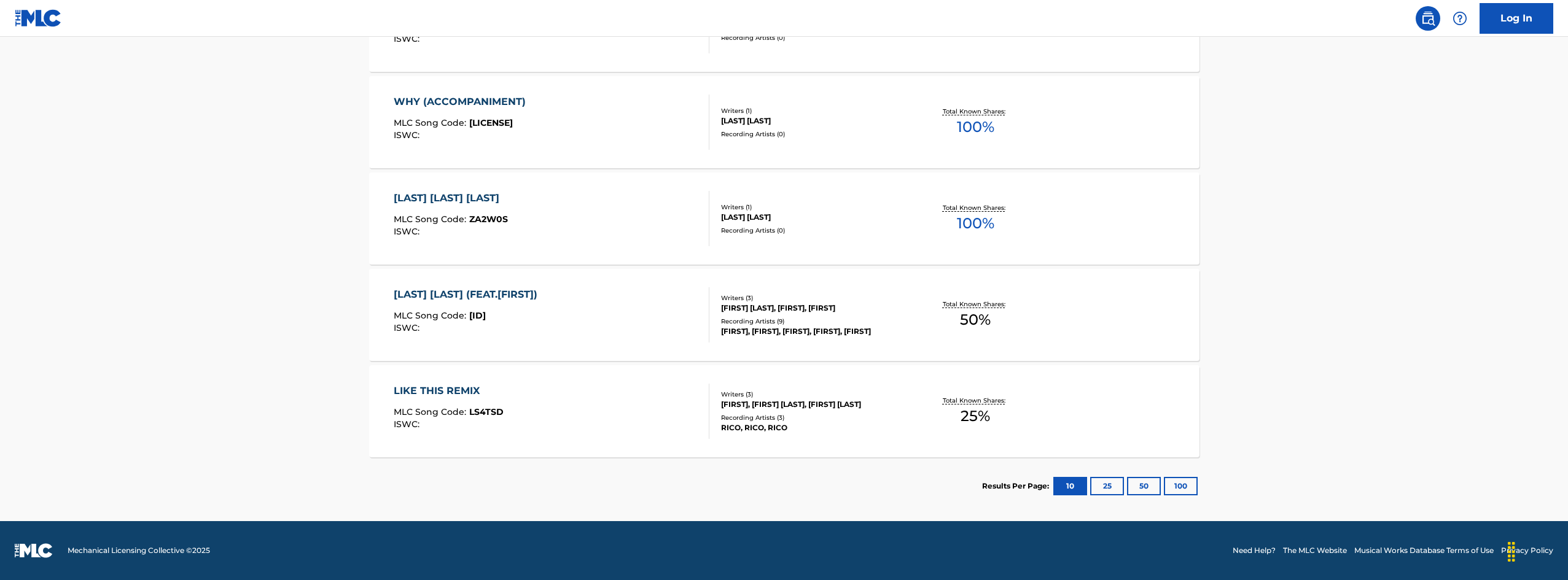 click on "MLC Song Code :" at bounding box center (431, 412) 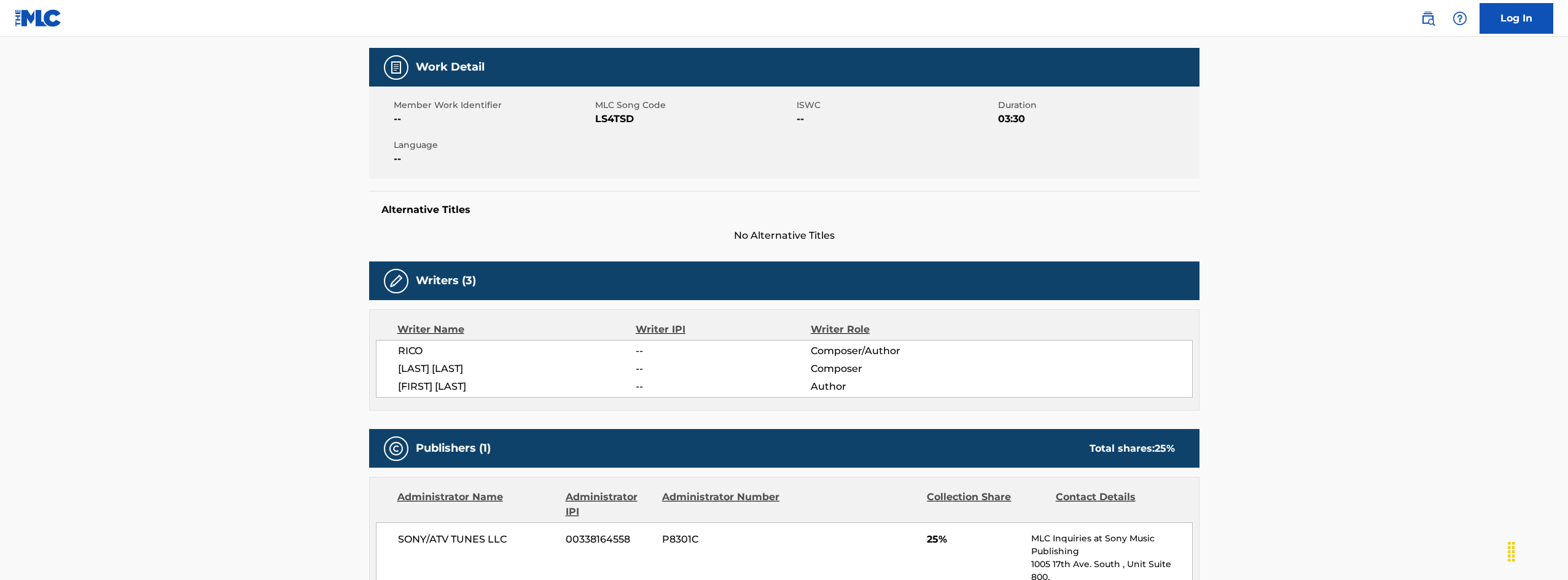 scroll, scrollTop: 6, scrollLeft: 0, axis: vertical 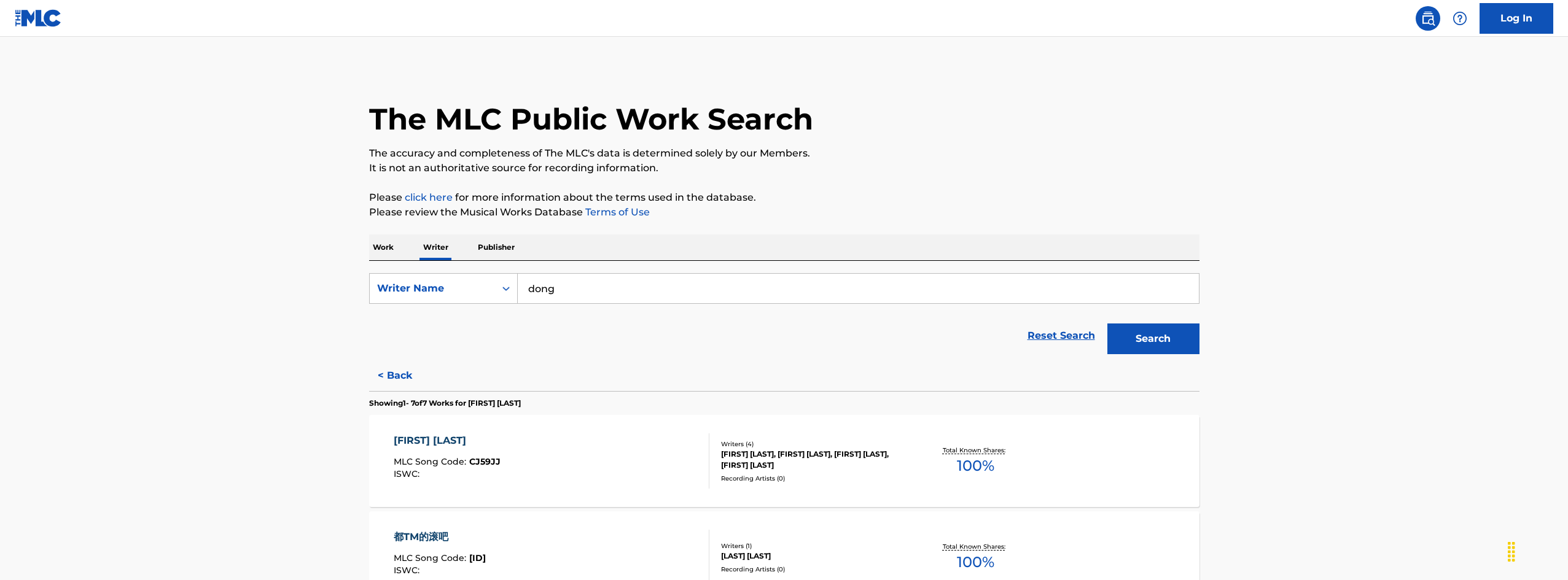 click on "Search" at bounding box center (1153, 339) 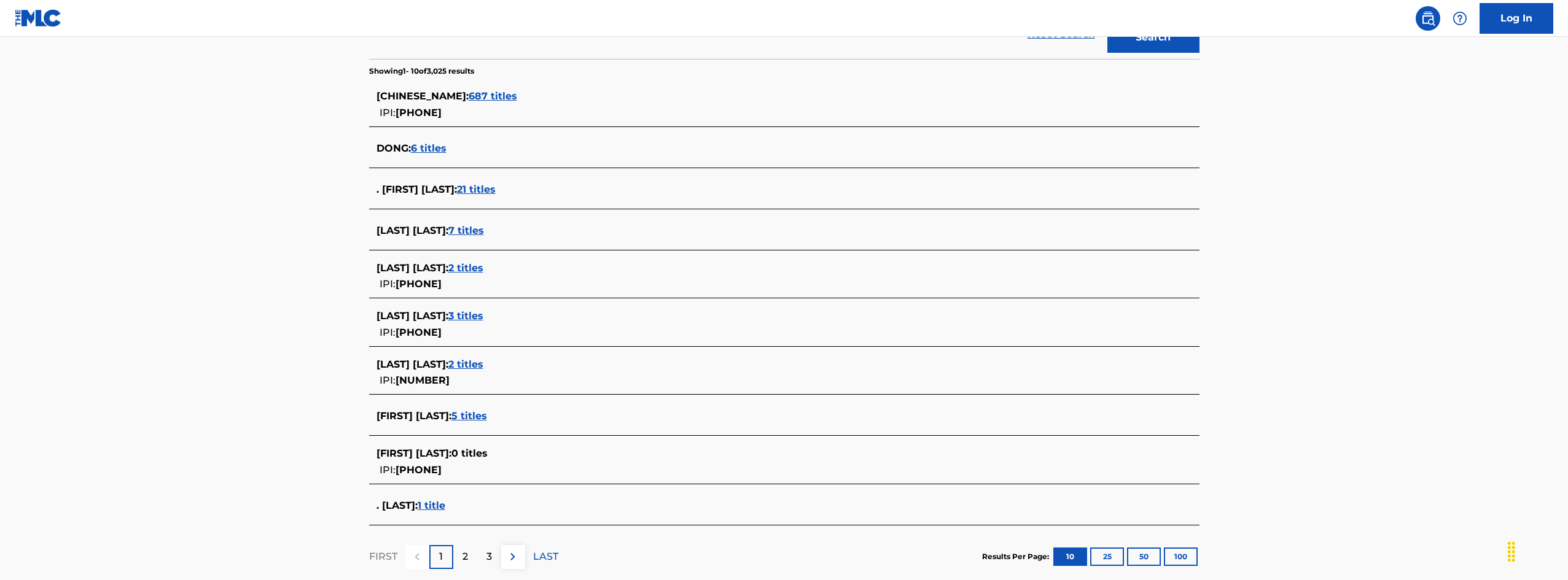 scroll, scrollTop: 375, scrollLeft: 0, axis: vertical 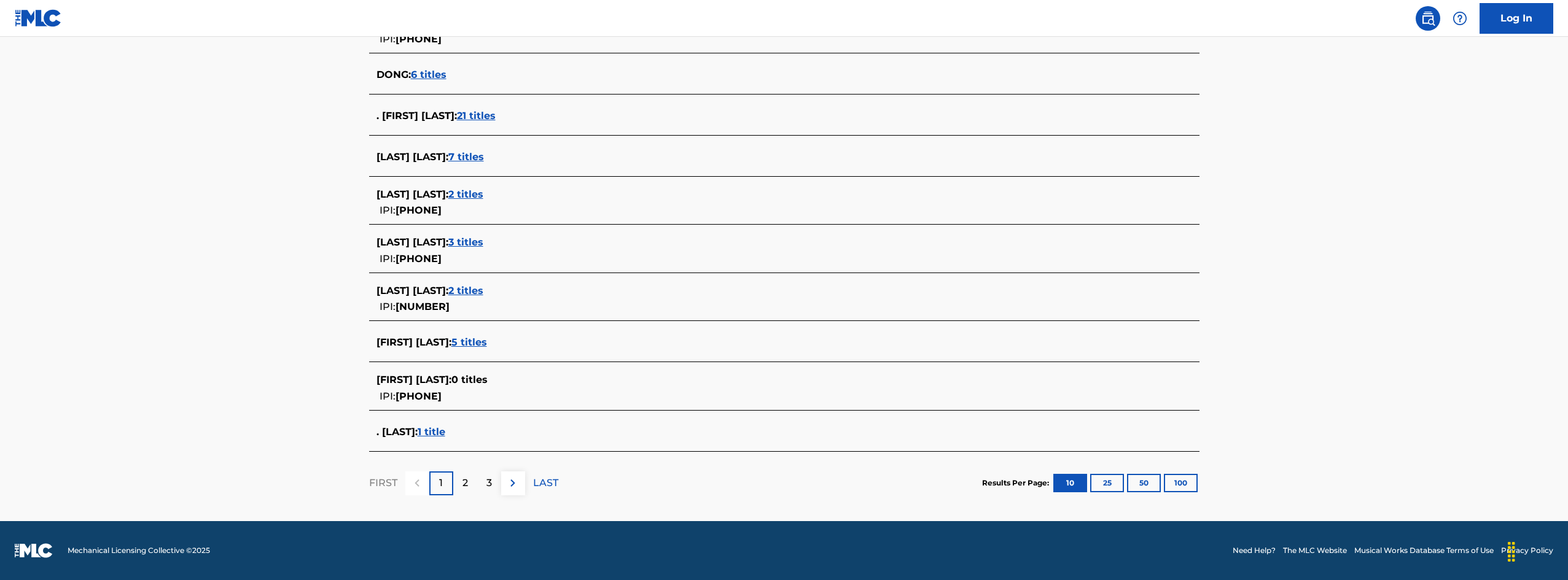 click on "3 titles" at bounding box center (466, 242) 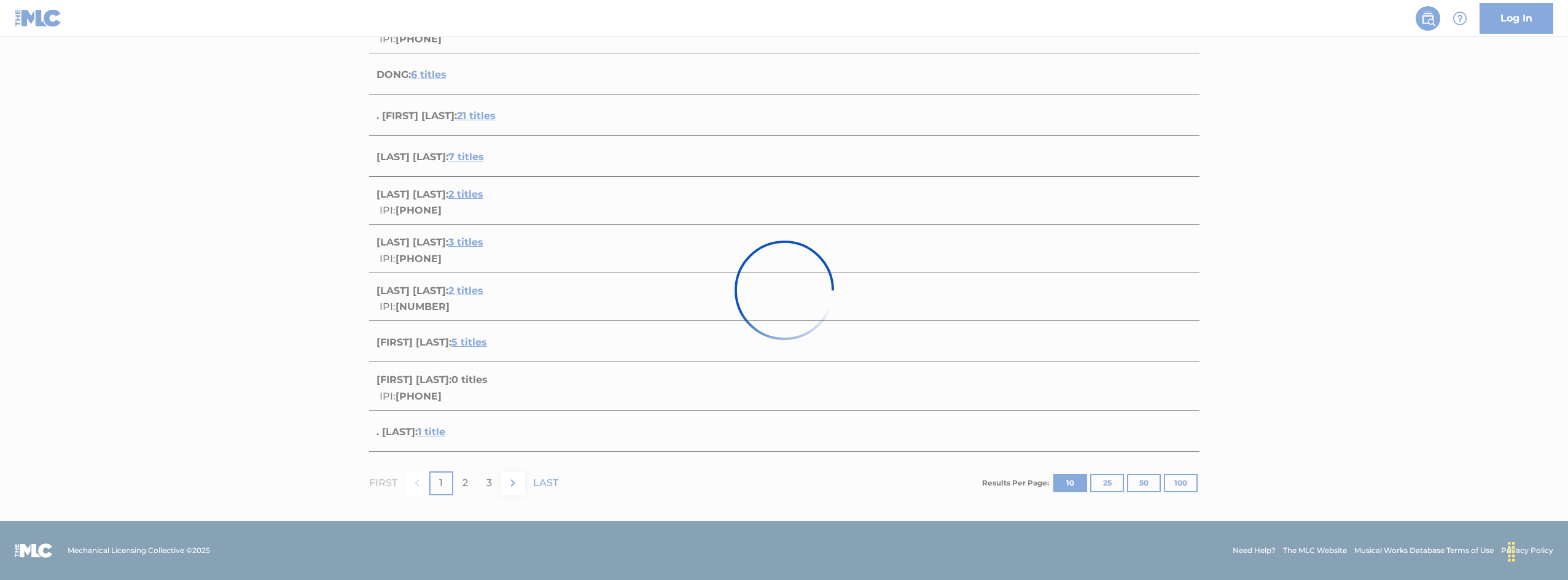 scroll, scrollTop: 242, scrollLeft: 0, axis: vertical 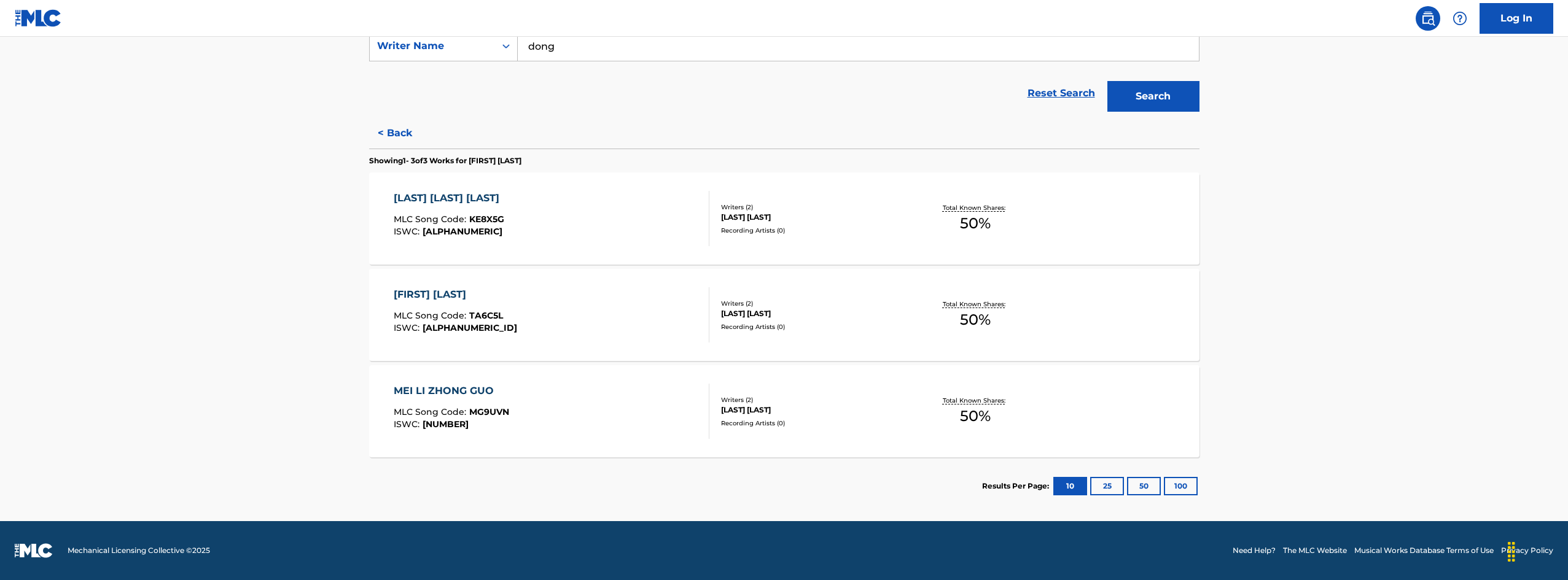 click on "MEI LI ZHONG GUO" at bounding box center (451, 391) 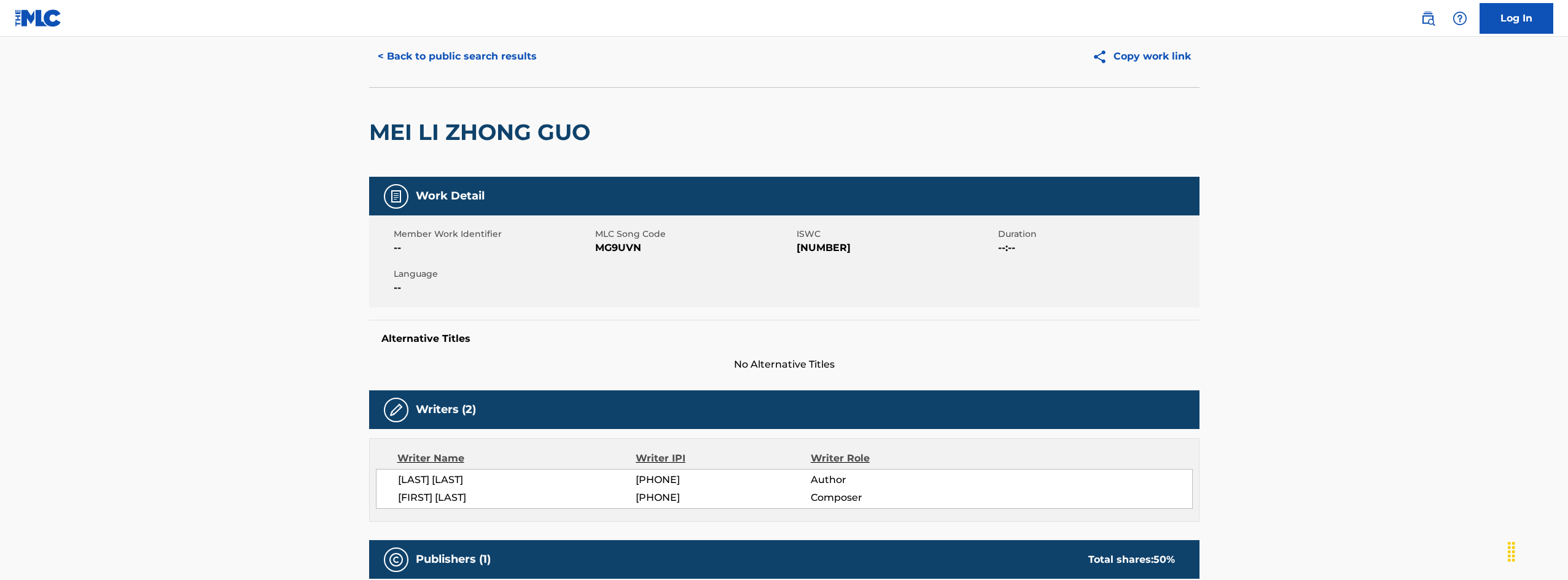 scroll, scrollTop: 0, scrollLeft: 0, axis: both 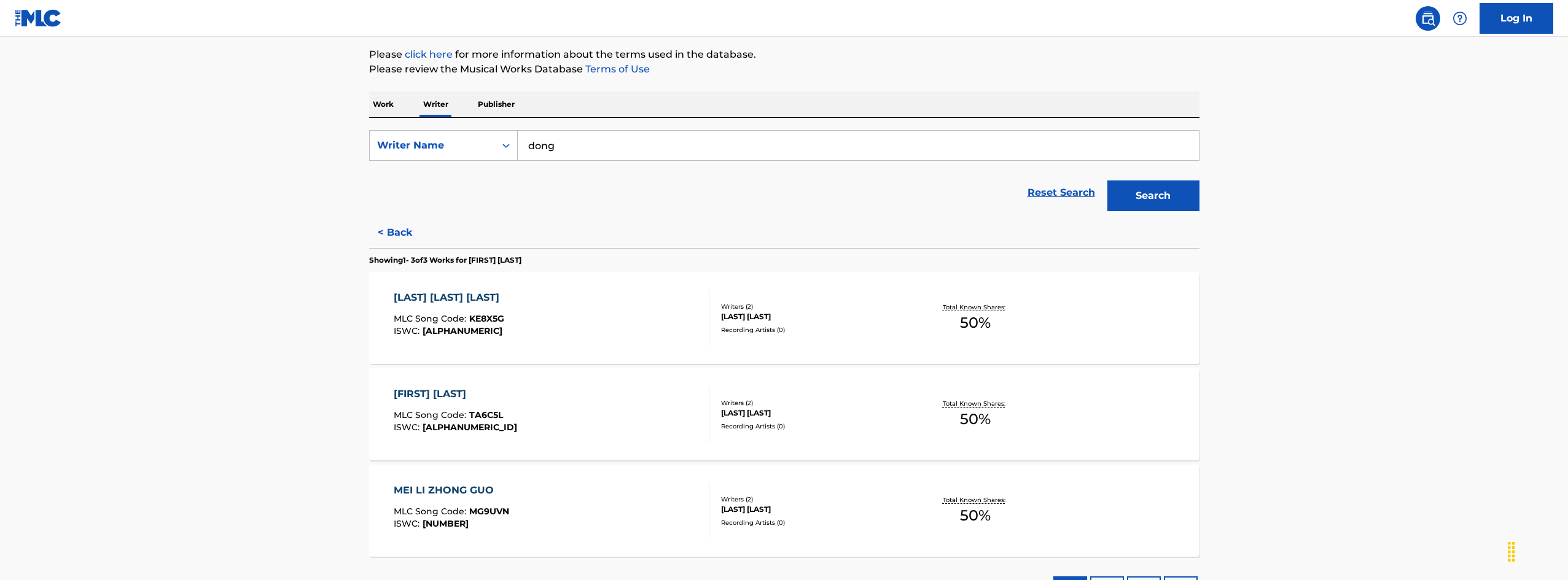 click on "[LAST] [LAST] [LAST]" at bounding box center (450, 298) 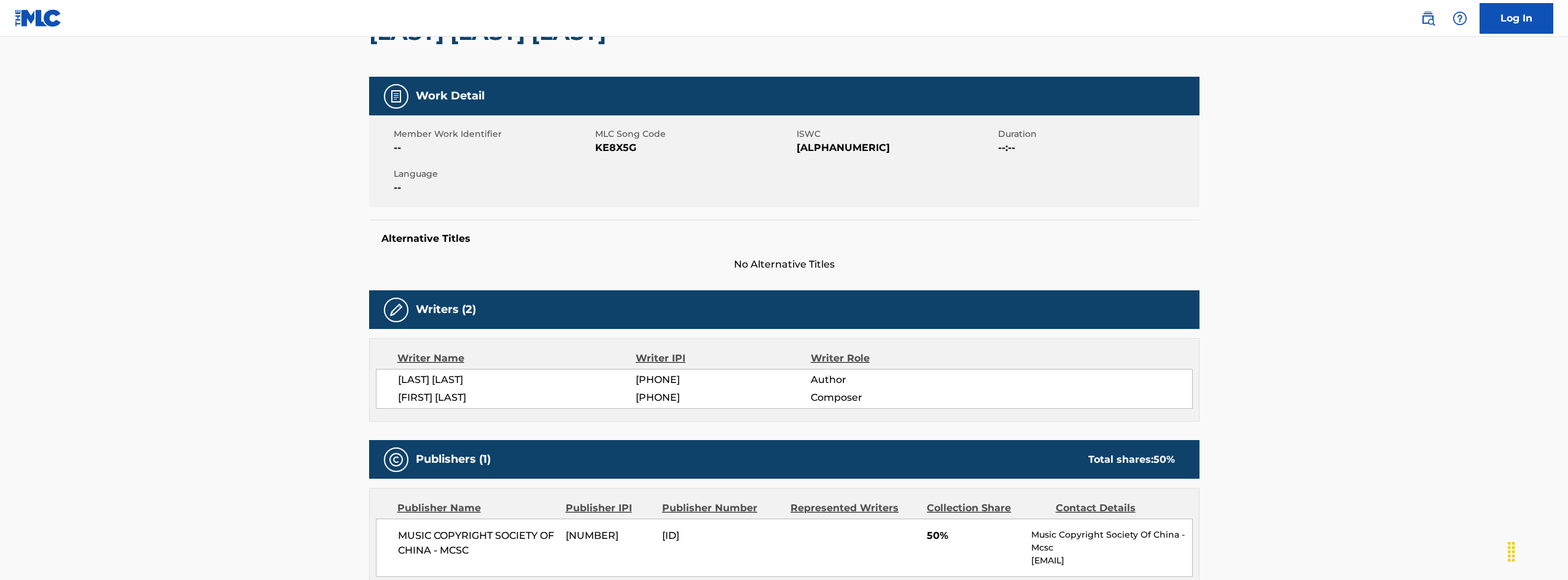 scroll, scrollTop: 0, scrollLeft: 0, axis: both 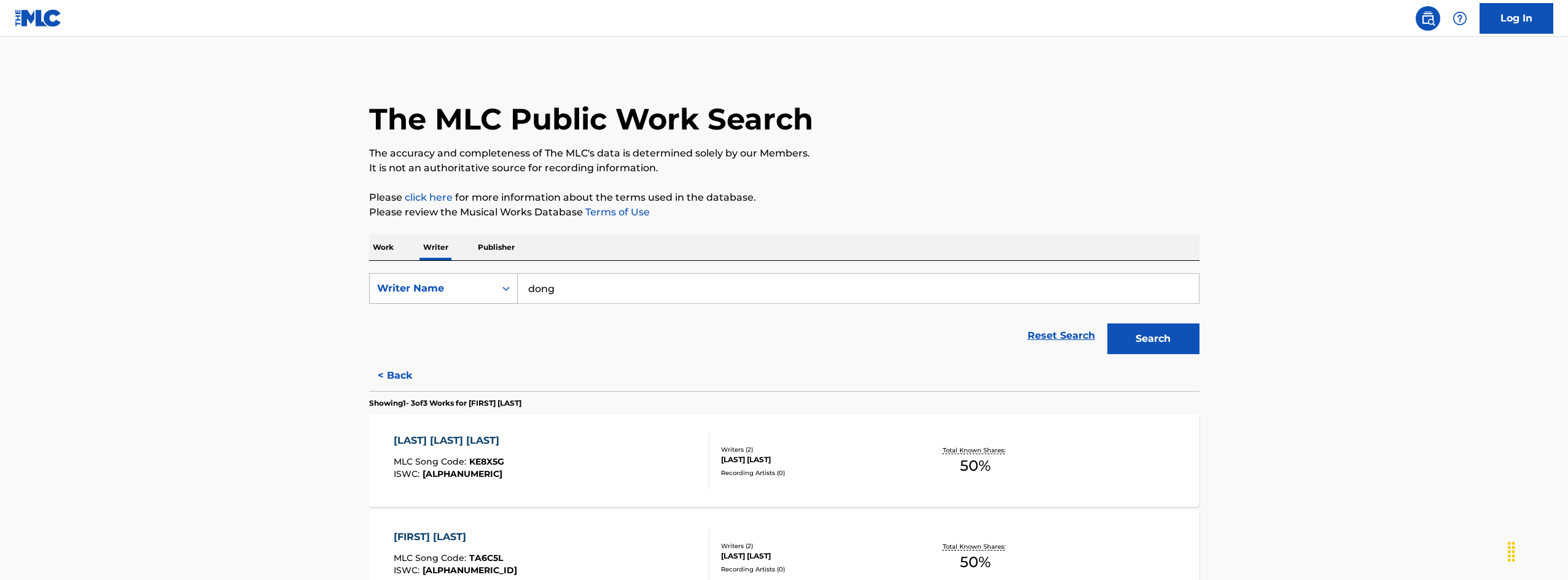 drag, startPoint x: 563, startPoint y: 296, endPoint x: 419, endPoint y: 290, distance: 144.1249 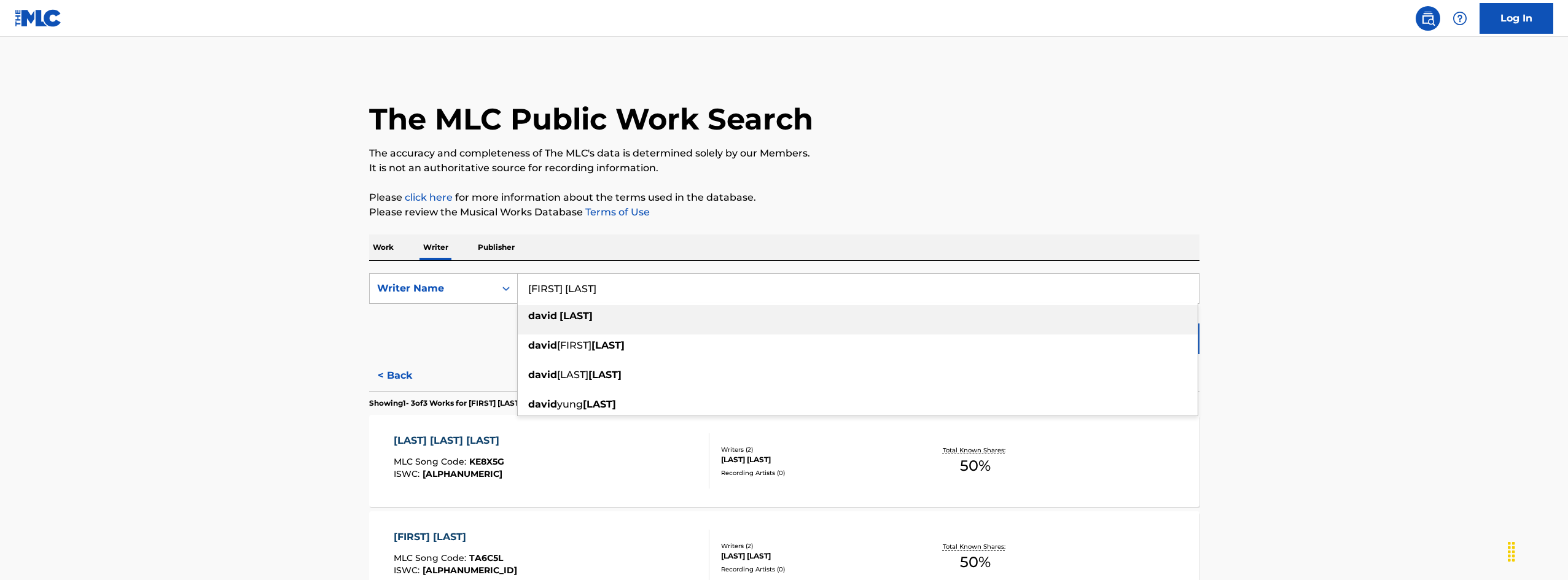 type on "[FIRST] [LAST]" 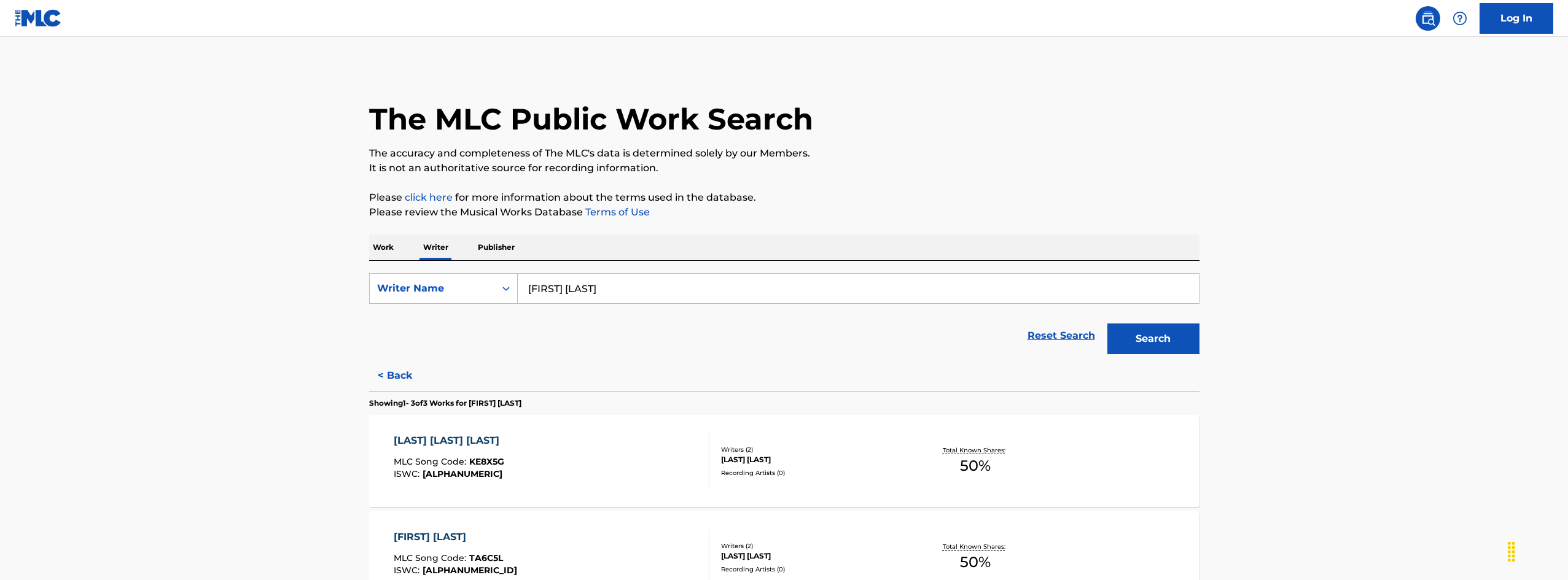 drag, startPoint x: 1165, startPoint y: 344, endPoint x: 1153, endPoint y: 344, distance: 12 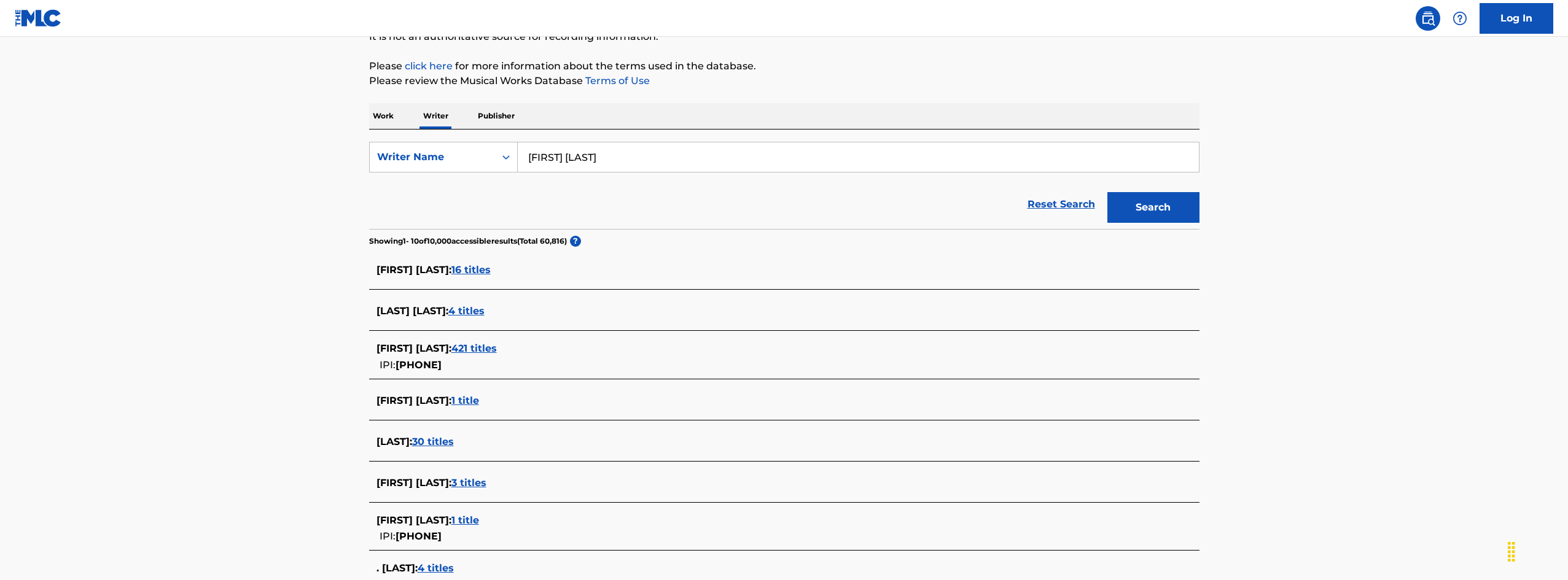 scroll, scrollTop: 143, scrollLeft: 0, axis: vertical 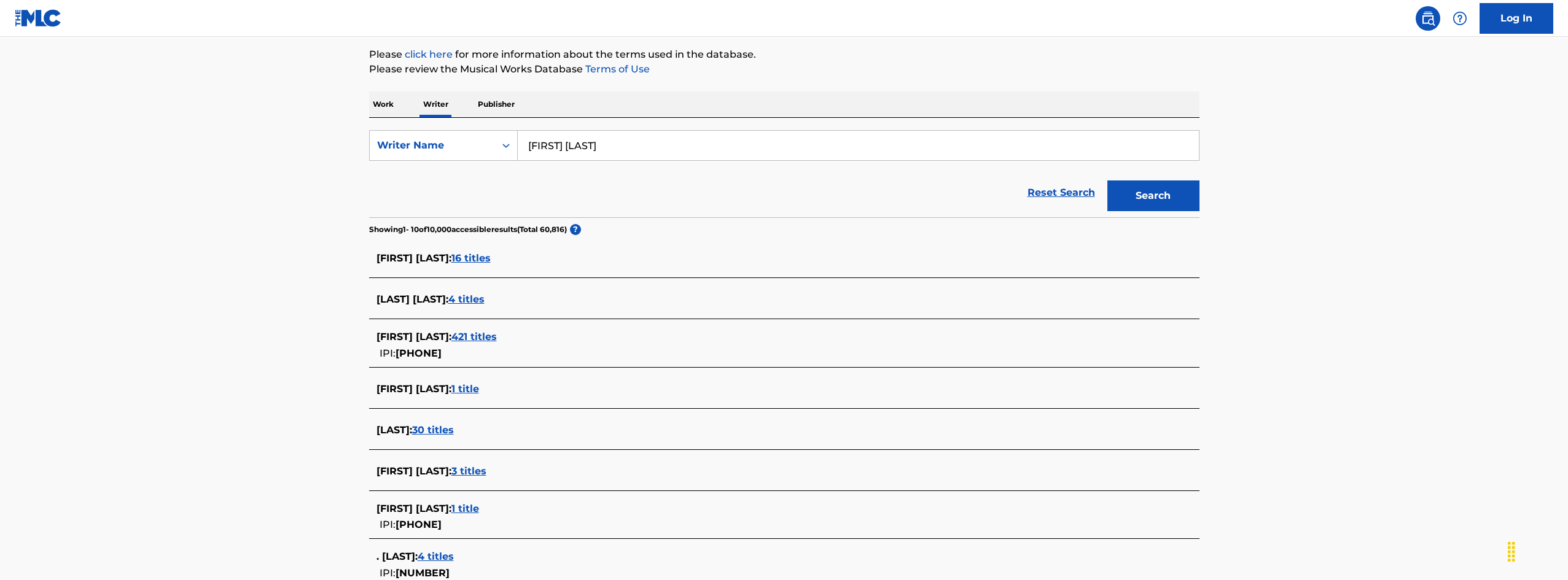 click on "16 titles" at bounding box center [471, 258] 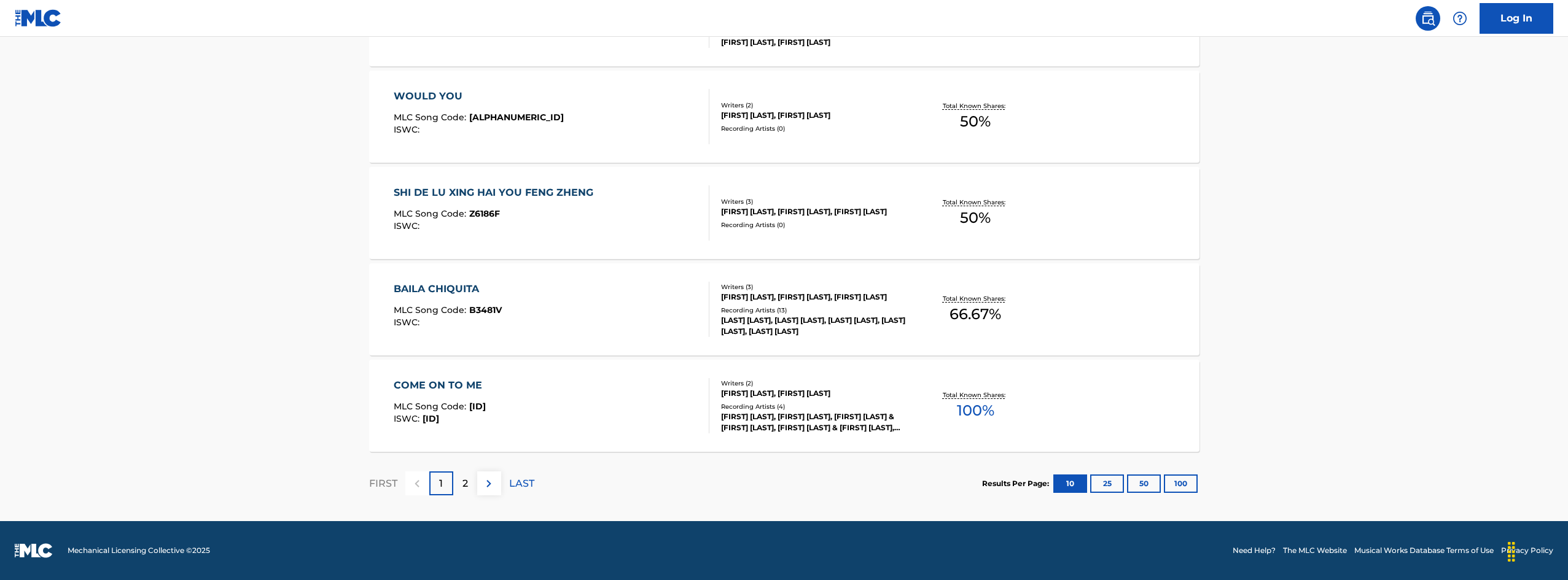 scroll, scrollTop: 779, scrollLeft: 0, axis: vertical 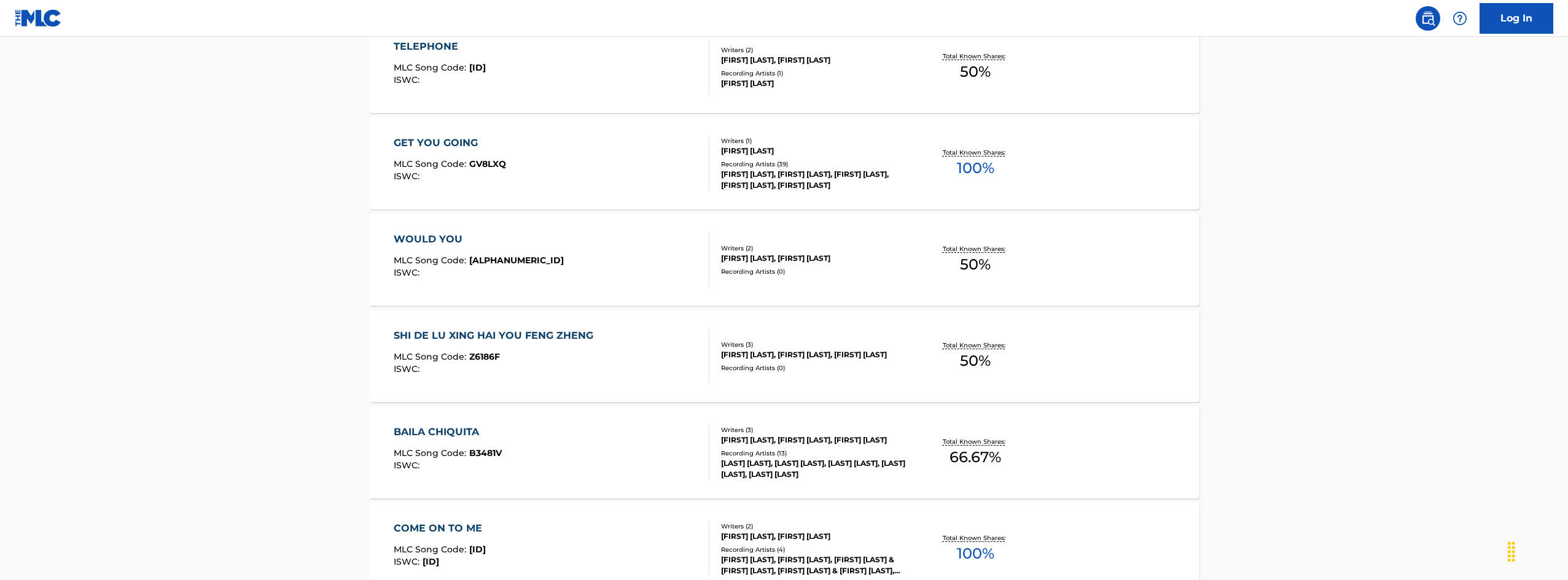 click on "[FIRST] [LAST], [FIRST] [LAST], [FIRST] [LAST]" at bounding box center (814, 355) 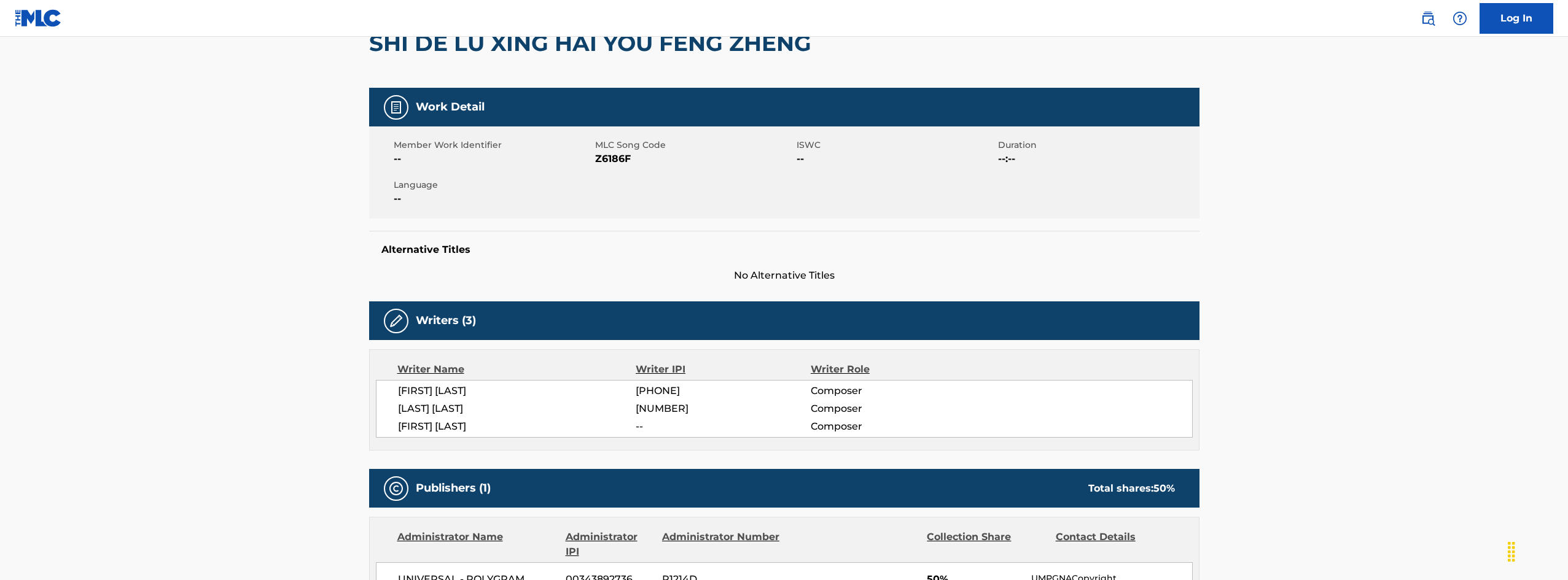 scroll, scrollTop: 143, scrollLeft: 0, axis: vertical 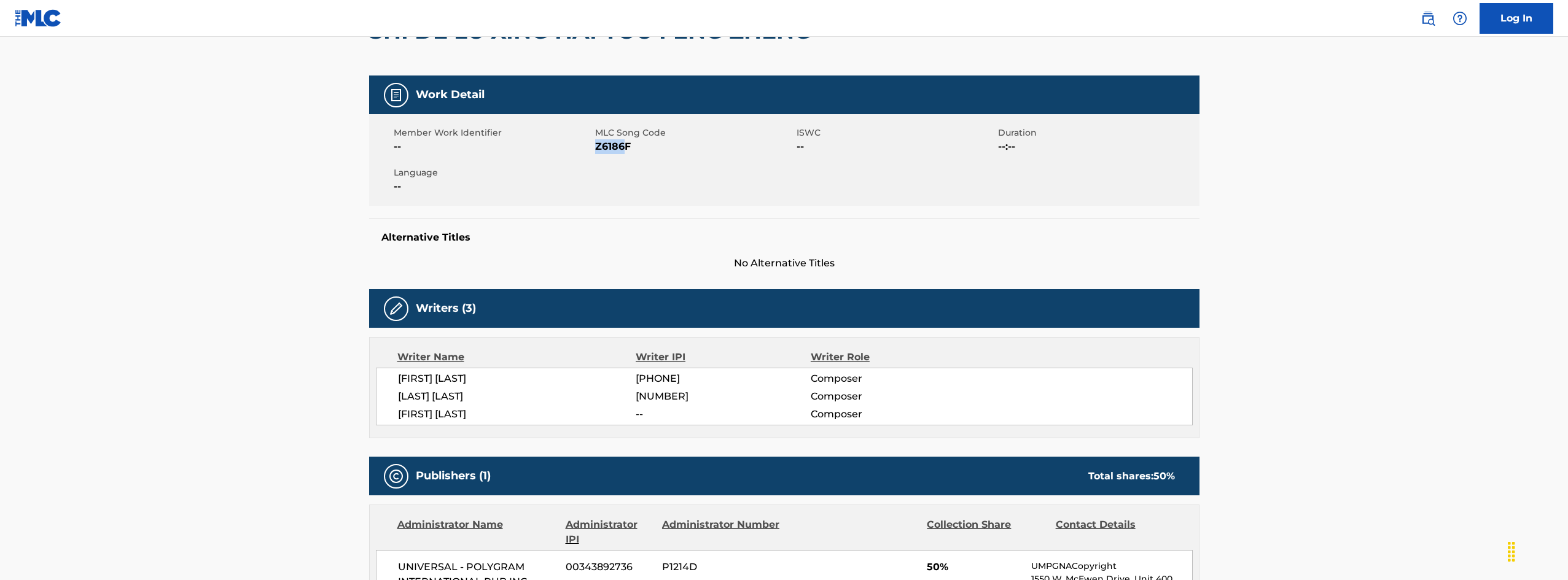 drag, startPoint x: 626, startPoint y: 146, endPoint x: 596, endPoint y: 146, distance: 30 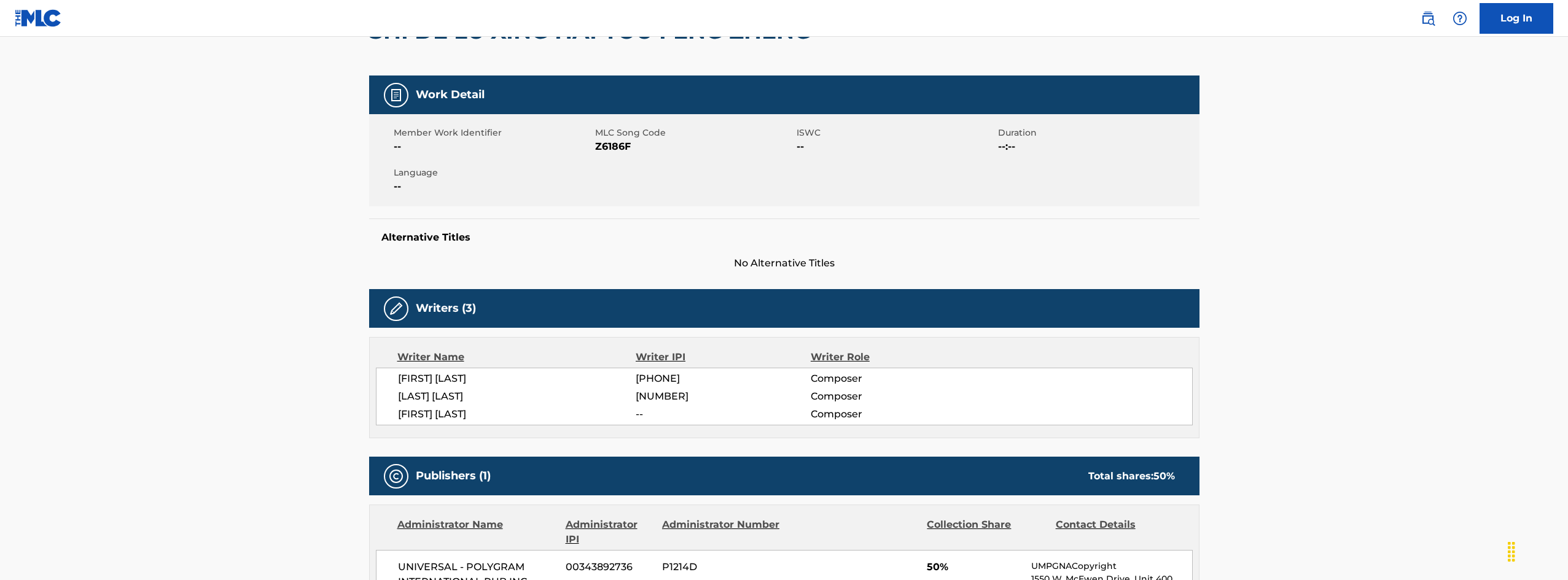 click on "--" at bounding box center [493, 147] 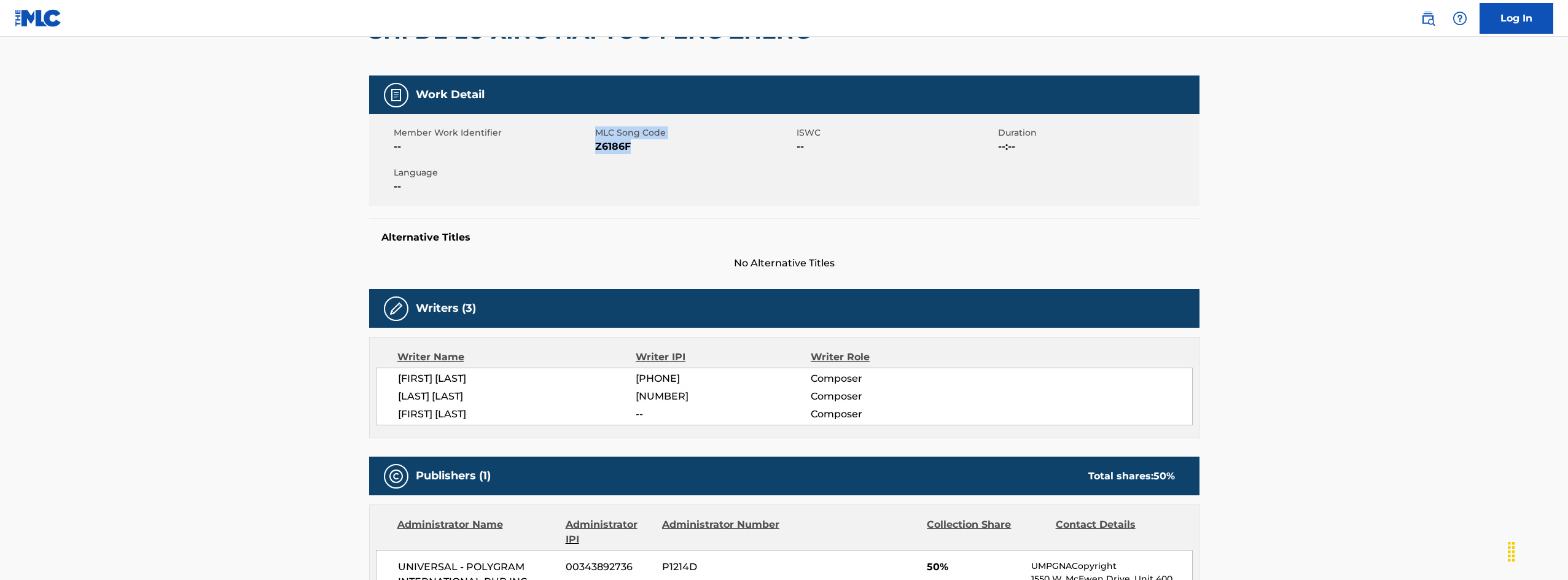 drag, startPoint x: 590, startPoint y: 146, endPoint x: 634, endPoint y: 150, distance: 44.18144 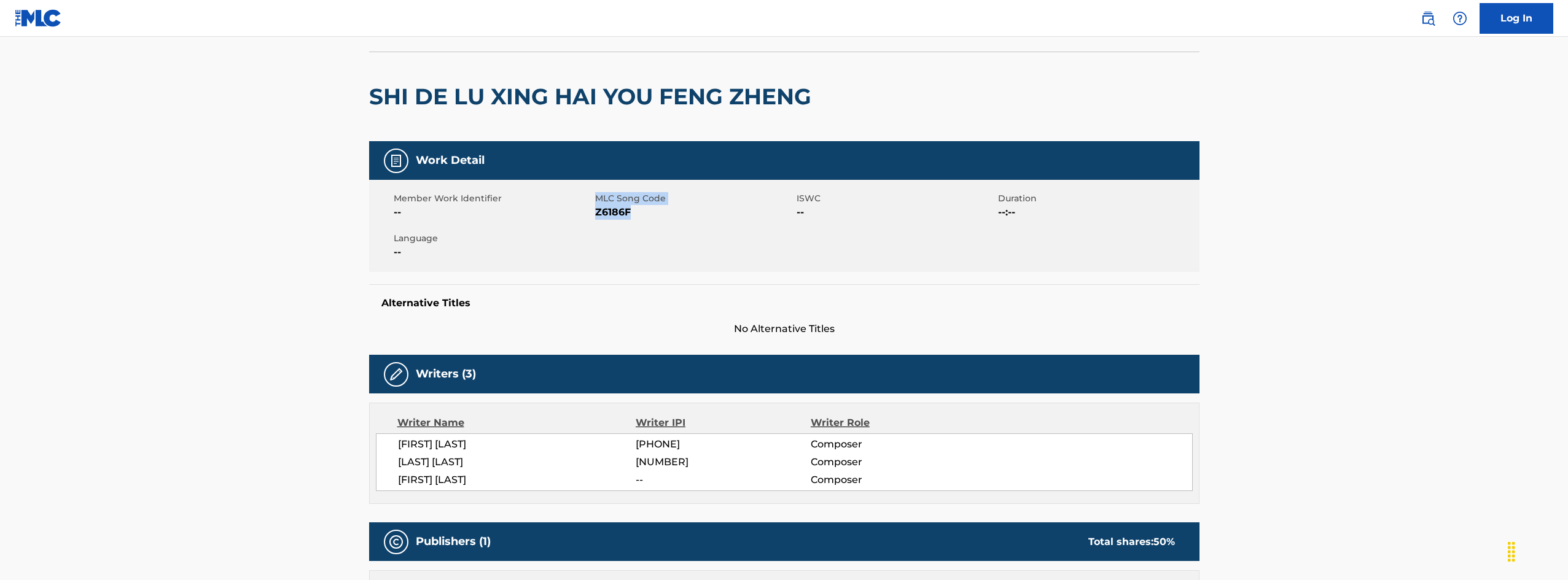 scroll, scrollTop: 0, scrollLeft: 0, axis: both 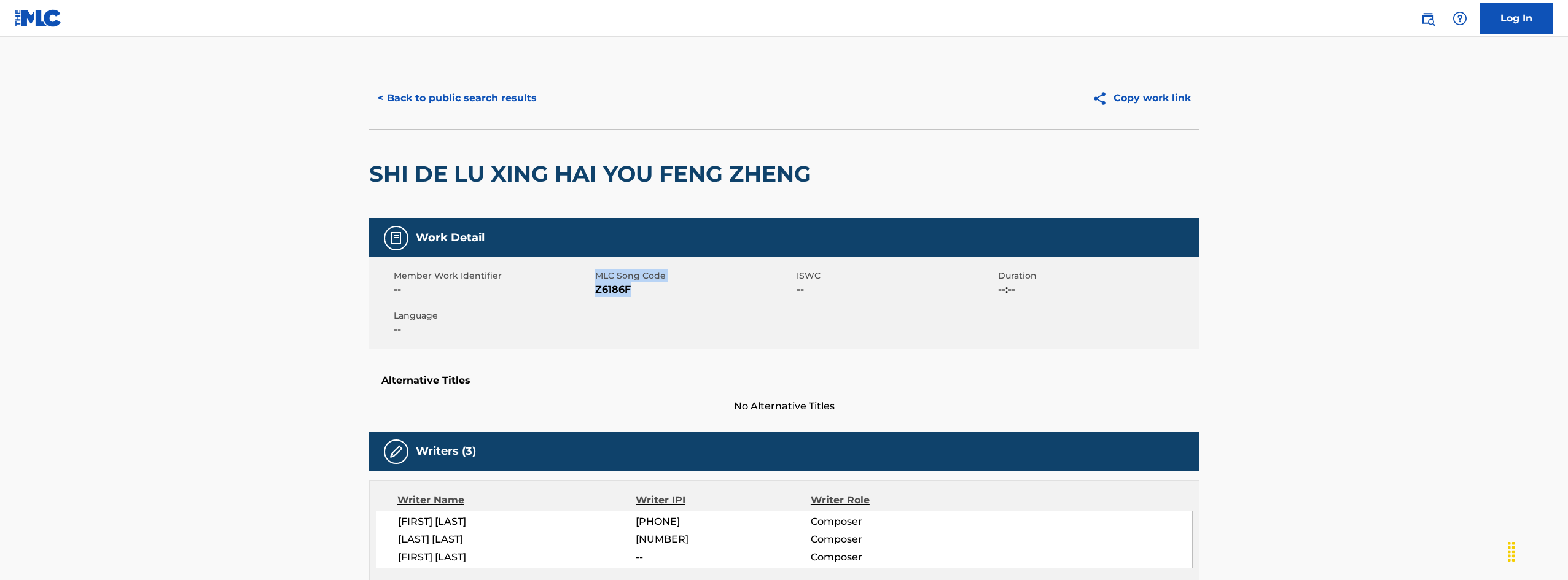 click on "< Back to public search results" at bounding box center [457, 98] 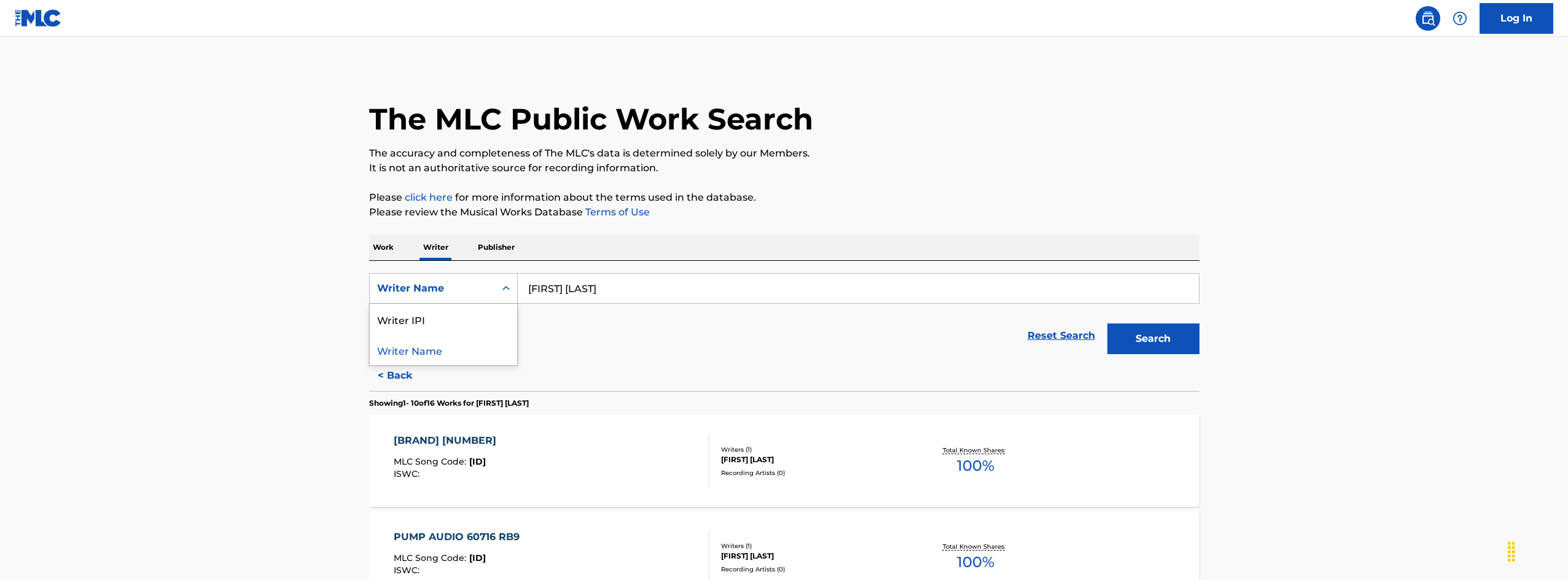 click on "Writer Name" at bounding box center [432, 288] 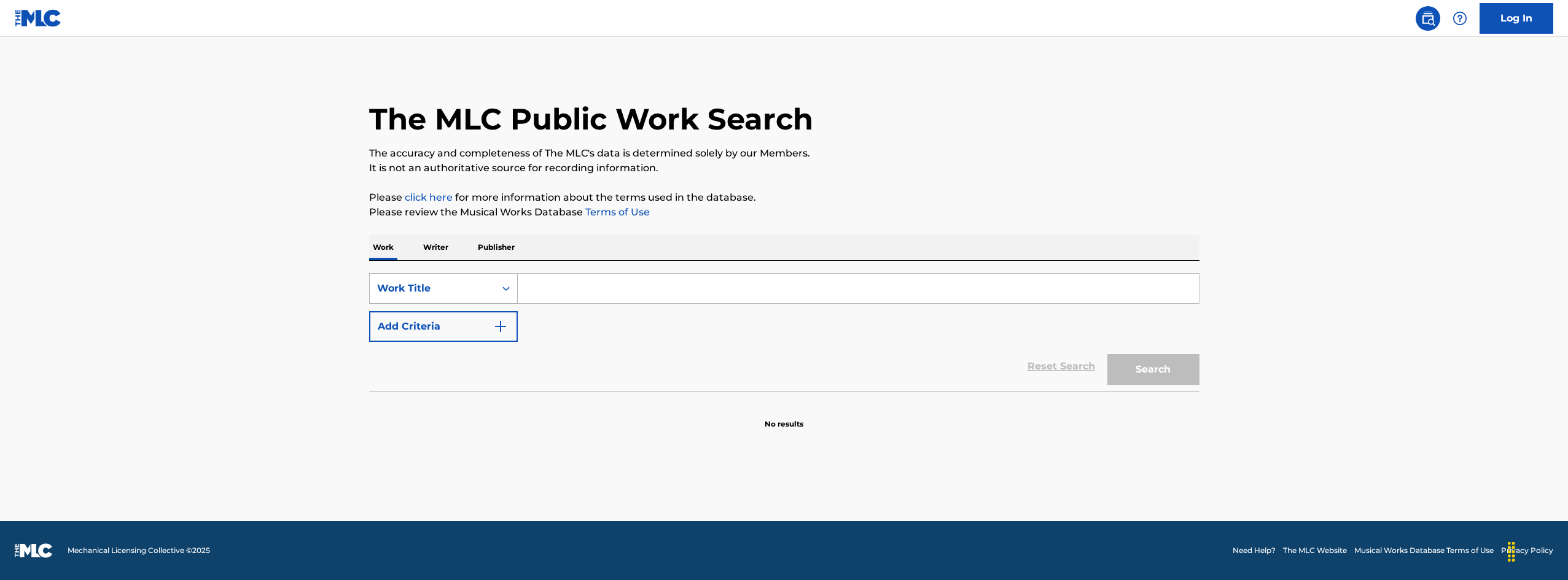 click on "Work Title" at bounding box center (432, 288) 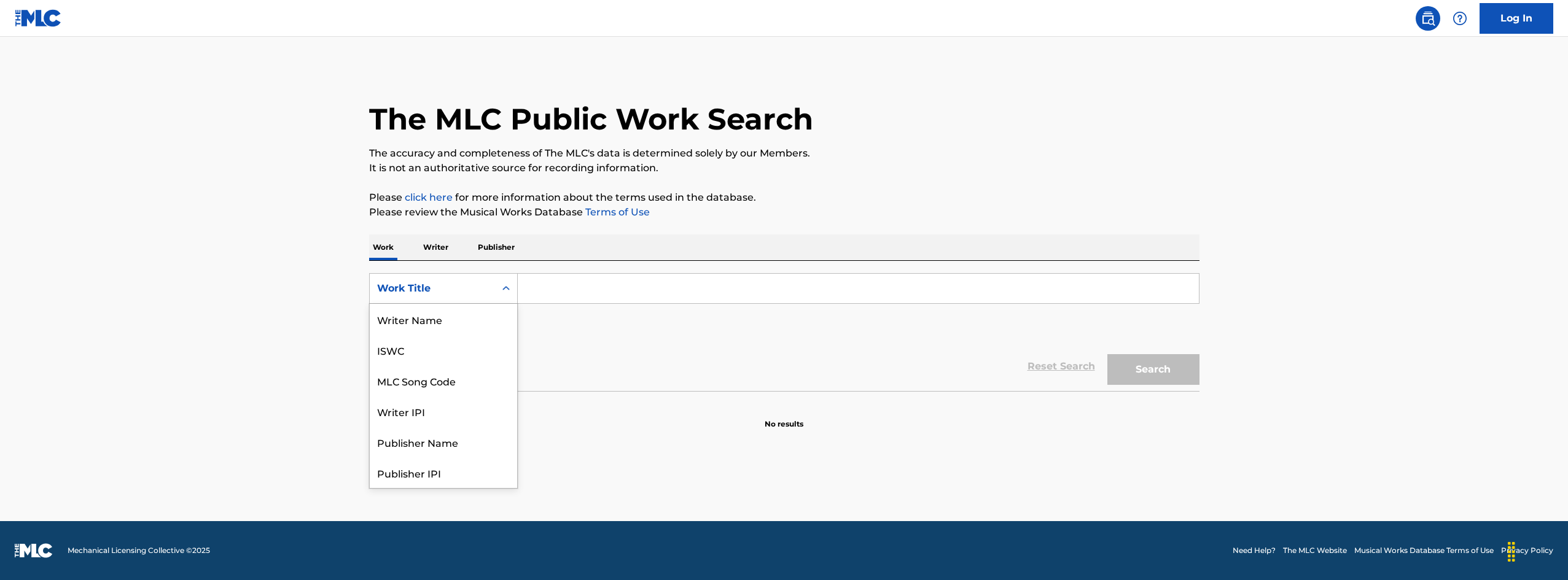 scroll, scrollTop: 61, scrollLeft: 0, axis: vertical 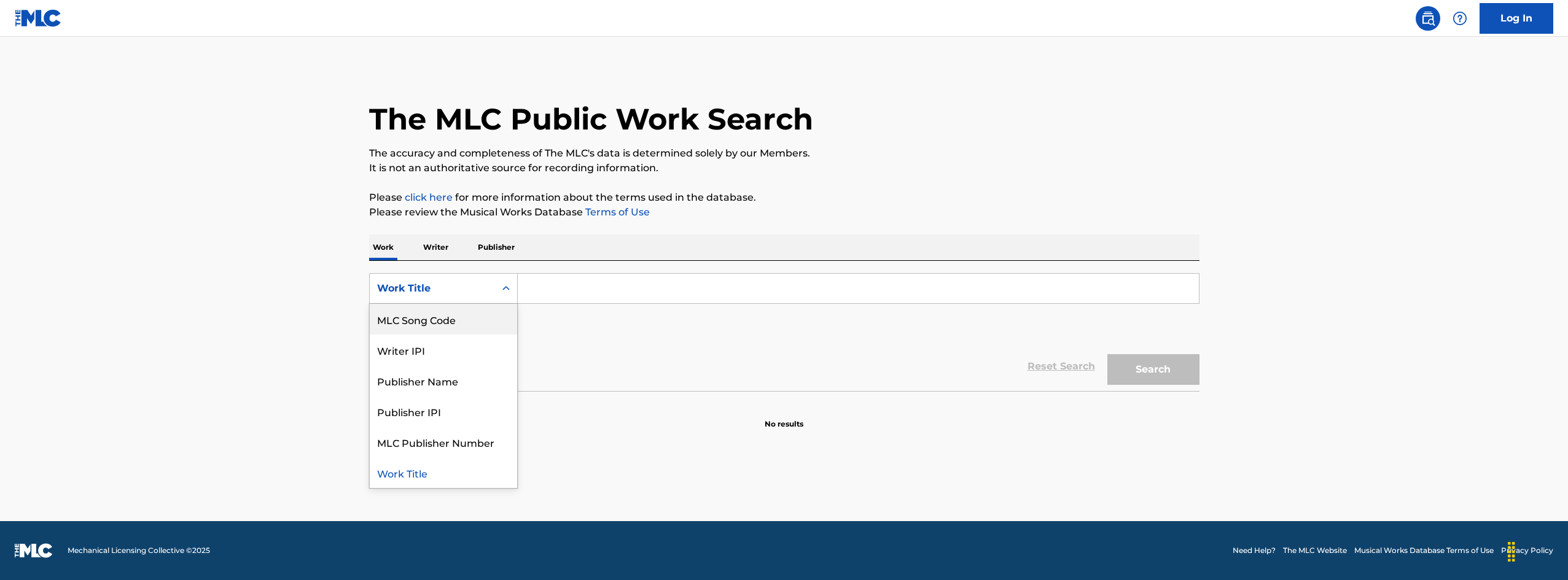 click on "MLC Song Code" at bounding box center [443, 319] 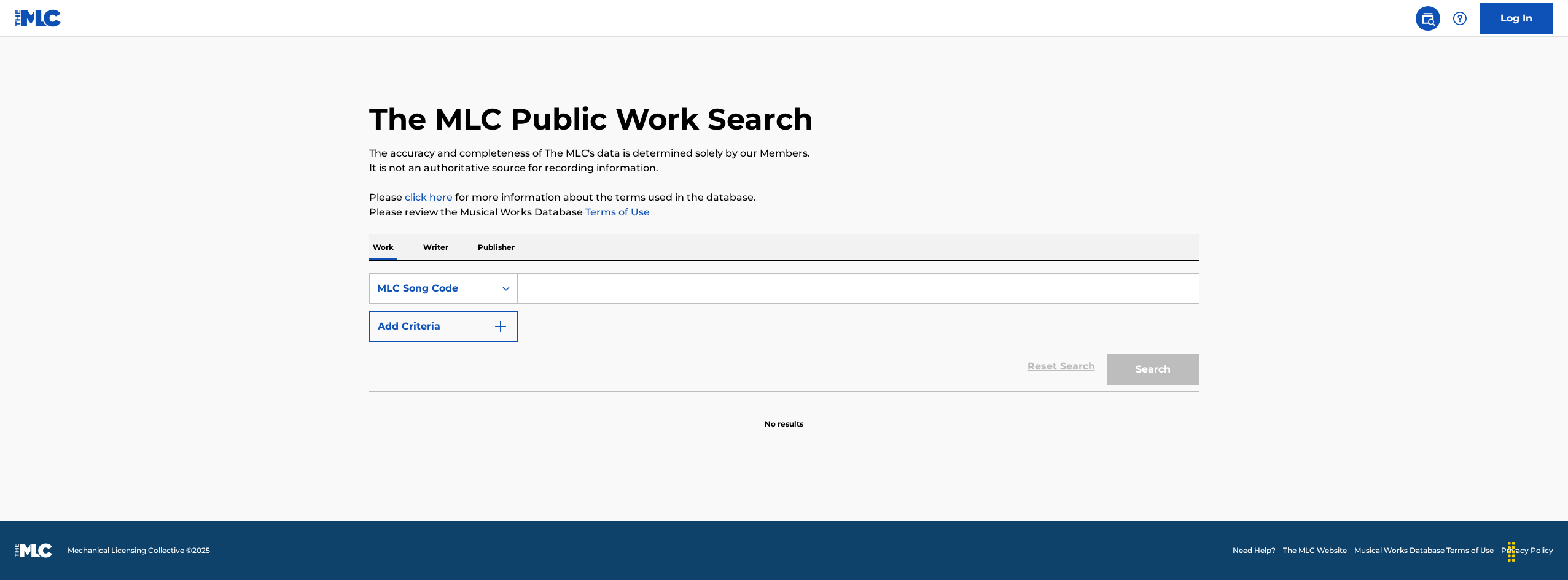 paste on "MLC Song Code Z6186F" 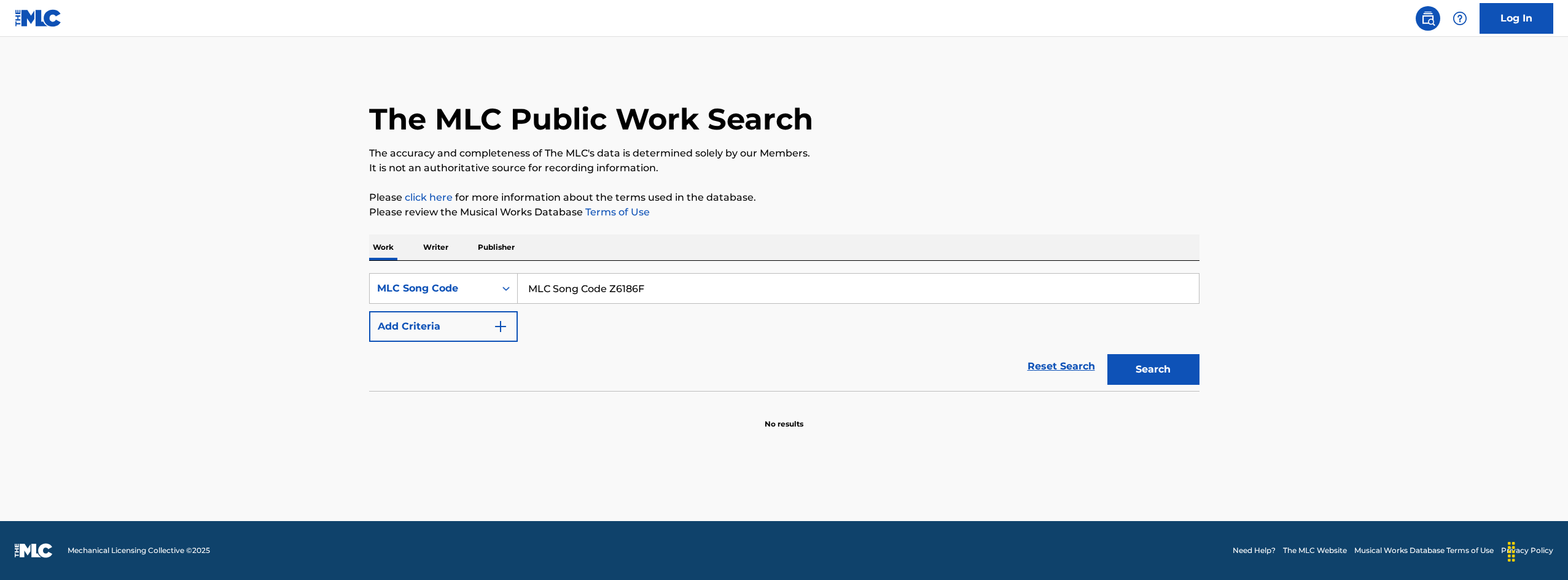 drag, startPoint x: 613, startPoint y: 290, endPoint x: 346, endPoint y: 290, distance: 267 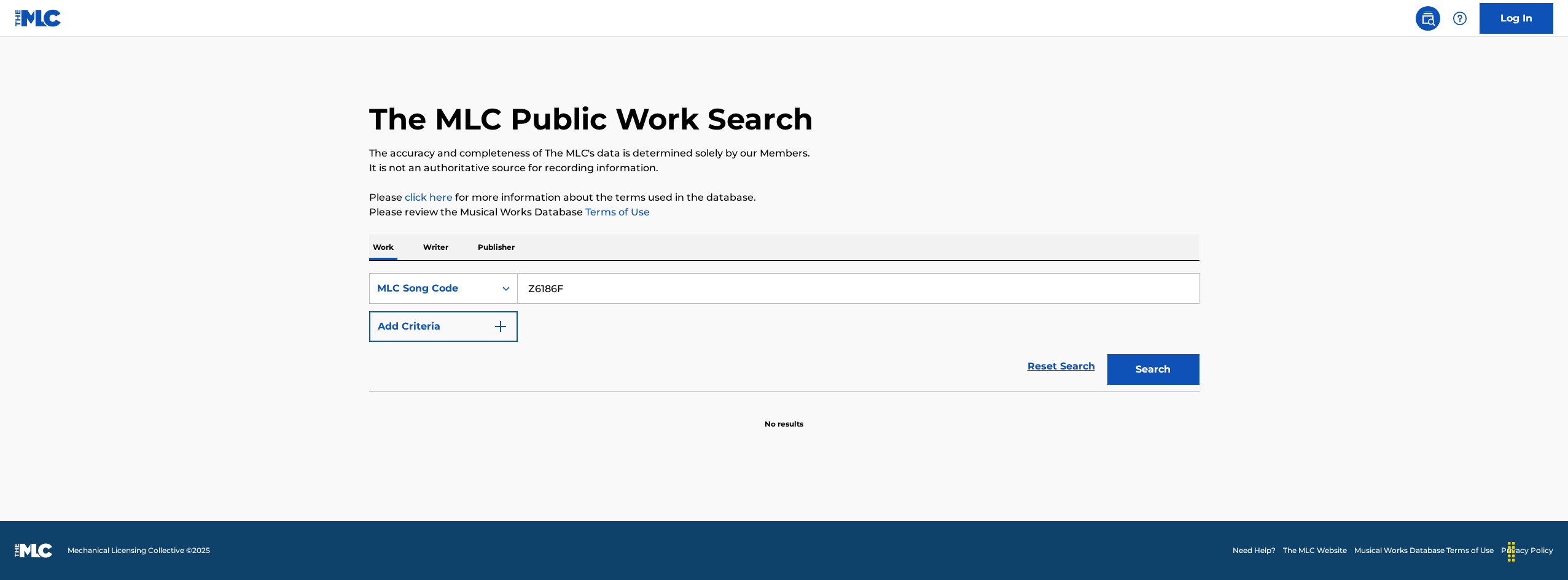 type on "Z6186F" 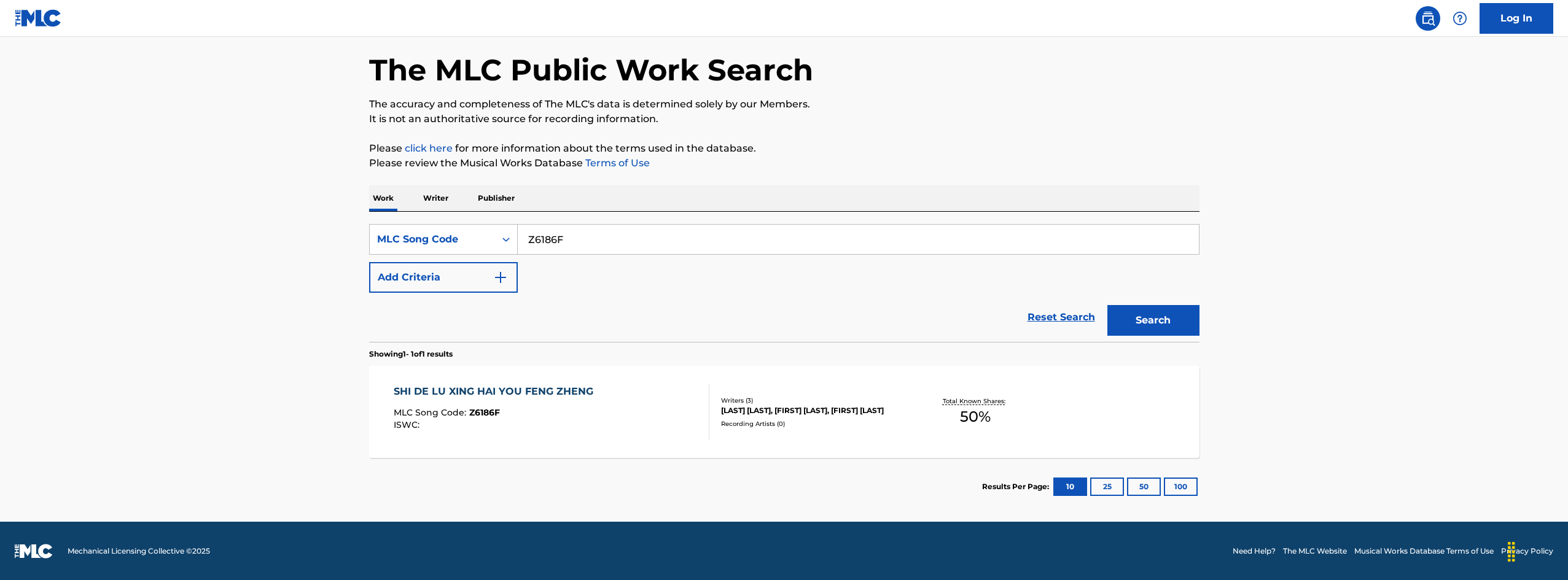 scroll, scrollTop: 50, scrollLeft: 0, axis: vertical 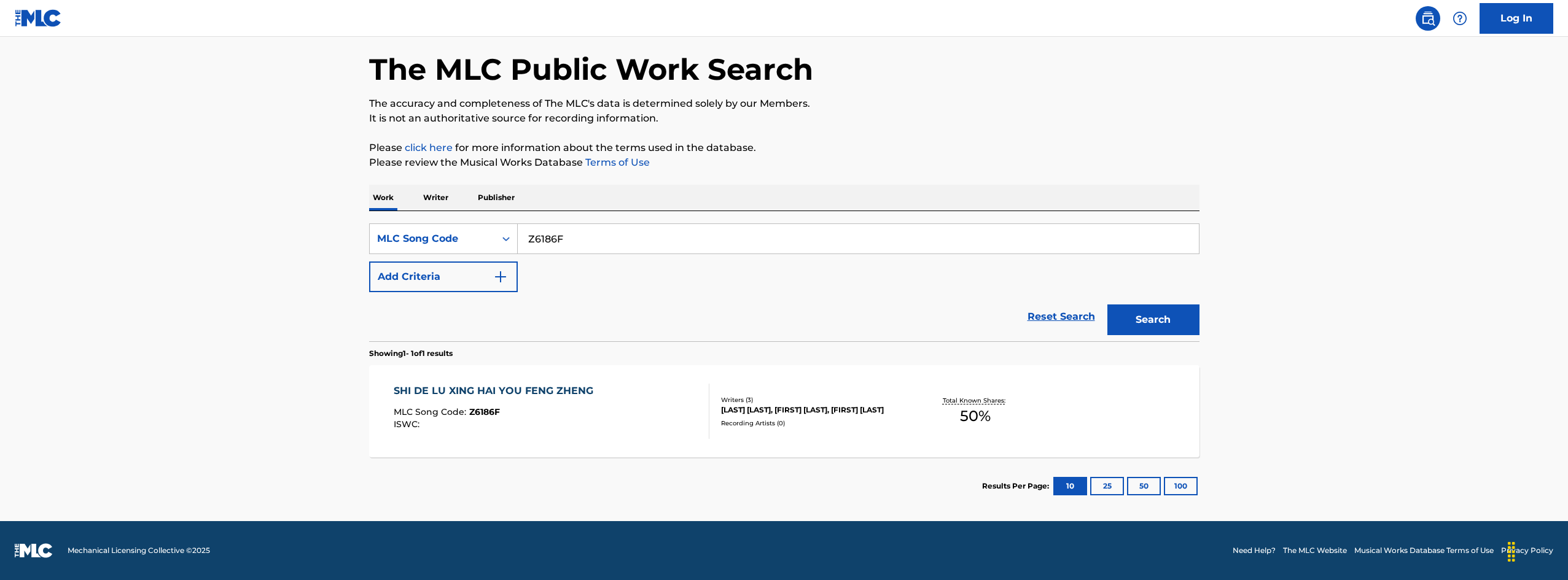 click on "SHI DE LU XING HAI YOU FENG ZHENG" at bounding box center (496, 391) 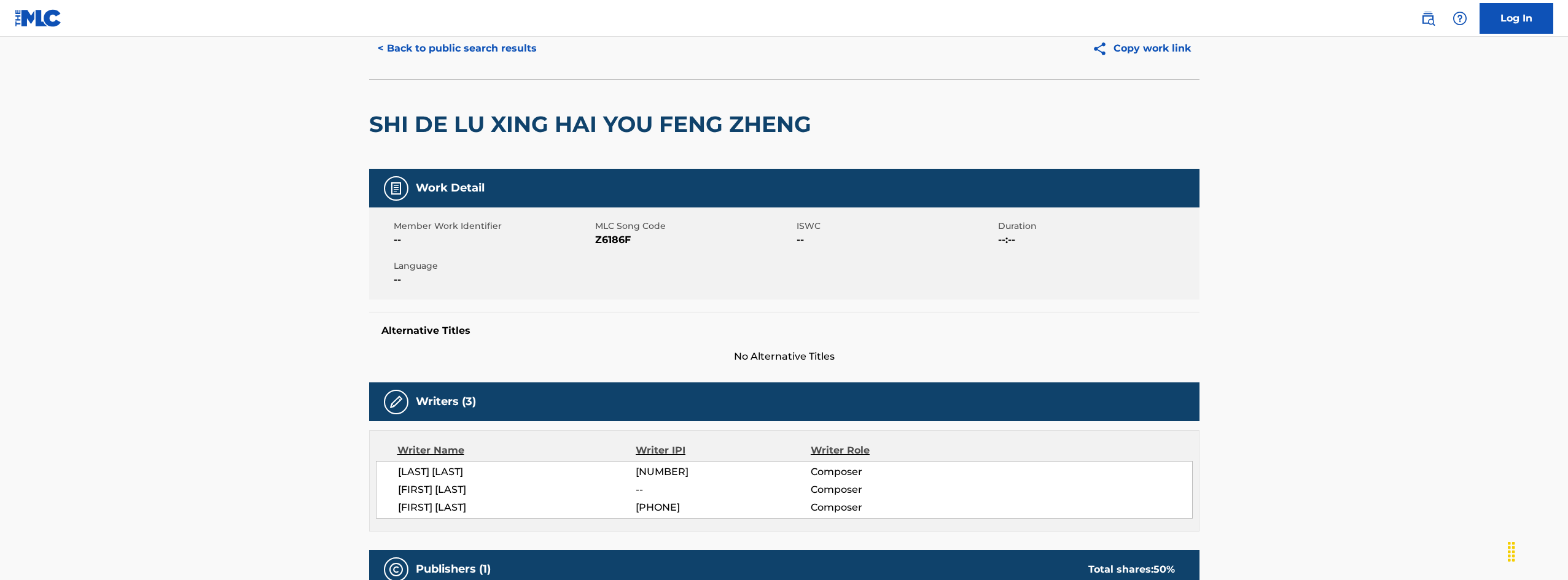 scroll, scrollTop: 0, scrollLeft: 0, axis: both 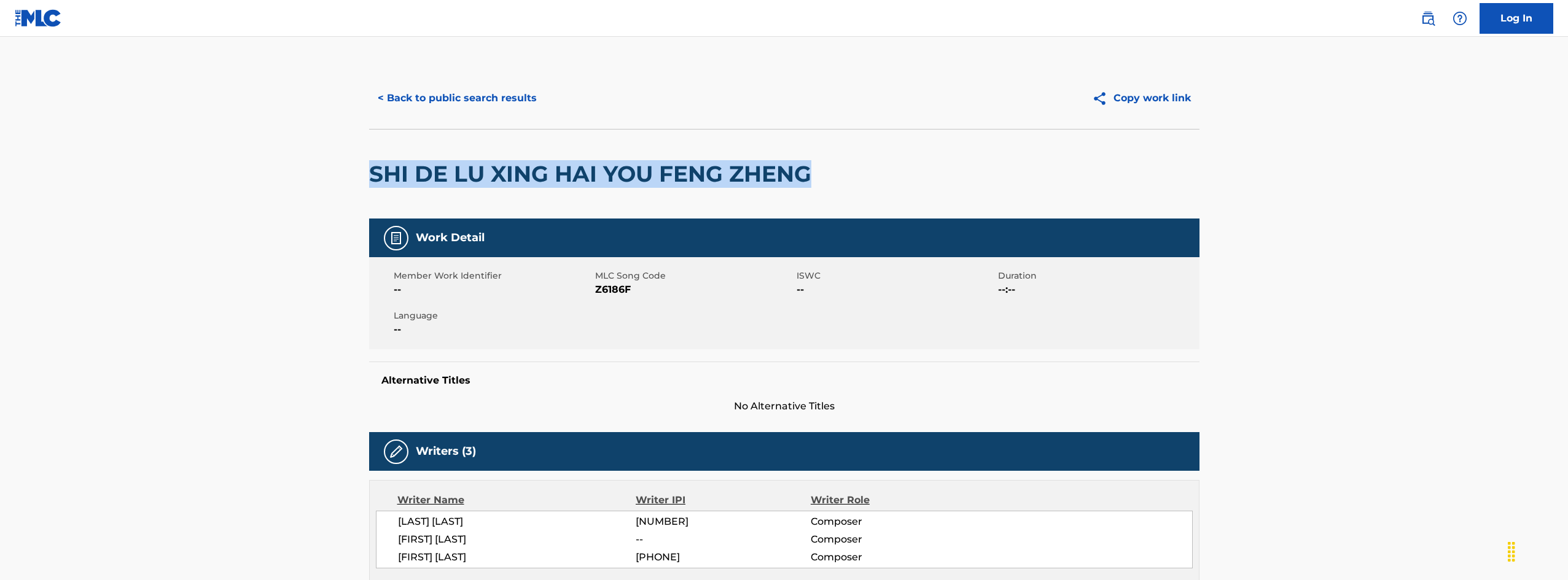 drag, startPoint x: 838, startPoint y: 172, endPoint x: 340, endPoint y: 180, distance: 498.06425 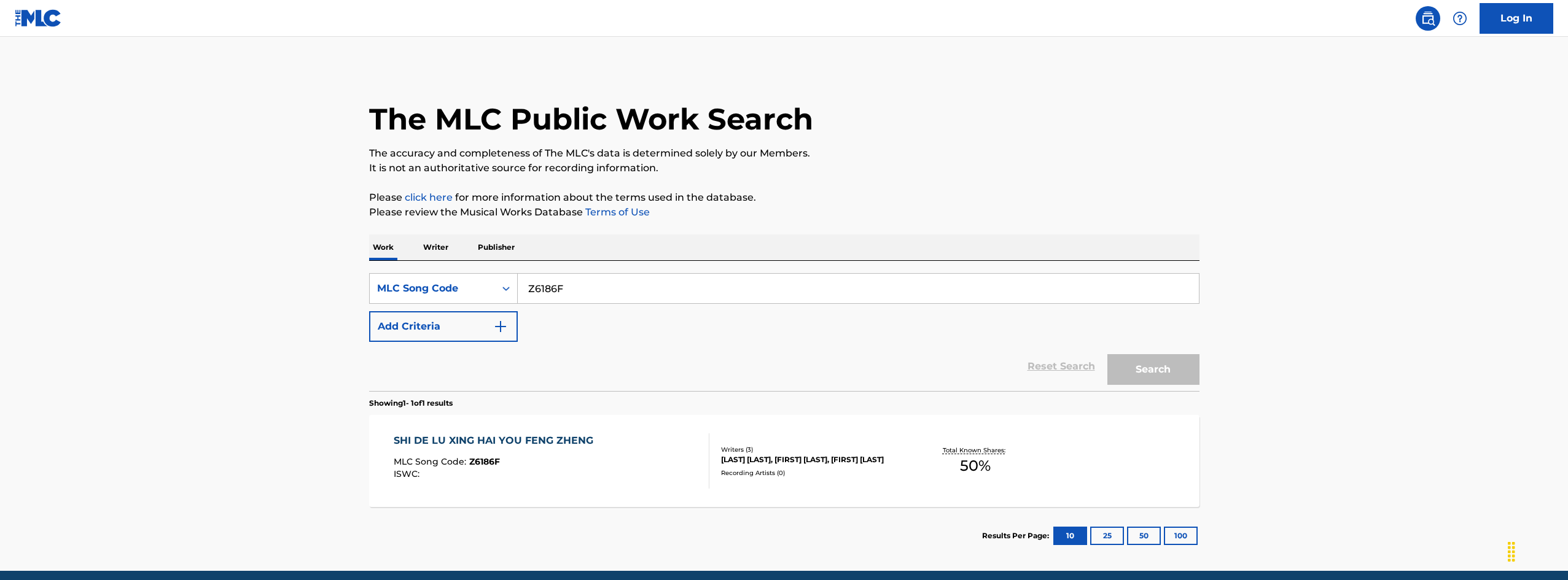 scroll, scrollTop: 18, scrollLeft: 0, axis: vertical 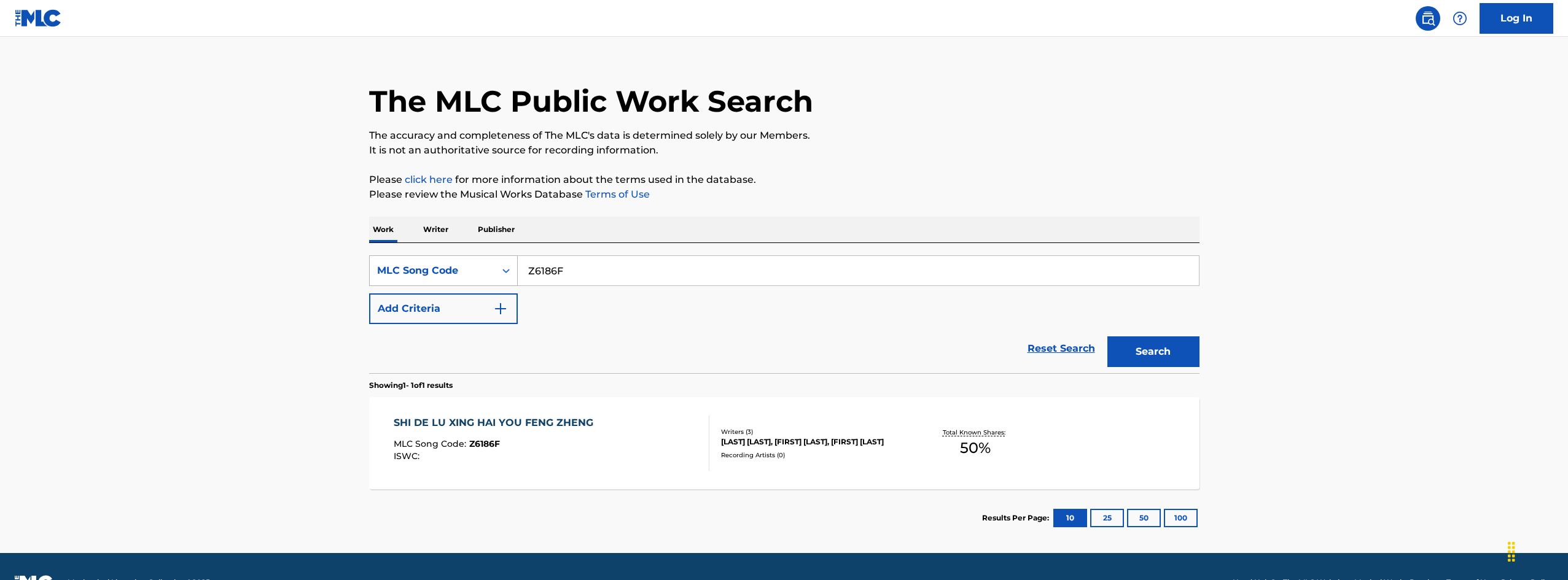 drag, startPoint x: 576, startPoint y: 273, endPoint x: 480, endPoint y: 277, distance: 96.0833 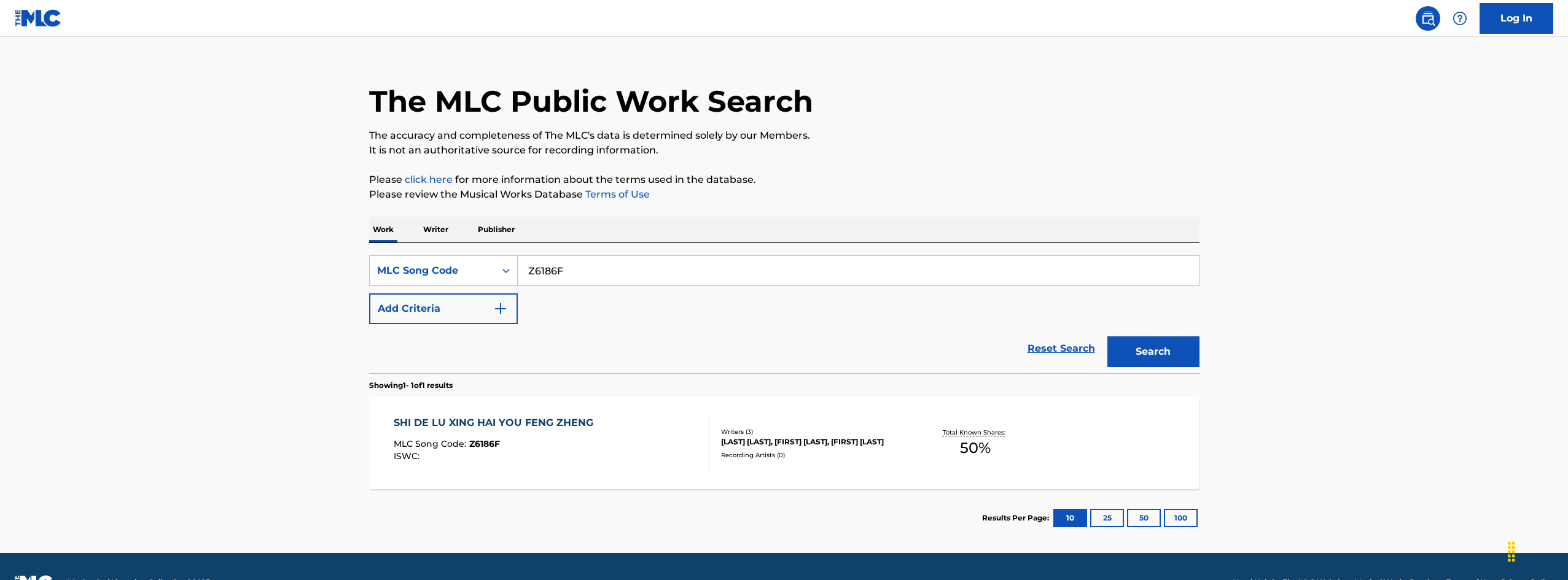 click on "Writer" at bounding box center [435, 230] 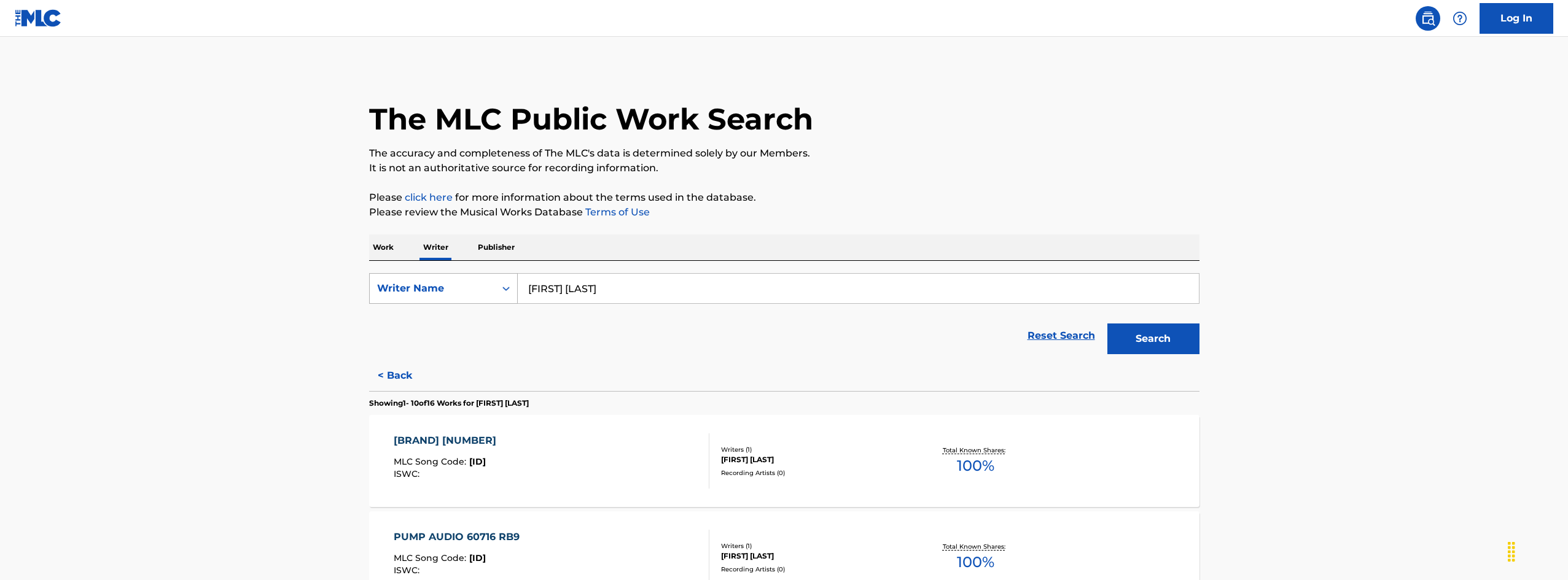 drag, startPoint x: 589, startPoint y: 290, endPoint x: 497, endPoint y: 292, distance: 92.02 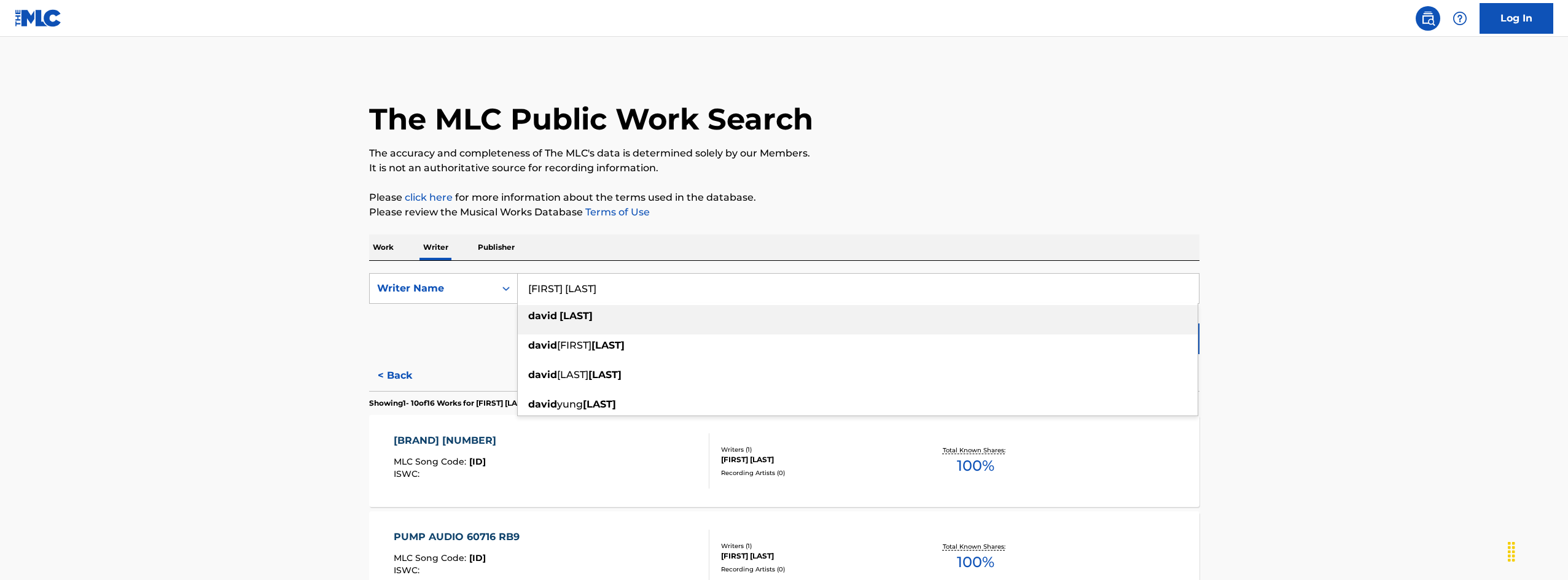 paste on "是的路行还有风筝" 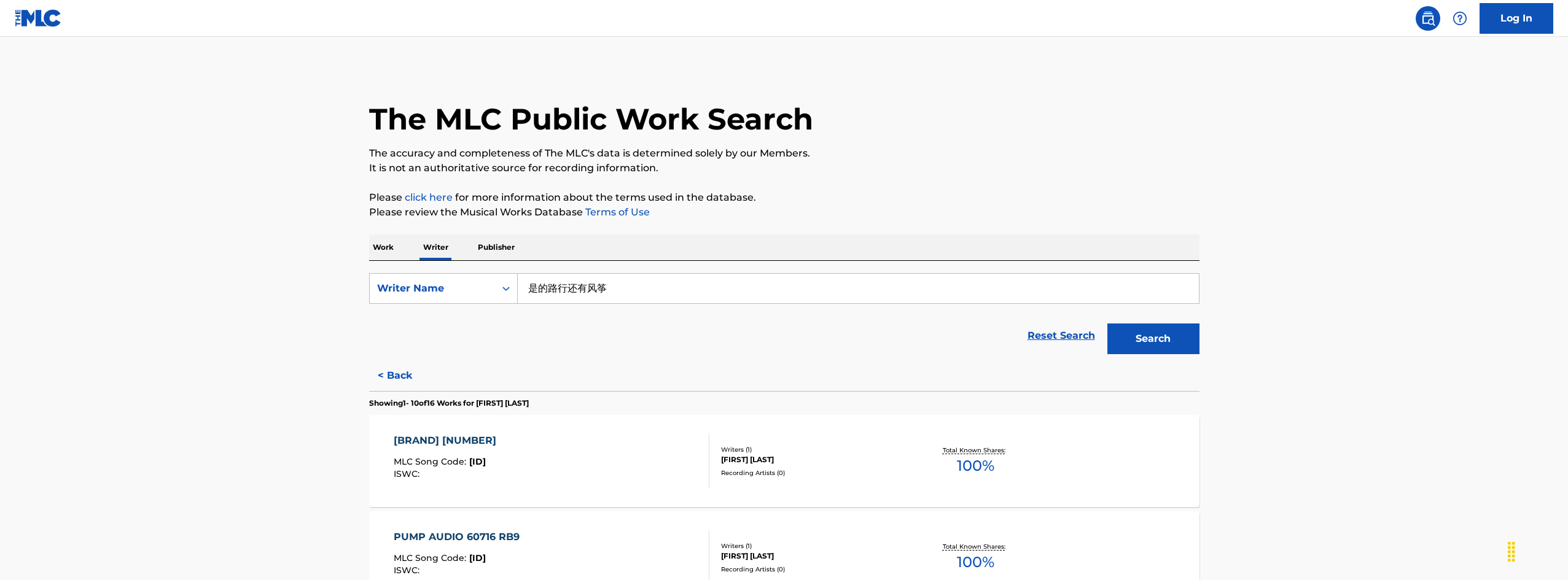 type on "是的路行还有风筝" 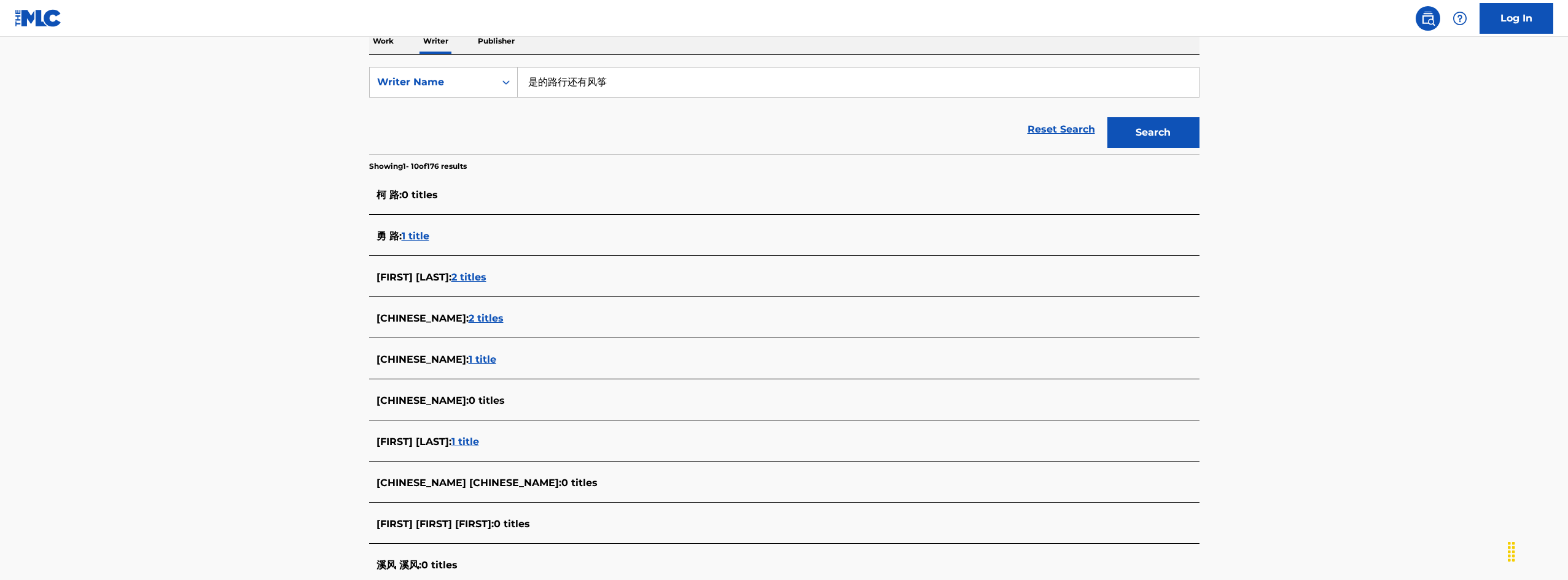 scroll, scrollTop: 287, scrollLeft: 0, axis: vertical 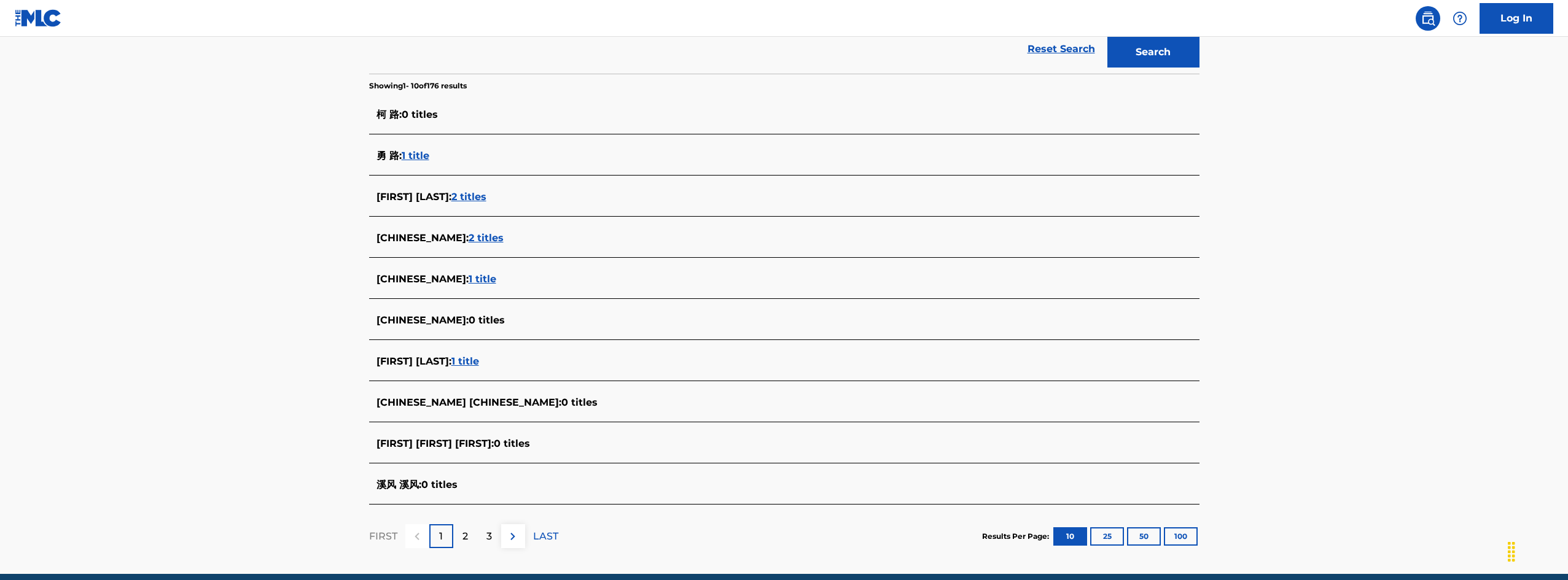 click on "2 titles" at bounding box center [469, 196] 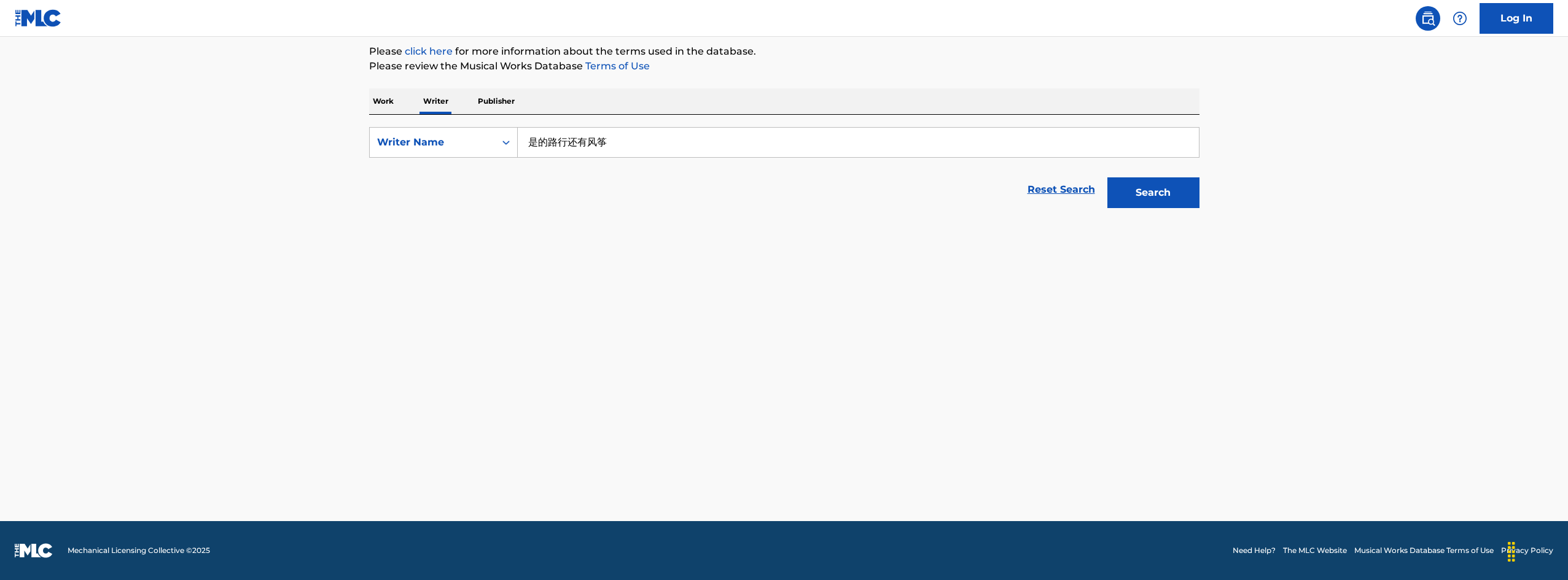 scroll, scrollTop: 146, scrollLeft: 0, axis: vertical 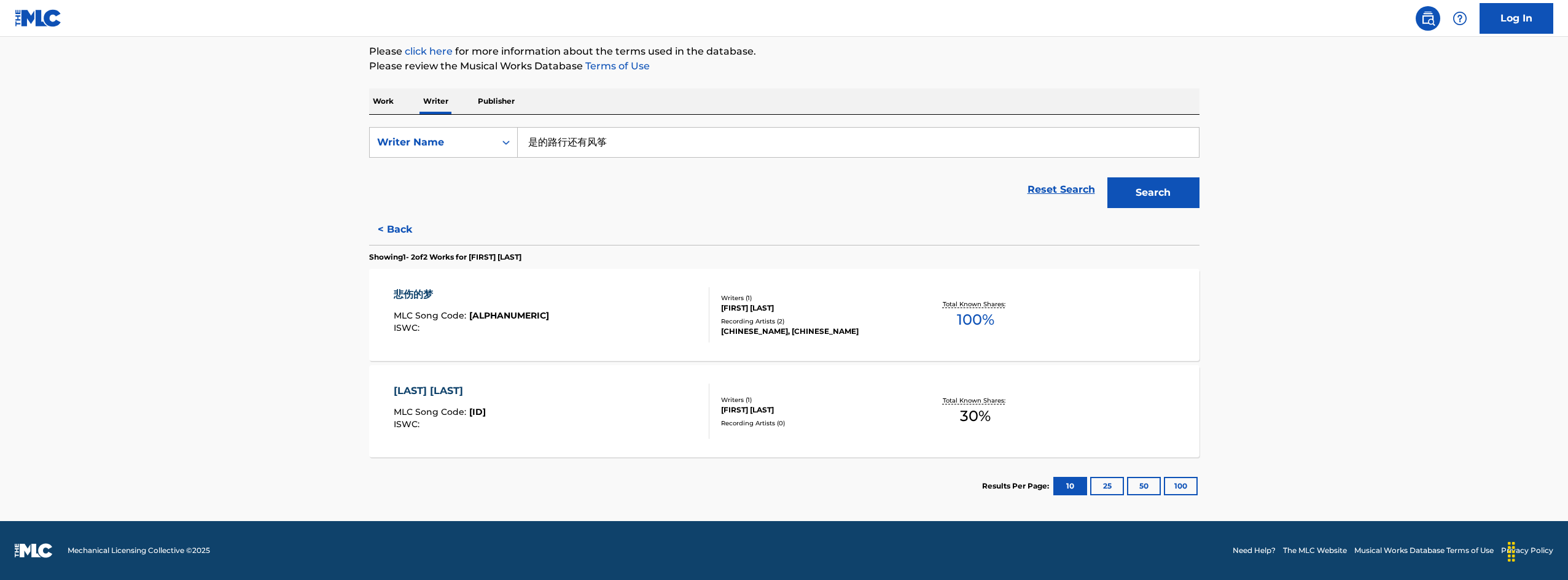 click on "[ID]" at bounding box center [477, 412] 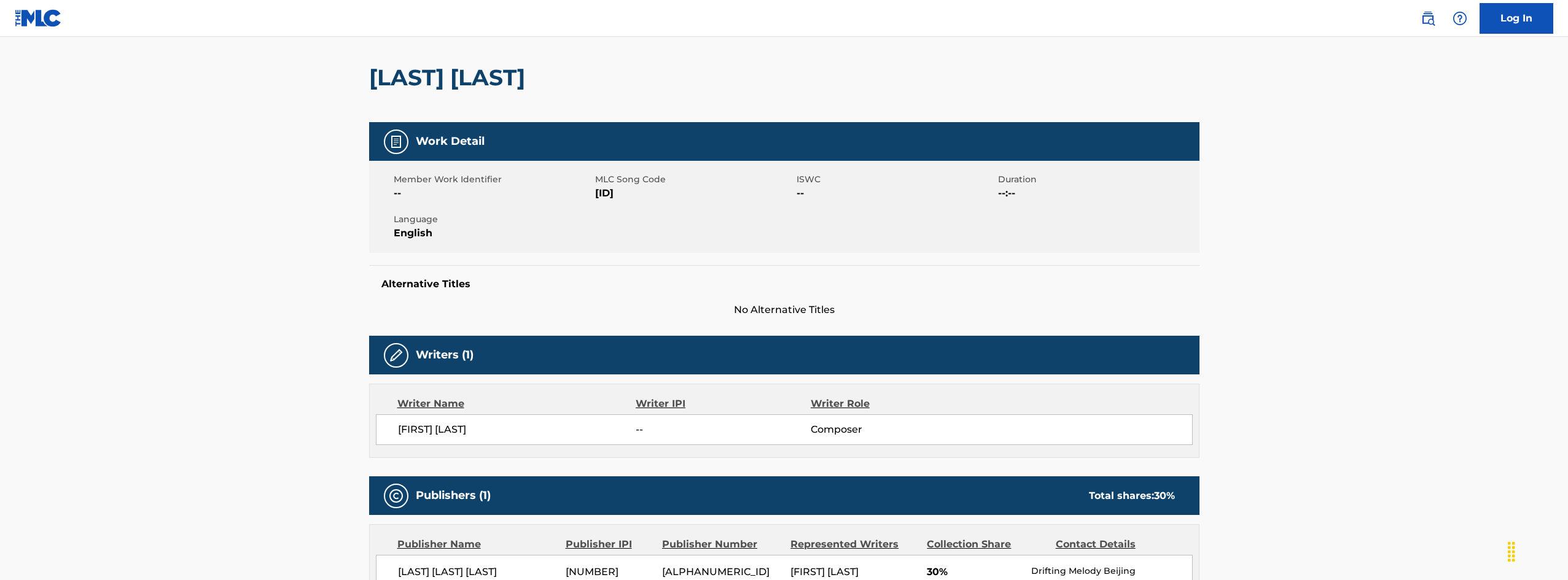 scroll, scrollTop: 0, scrollLeft: 0, axis: both 